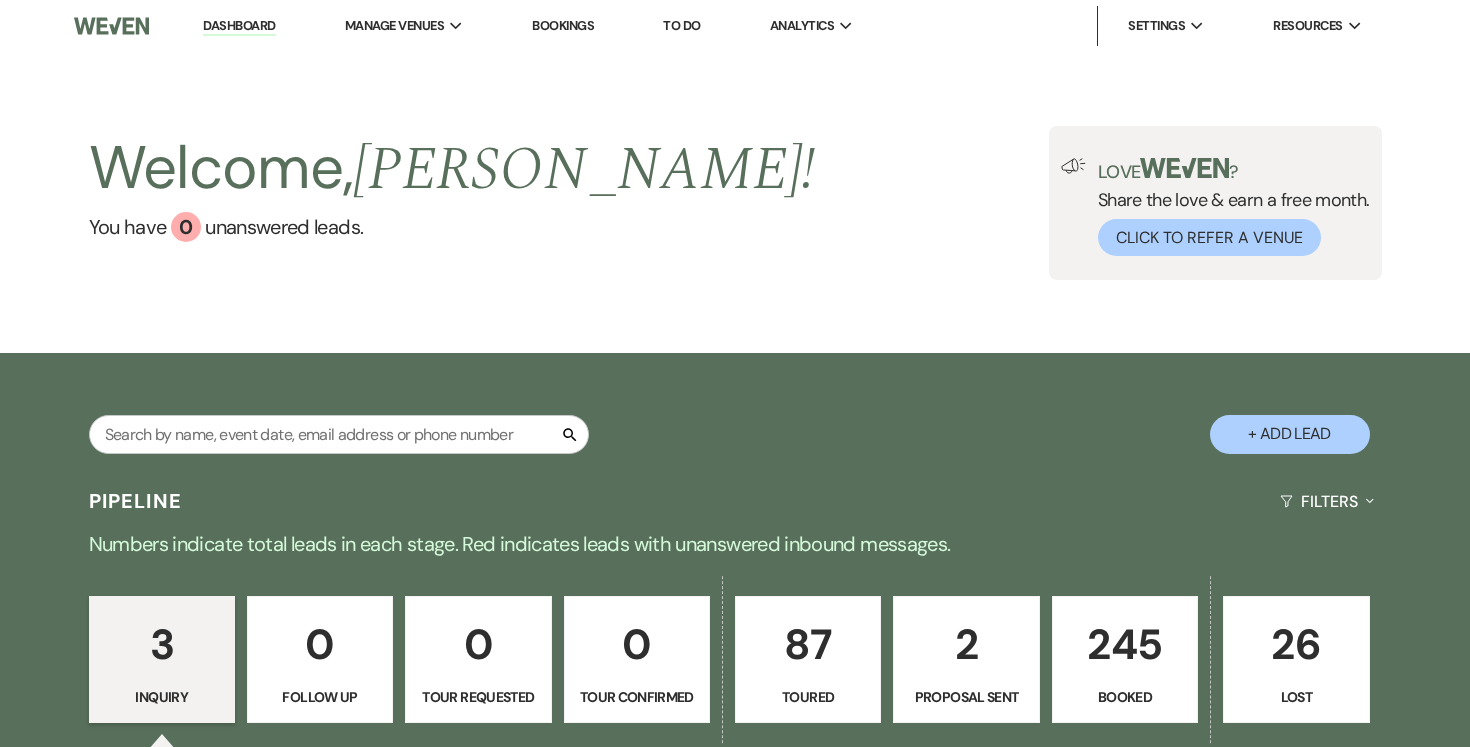 scroll, scrollTop: 0, scrollLeft: 0, axis: both 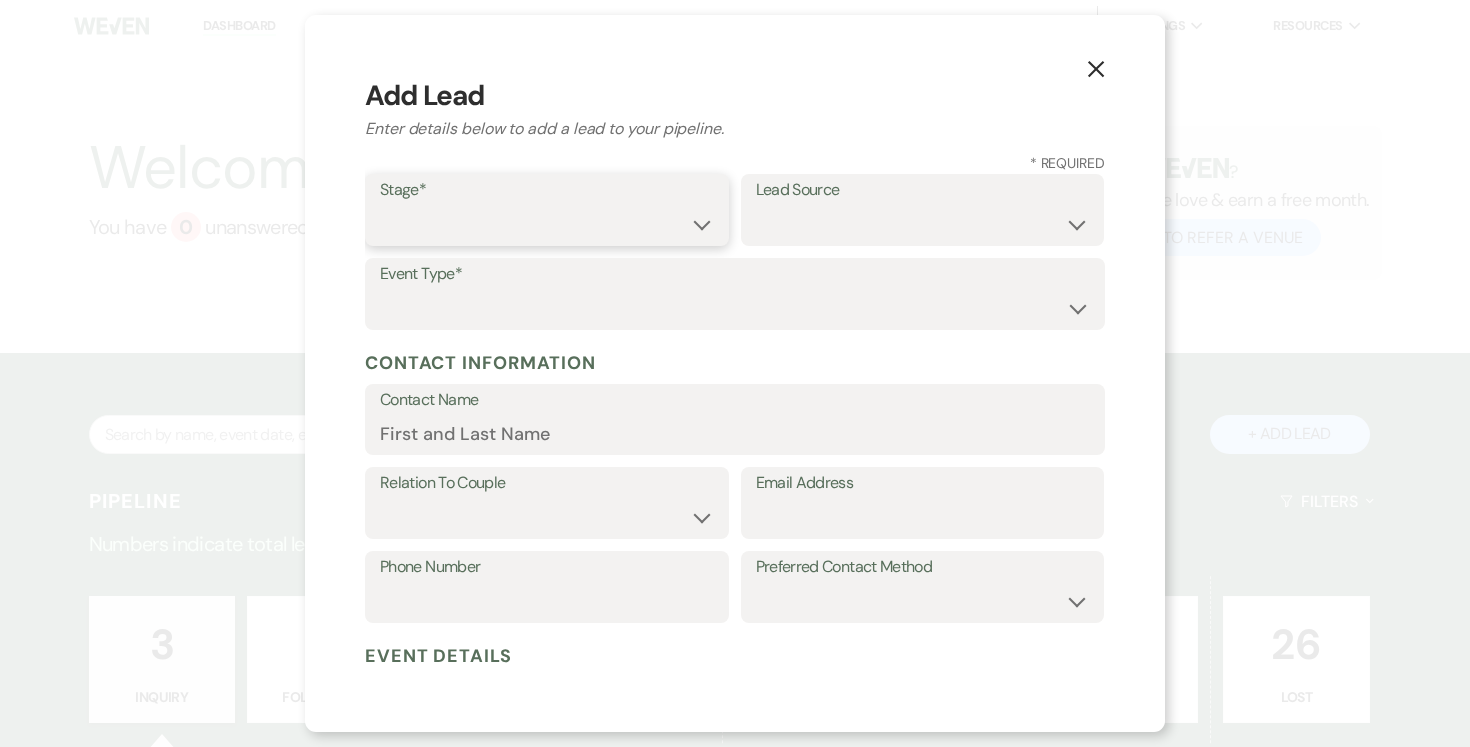 click on "Inquiry Follow Up Tour Requested Tour Confirmed Toured Proposal Sent Booked Lost" at bounding box center [547, 224] 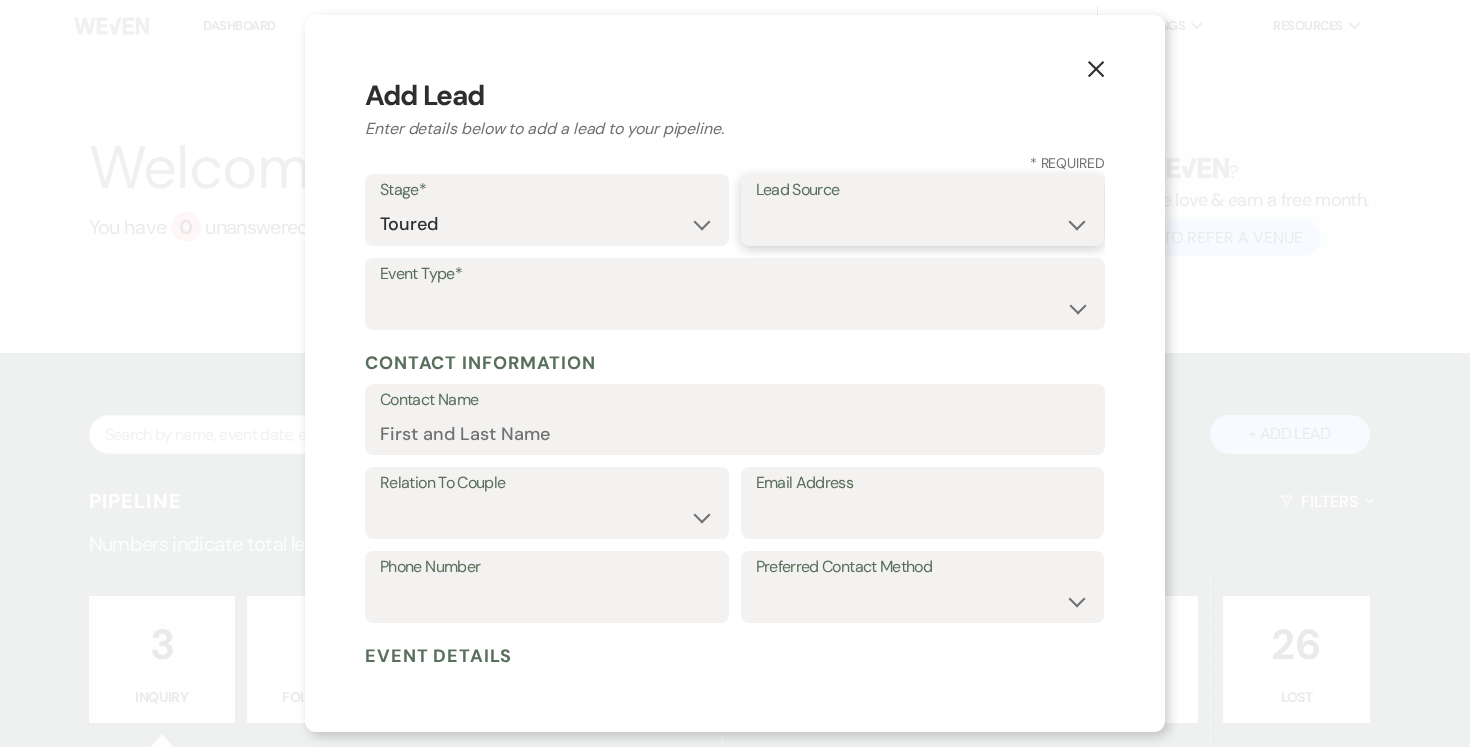 click on "Weven Venue Website Instagram Facebook Pinterest Google The Knot Wedding Wire Here Comes the Guide Wedding Spot Eventective [PERSON_NAME] The Venue Report PartySlate VRBO / Homeaway Airbnb Wedding Show TikTok X / Twitter Phone Call Walk-in Vendor Referral Advertising Personal Referral Local Referral Other" at bounding box center (923, 224) 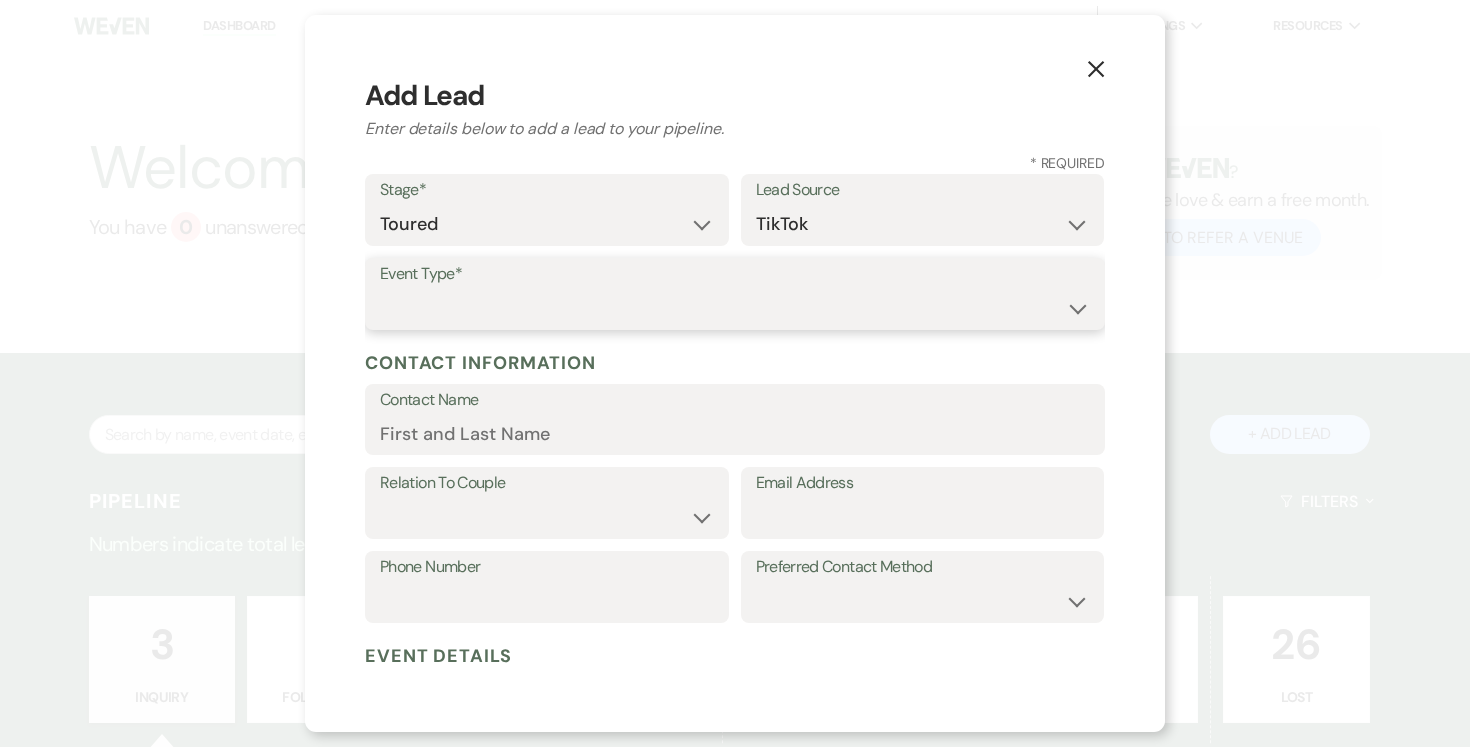 click on "Wedding Anniversary Party Baby Shower Bachelorette / Bachelor Party Birthday Party Bridal Shower Brunch Community Event Concert Corporate Event Elopement End of Life Celebration Engagement Party Fundraiser Graduation Party Micro Wedding Prom Quinceañera Rehearsal Dinner Religious Event Retreat Other" at bounding box center (735, 308) 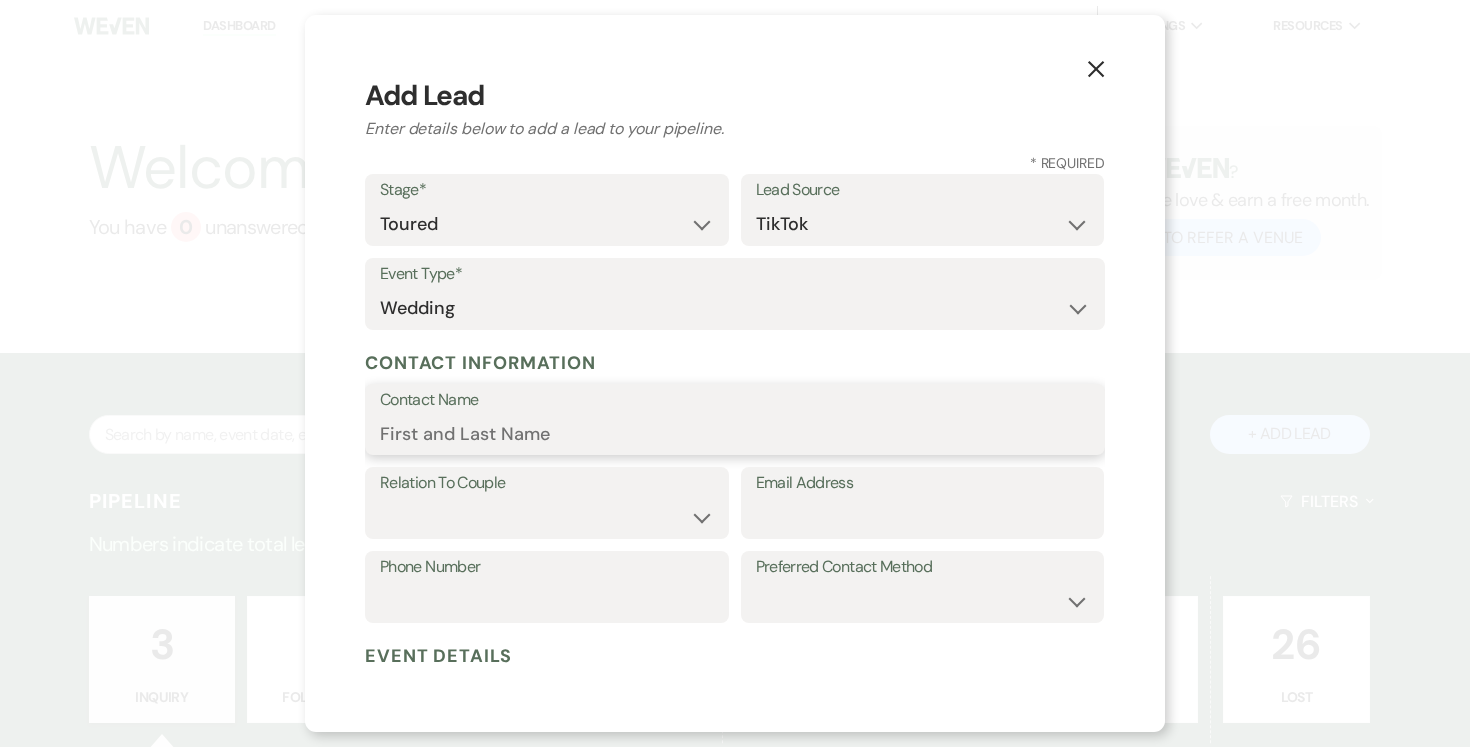 click on "Contact Name" at bounding box center (735, 433) 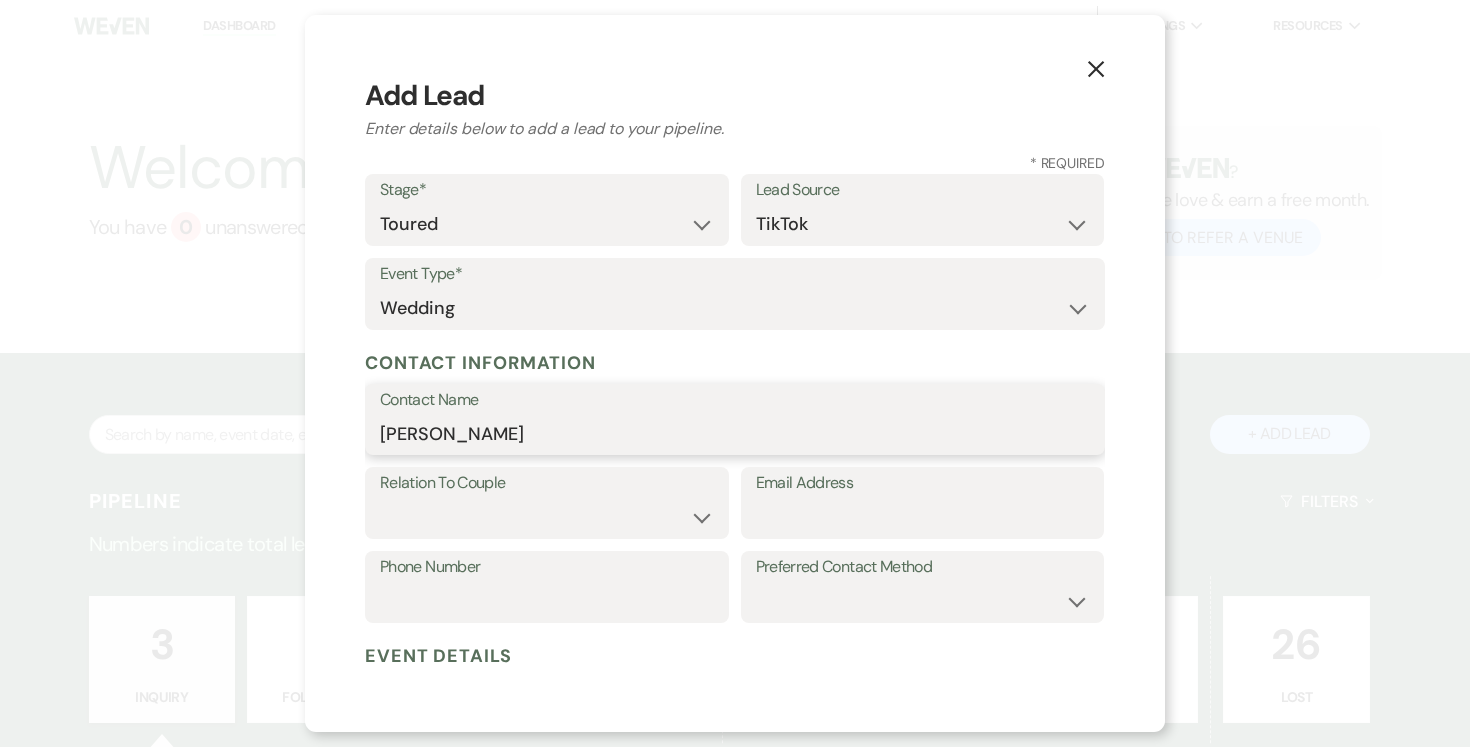 type on "[PERSON_NAME]" 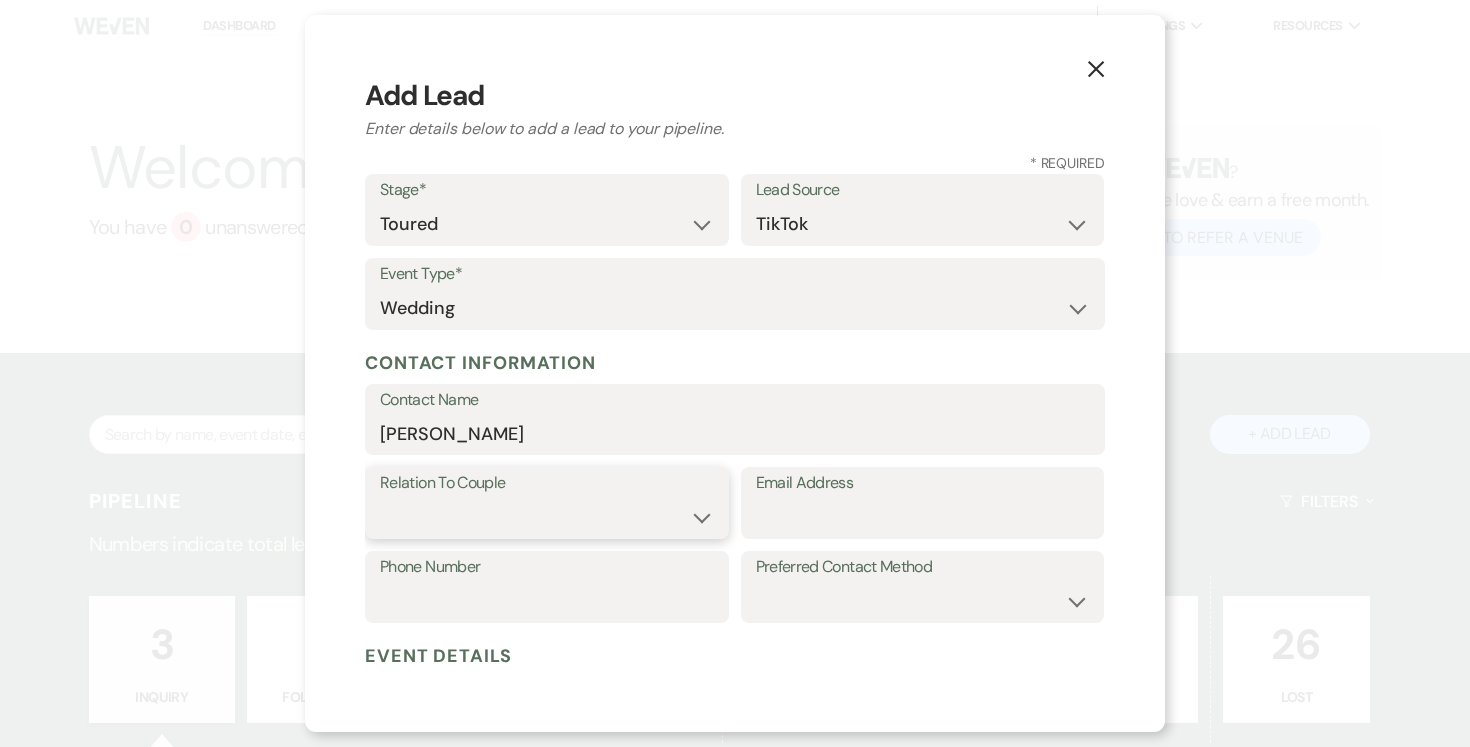 click on "Couple Planner Parent of Couple Family Member Friend Other" at bounding box center (547, 517) 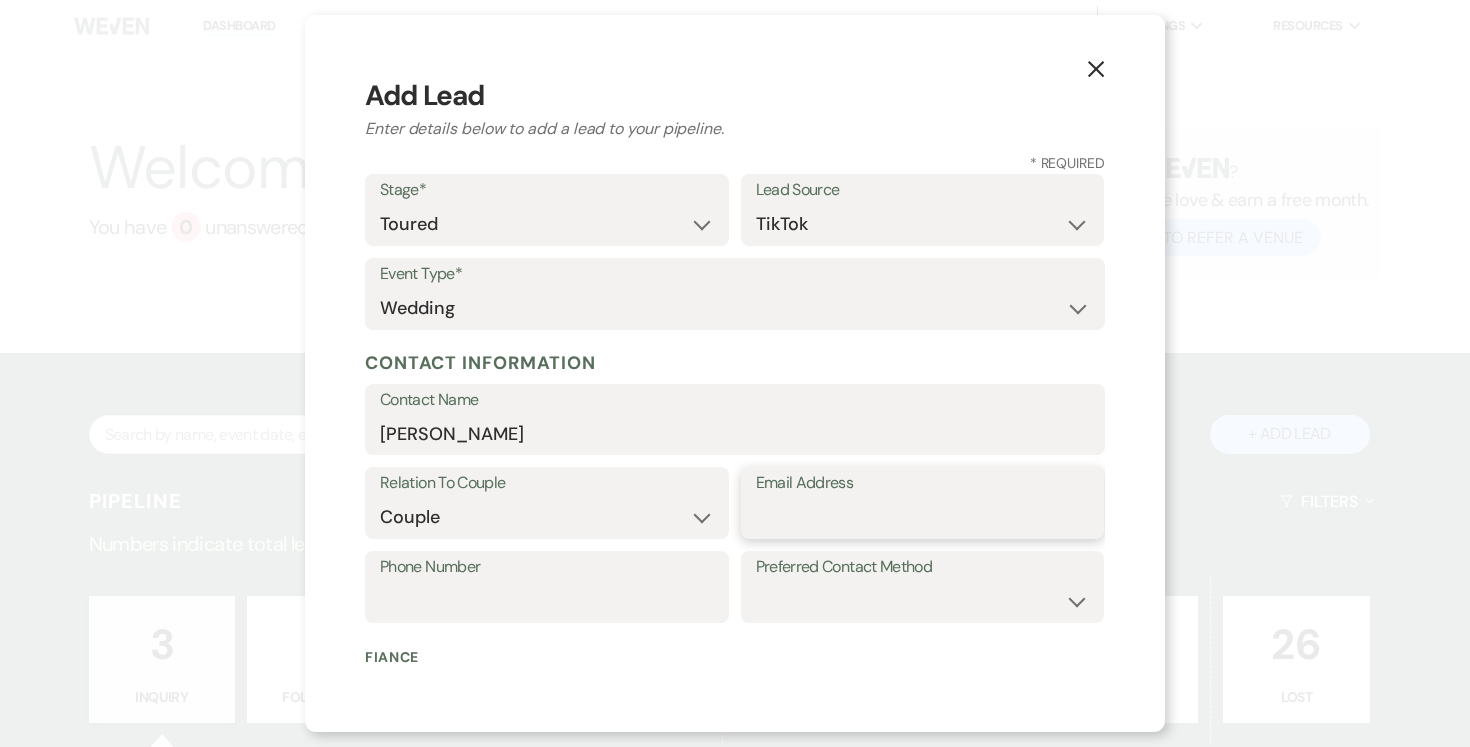 click on "Email Address" at bounding box center [923, 517] 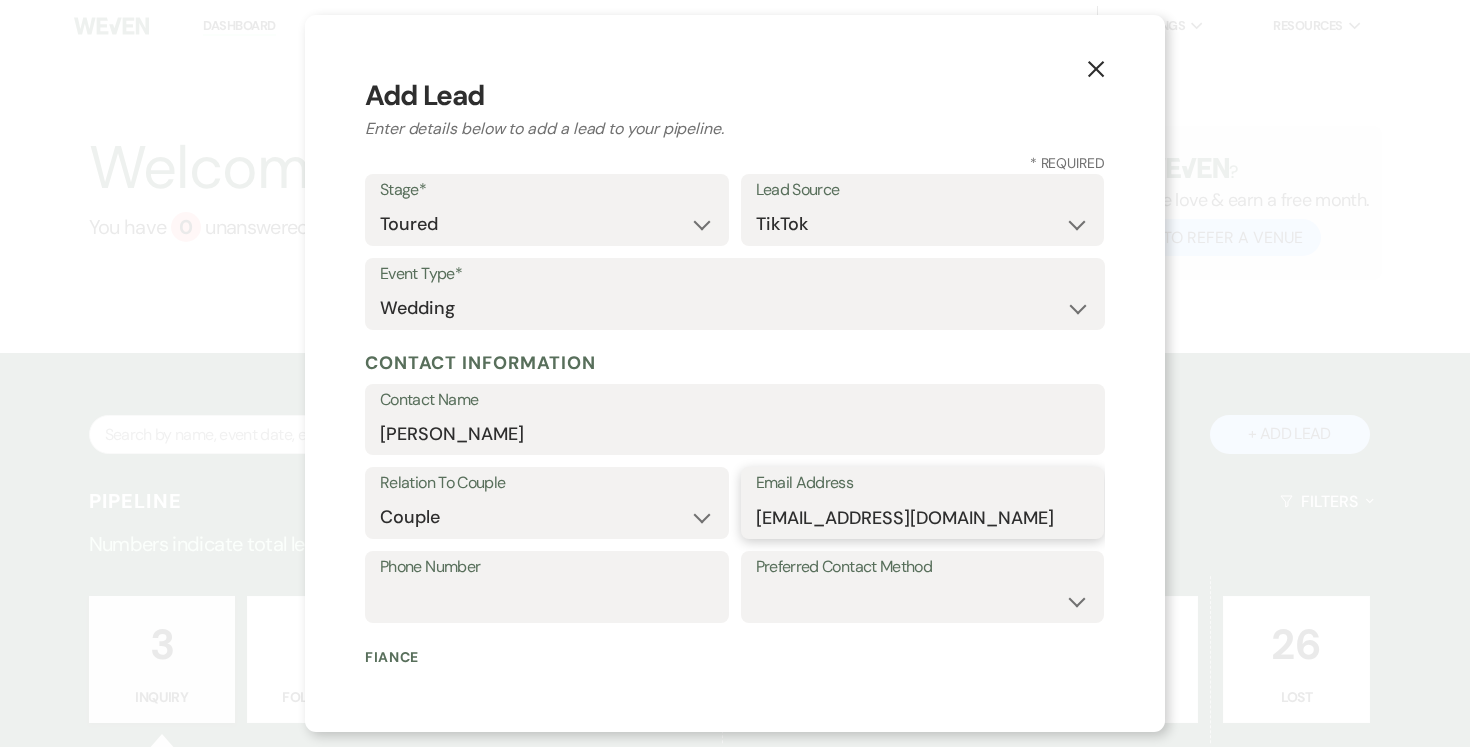 type on "[EMAIL_ADDRESS][DOMAIN_NAME]" 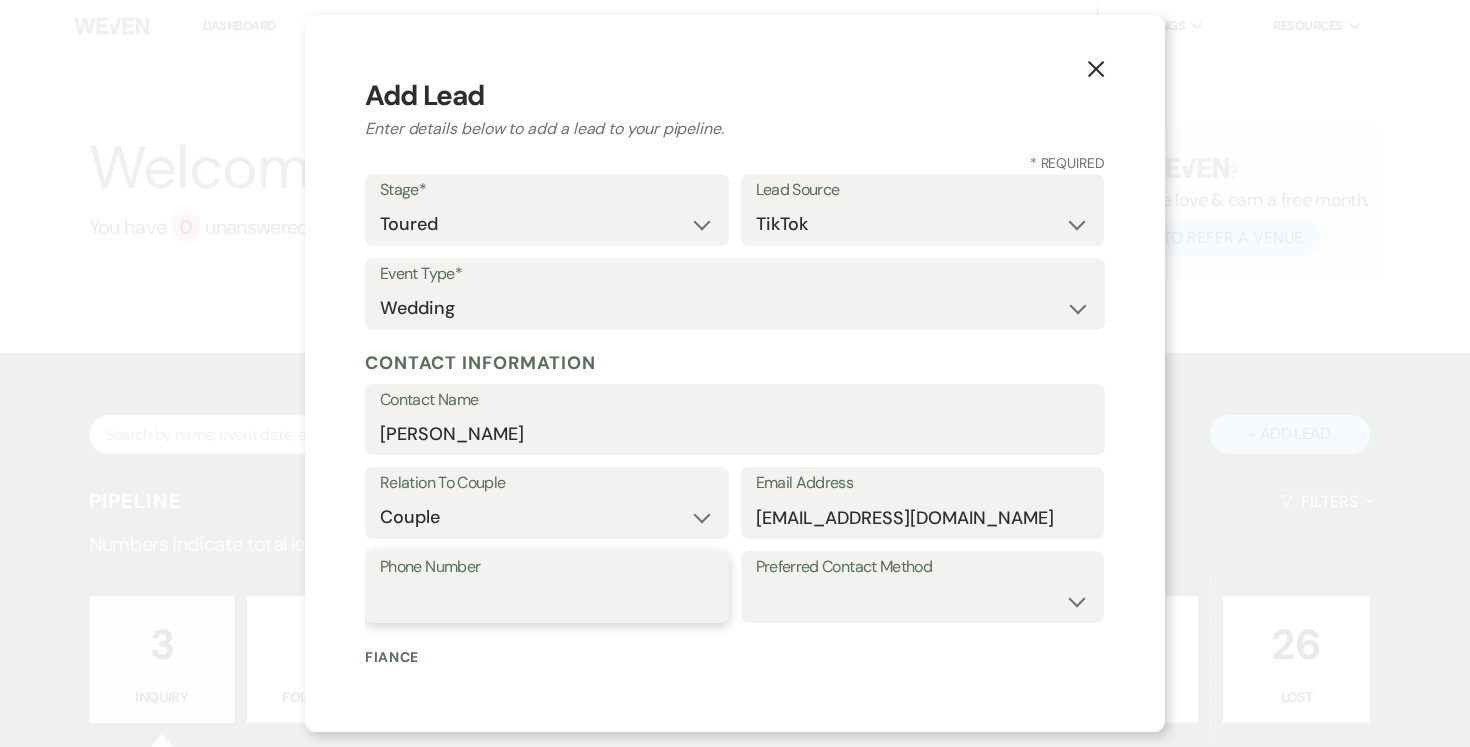 click on "Phone Number" at bounding box center [547, 601] 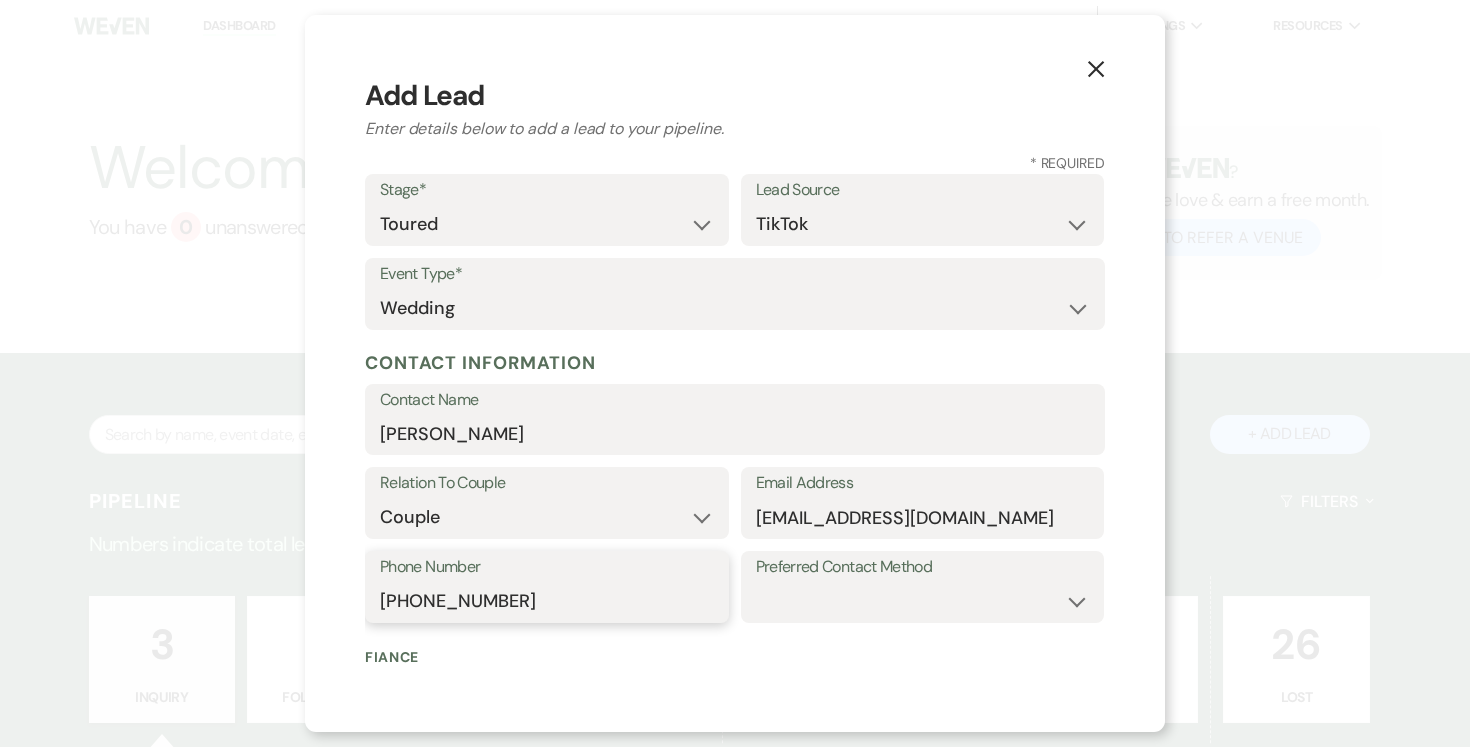 type on "[PHONE_NUMBER]" 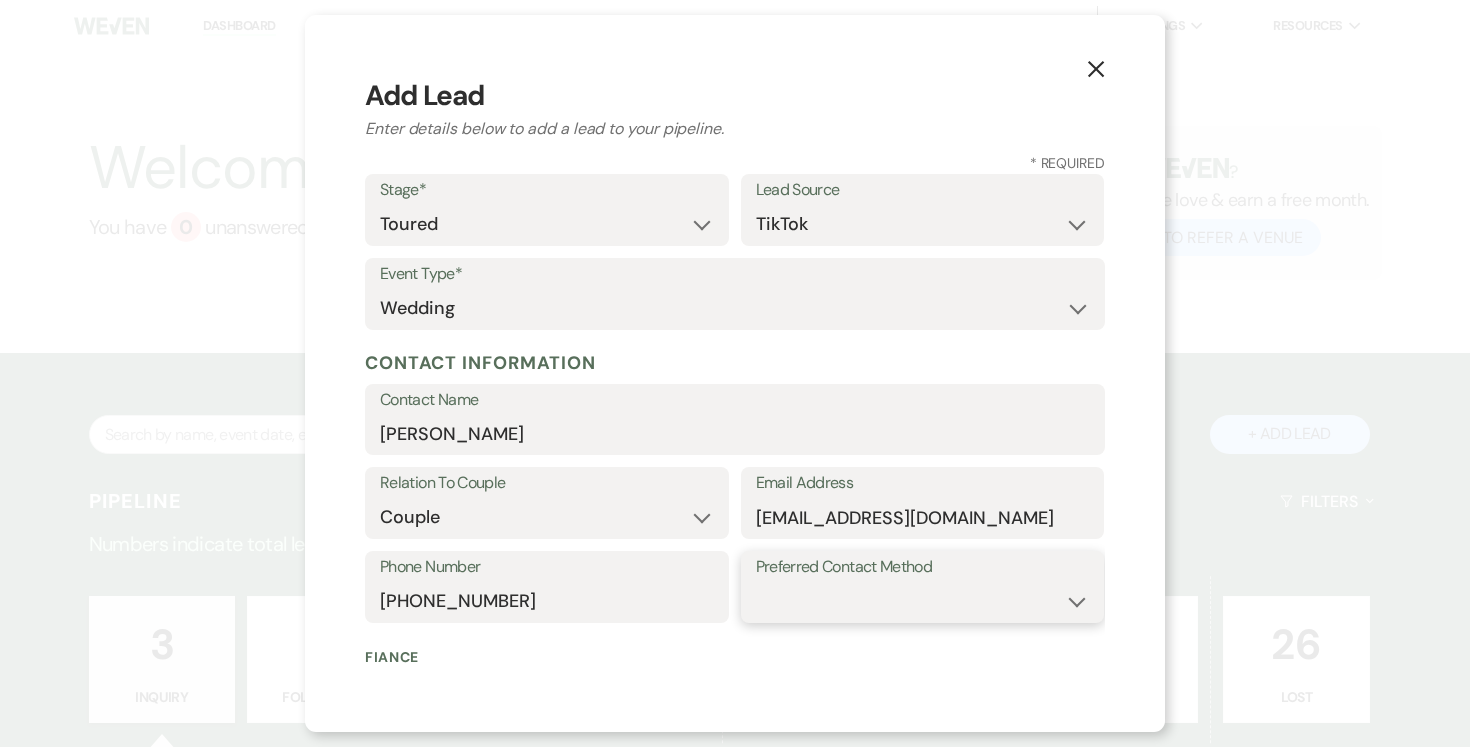 click on "Email Phone Text" at bounding box center [923, 601] 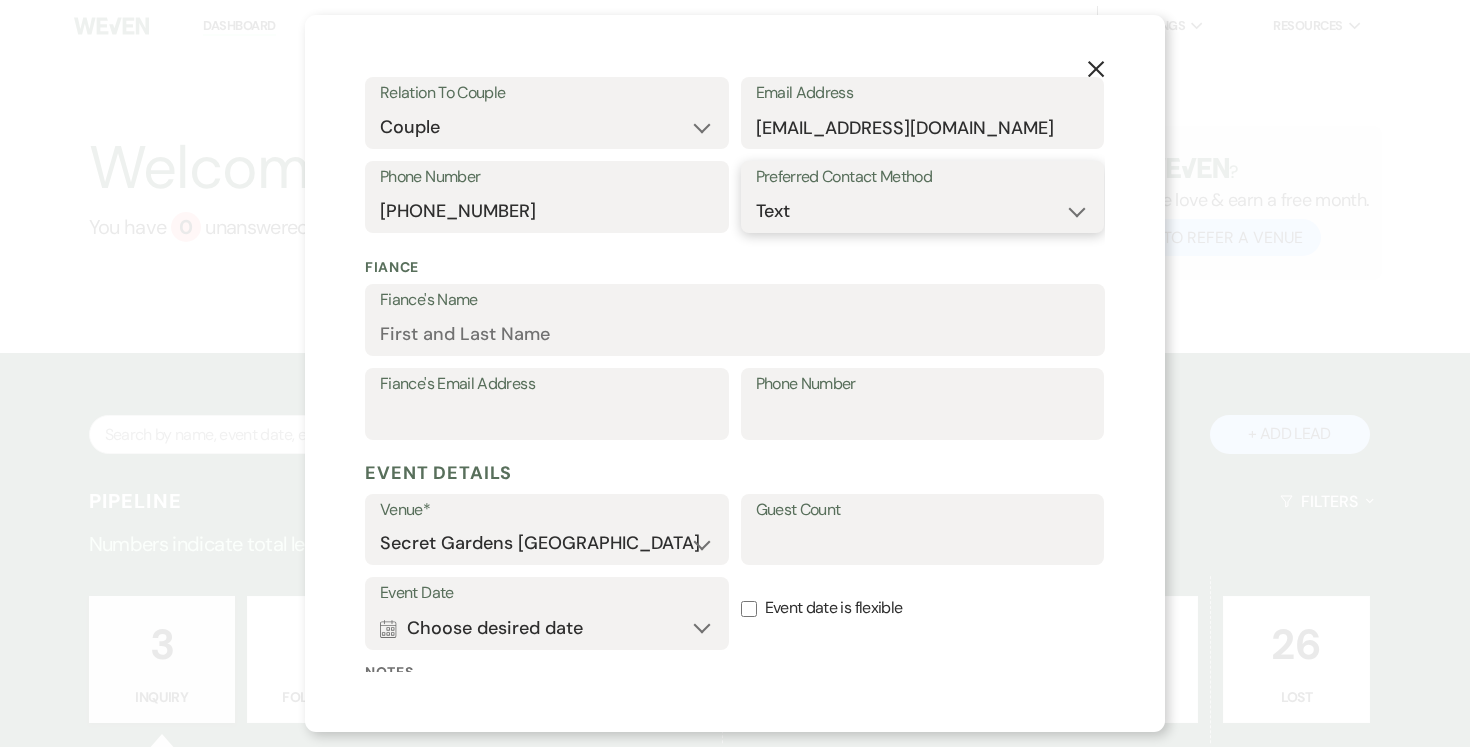 scroll, scrollTop: 420, scrollLeft: 0, axis: vertical 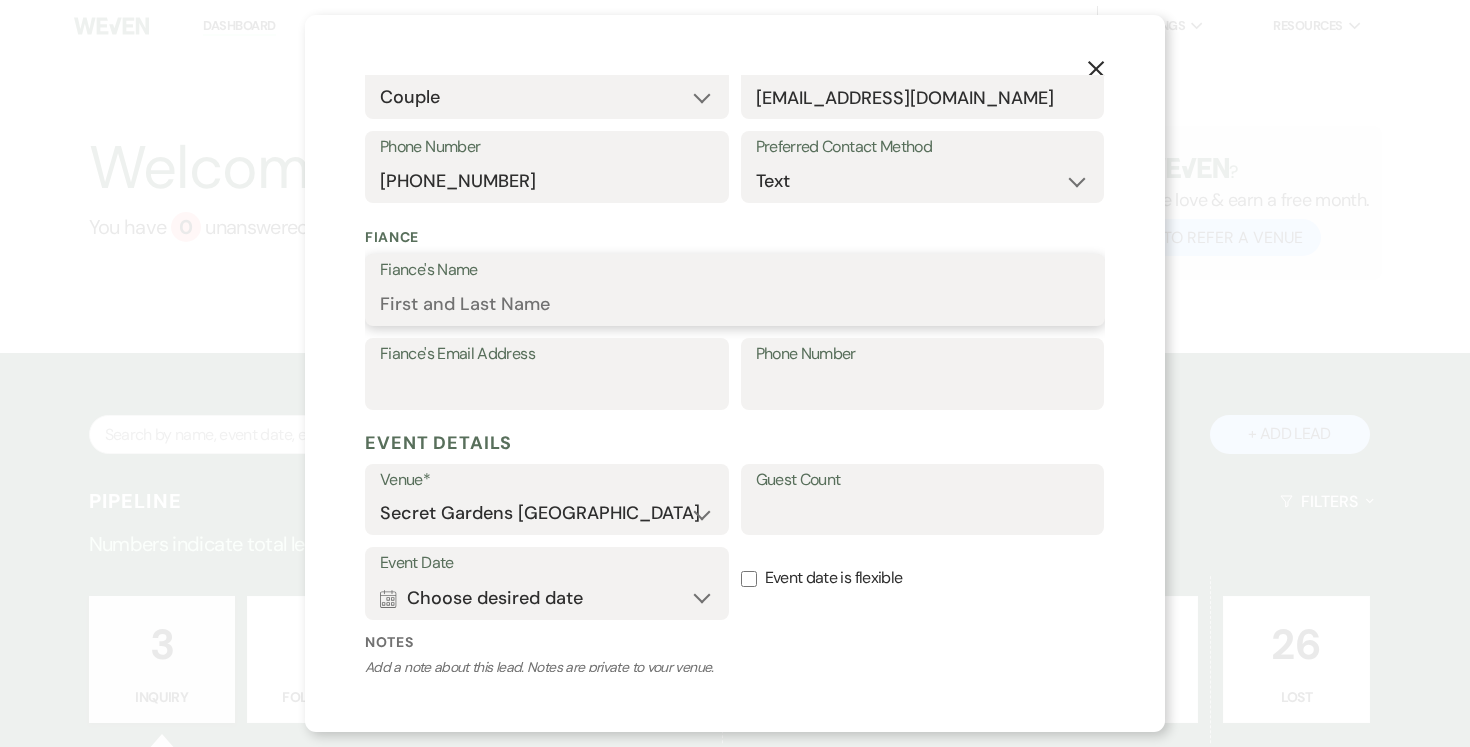 click on "Fiance's Name" at bounding box center [735, 304] 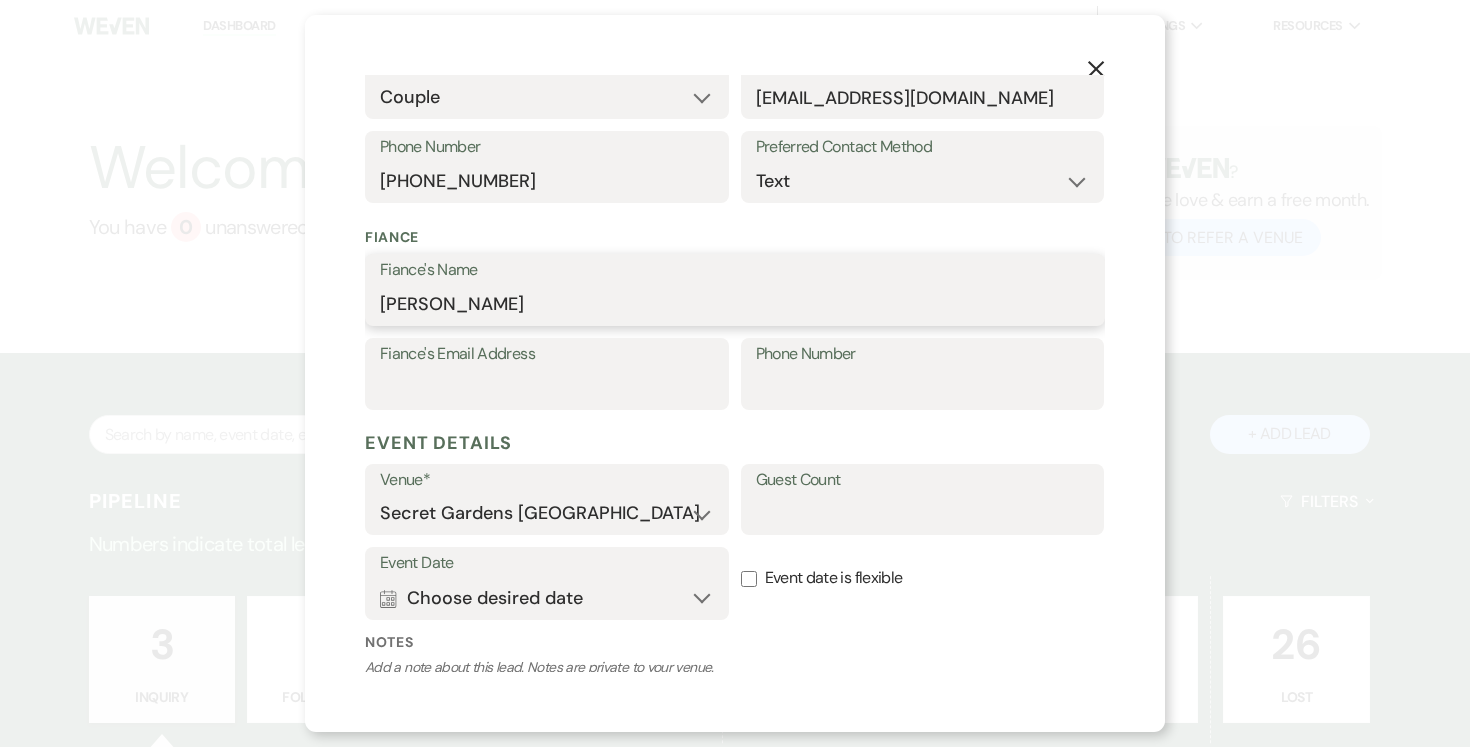 type on "[PERSON_NAME]" 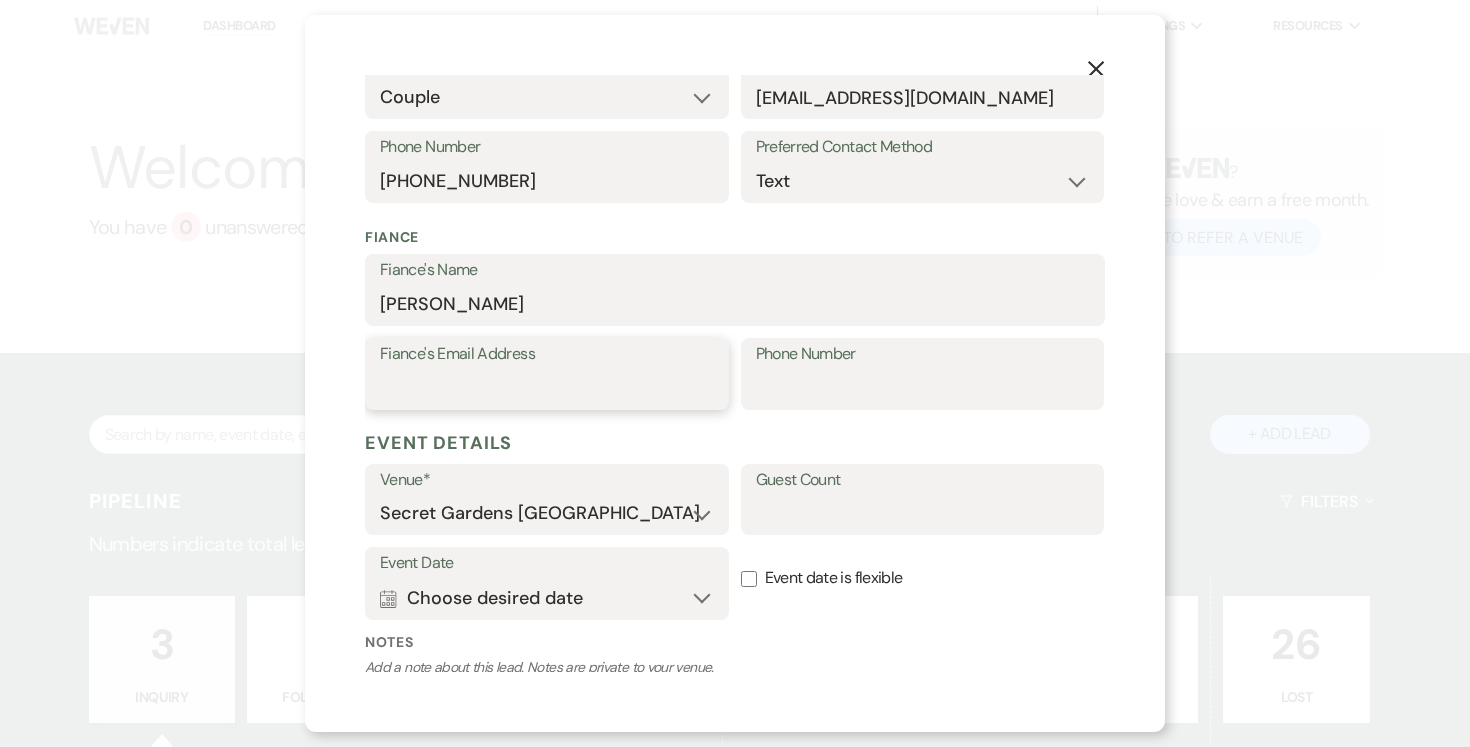 click on "Fiance's Email Address" at bounding box center (547, 388) 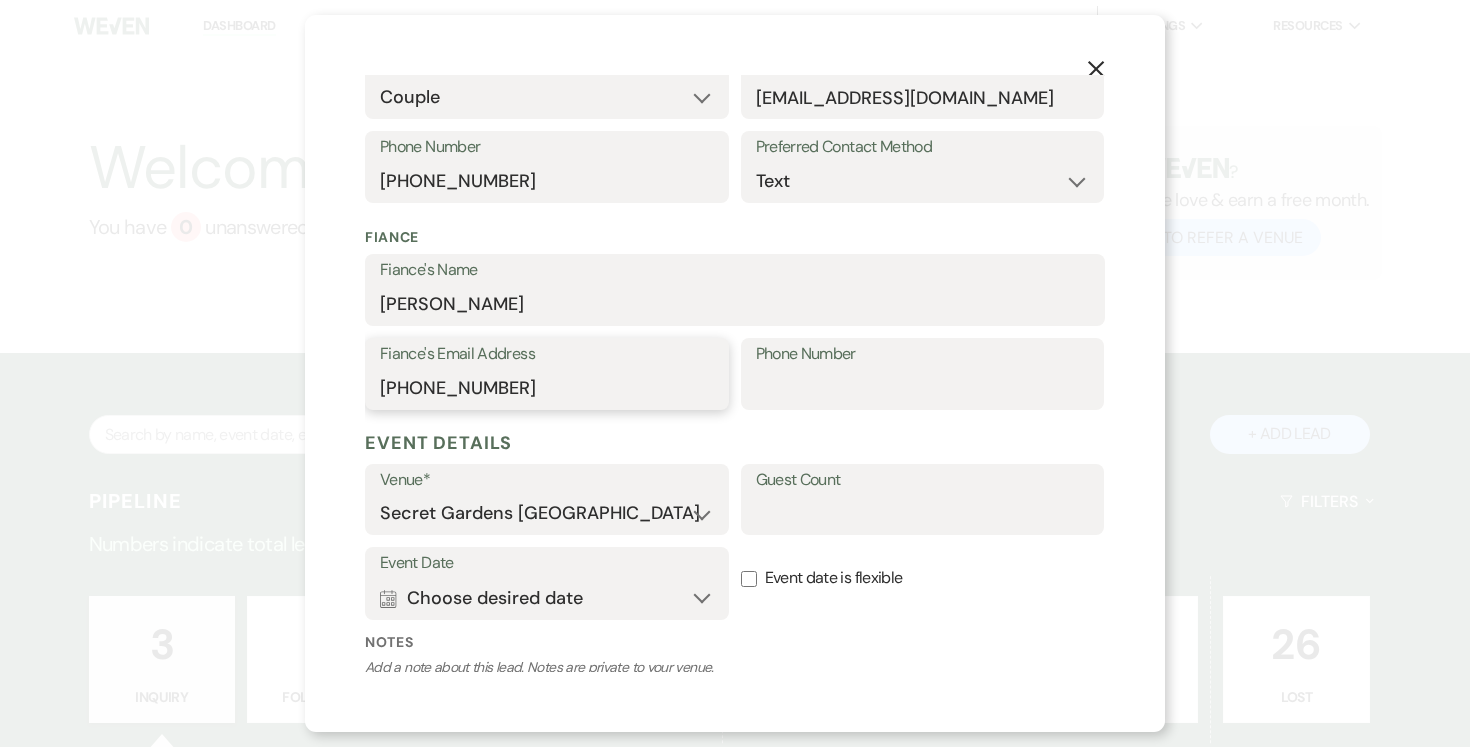 type on "[PHONE_NUMBER]" 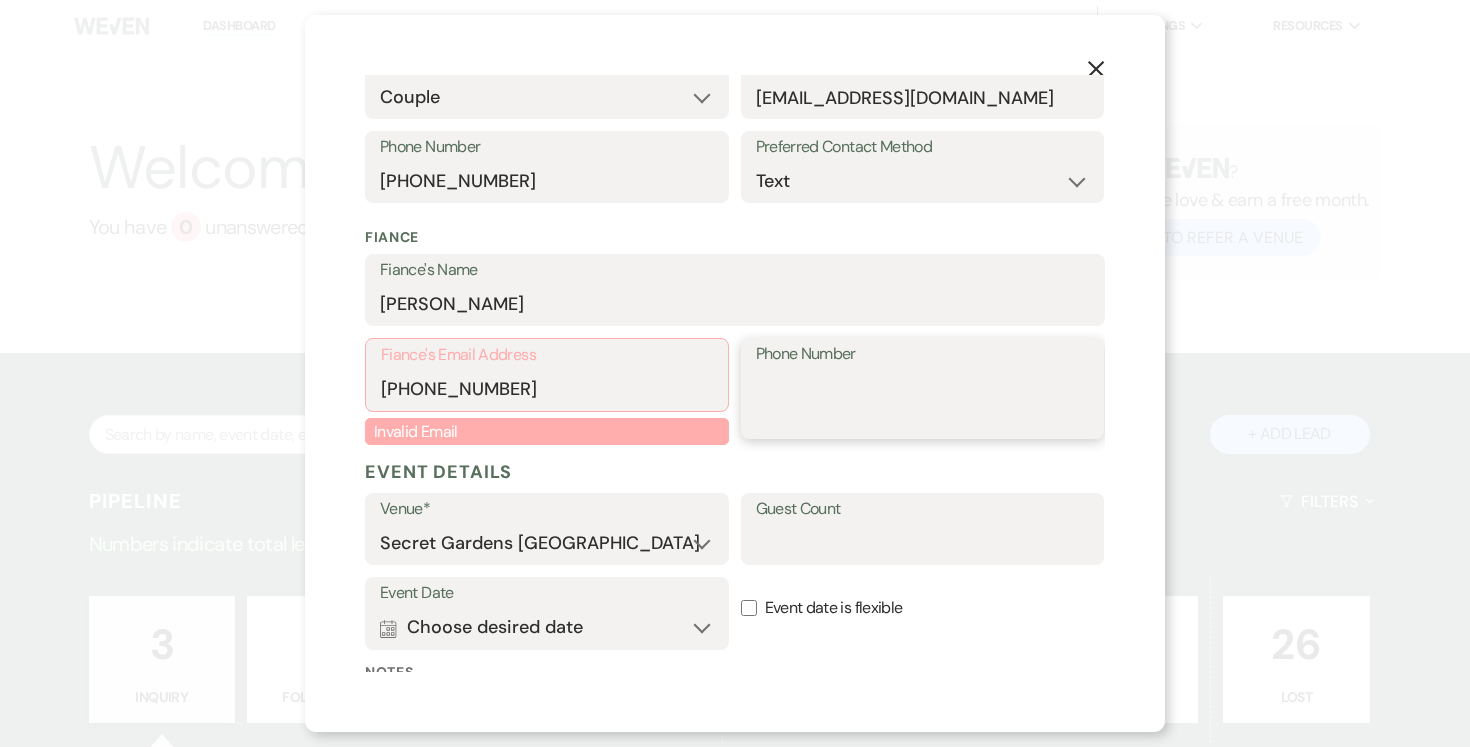 click on "Phone Number" at bounding box center [923, 388] 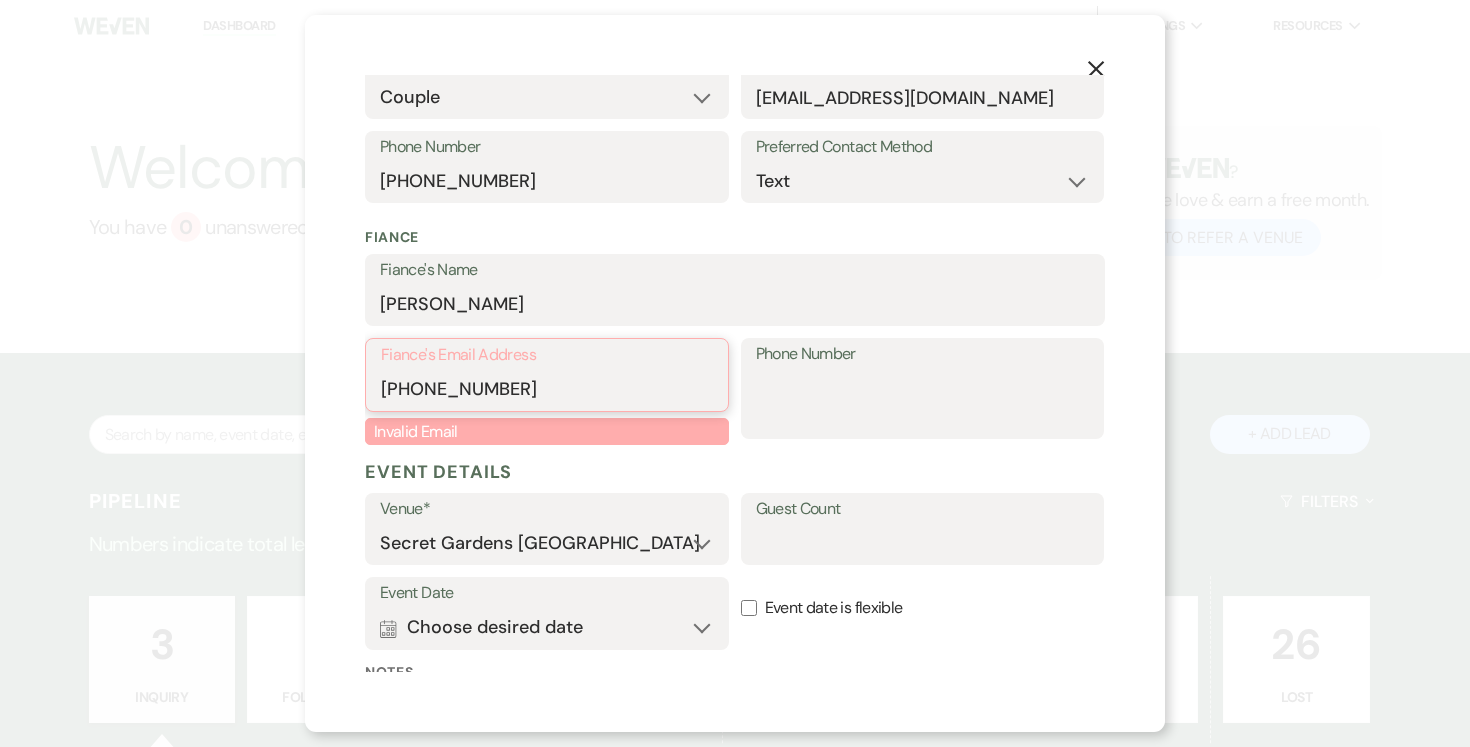 drag, startPoint x: 387, startPoint y: 387, endPoint x: 532, endPoint y: 388, distance: 145.00345 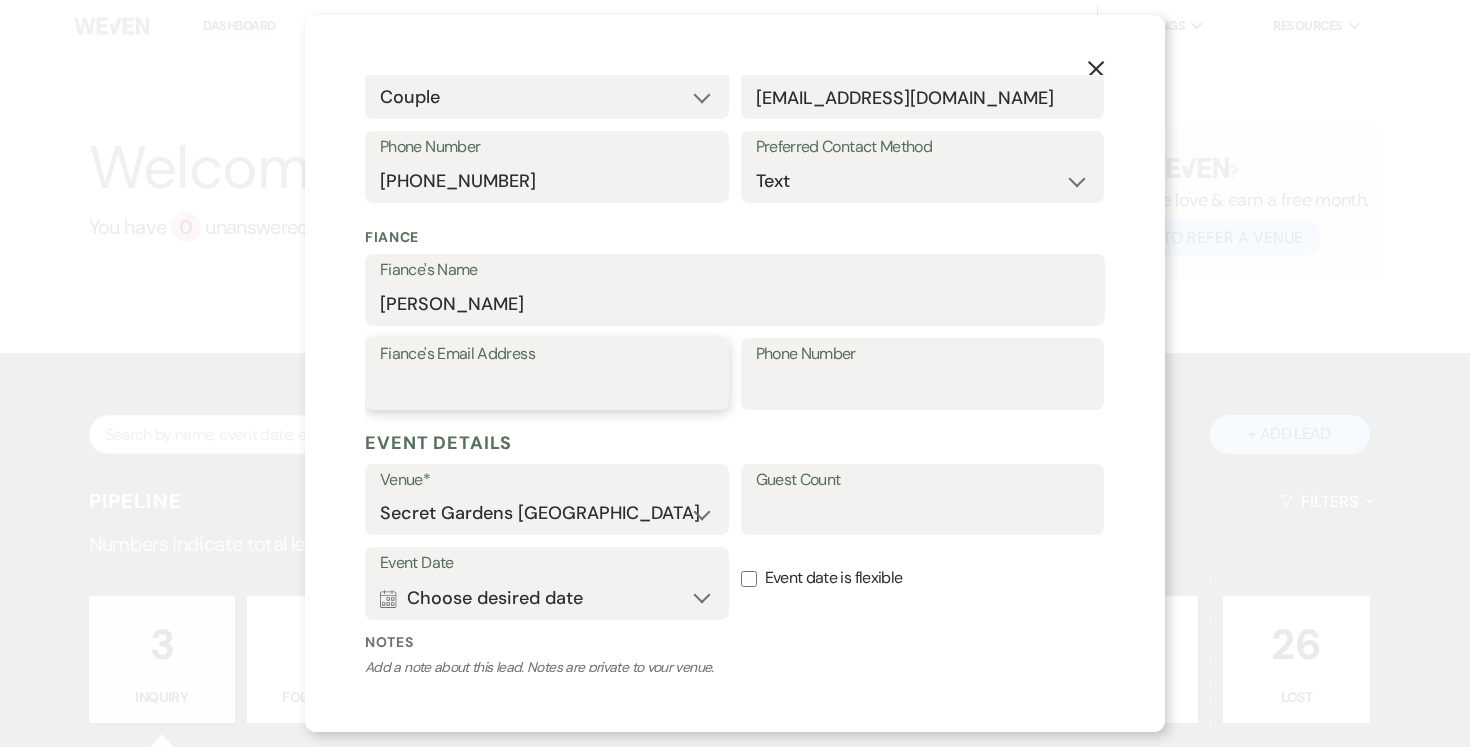 type 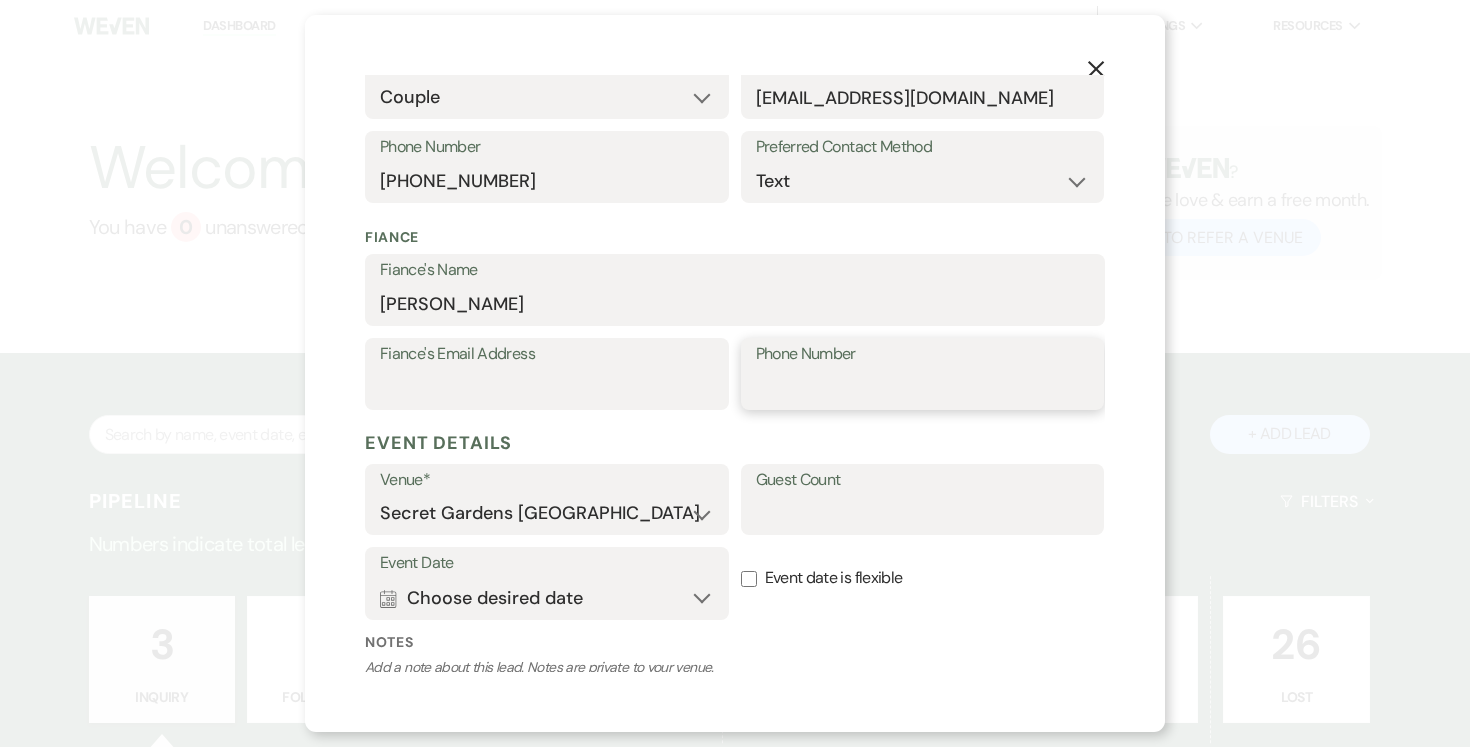 click on "Phone Number" at bounding box center [923, 388] 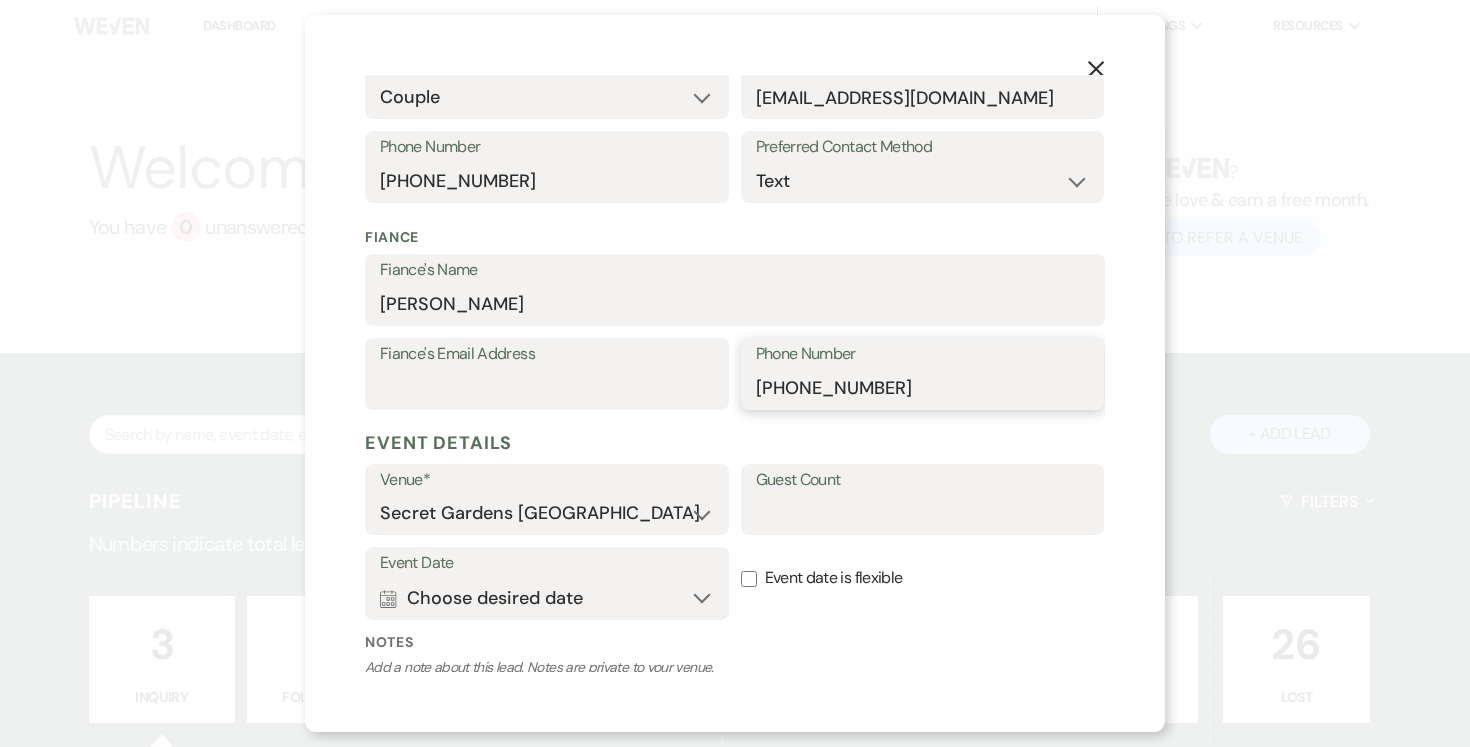 type on "[PHONE_NUMBER]" 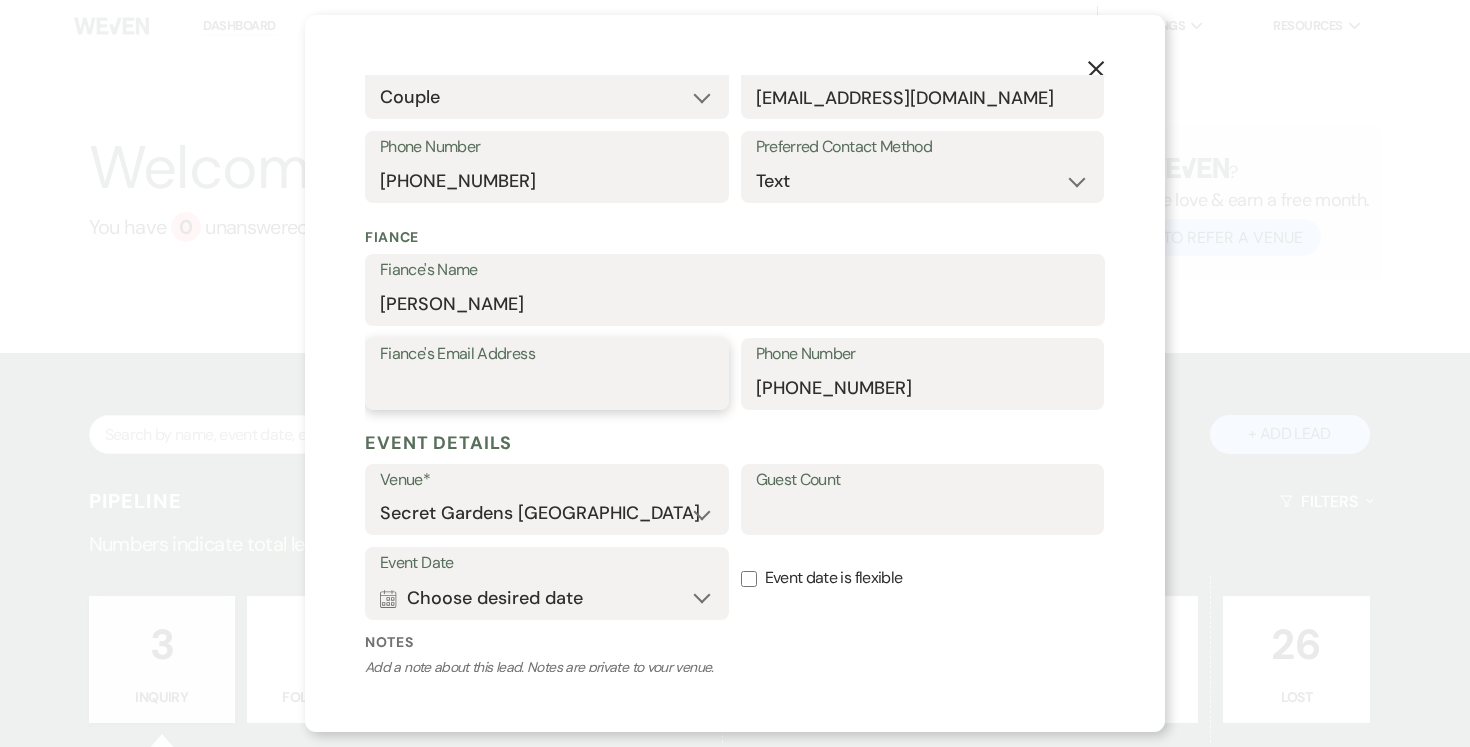 click on "Fiance's Email Address" at bounding box center (547, 388) 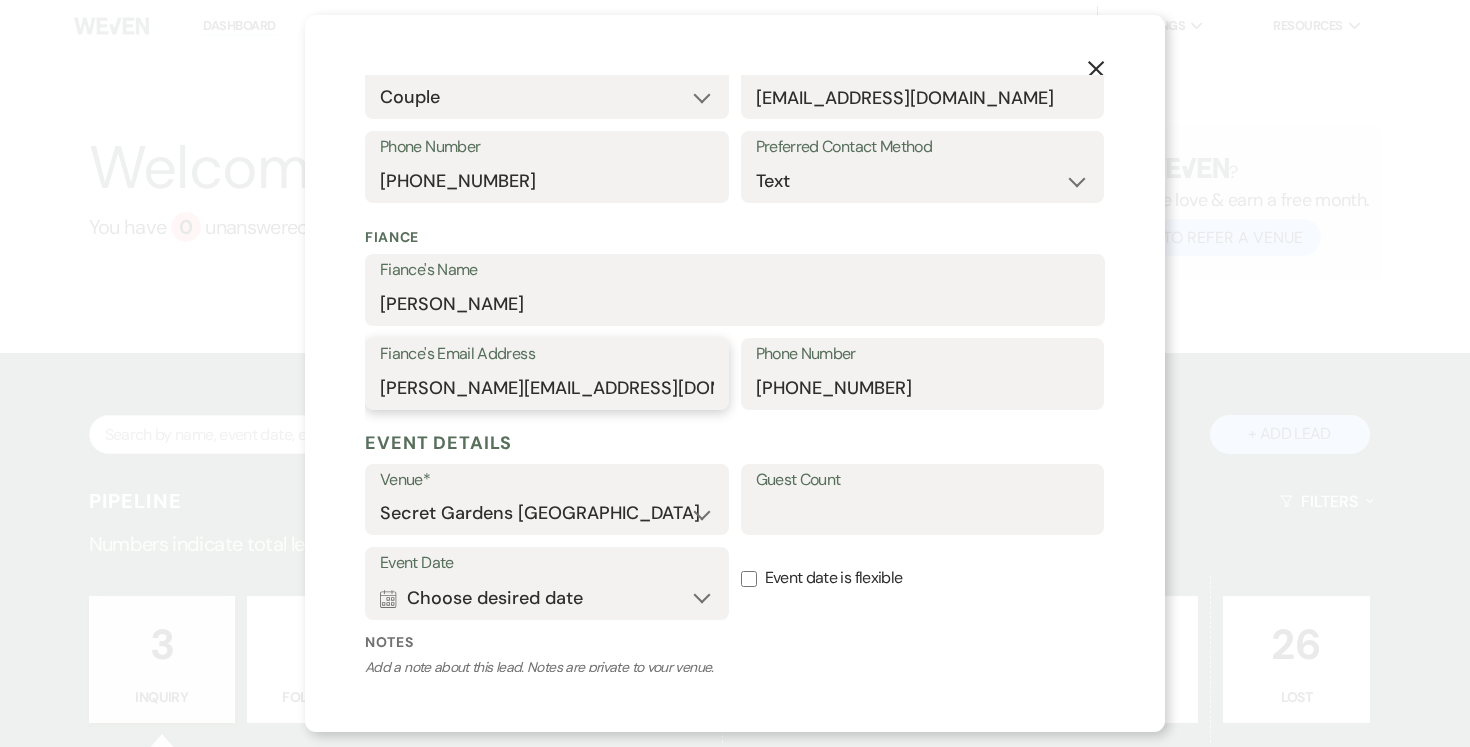 type on "[PERSON_NAME][EMAIL_ADDRESS][DOMAIN_NAME]" 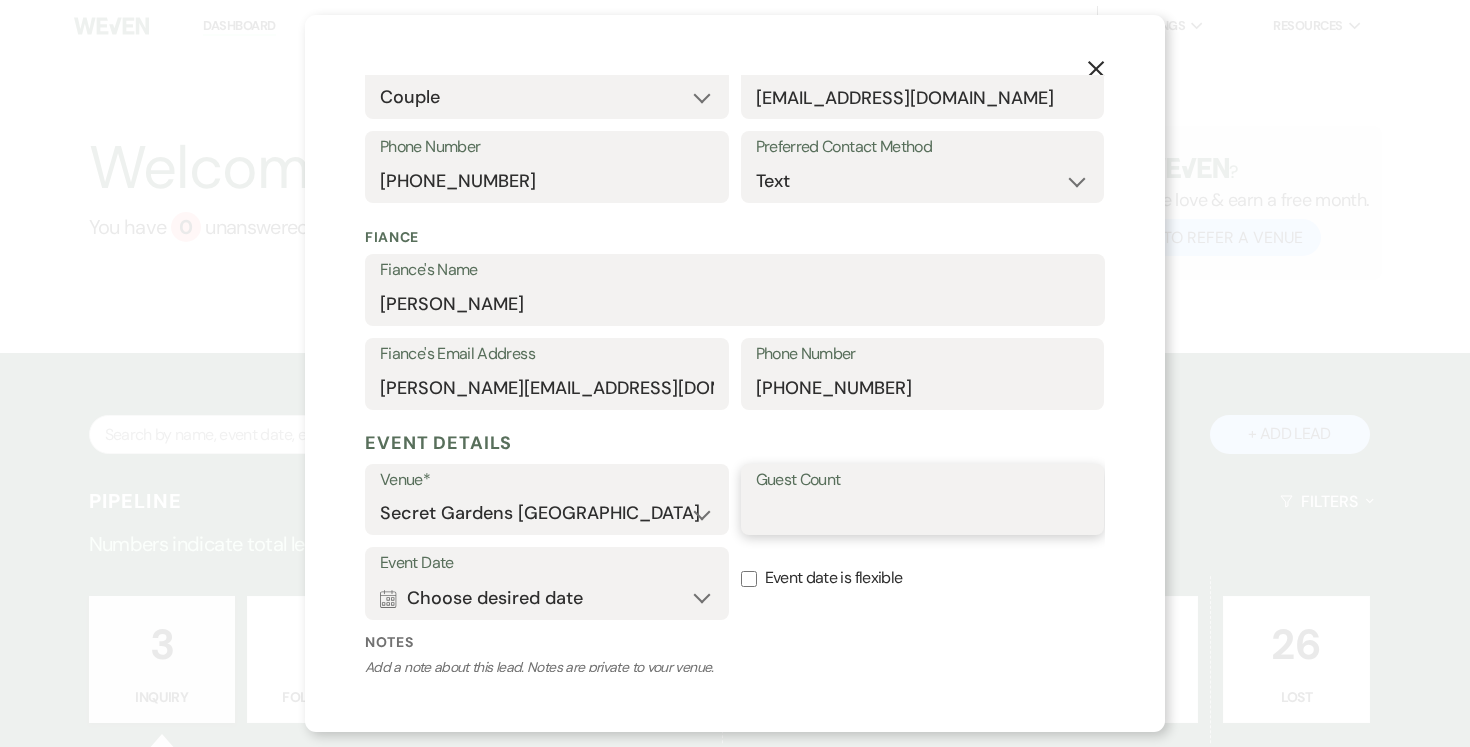click on "Guest Count" at bounding box center [923, 513] 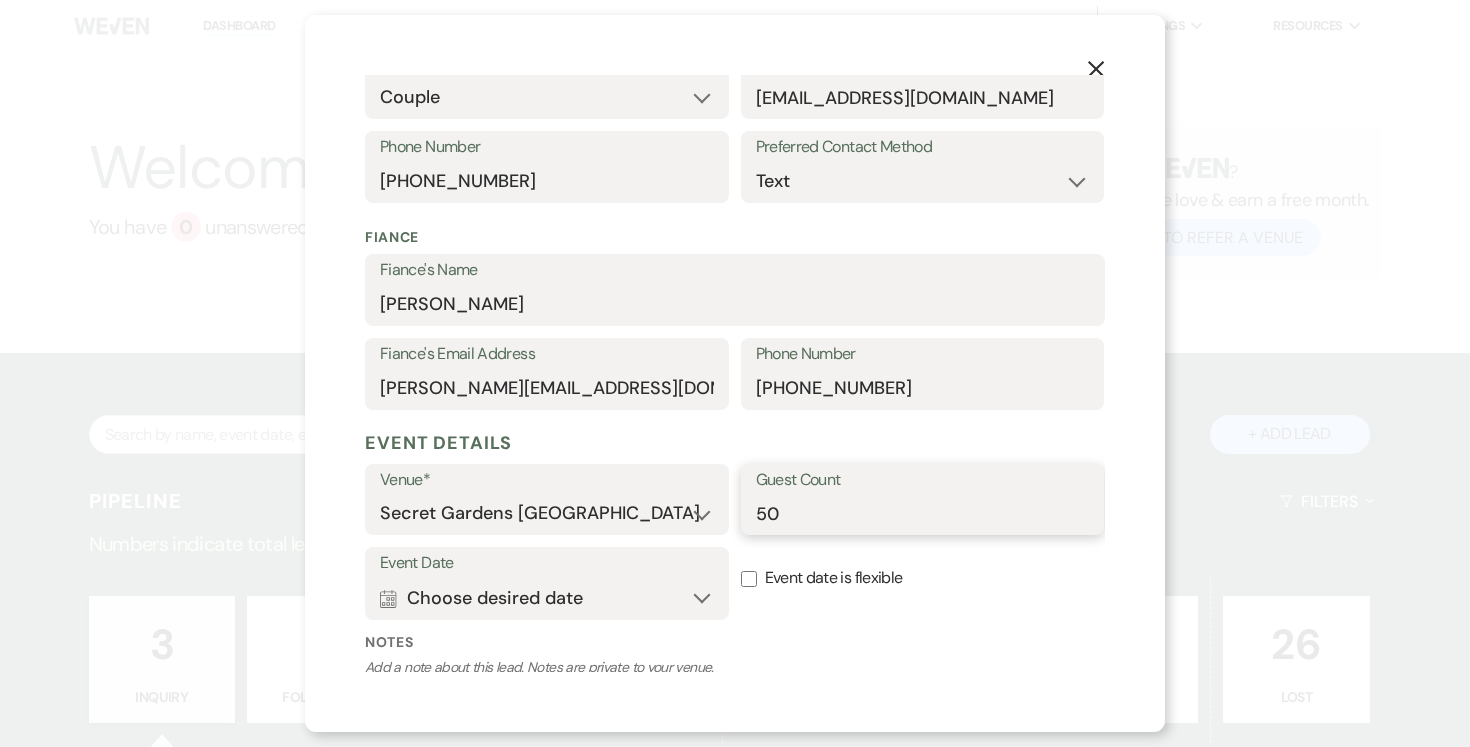 type on "50" 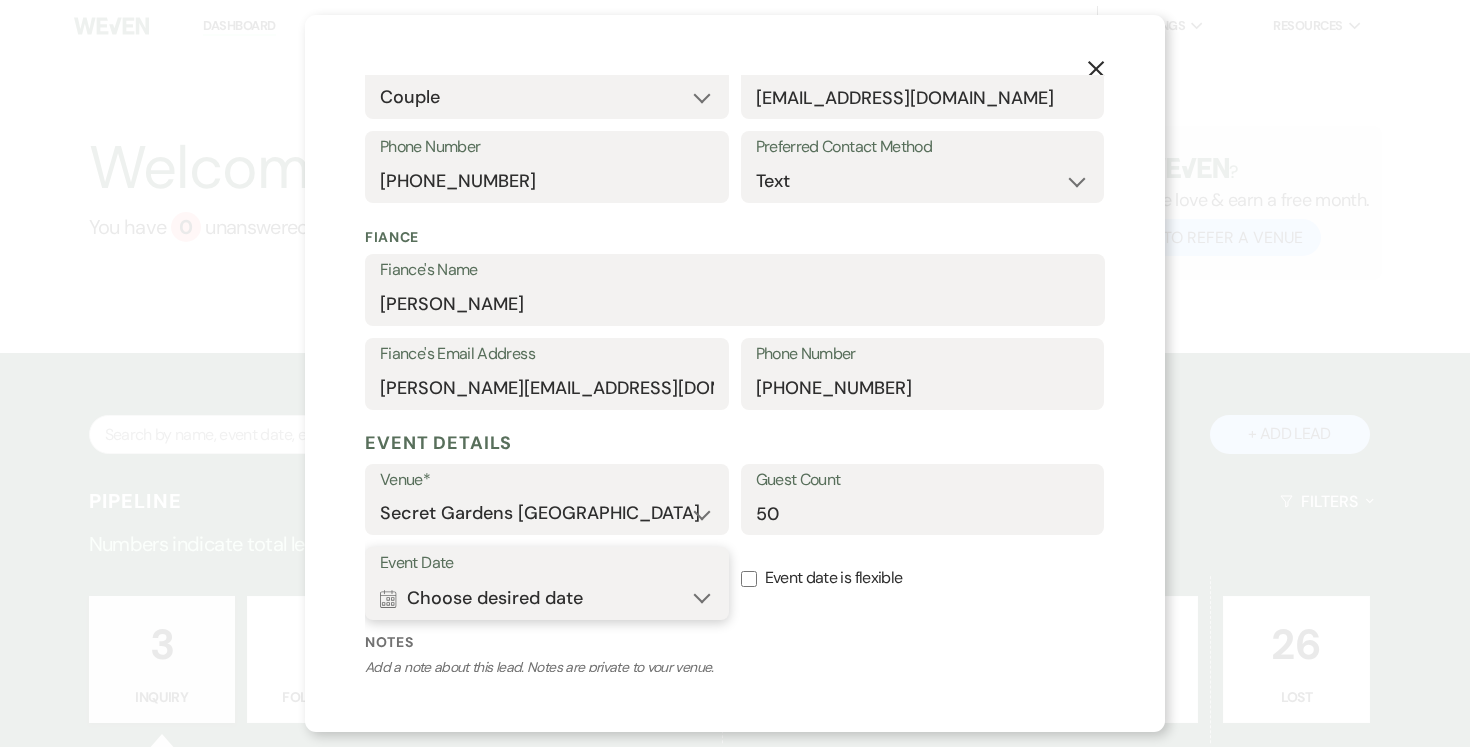 click on "Calendar Choose desired date Expand" at bounding box center (547, 598) 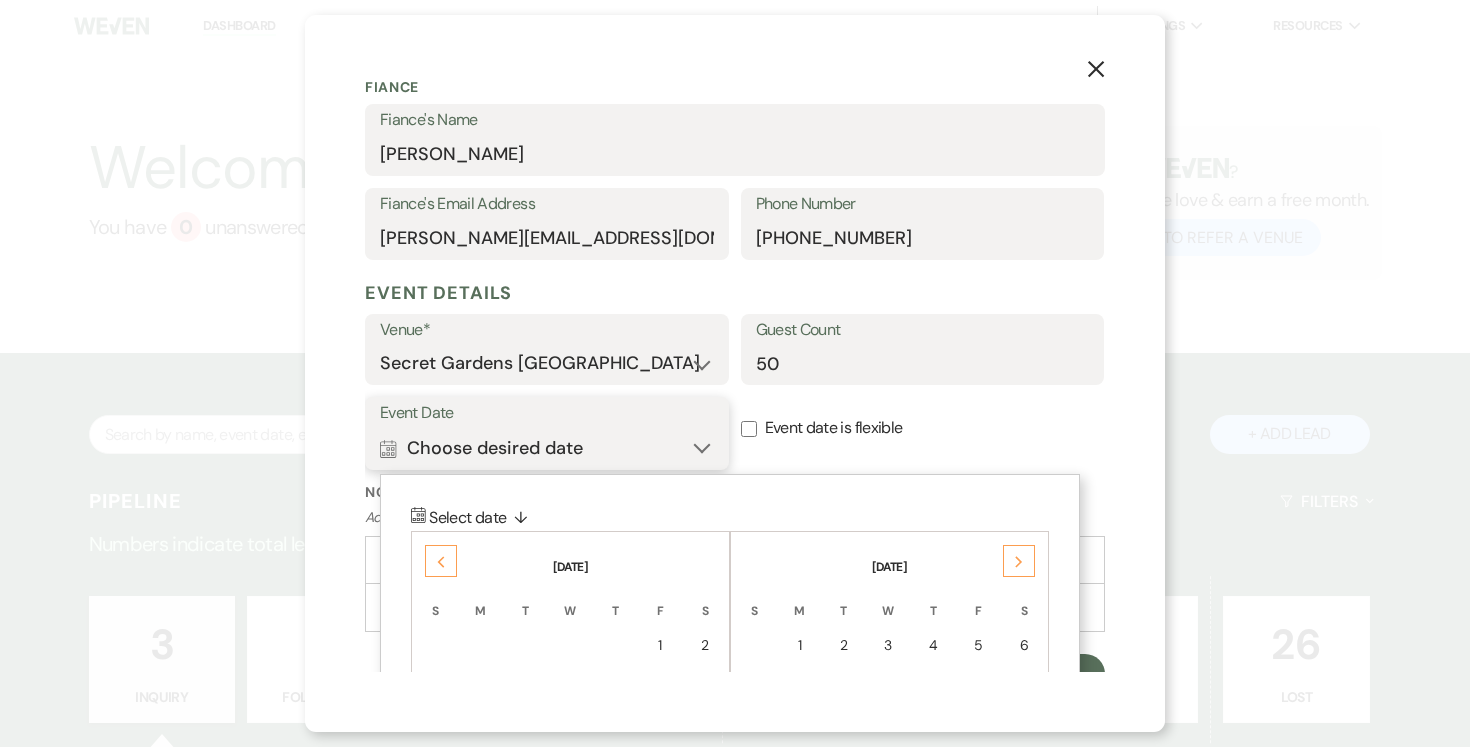 scroll, scrollTop: 590, scrollLeft: 0, axis: vertical 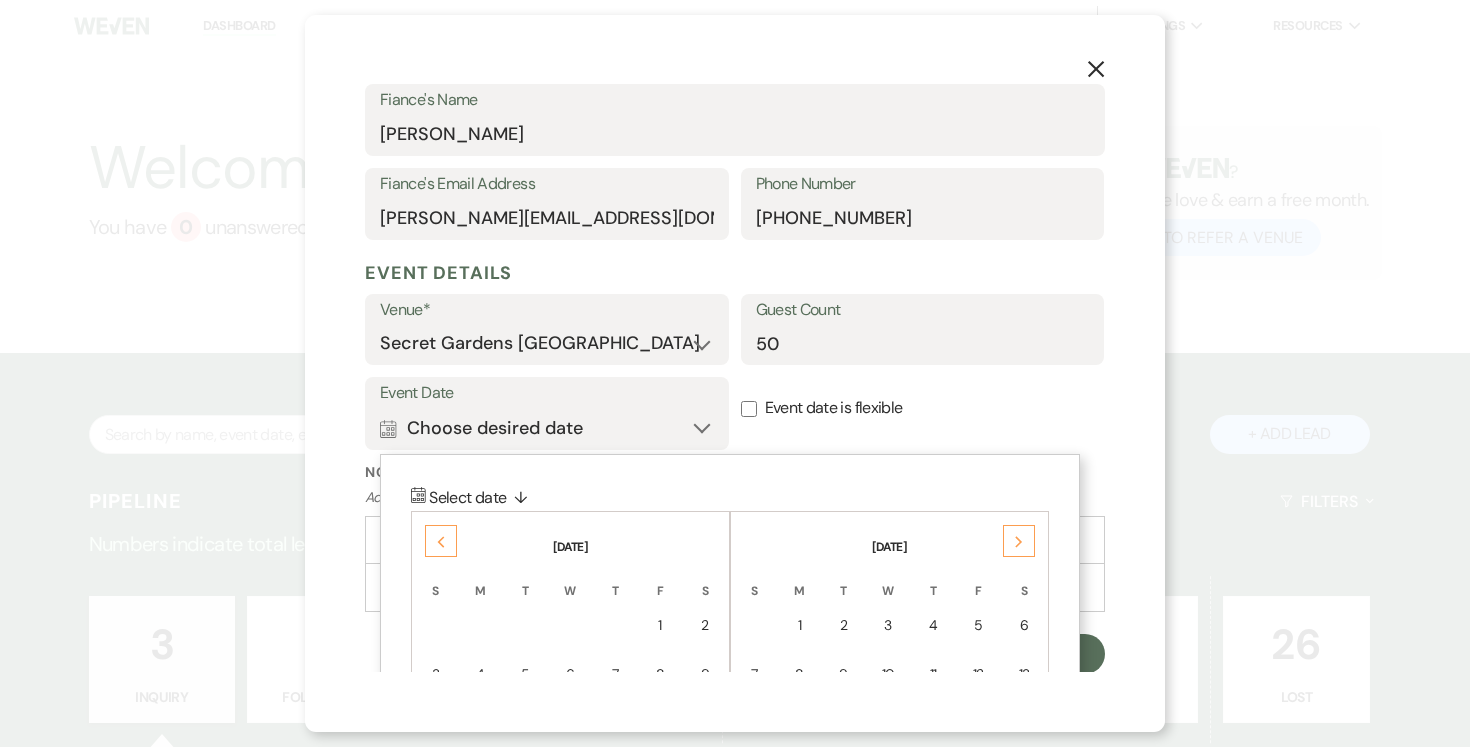 click on "Previous" 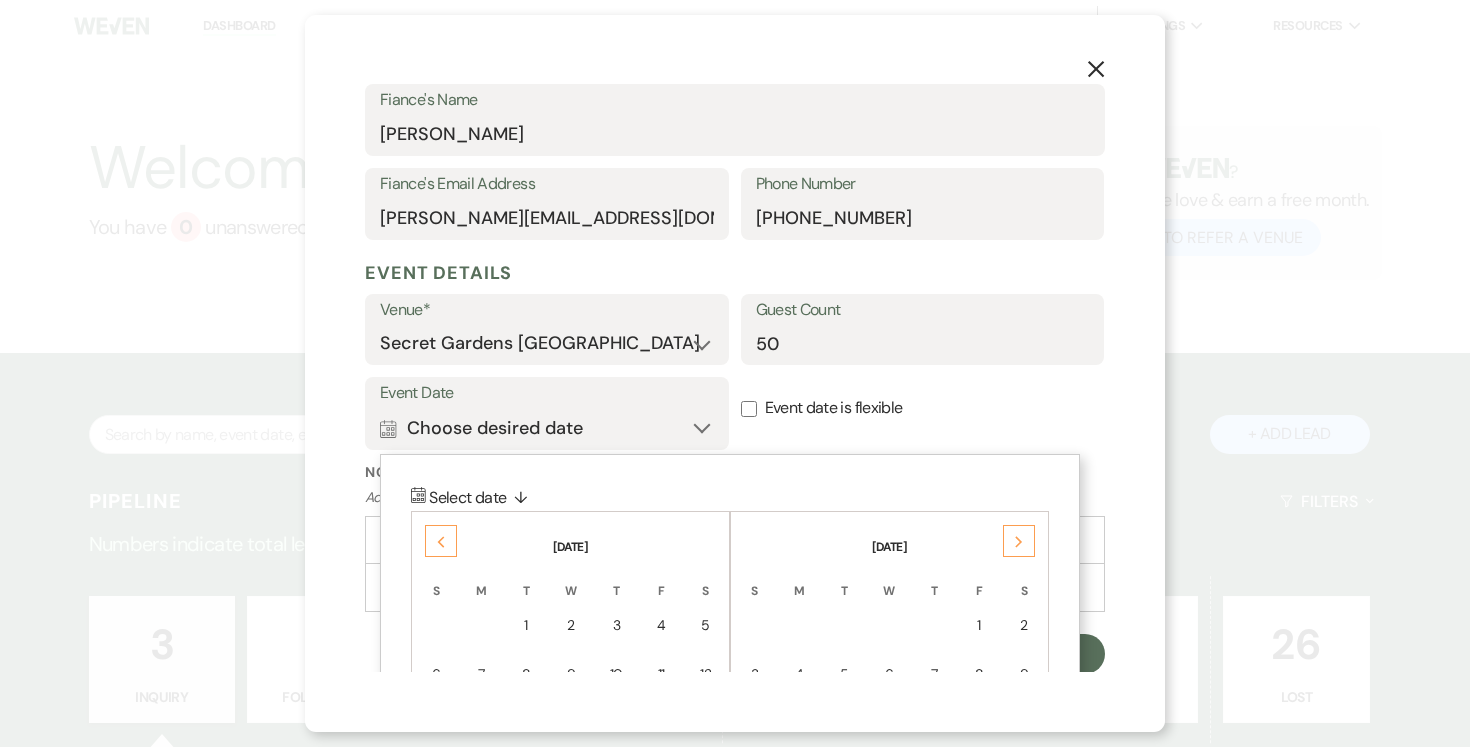 click on "Previous" 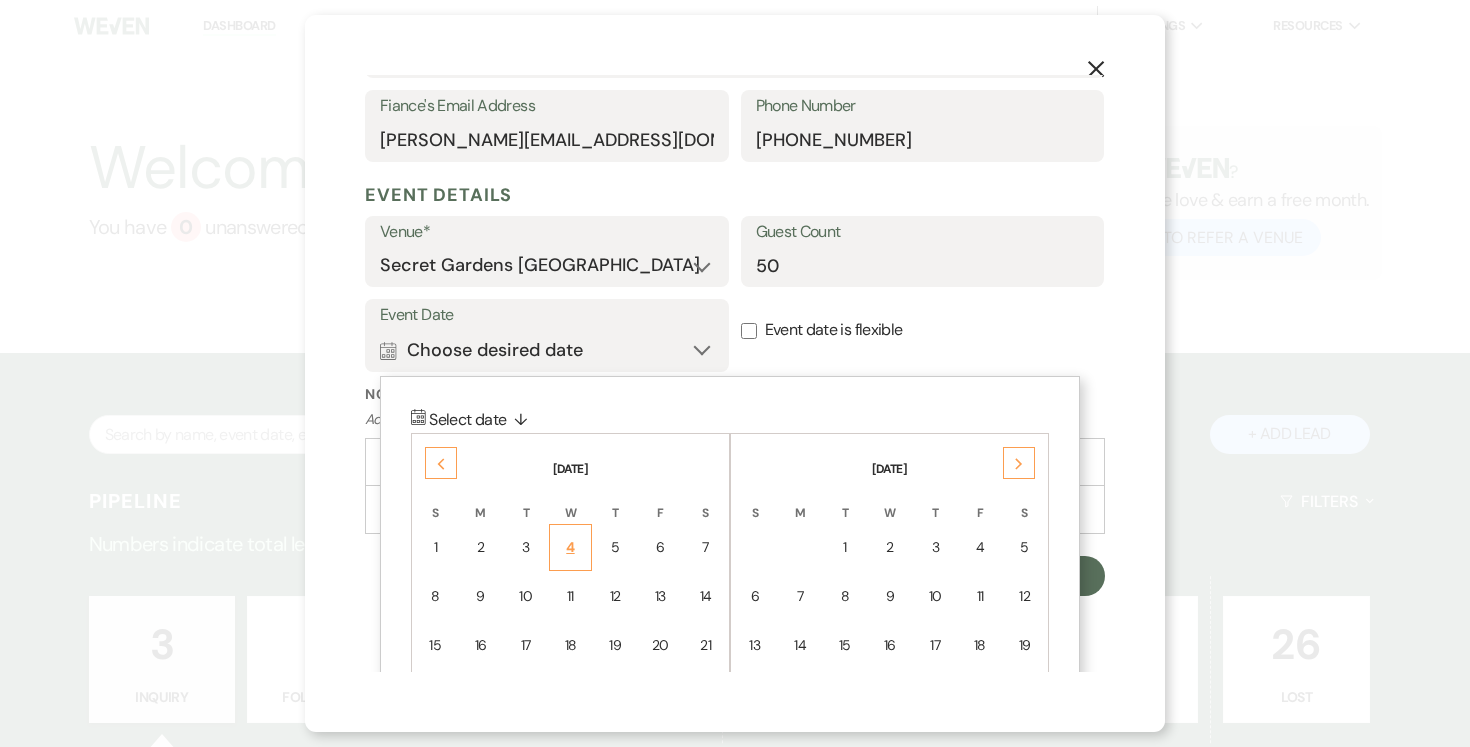 scroll, scrollTop: 682, scrollLeft: 0, axis: vertical 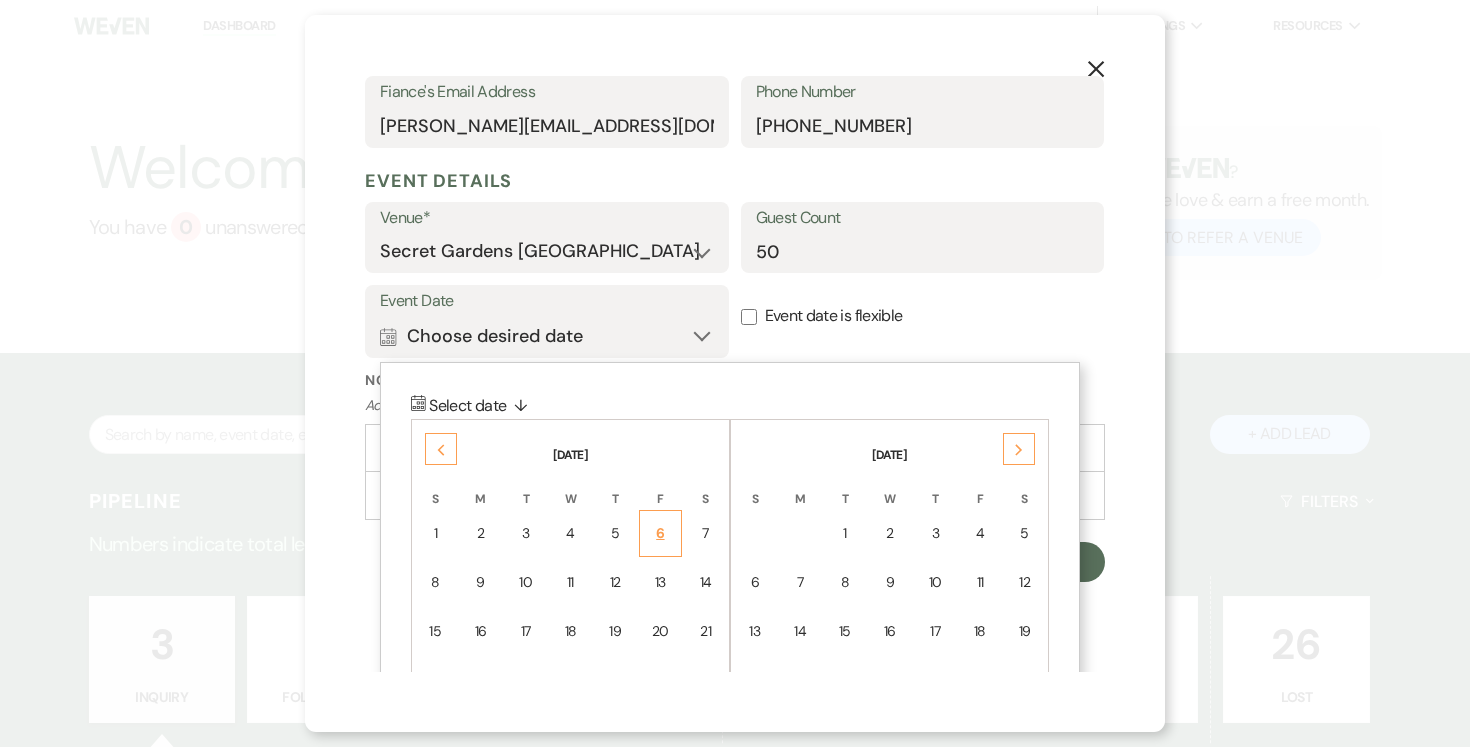 click on "6" at bounding box center (661, 533) 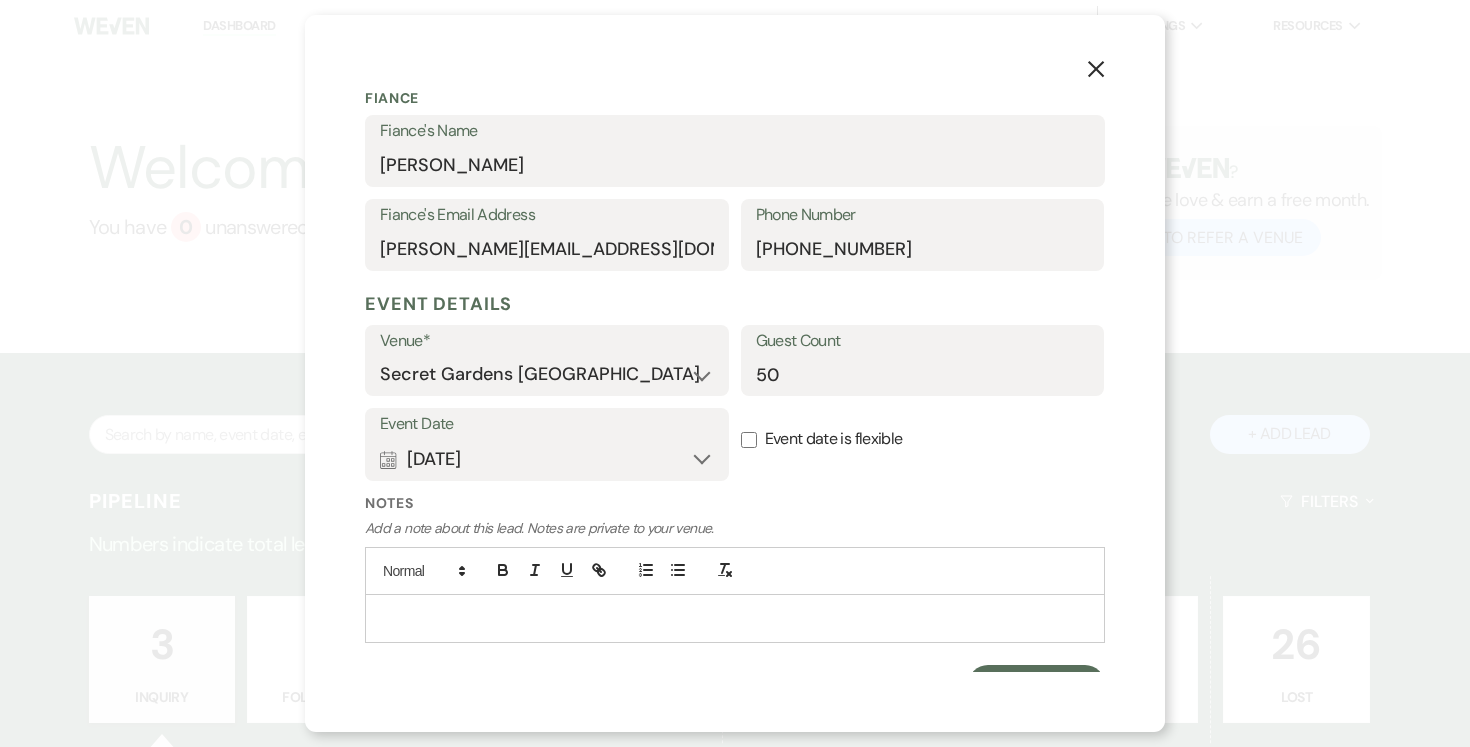 scroll, scrollTop: 590, scrollLeft: 0, axis: vertical 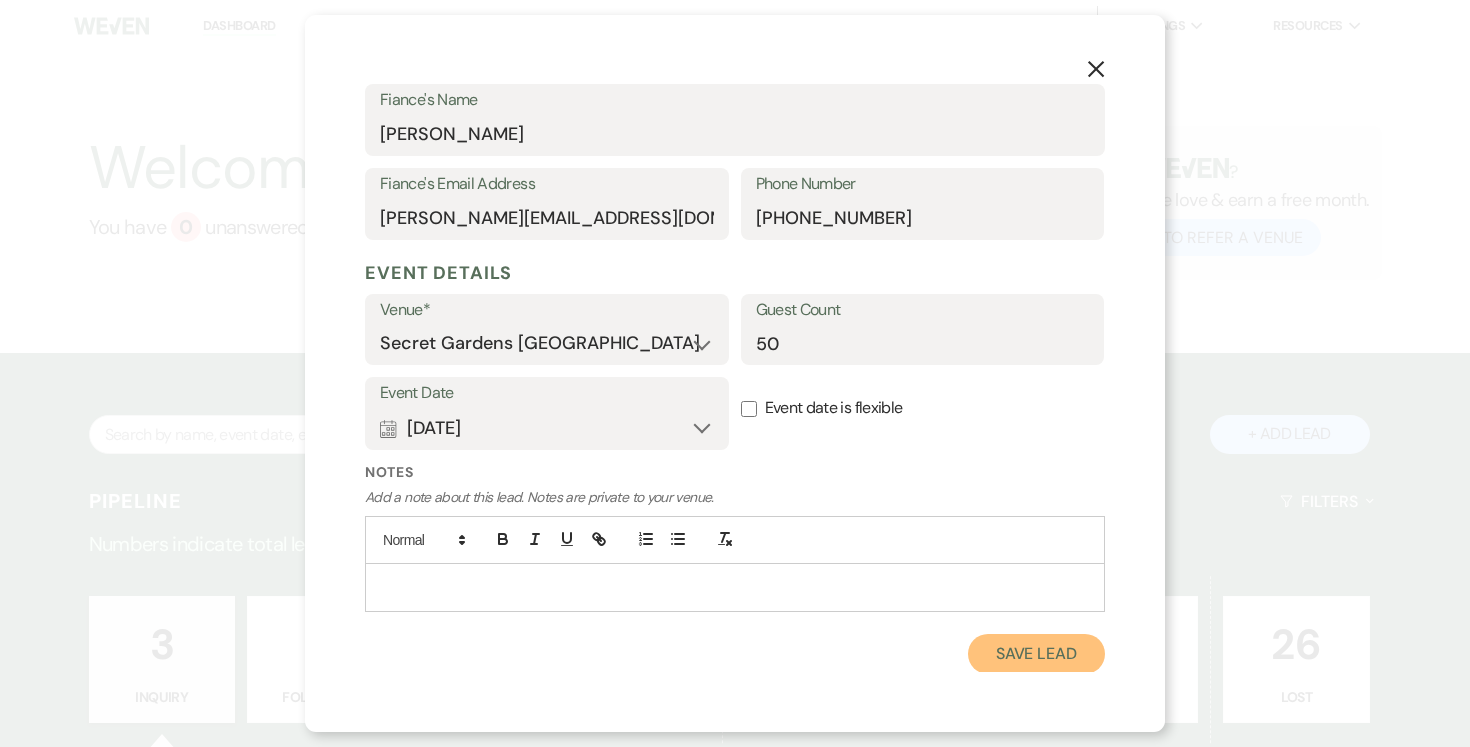 click on "Save Lead" at bounding box center [1036, 654] 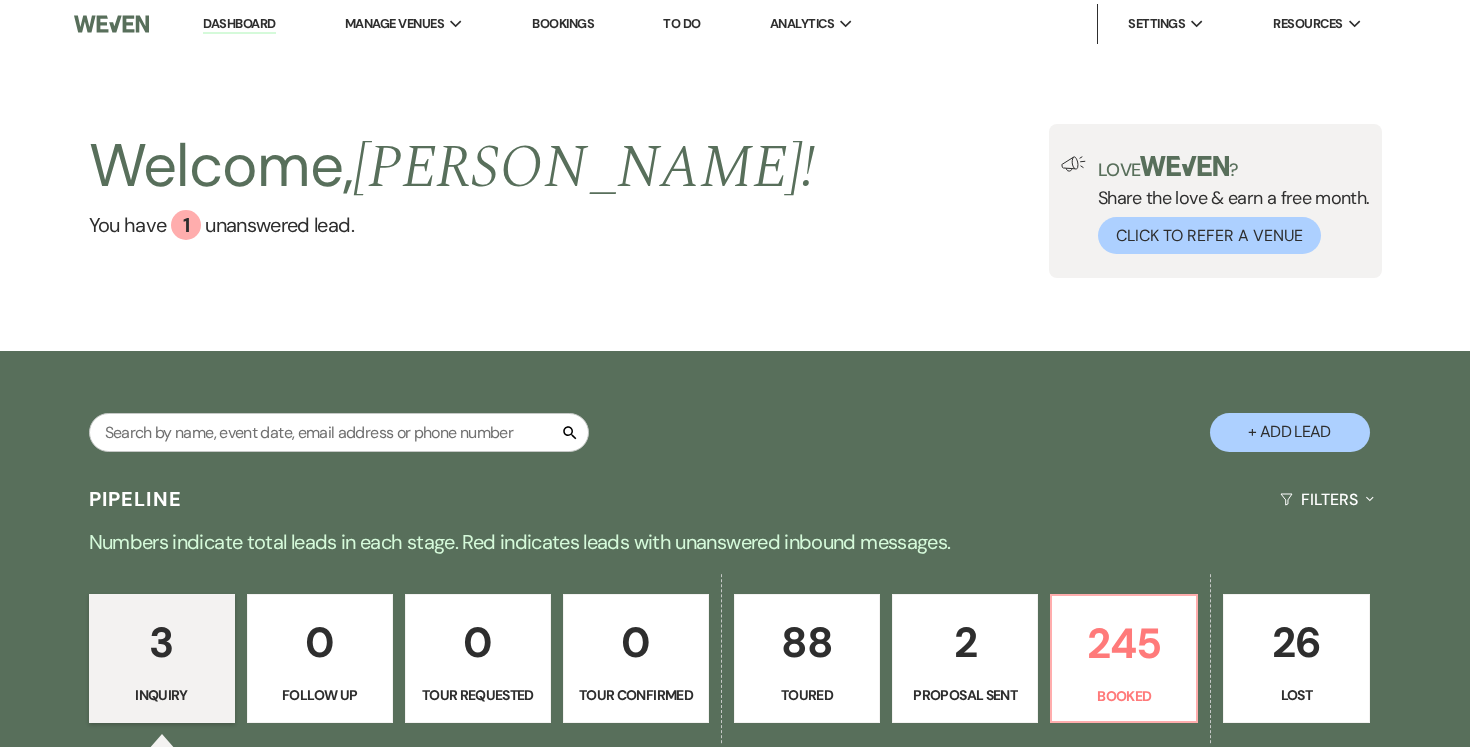 scroll, scrollTop: 12, scrollLeft: 0, axis: vertical 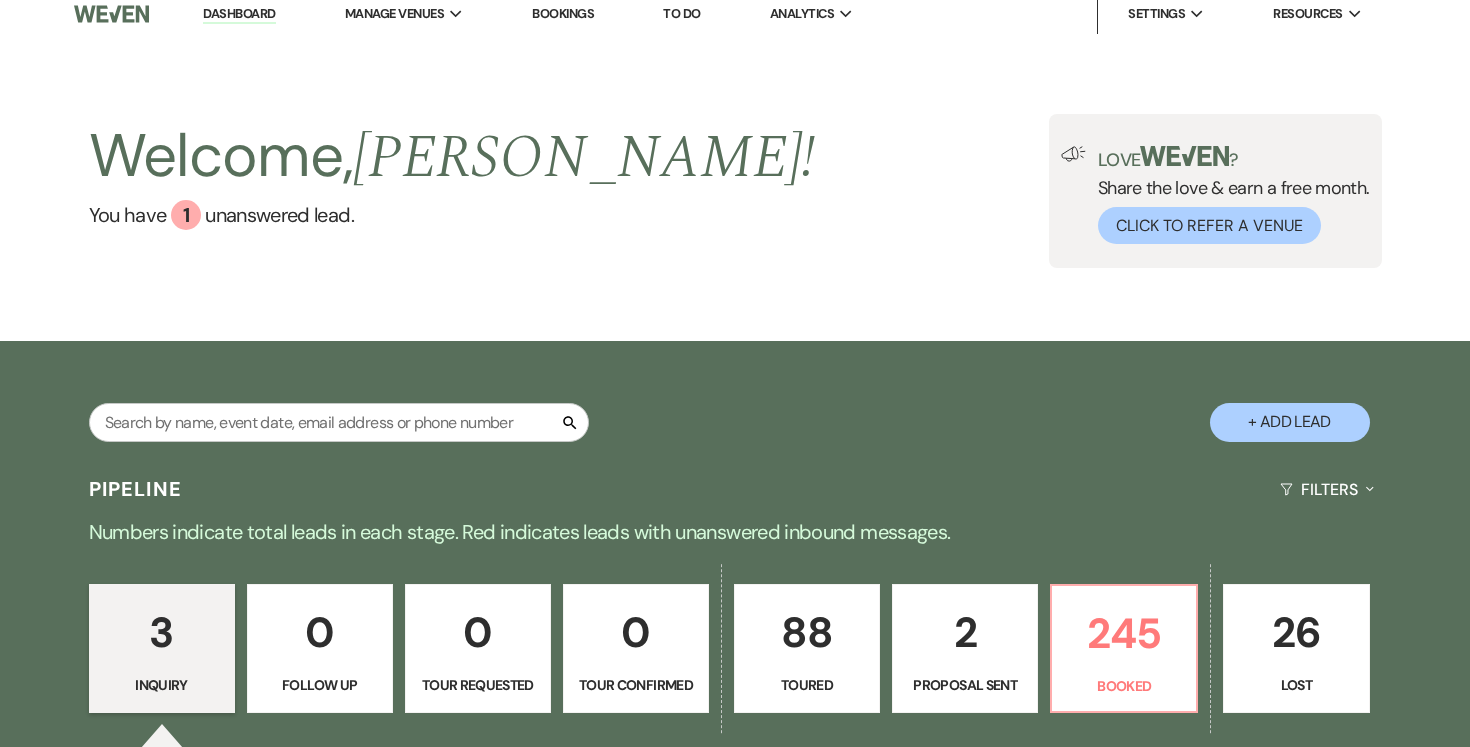 click on "88" at bounding box center [807, 632] 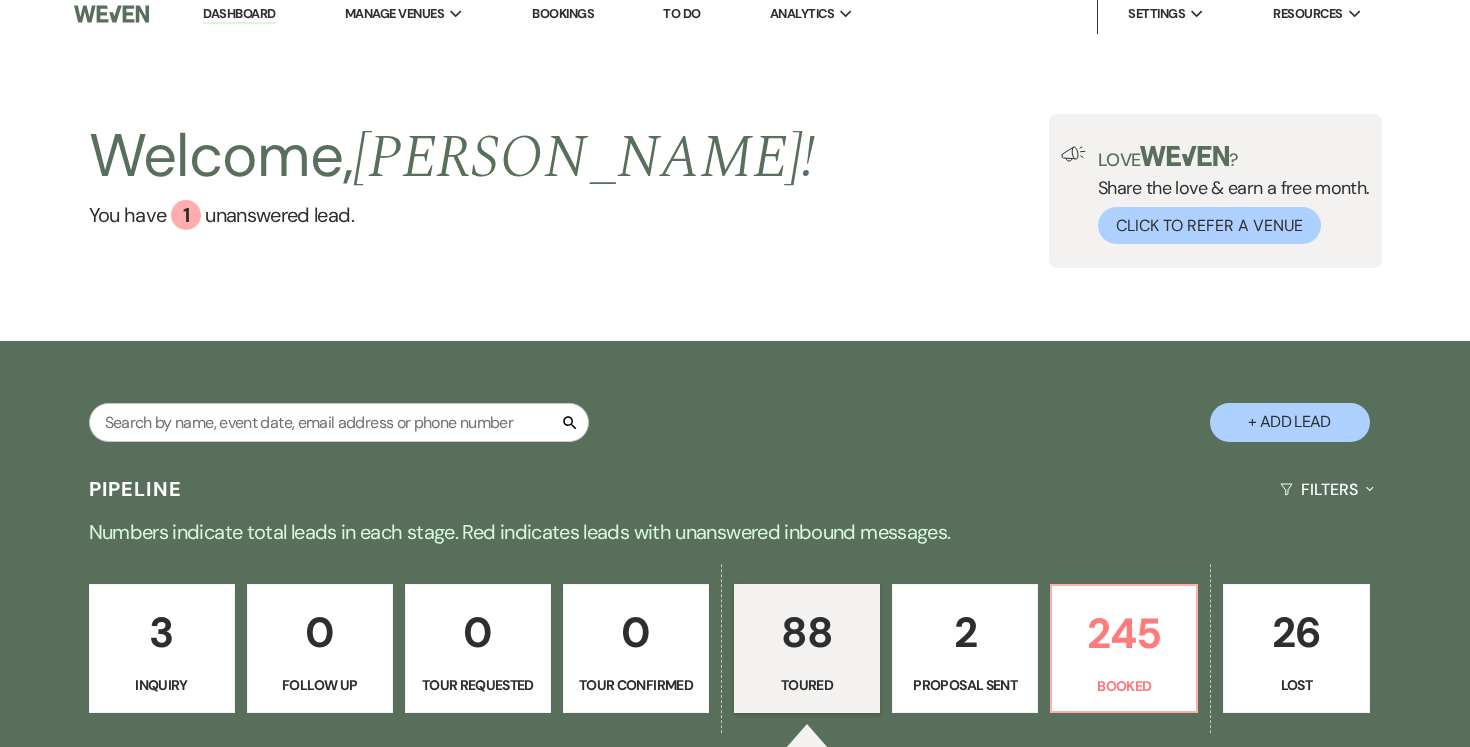 select on "5" 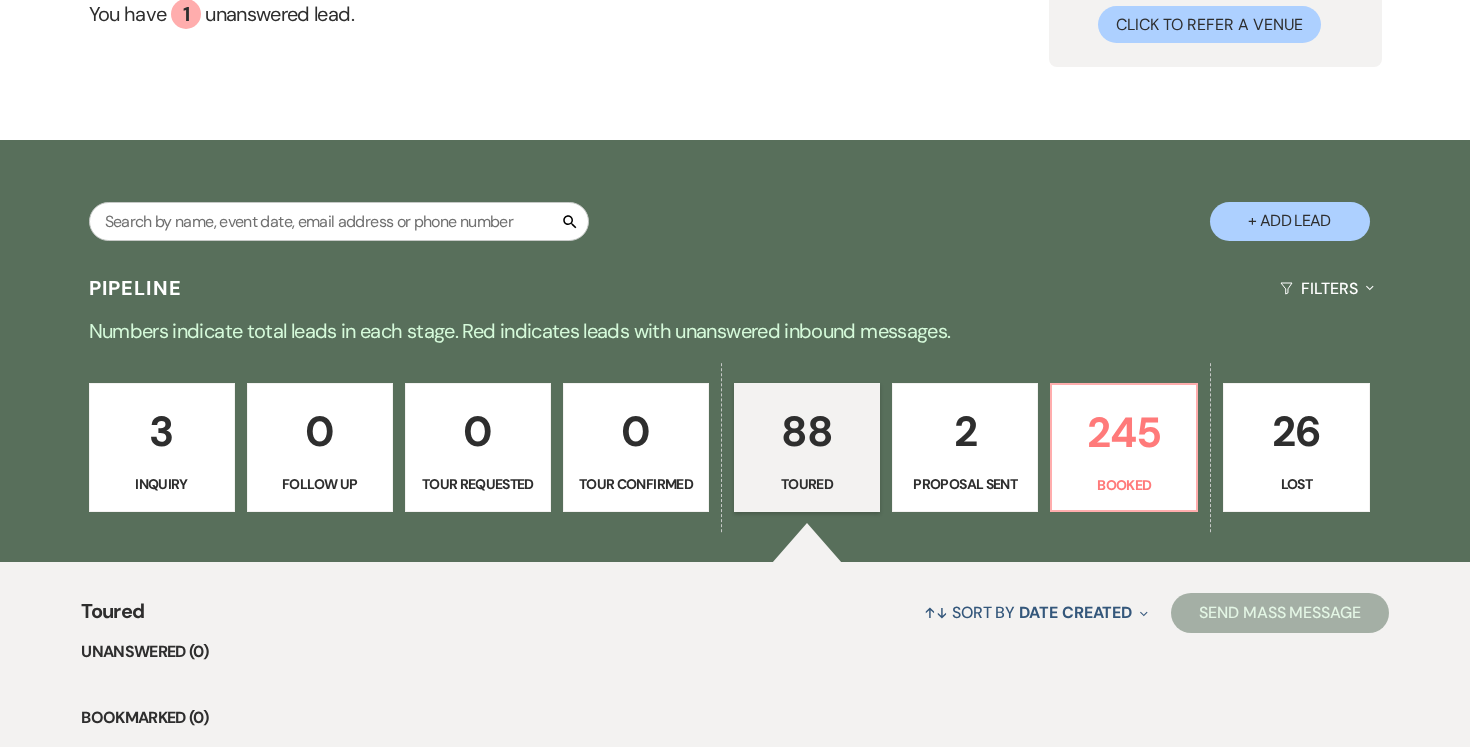 scroll, scrollTop: 432, scrollLeft: 0, axis: vertical 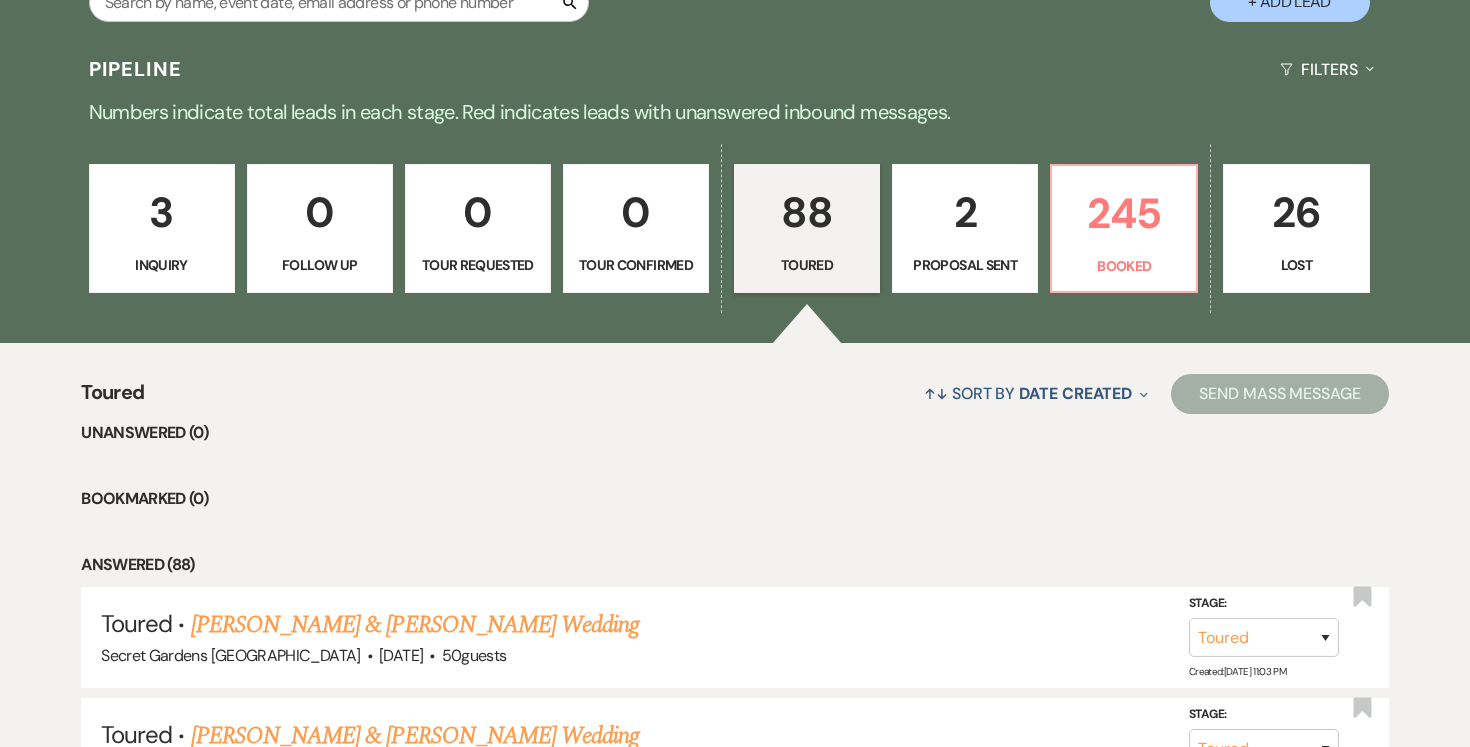 click on "[PERSON_NAME] & [PERSON_NAME] Wedding" at bounding box center (415, 625) 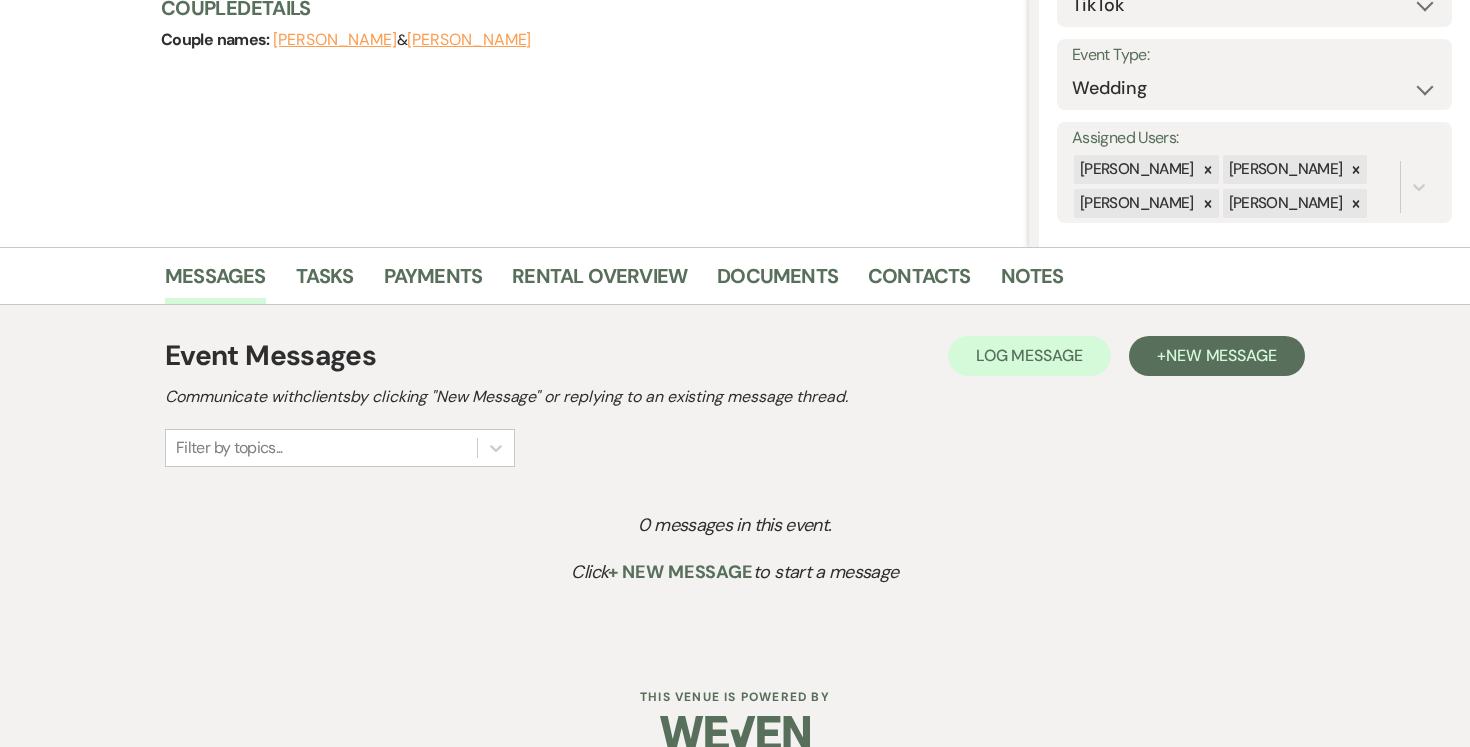 scroll, scrollTop: 288, scrollLeft: 0, axis: vertical 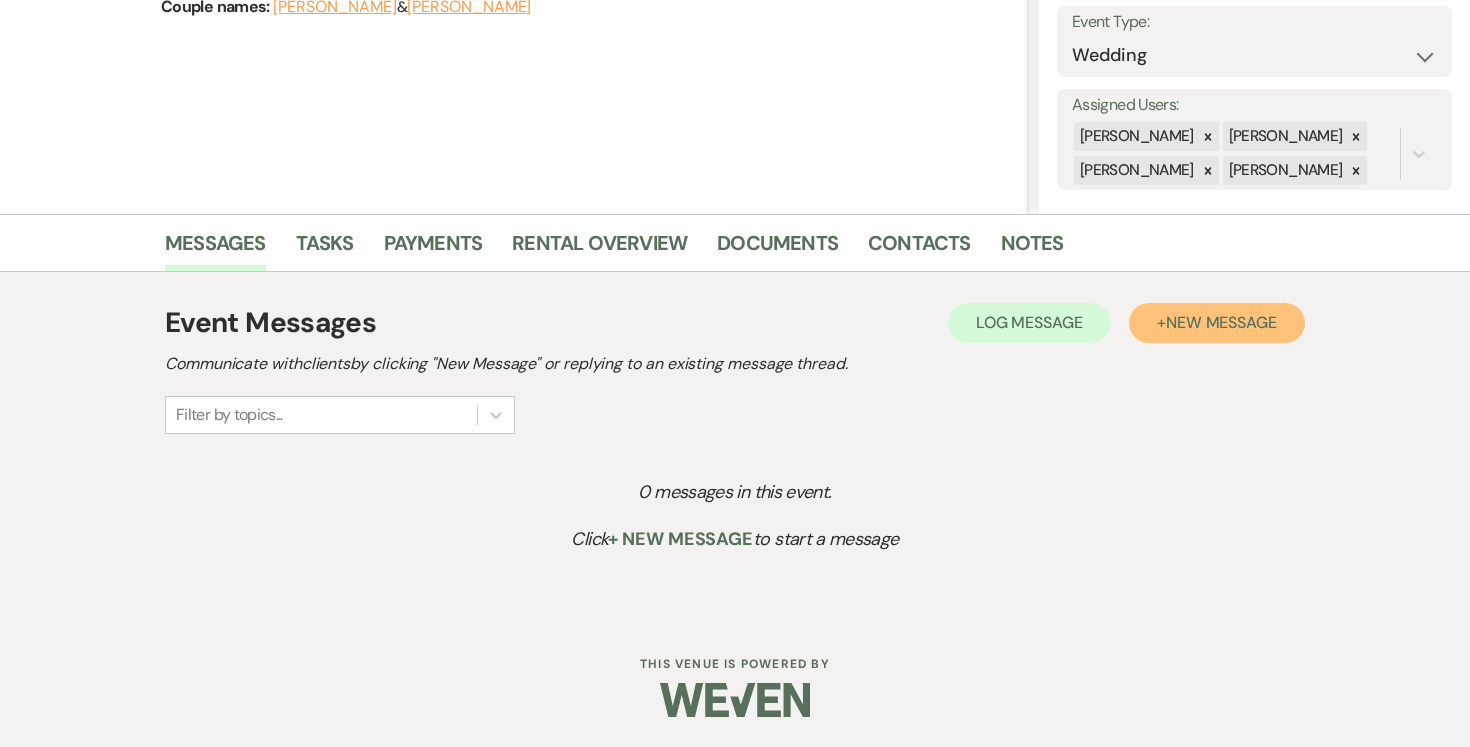 click on "New Message" at bounding box center [1221, 322] 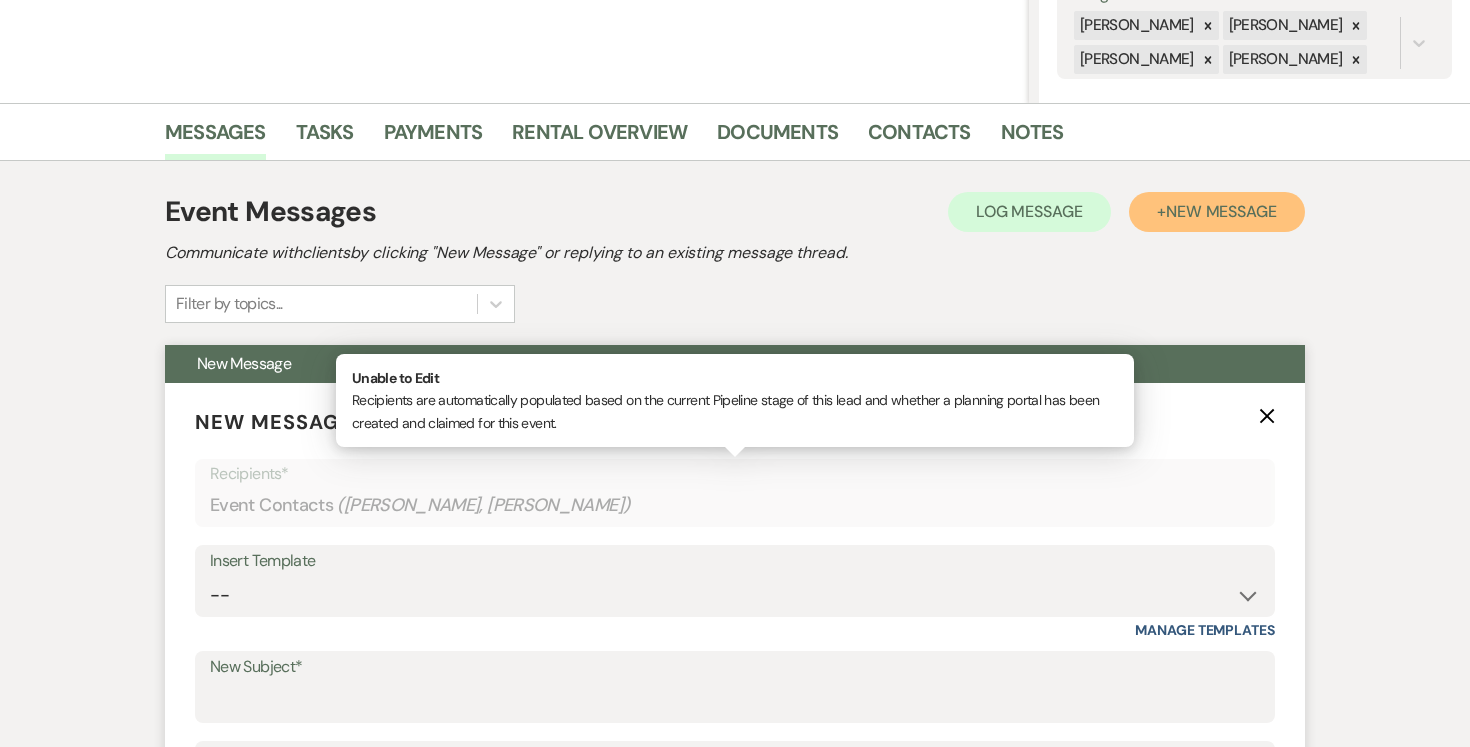 scroll, scrollTop: 526, scrollLeft: 0, axis: vertical 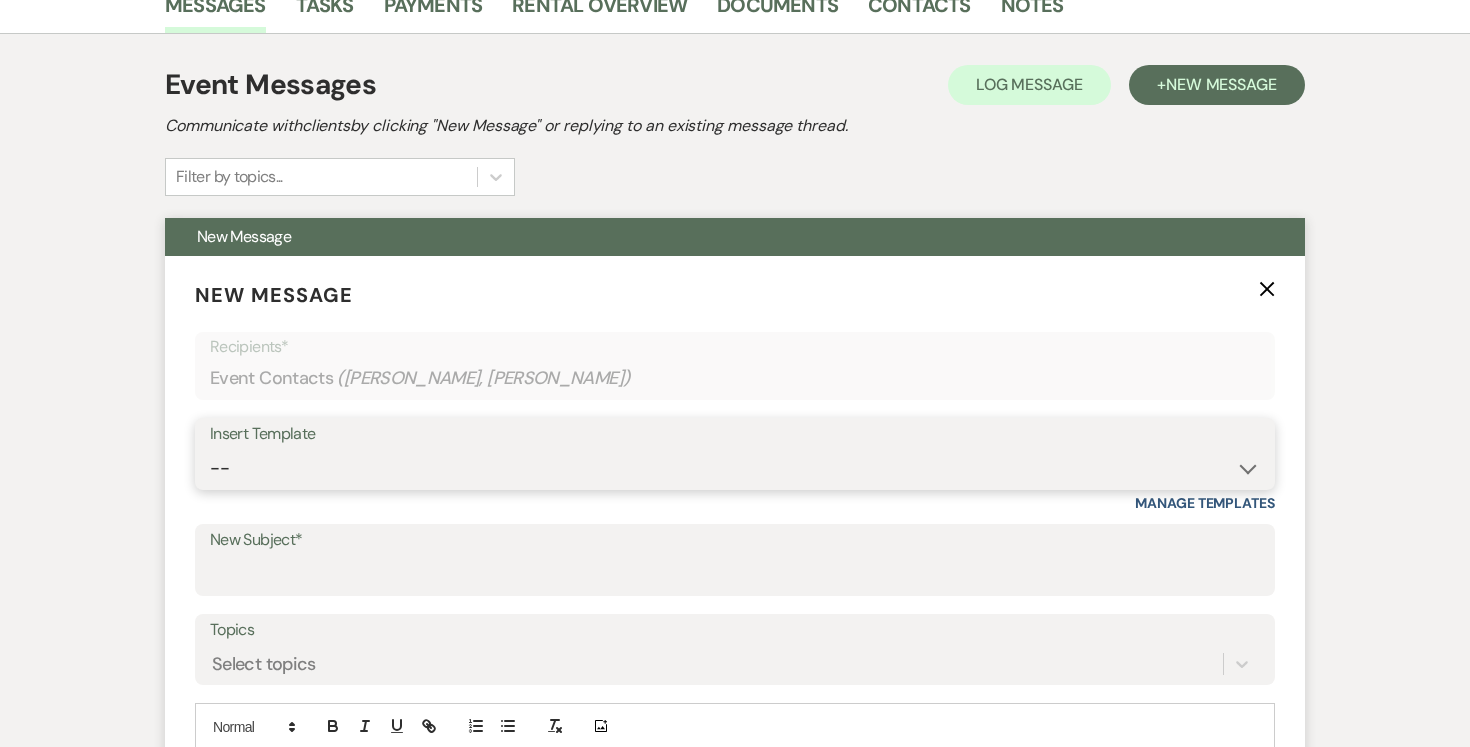 click on "-- Weven Planning Portal Introduction (Booked Events) Tour Request Response Follow Up Contract (Pre-Booked Leads) Expo Confirmation Inquiry Response Post-Event Photo Shoot Booked Preguntas Frecuentes Frequently Asked Questions Copy of Weven Planning Portal Introduction (Booked Events) [DATE] Weven Planning Portal Introduction (Booked Events) [DATE] ([PERSON_NAME]'s version) Client Sheet Information NON-WEDDING Weven Planning Portal Introduction (Booked Events) [DATE] ([PERSON_NAME]'s version) Tour Follow Up" at bounding box center (735, 468) 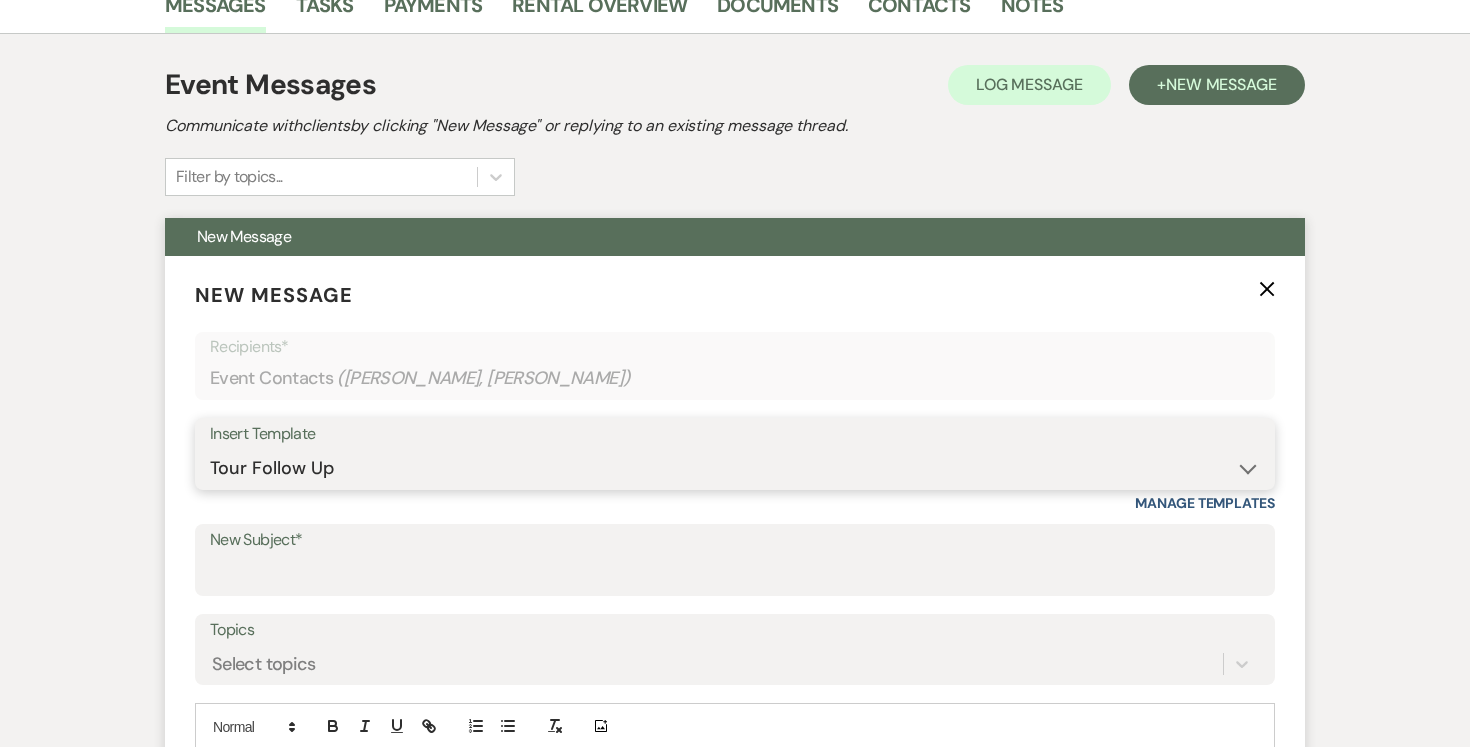 type on "Venue Tour Follow Up" 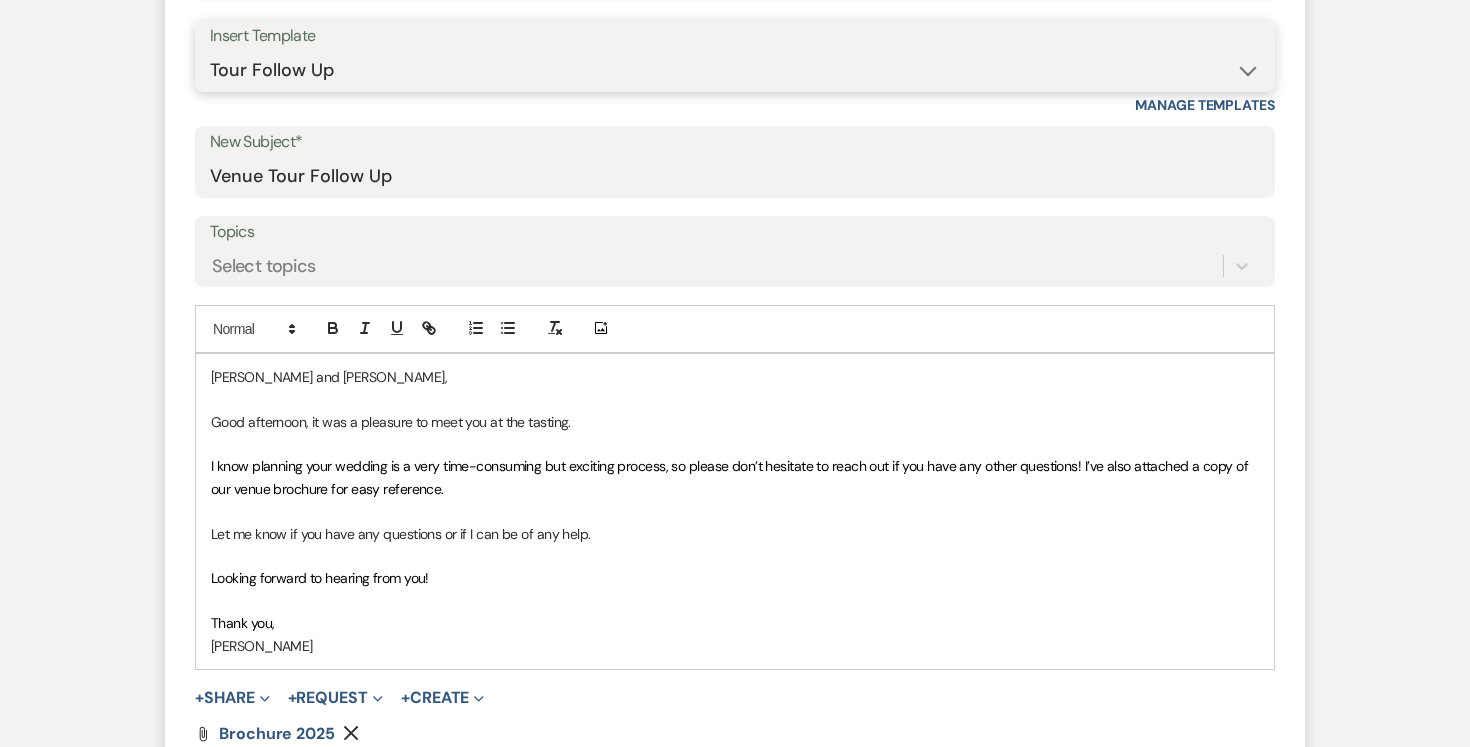 scroll, scrollTop: 925, scrollLeft: 0, axis: vertical 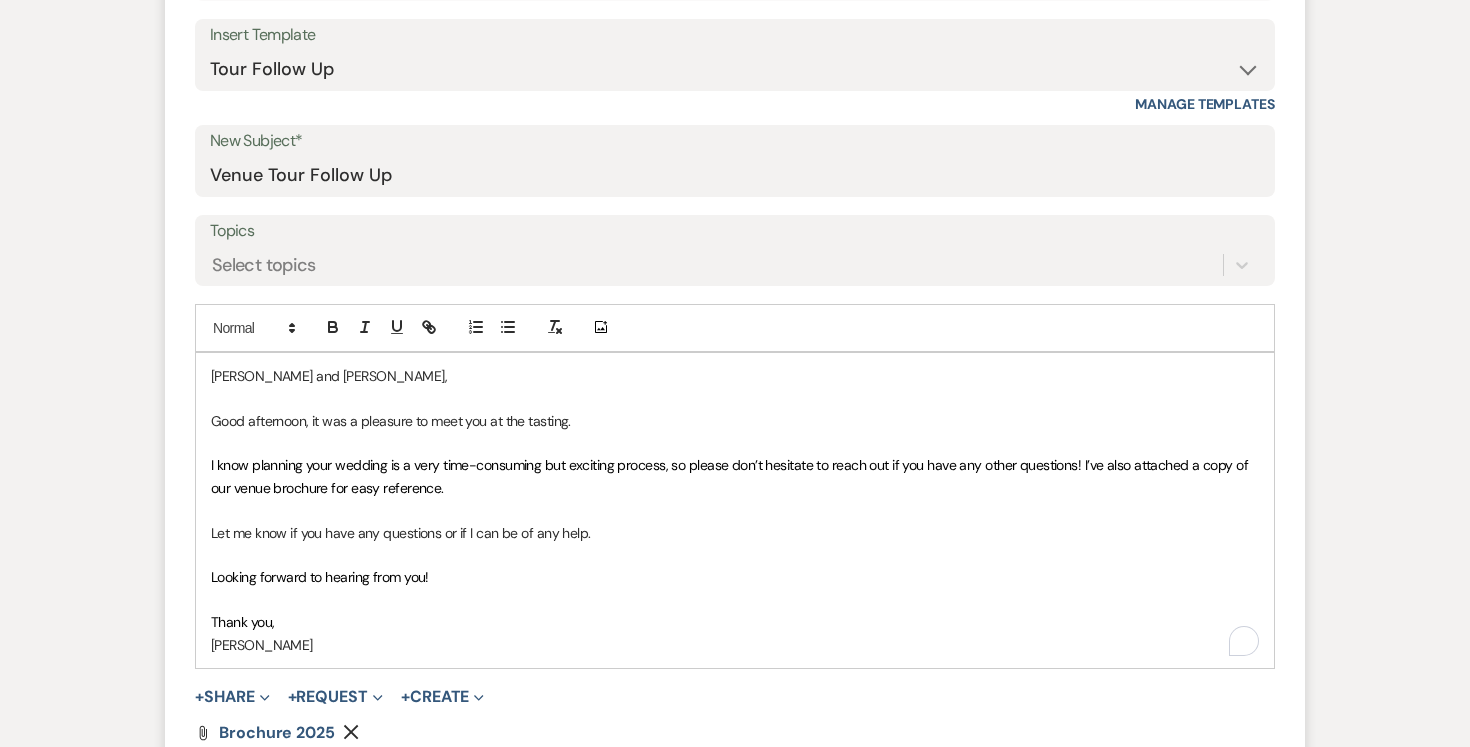 drag, startPoint x: 305, startPoint y: 421, endPoint x: 334, endPoint y: 432, distance: 31.016125 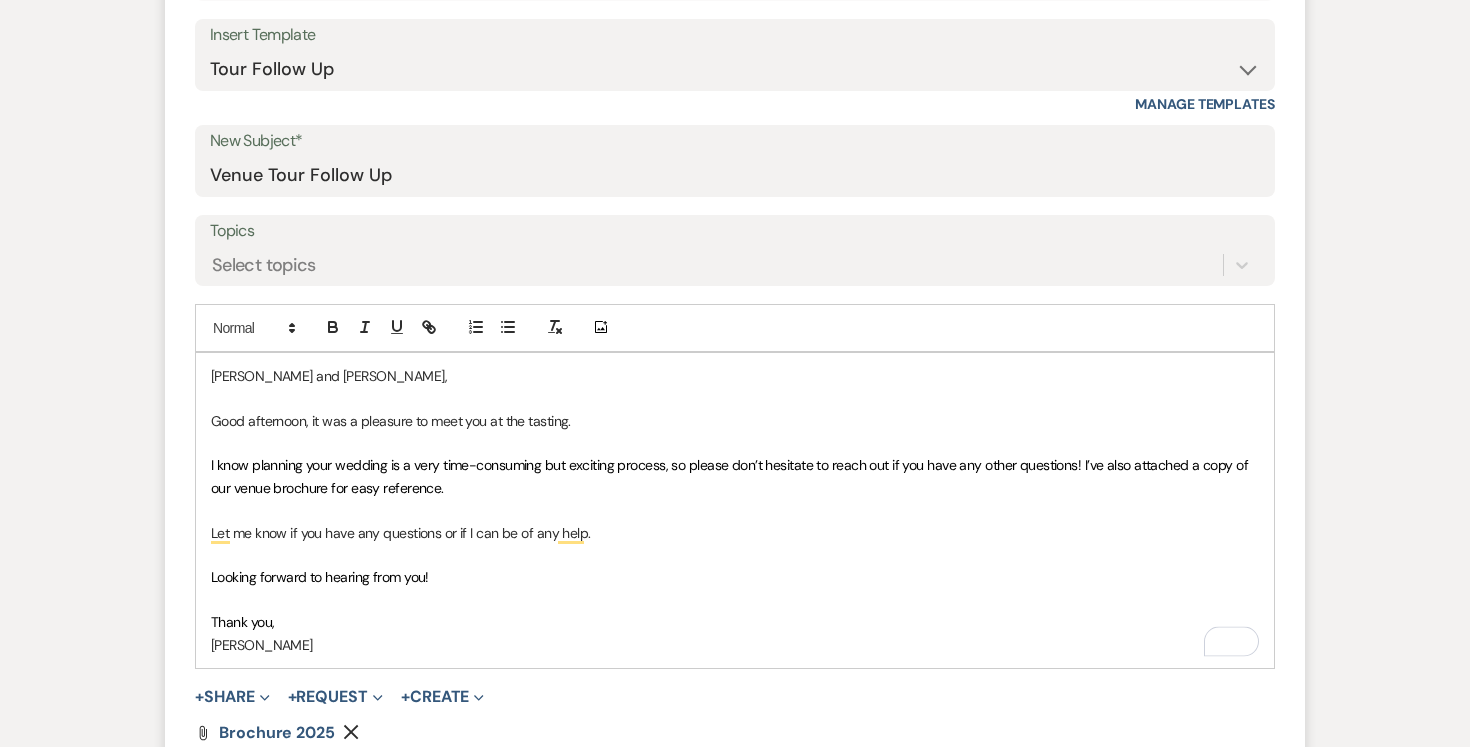 type 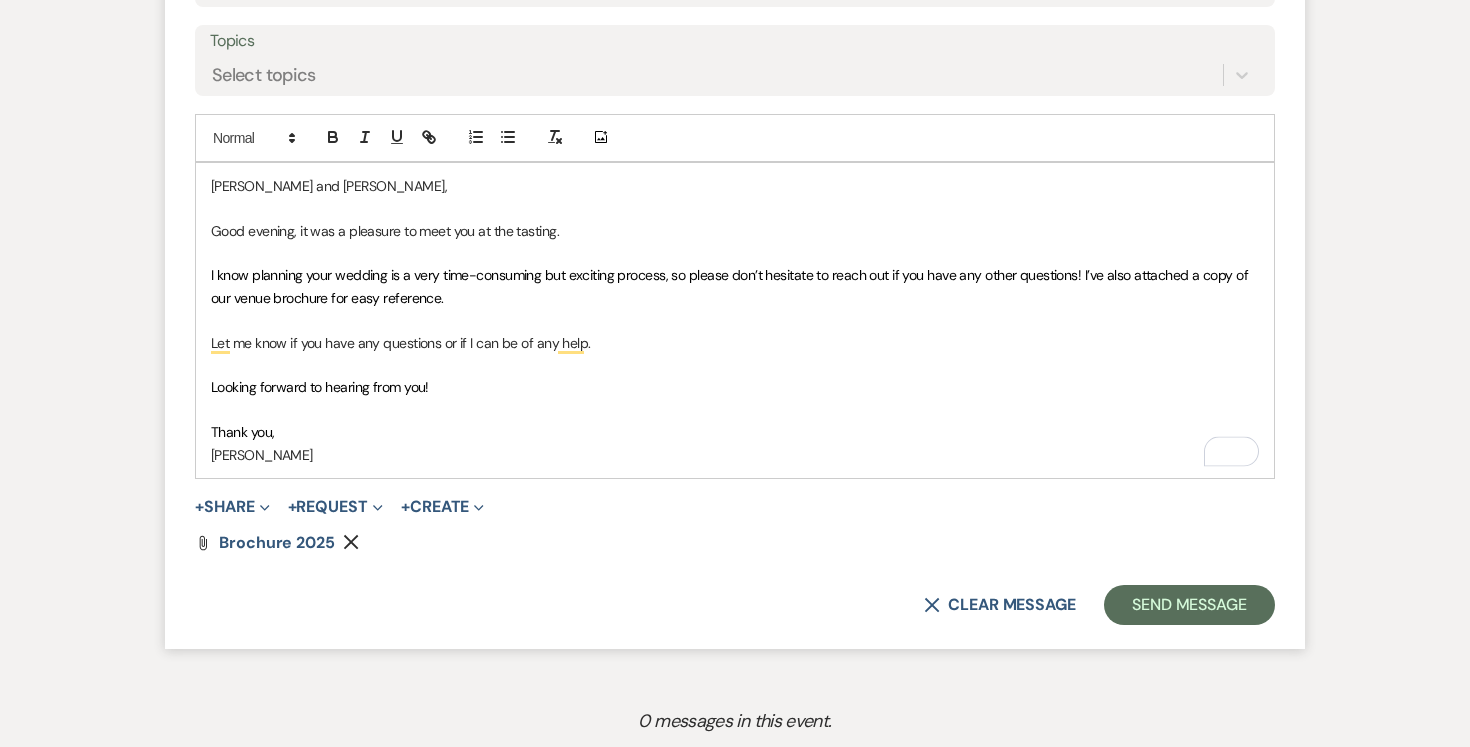 scroll, scrollTop: 1146, scrollLeft: 0, axis: vertical 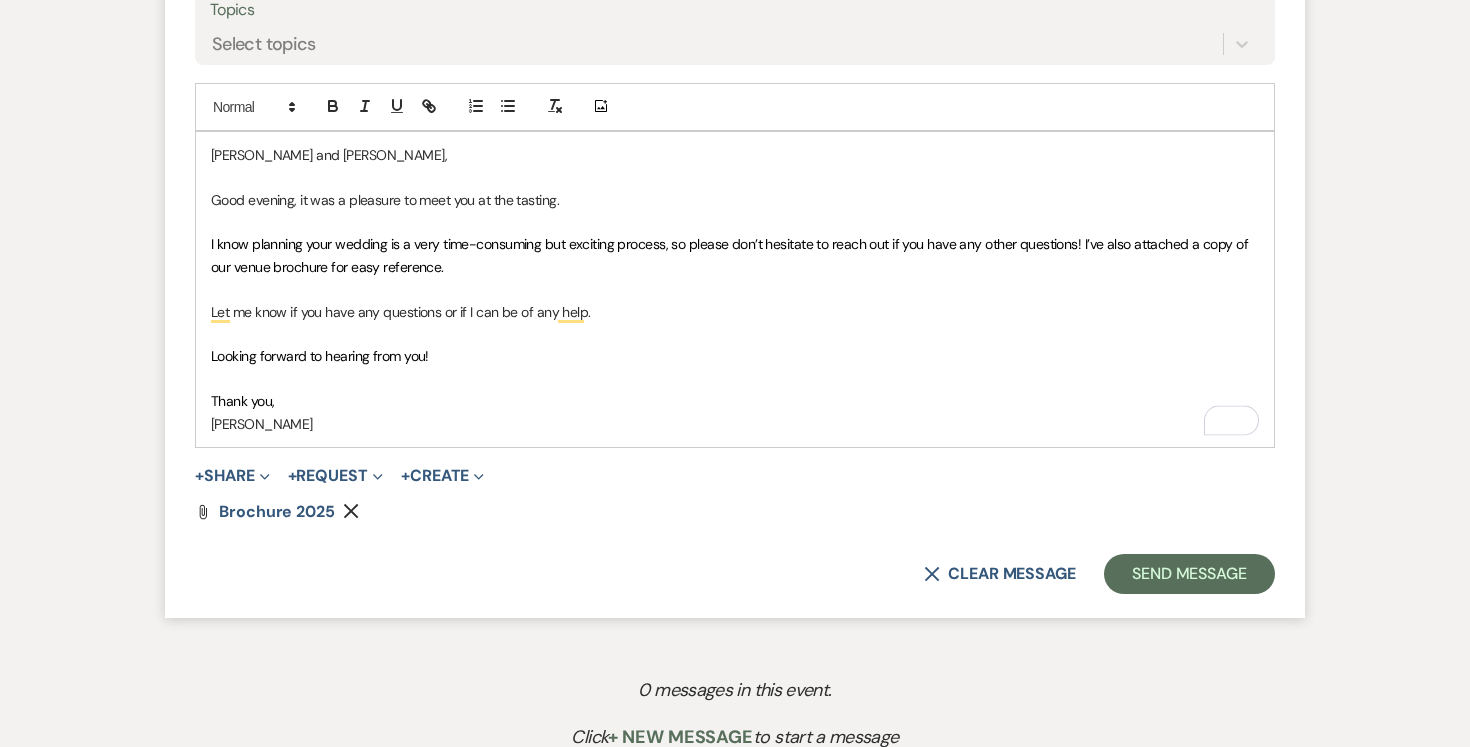 click on "Thank you," at bounding box center (735, 401) 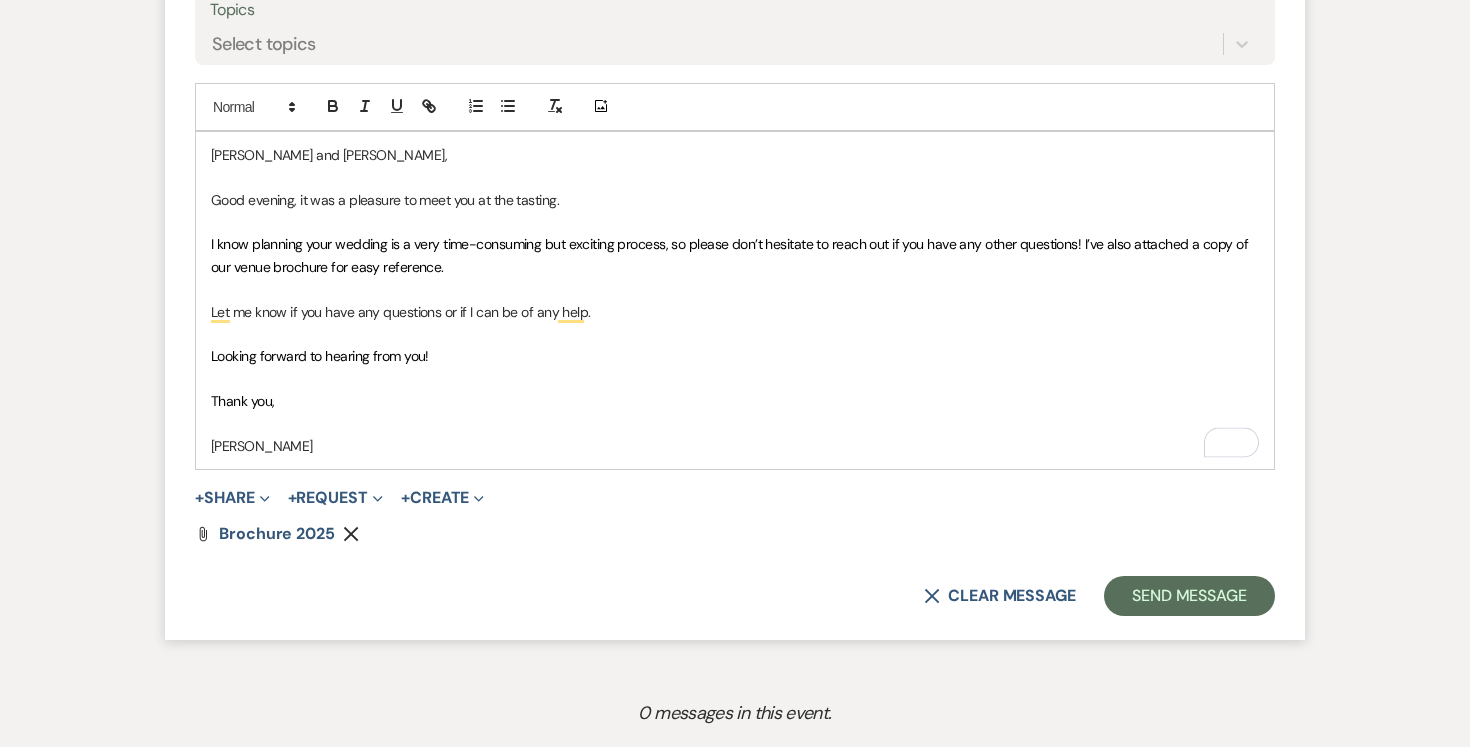 click on "[PERSON_NAME]" at bounding box center [735, 446] 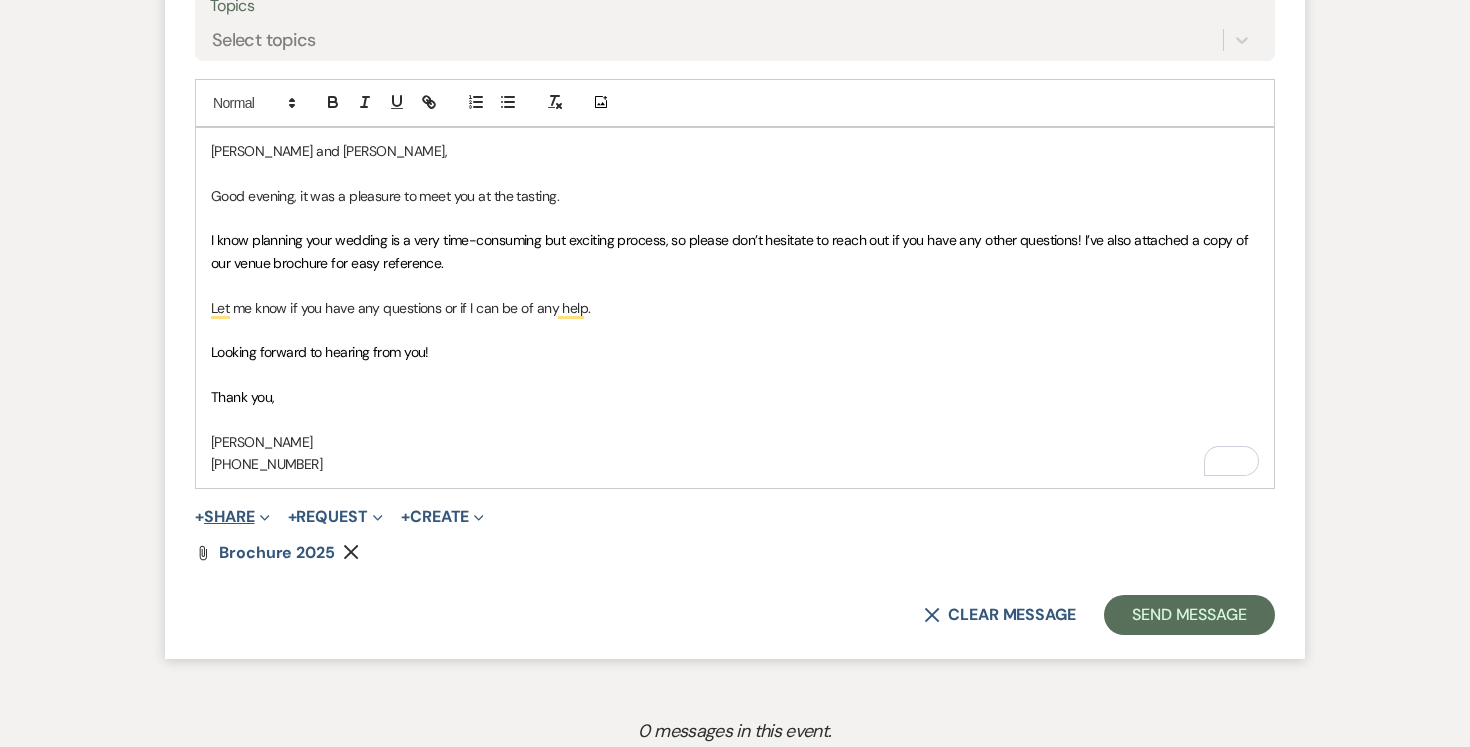 click on "+  Share Expand" at bounding box center (232, 517) 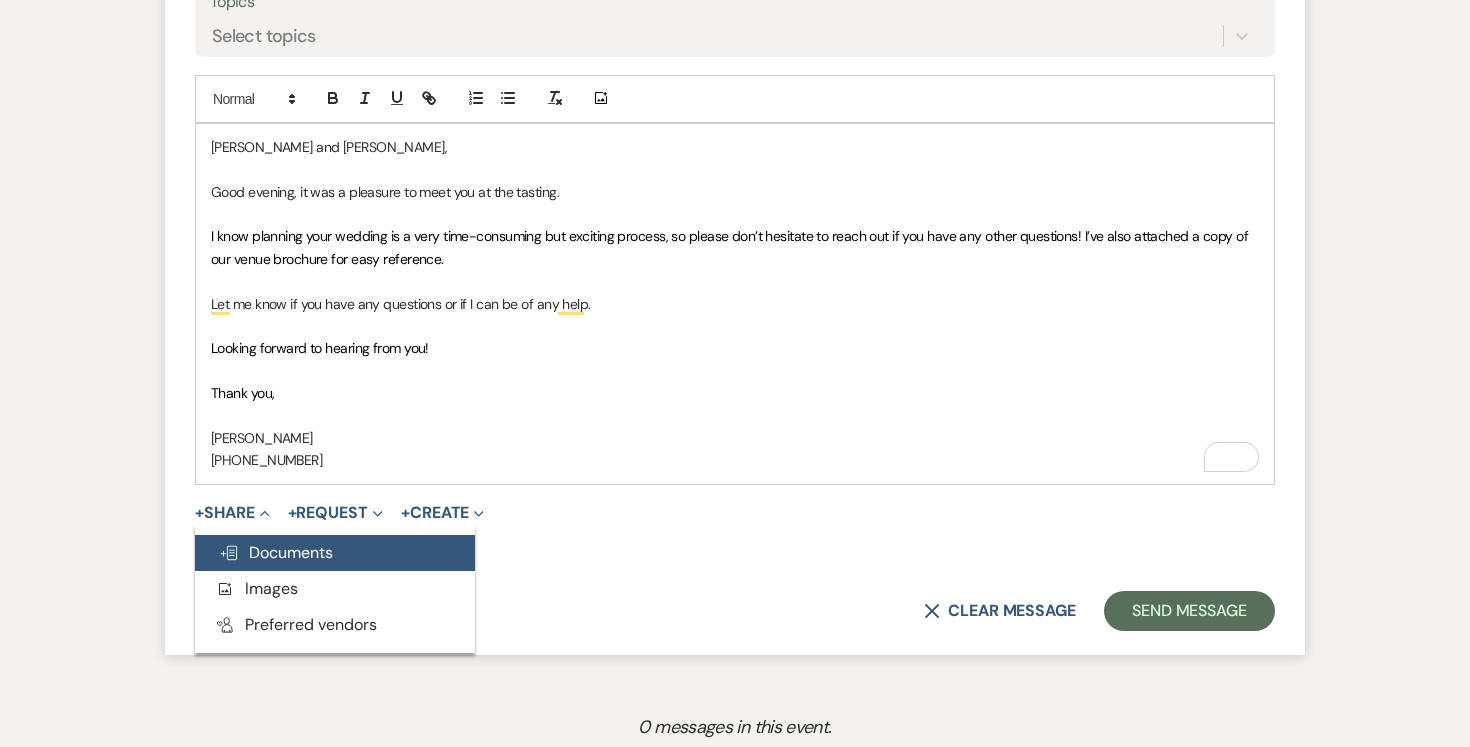 scroll, scrollTop: 1162, scrollLeft: 0, axis: vertical 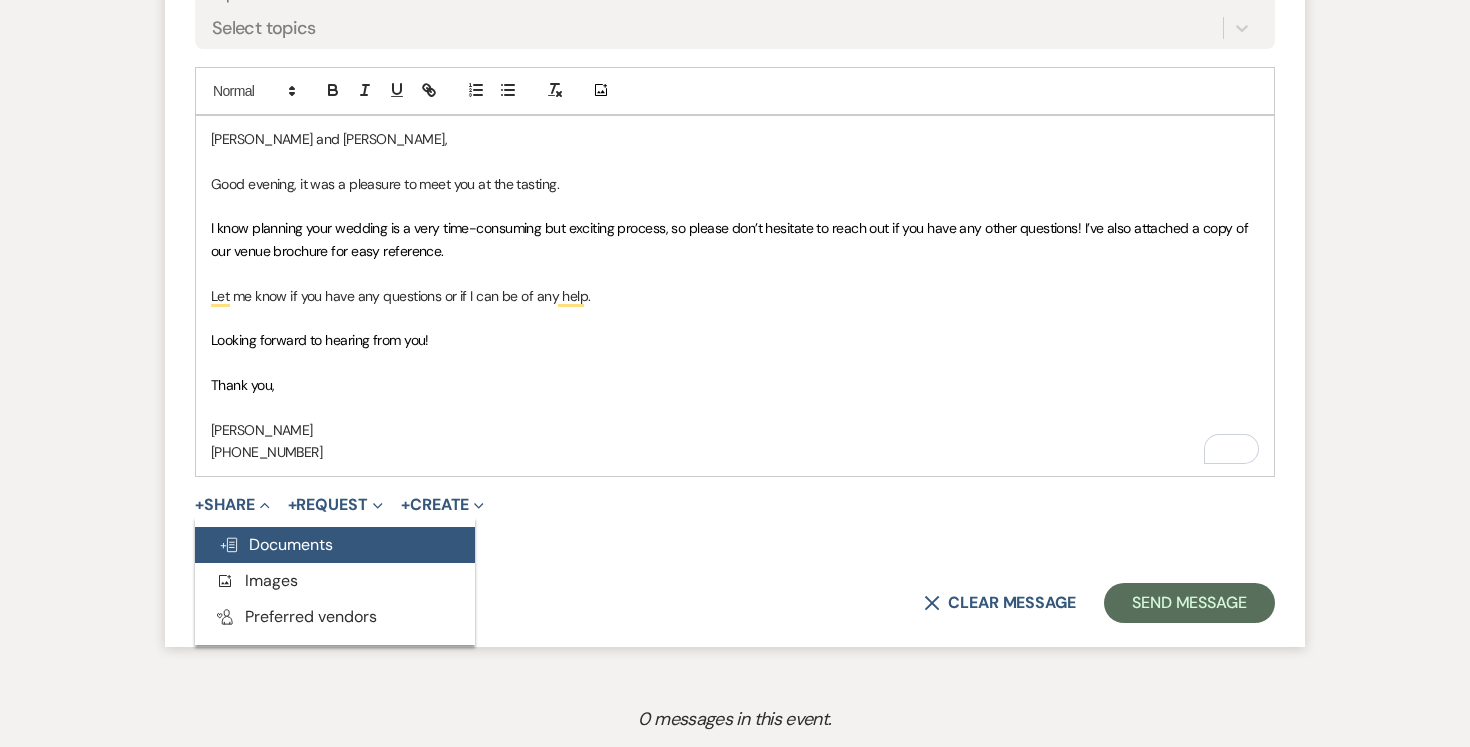 click on "Doc Upload Documents" at bounding box center [276, 544] 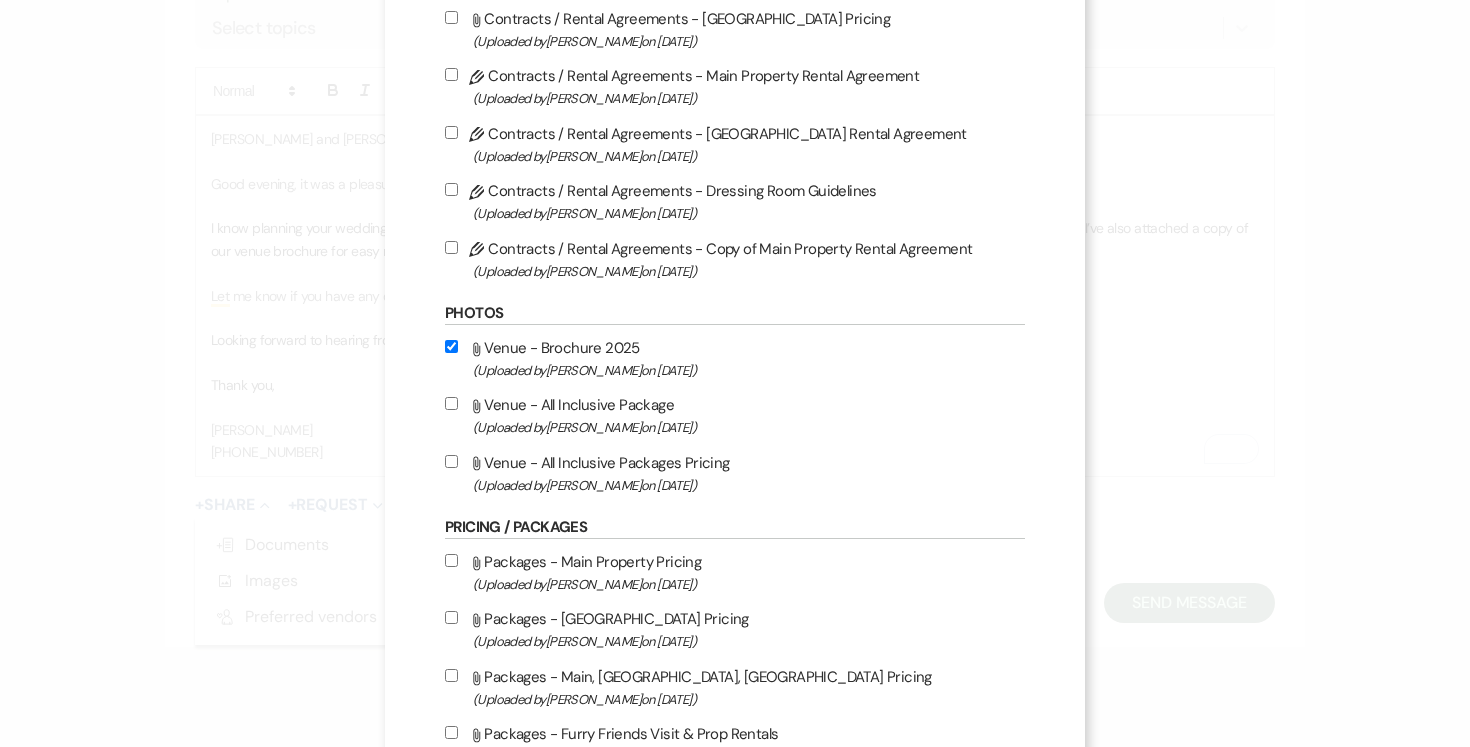 scroll, scrollTop: 255, scrollLeft: 0, axis: vertical 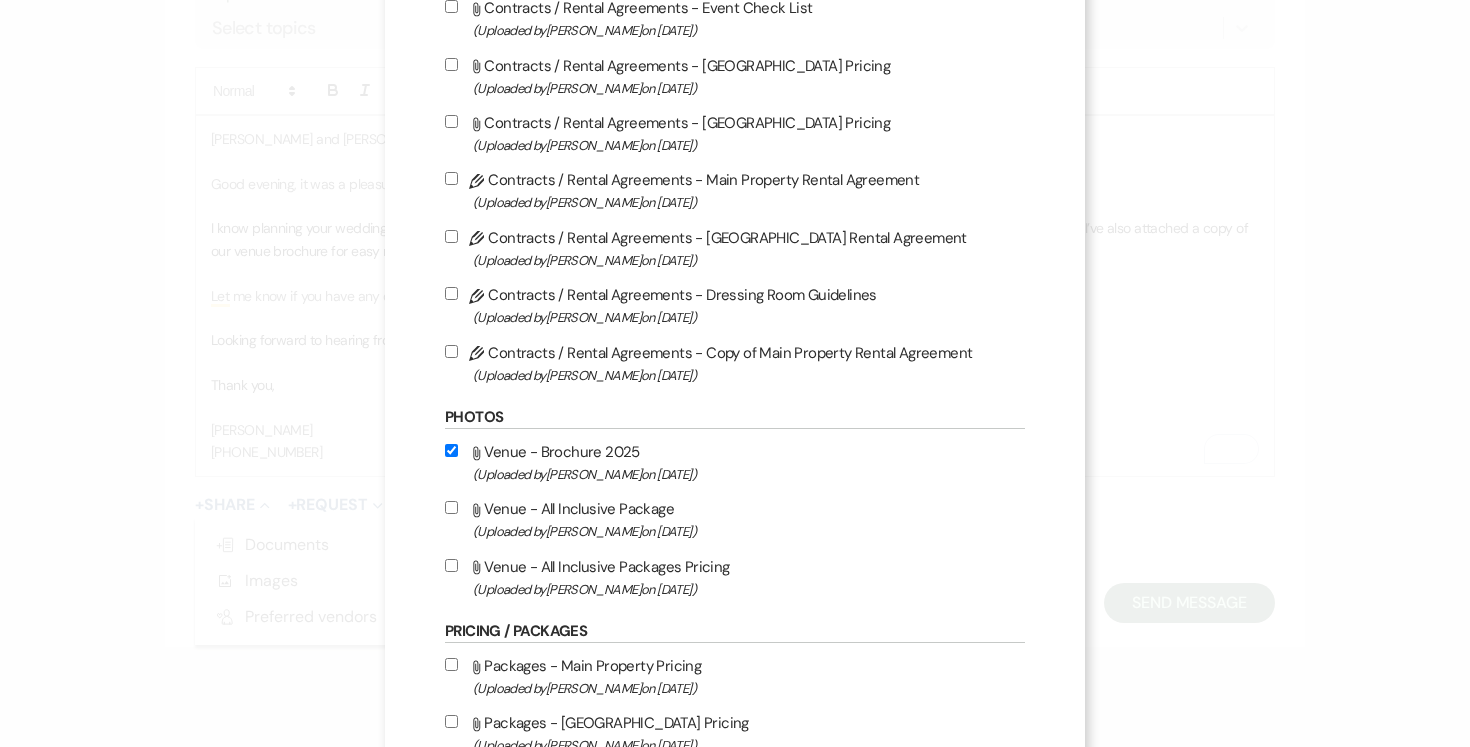 drag, startPoint x: 454, startPoint y: 512, endPoint x: 445, endPoint y: 535, distance: 24.698177 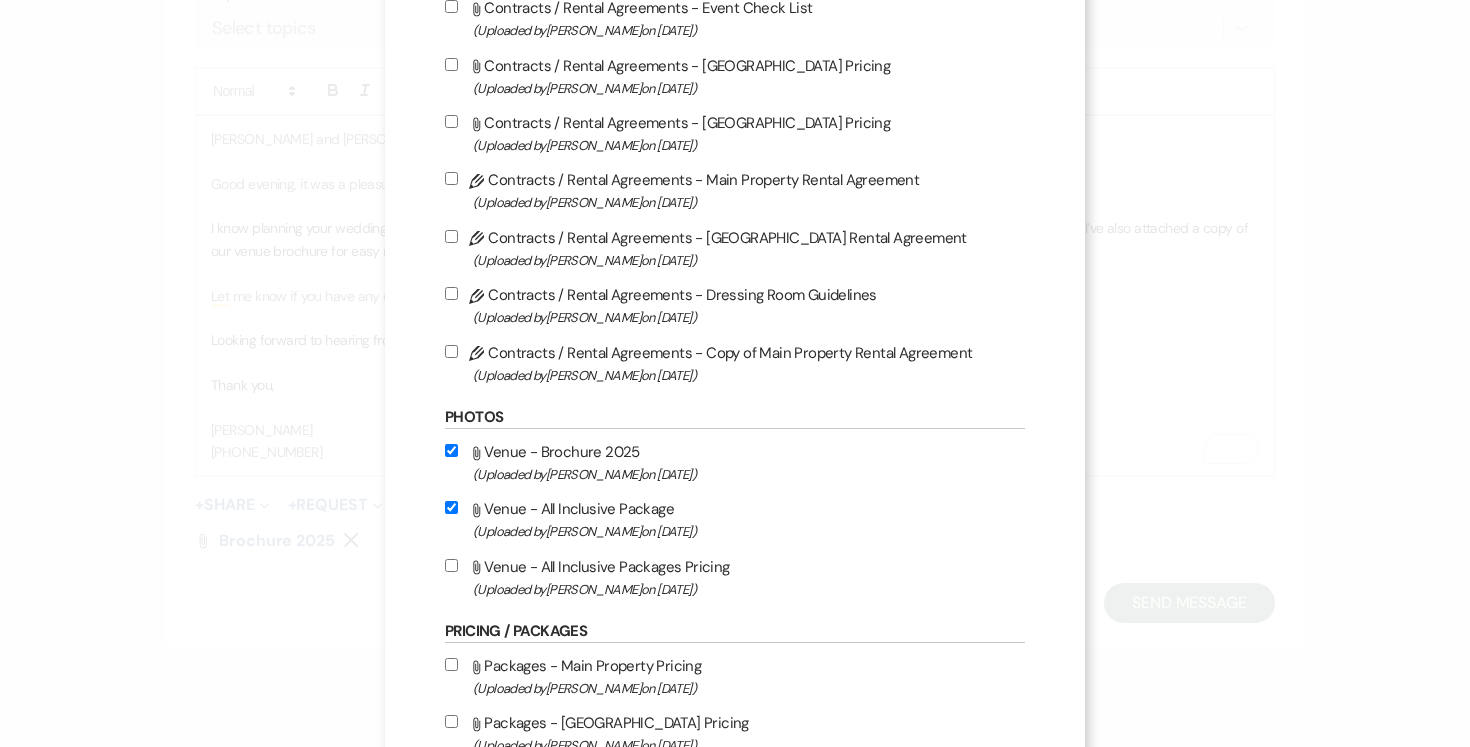 drag, startPoint x: 453, startPoint y: 574, endPoint x: 495, endPoint y: 565, distance: 42.953465 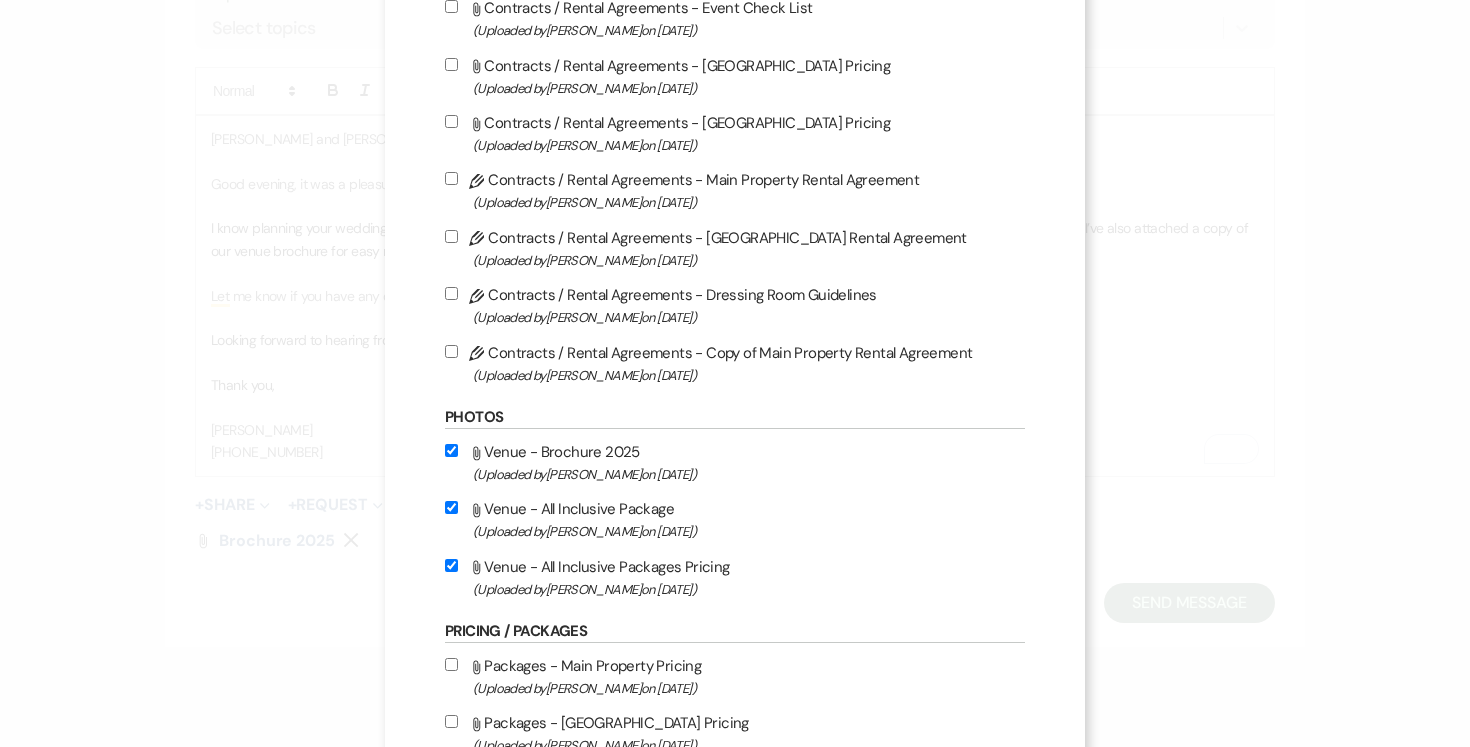 checkbox on "true" 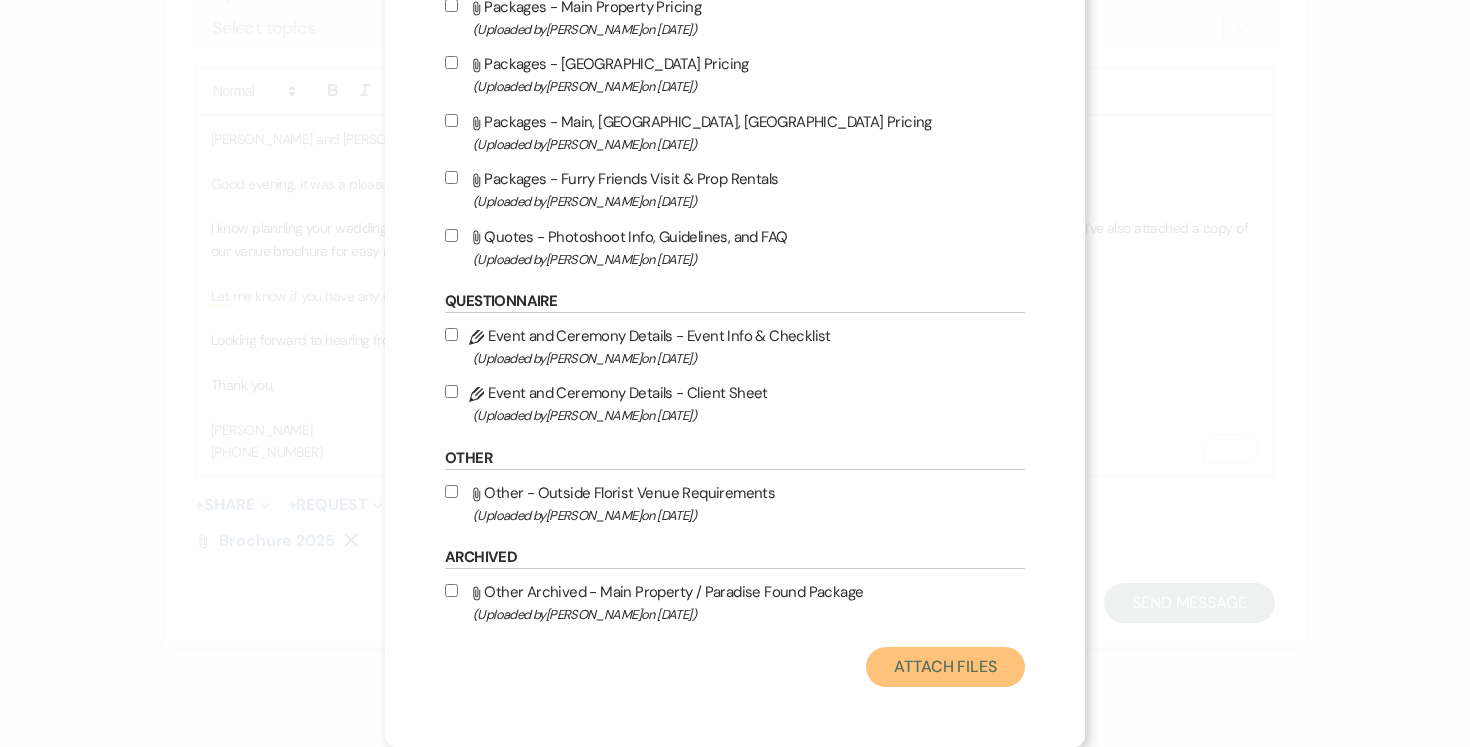 click on "Attach Files" at bounding box center [945, 667] 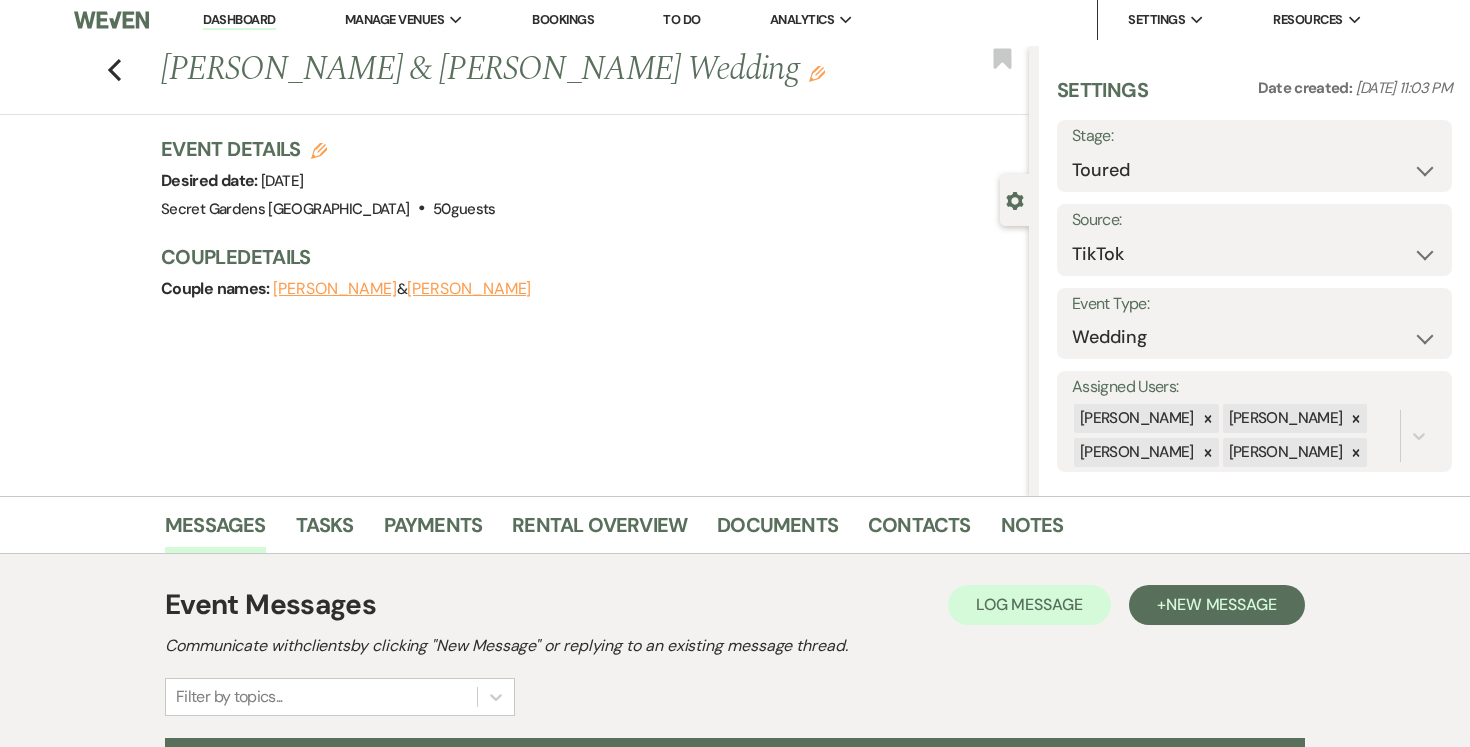 scroll, scrollTop: 0, scrollLeft: 0, axis: both 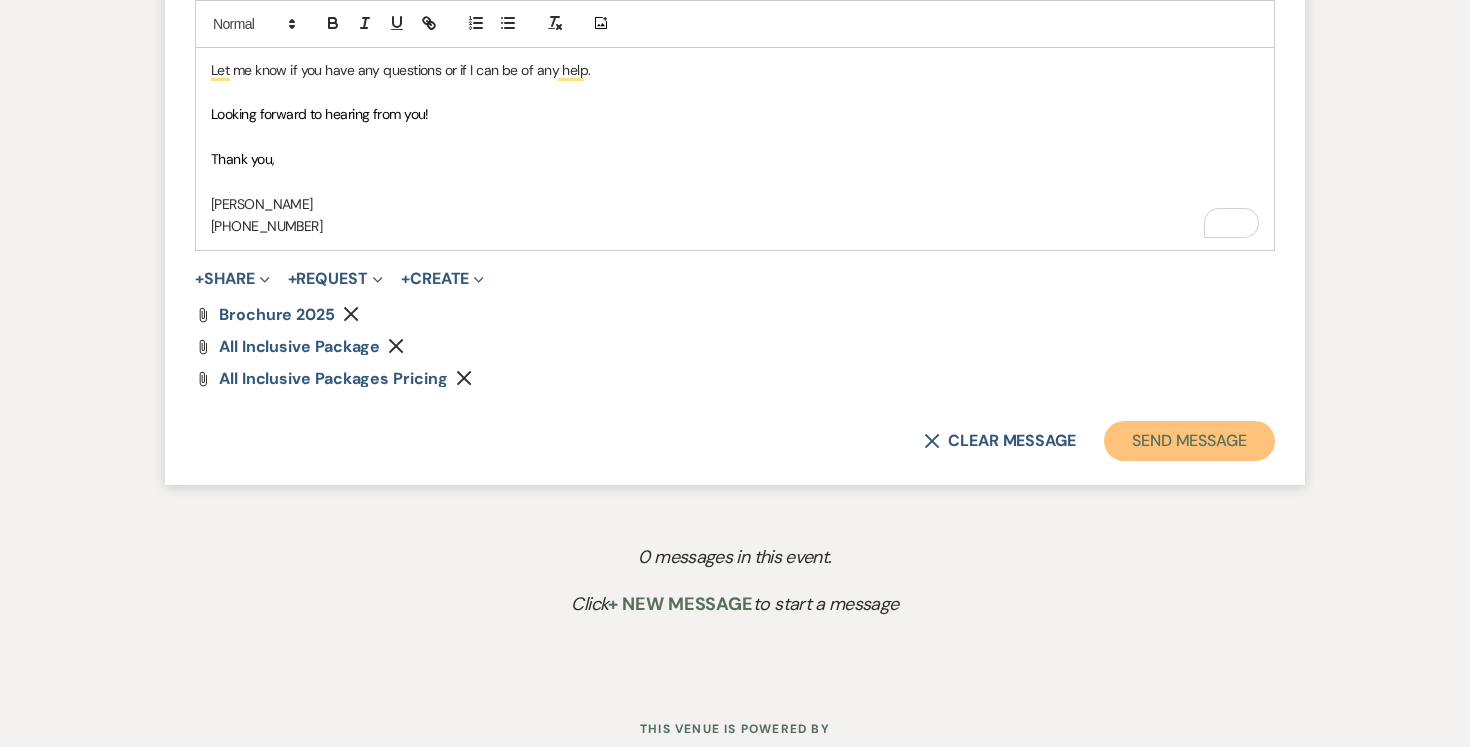 click on "Send Message" at bounding box center (1189, 441) 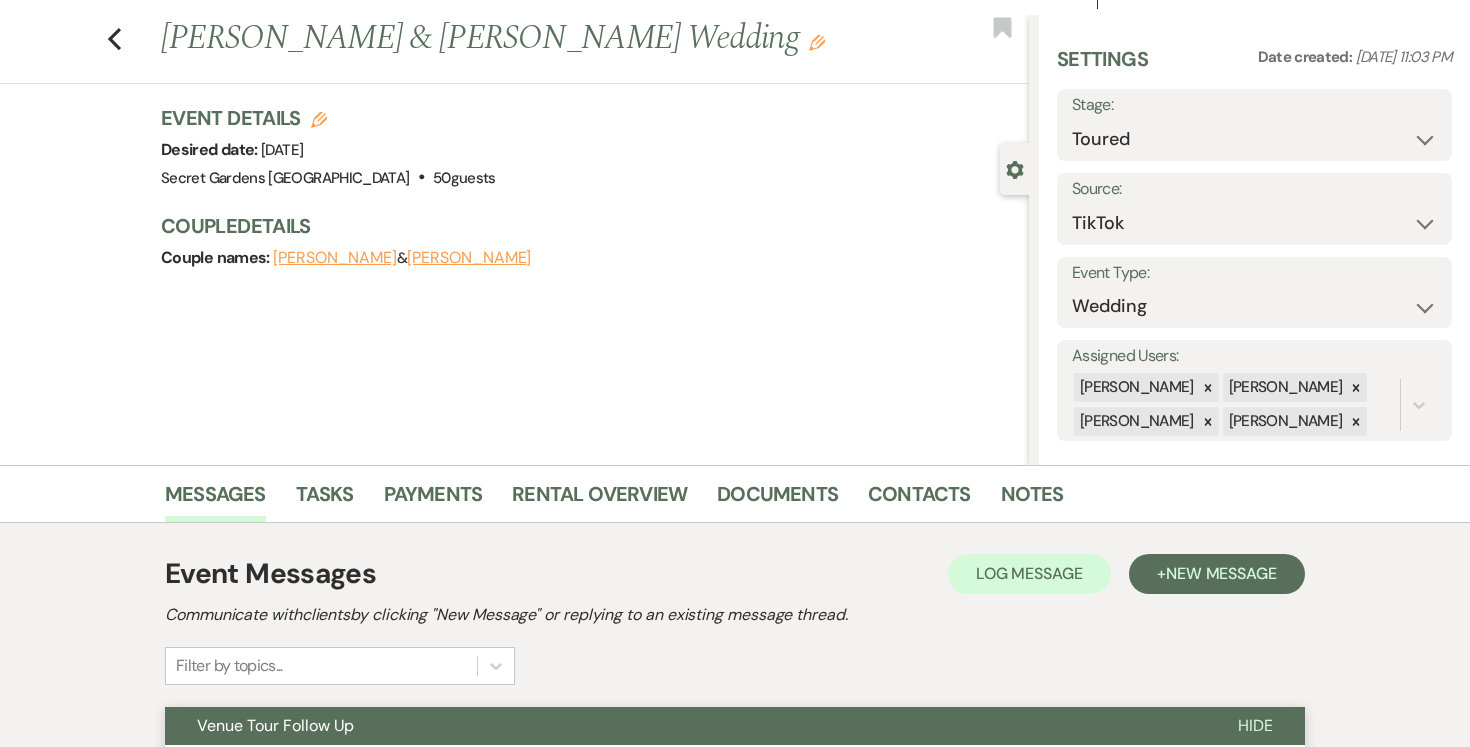 scroll, scrollTop: 0, scrollLeft: 0, axis: both 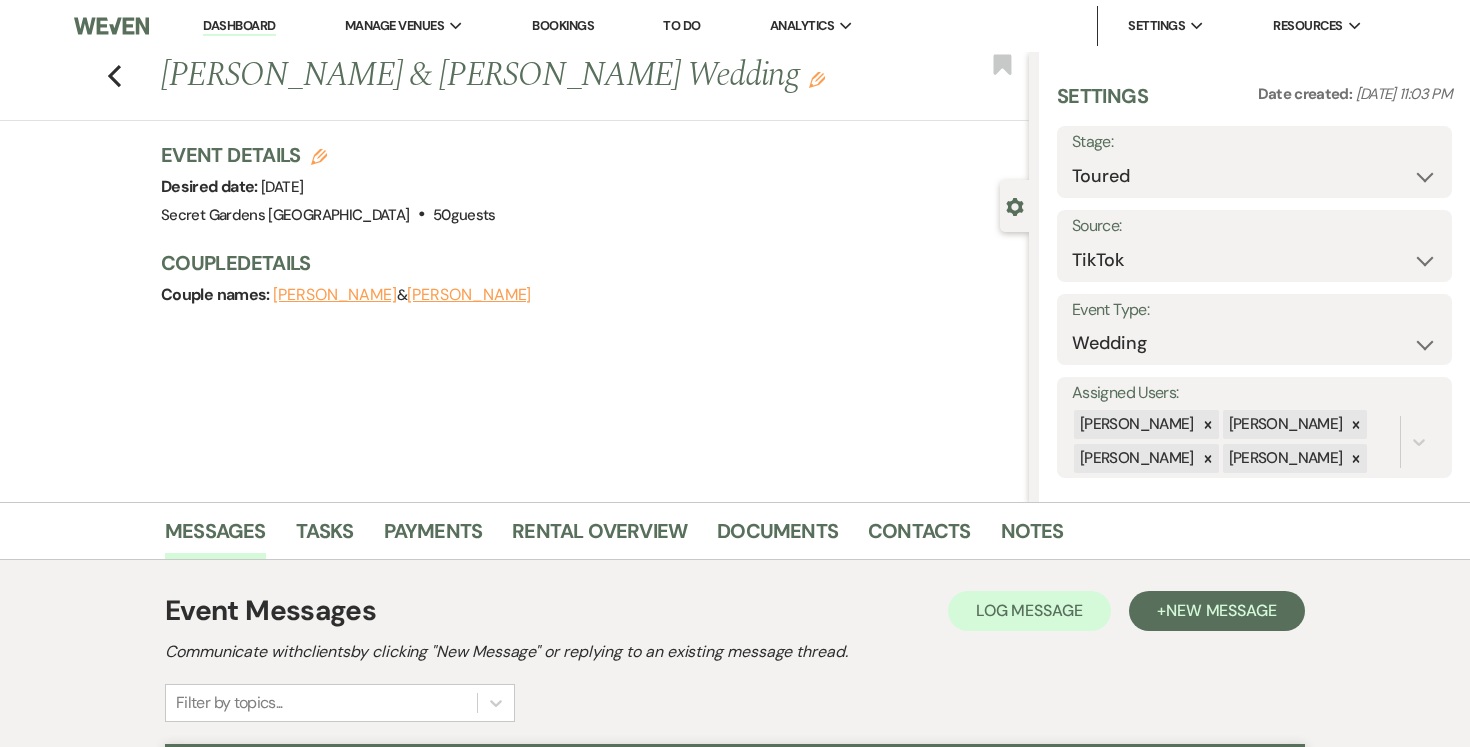 click on "Dashboard" at bounding box center (239, 26) 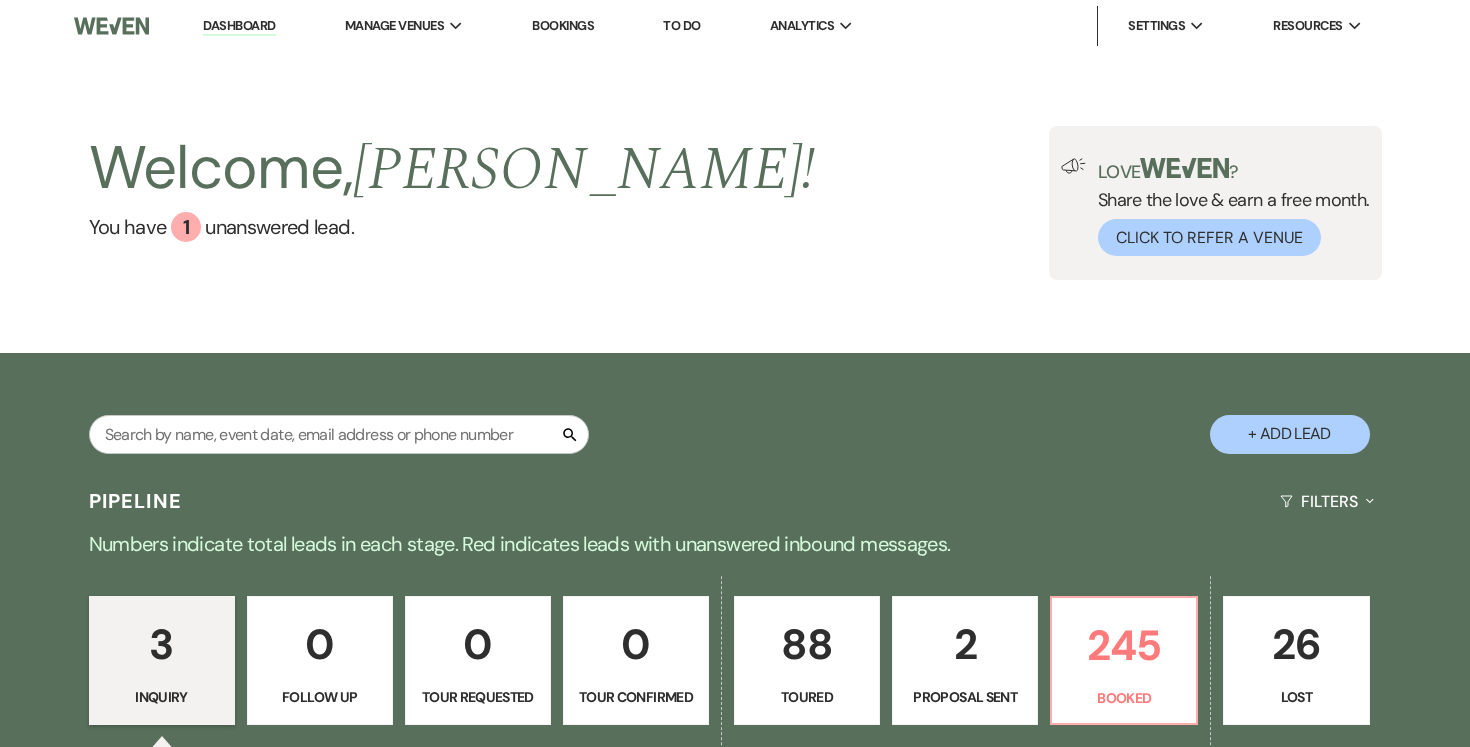 click on "+ Add Lead" at bounding box center [1290, 434] 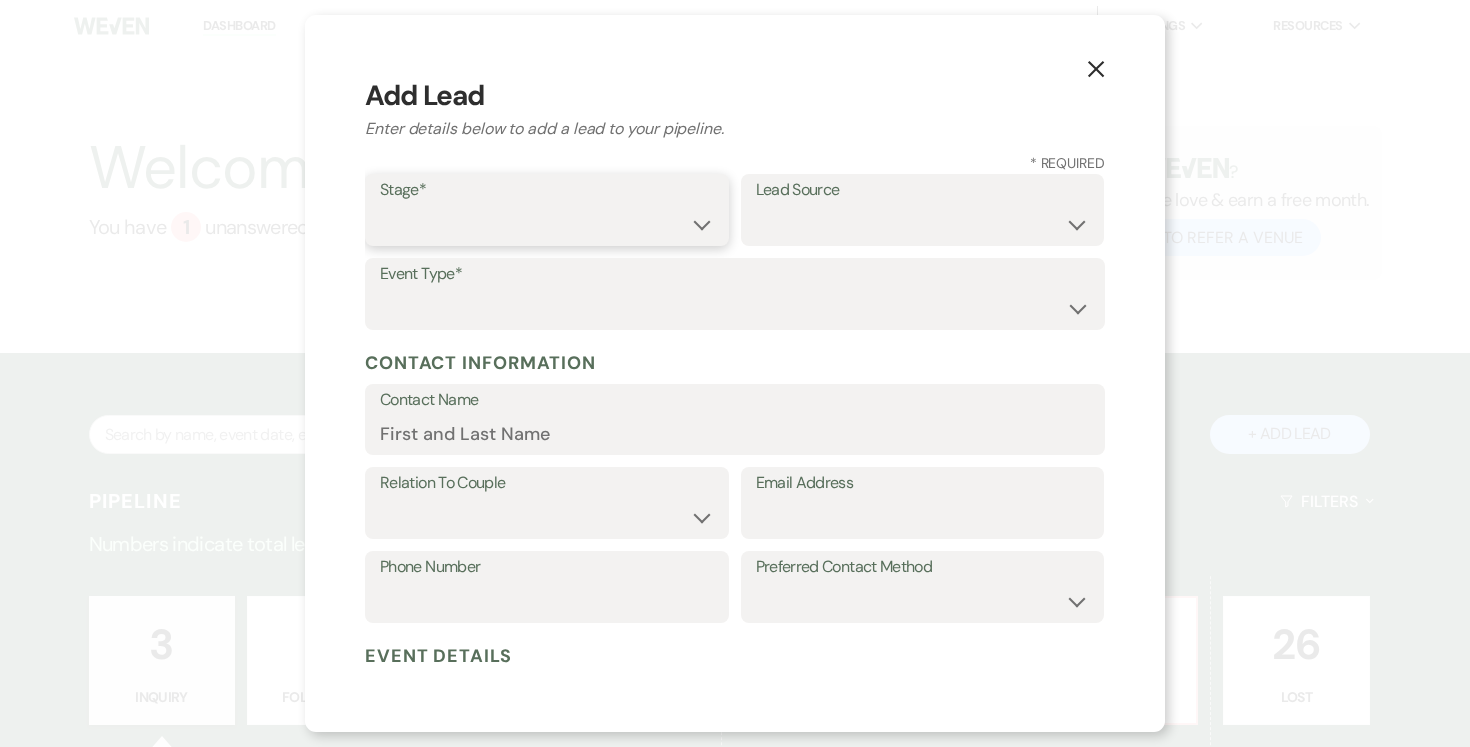 click on "Inquiry Follow Up Tour Requested Tour Confirmed Toured Proposal Sent Booked Lost" at bounding box center [547, 224] 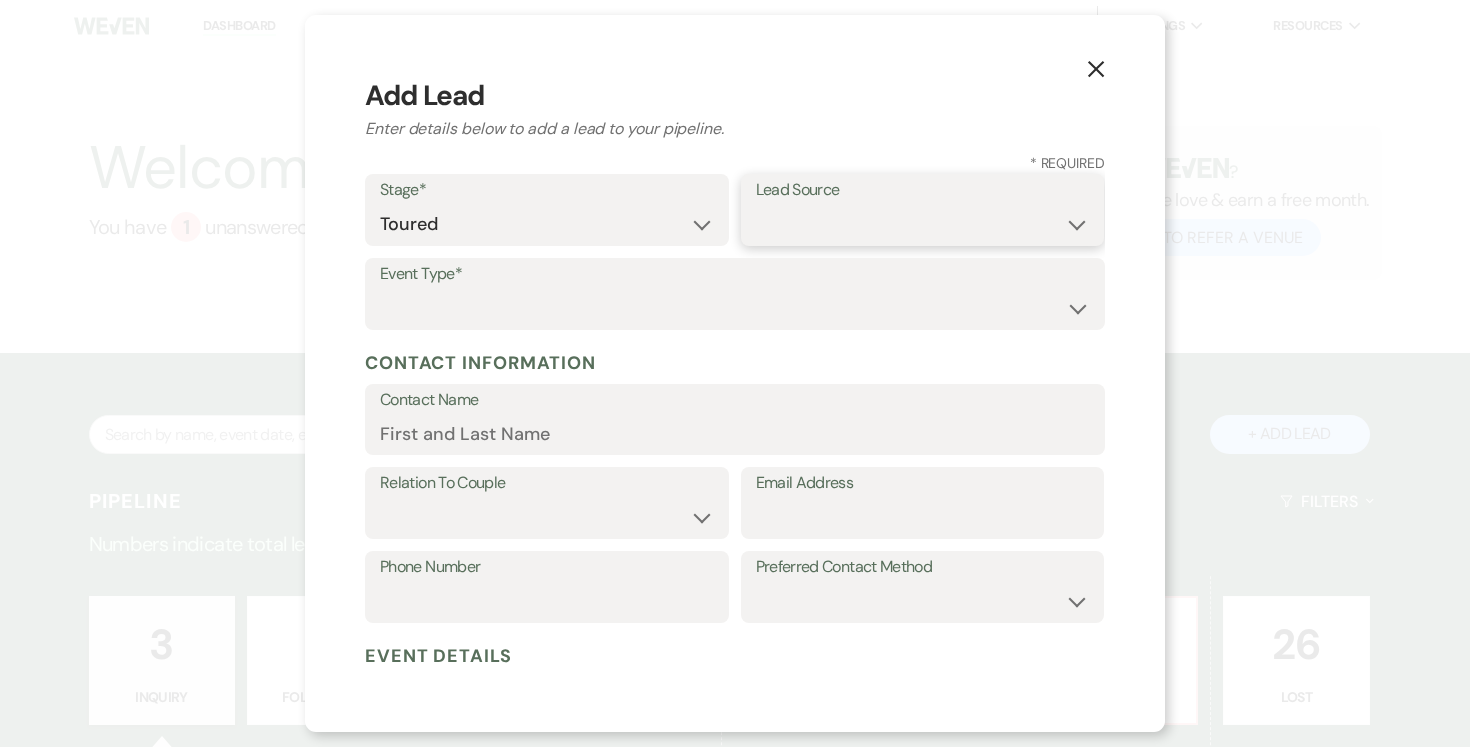 click on "Weven Venue Website Instagram Facebook Pinterest Google The Knot Wedding Wire Here Comes the Guide Wedding Spot Eventective [PERSON_NAME] The Venue Report PartySlate VRBO / Homeaway Airbnb Wedding Show TikTok X / Twitter Phone Call Walk-in Vendor Referral Advertising Personal Referral Local Referral Other" at bounding box center (923, 224) 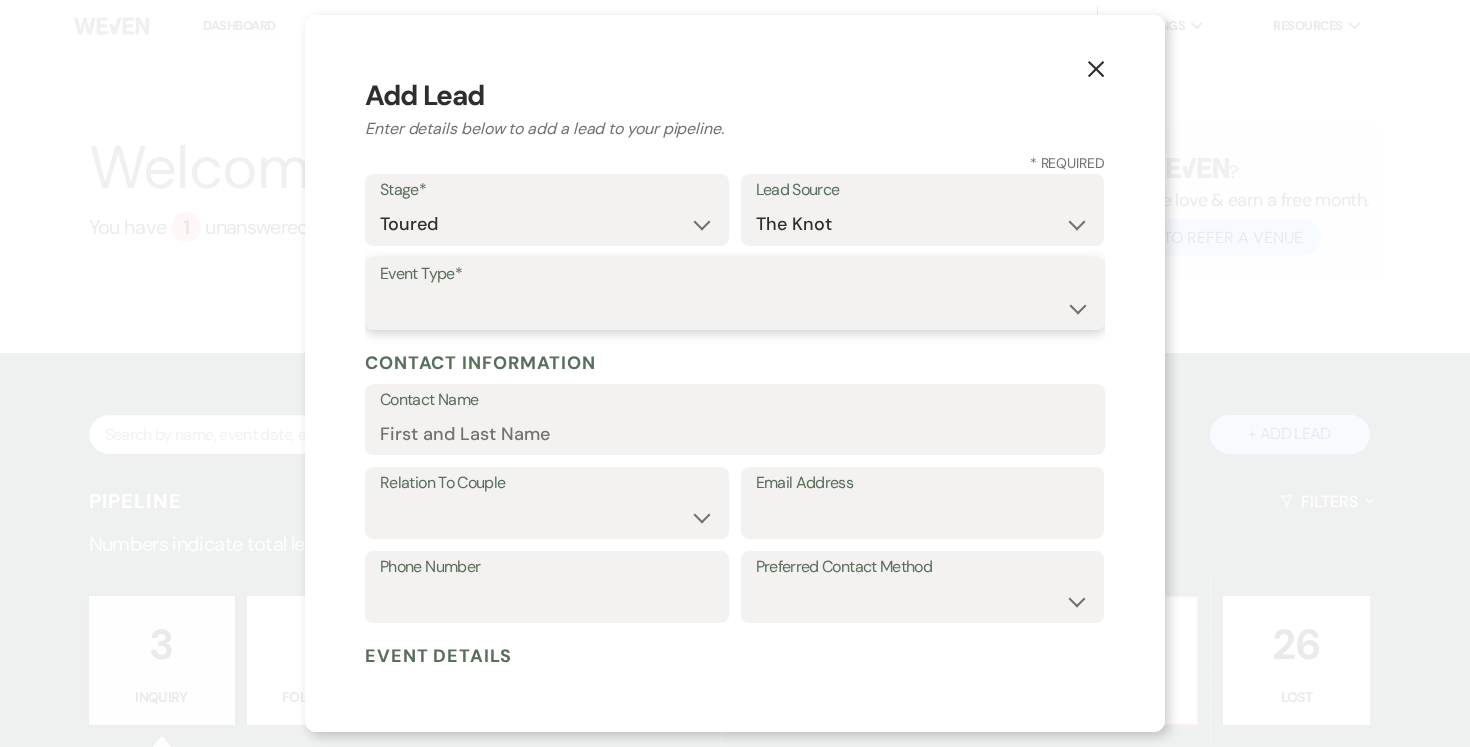 click on "Wedding Anniversary Party Baby Shower Bachelorette / Bachelor Party Birthday Party Bridal Shower Brunch Community Event Concert Corporate Event Elopement End of Life Celebration Engagement Party Fundraiser Graduation Party Micro Wedding Prom Quinceañera Rehearsal Dinner Religious Event Retreat Other" at bounding box center (735, 308) 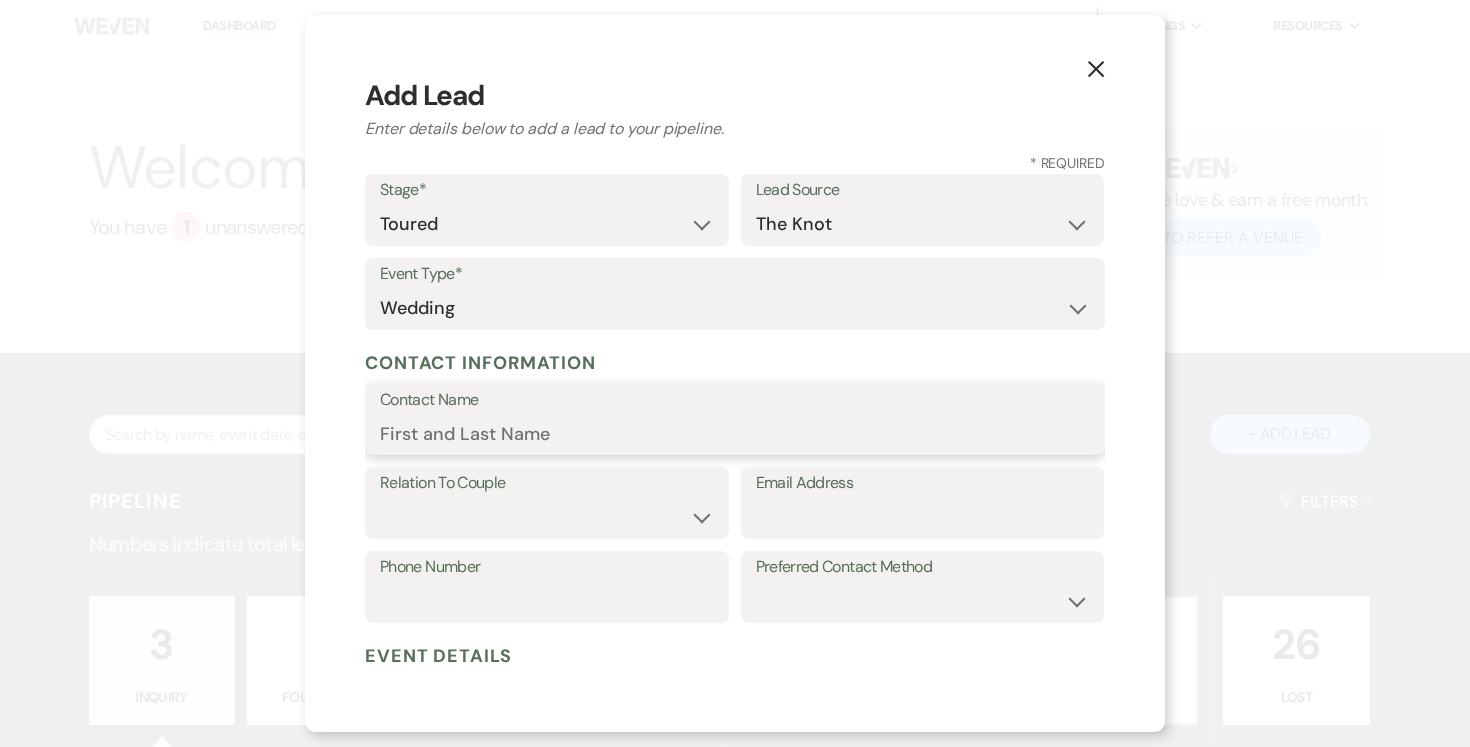 click on "Contact Name" at bounding box center [735, 433] 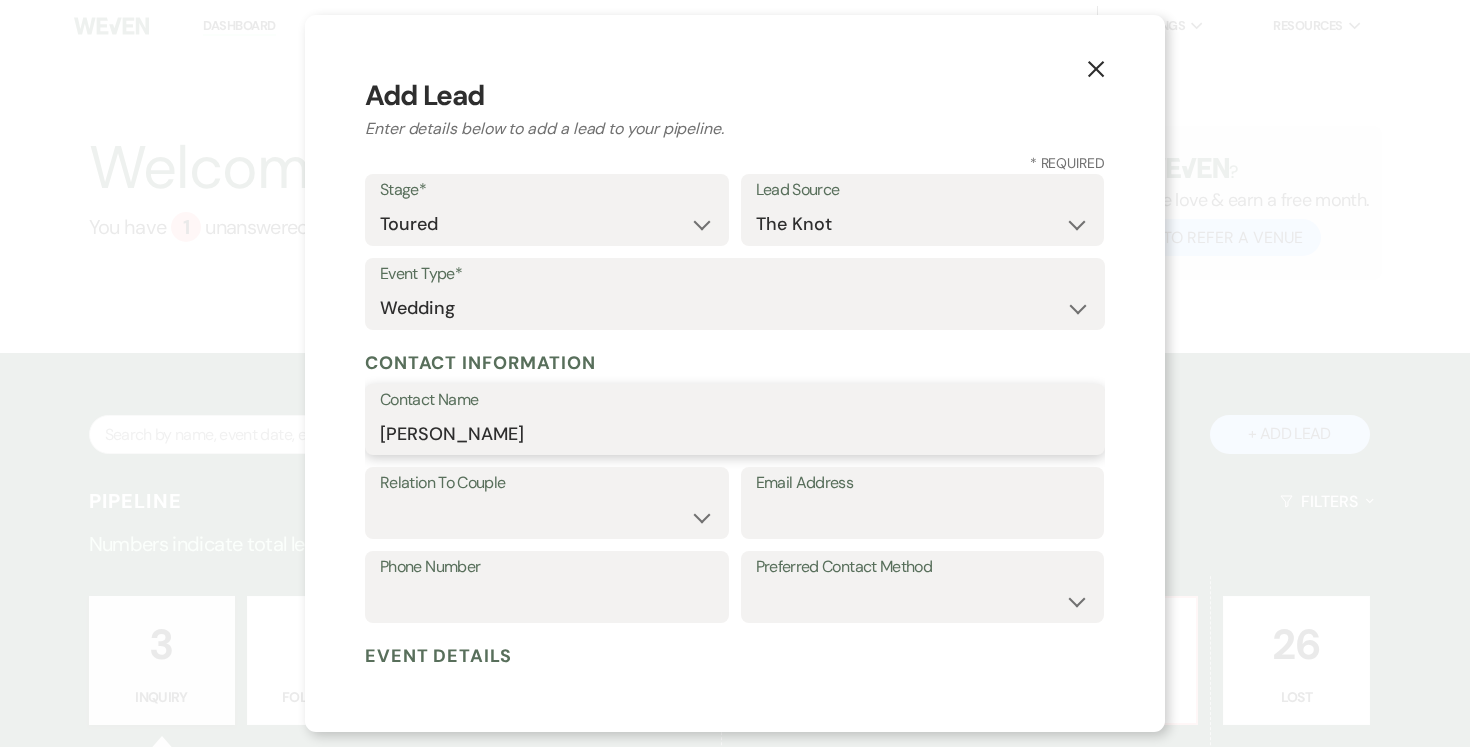 type on "[PERSON_NAME]" 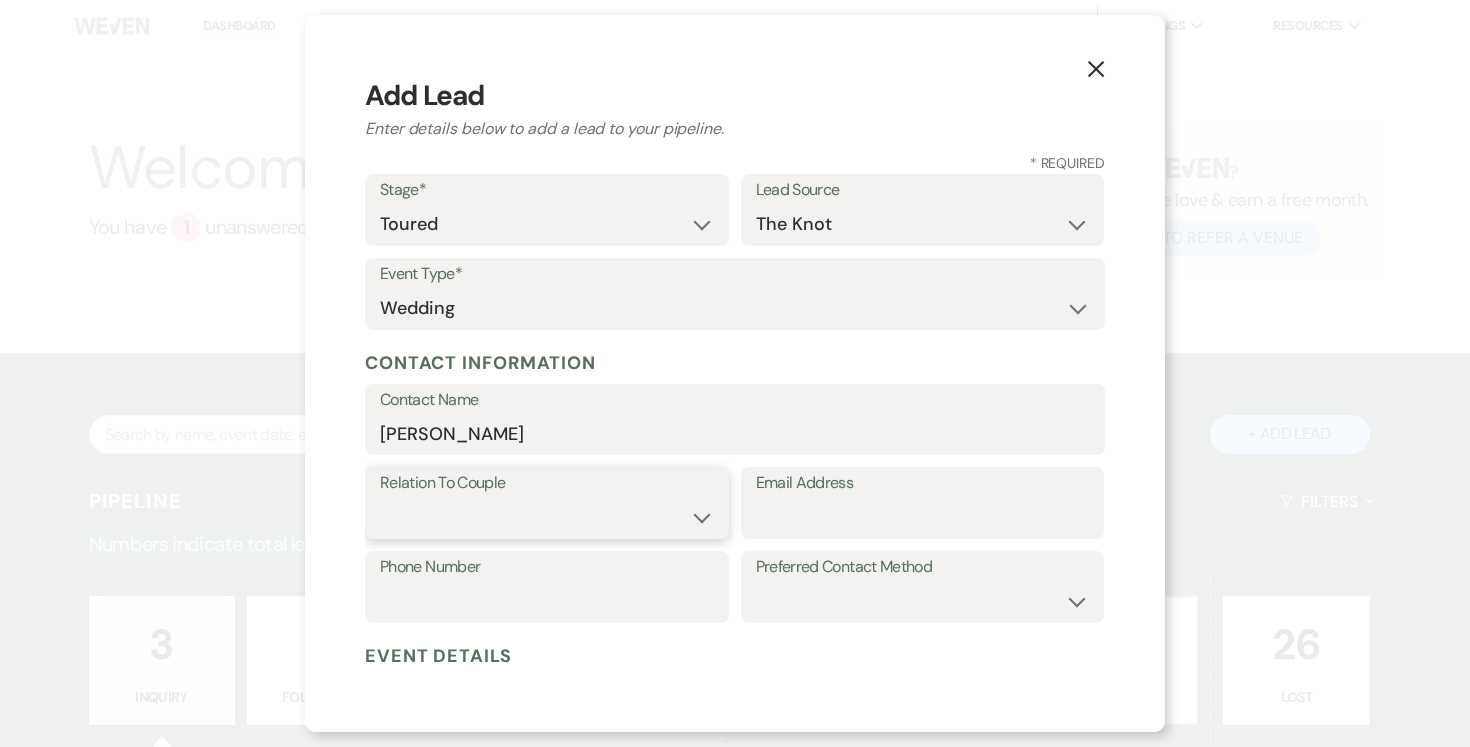 click on "Couple Planner Parent of Couple Family Member Friend Other" at bounding box center [547, 517] 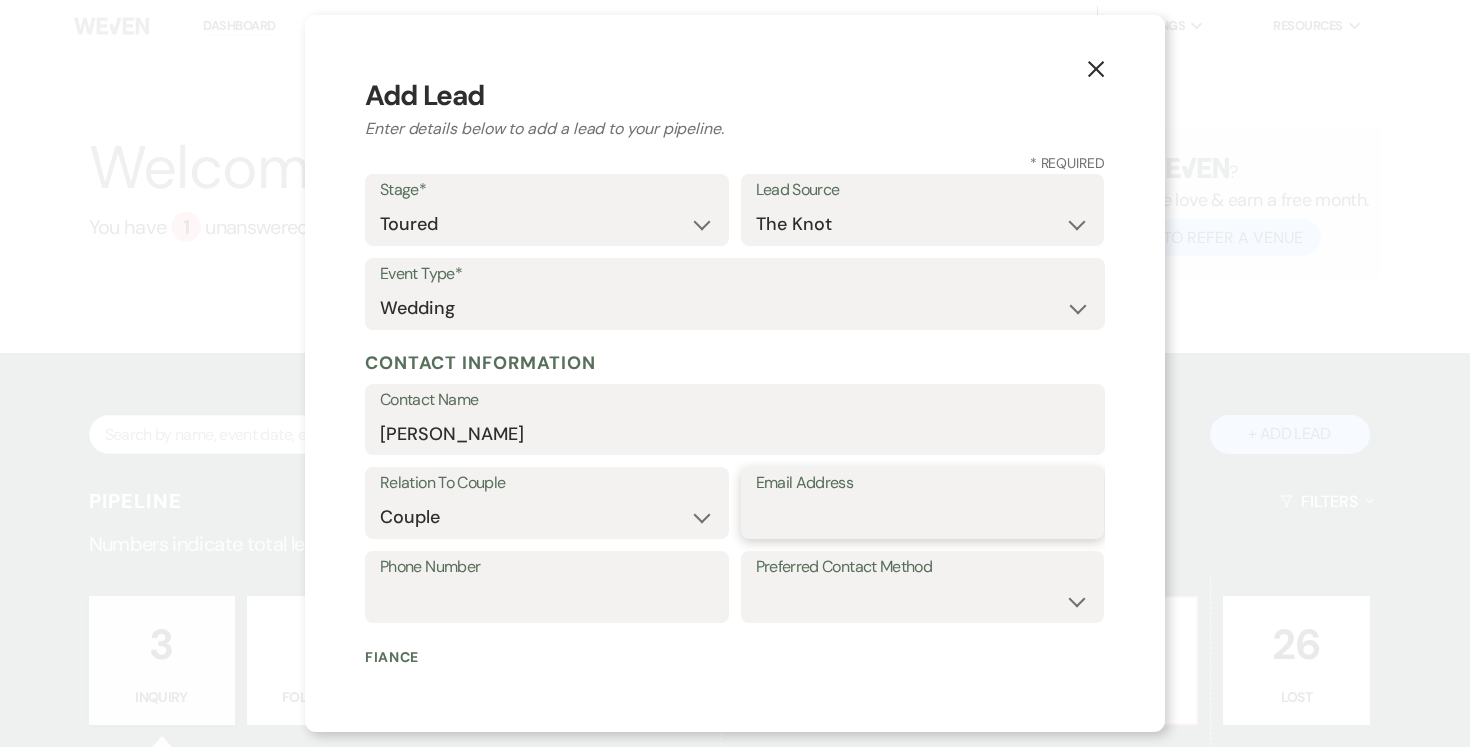 click on "Email Address" at bounding box center [923, 517] 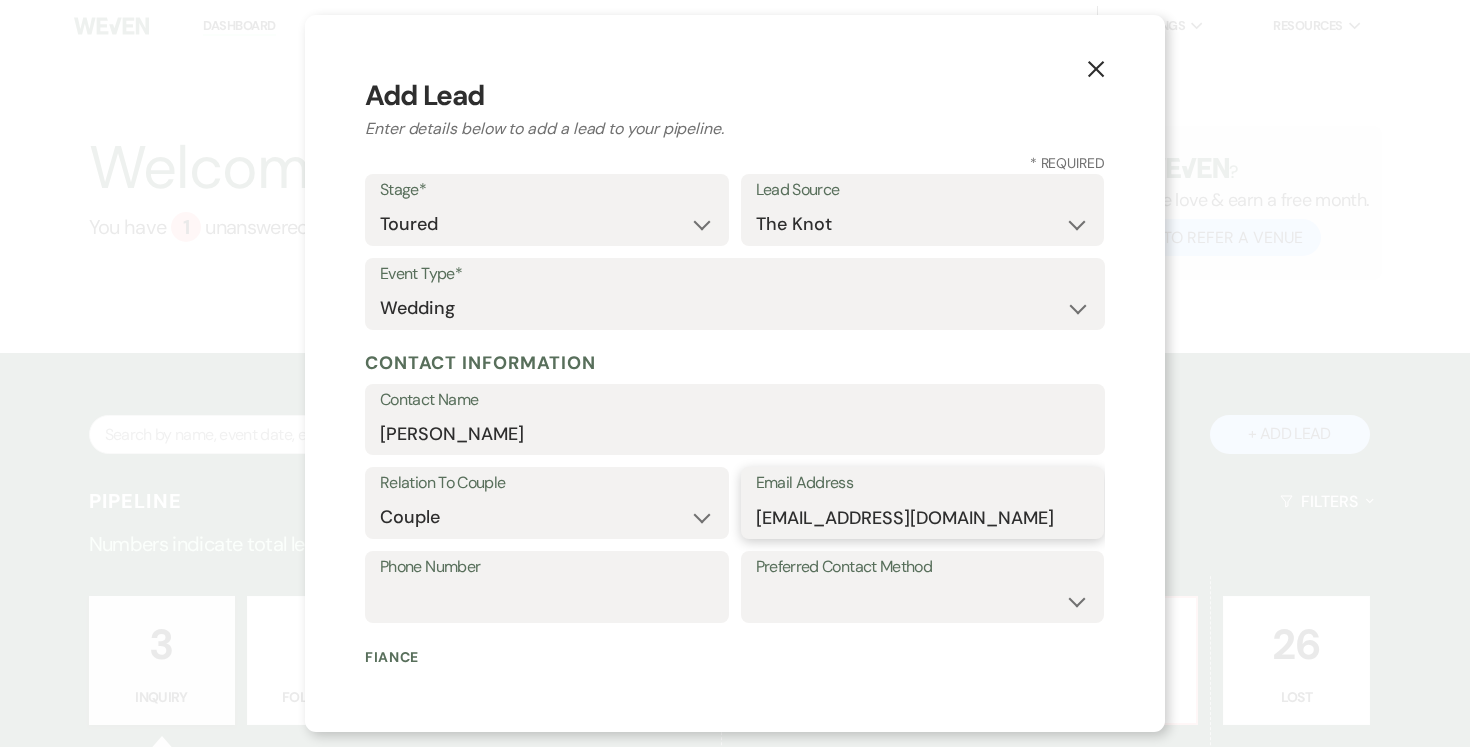 type on "[EMAIL_ADDRESS][DOMAIN_NAME]" 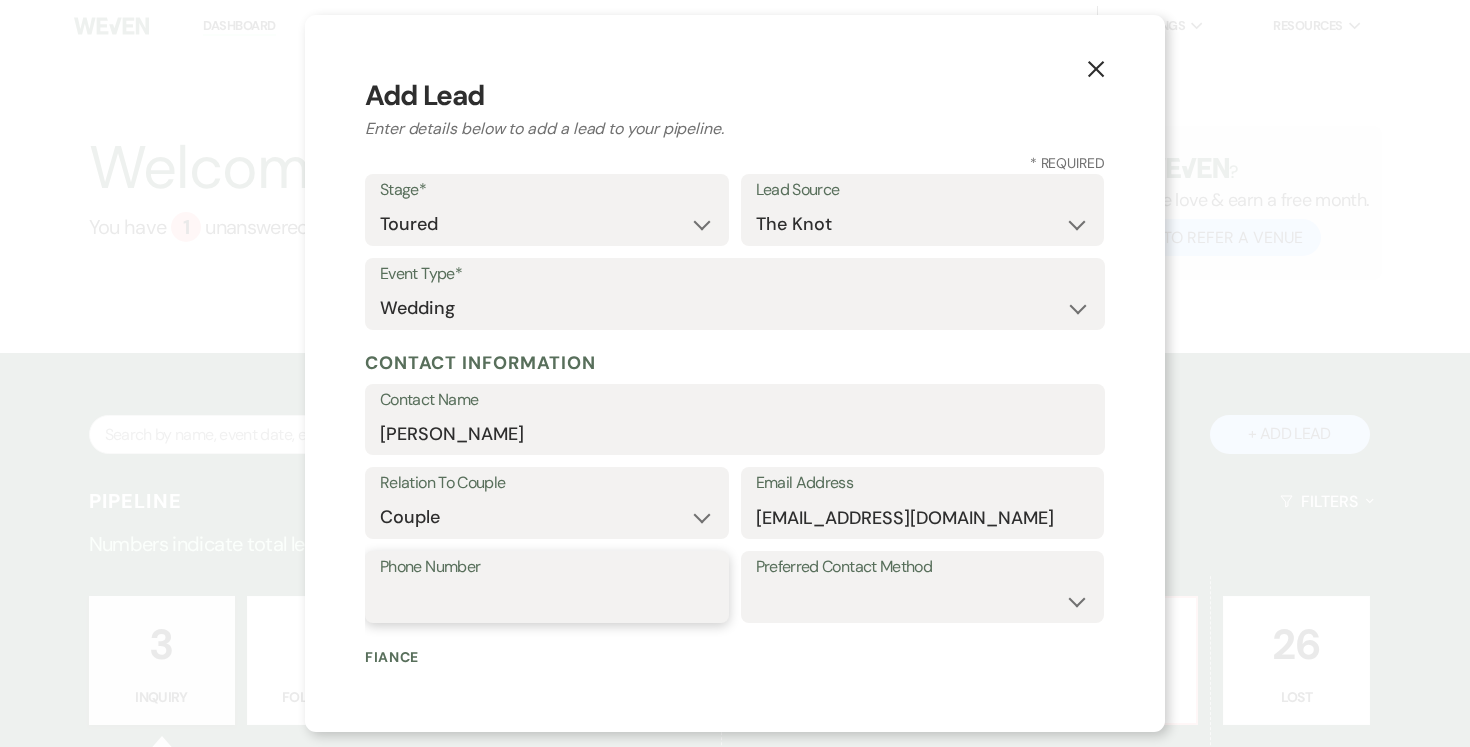 click on "Phone Number" at bounding box center [547, 601] 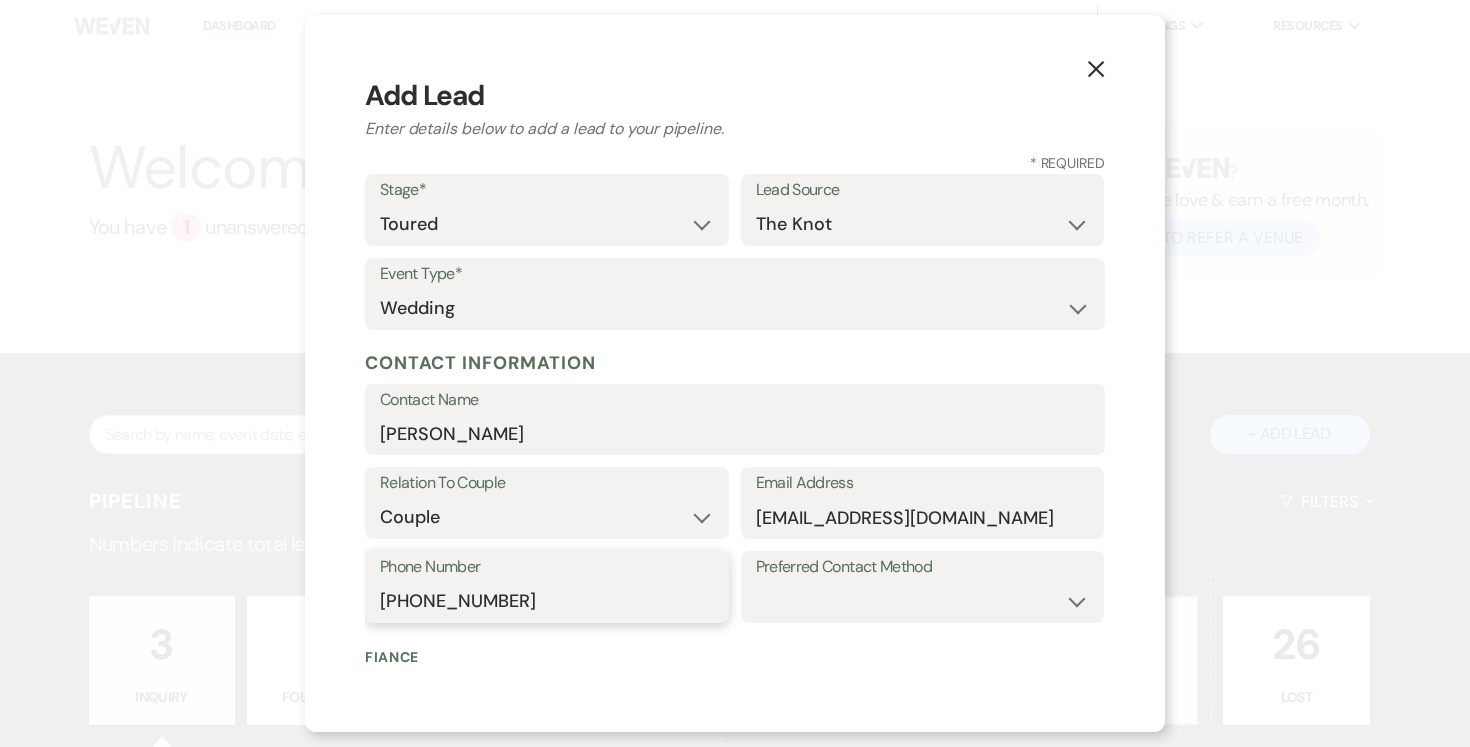 type on "[PHONE_NUMBER]" 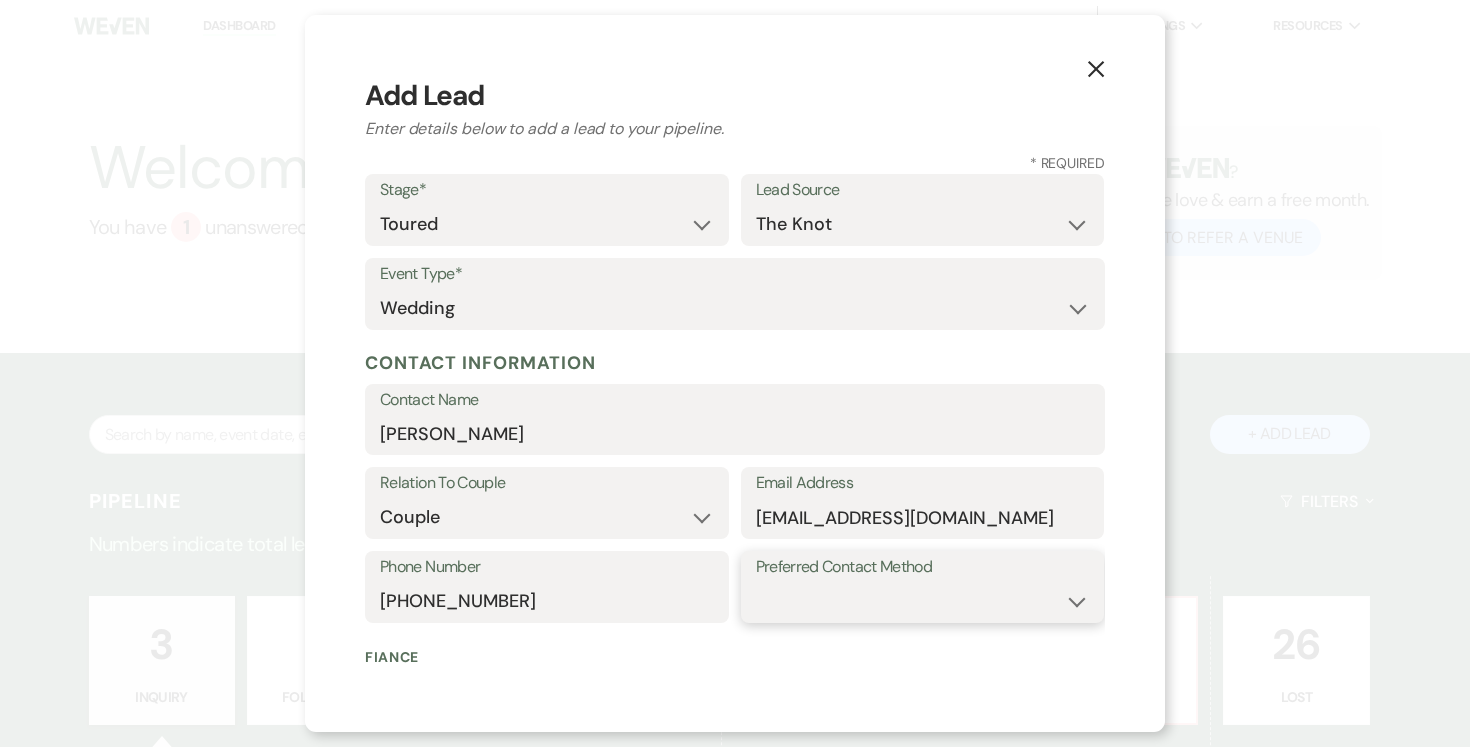 click on "Email Phone Text" at bounding box center [923, 601] 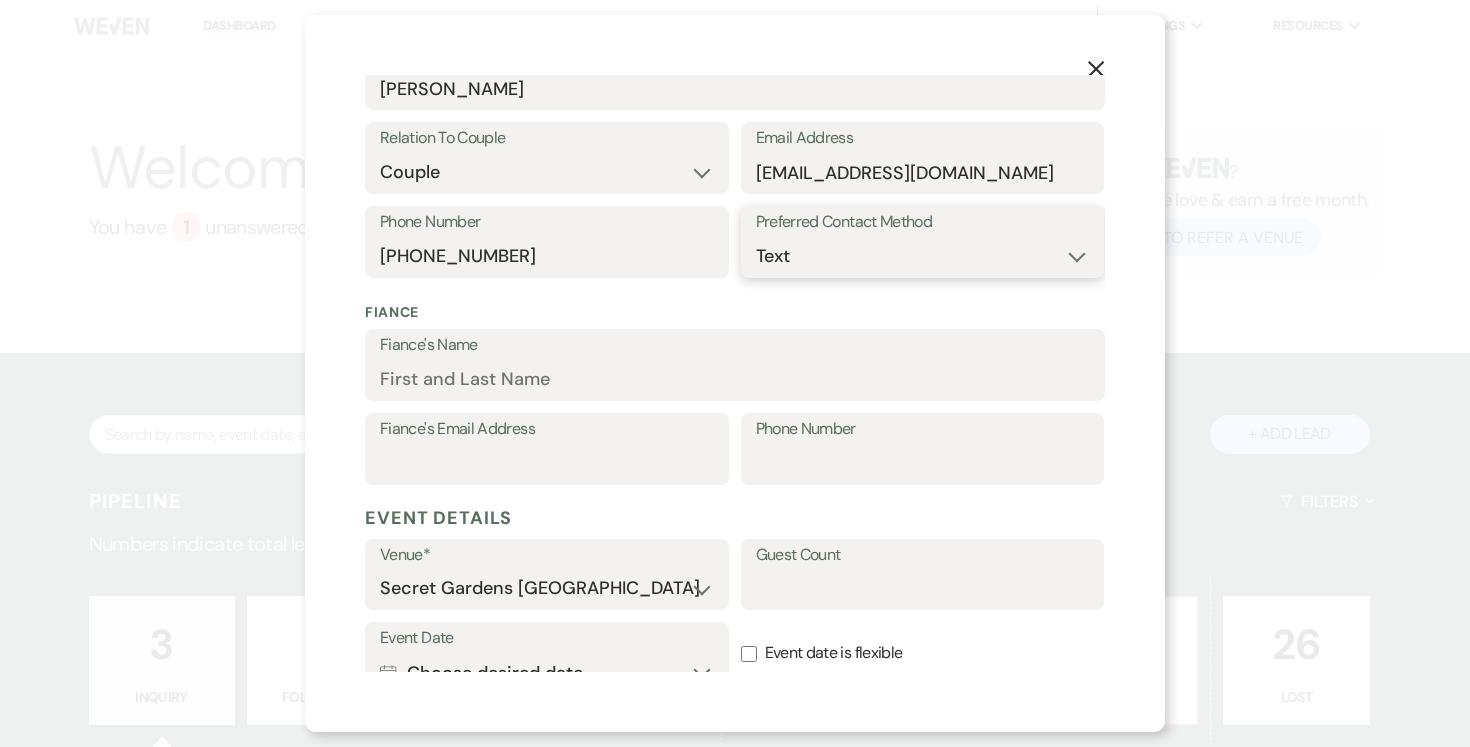 scroll, scrollTop: 349, scrollLeft: 0, axis: vertical 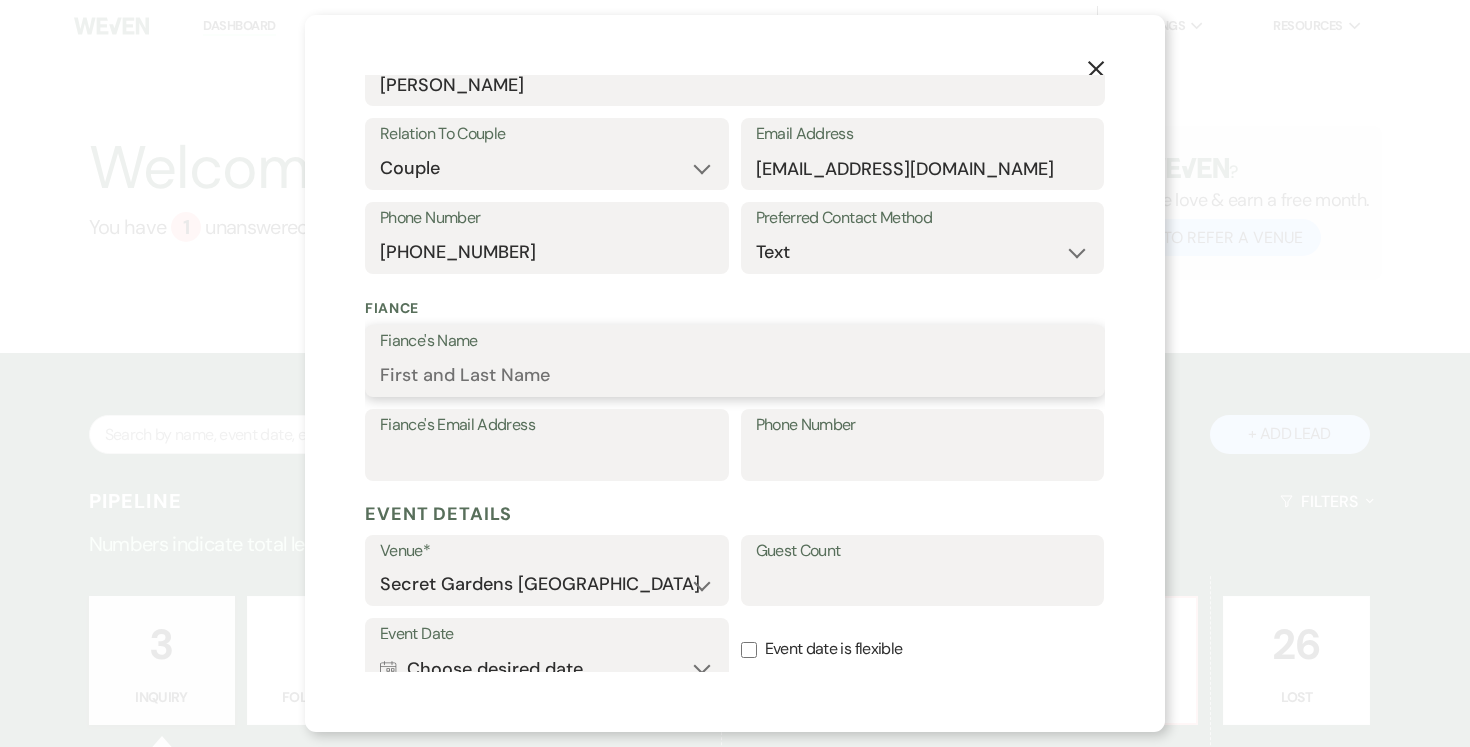 click on "Fiance's Name" at bounding box center (735, 375) 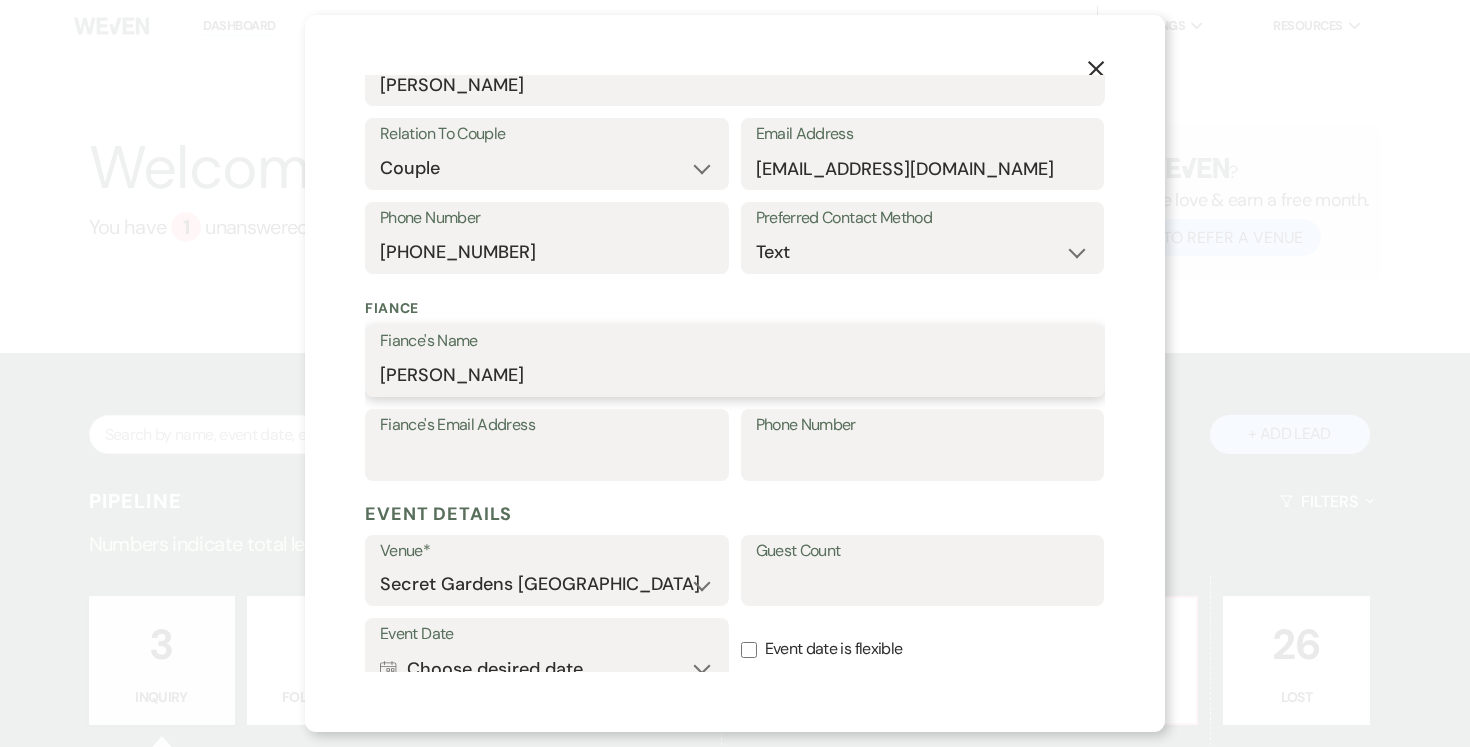 type on "[PERSON_NAME]" 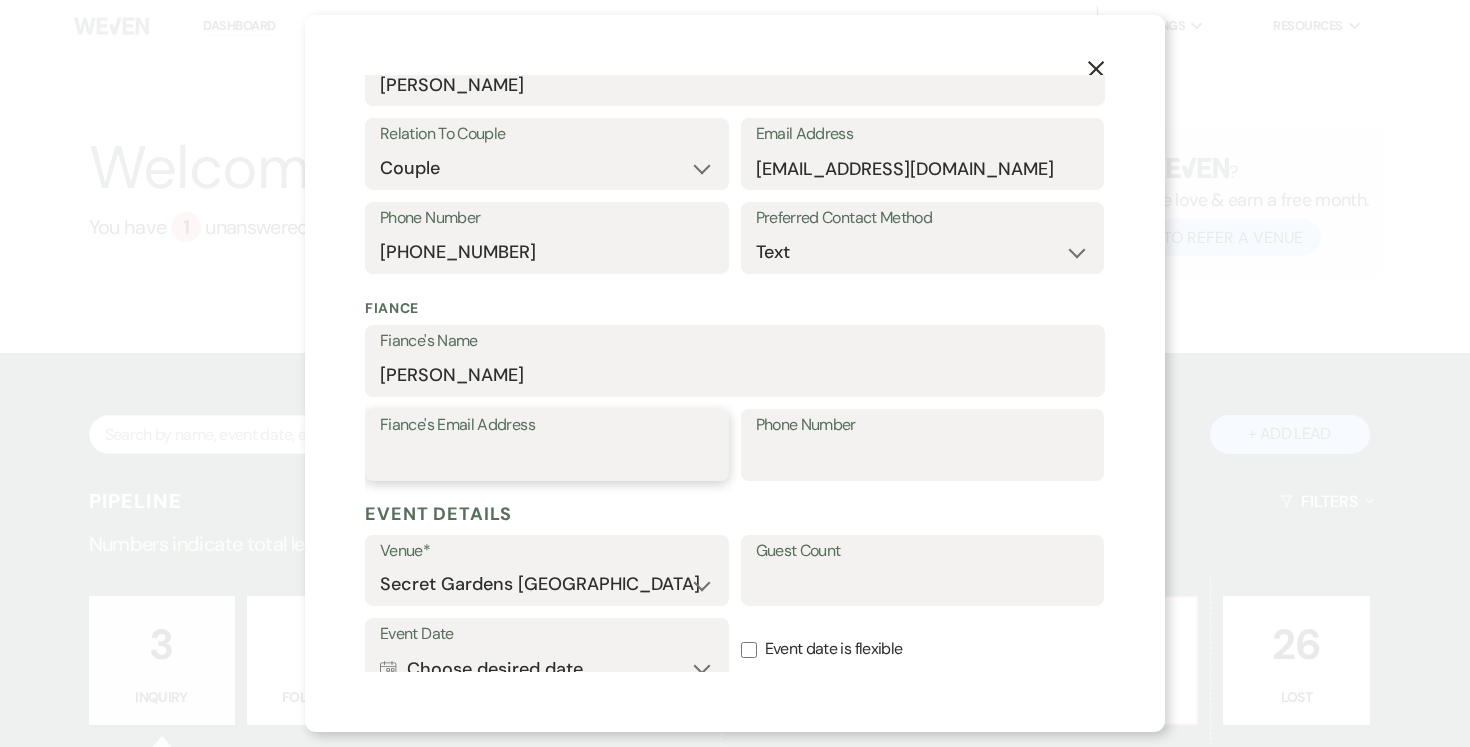 click on "Fiance's Email Address" at bounding box center (547, 459) 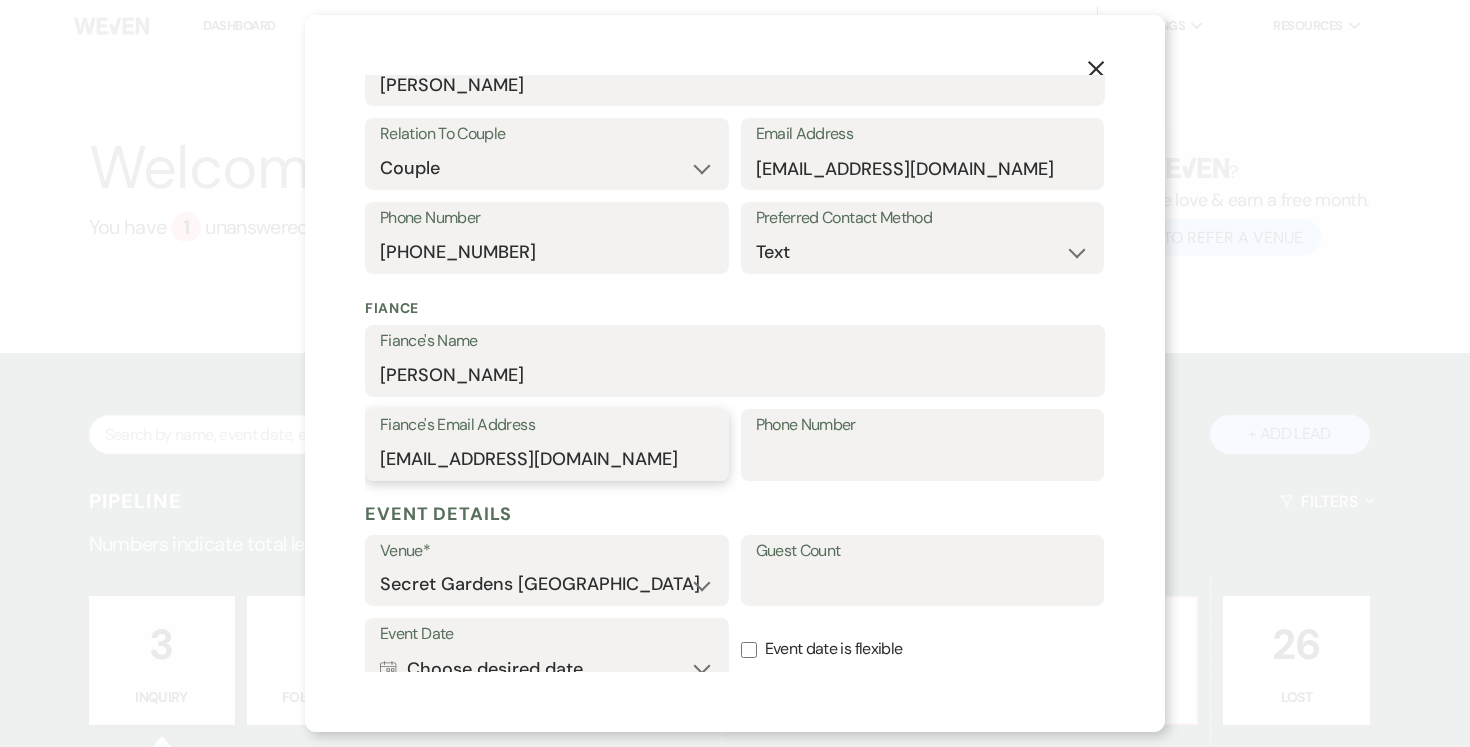 type on "[EMAIL_ADDRESS][DOMAIN_NAME]" 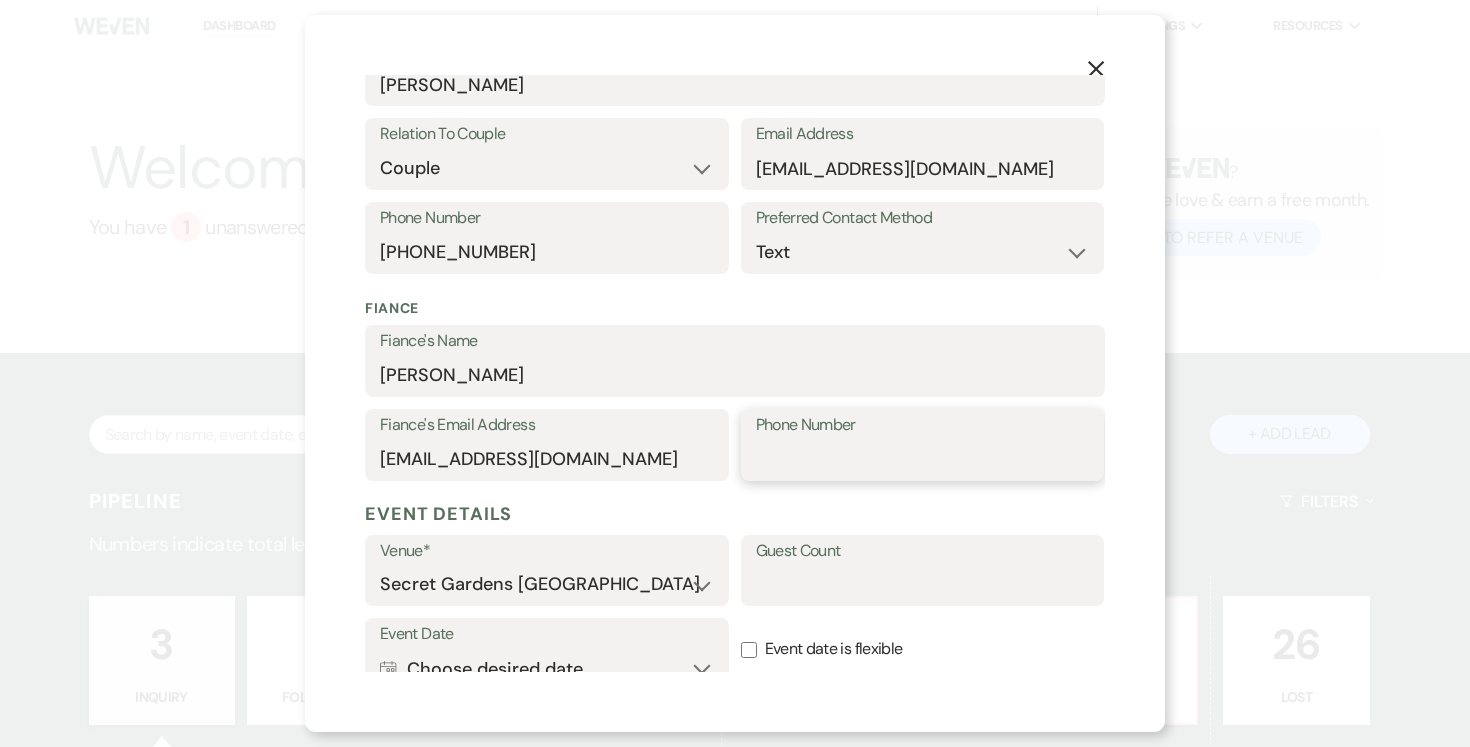 click on "Phone Number" at bounding box center (923, 459) 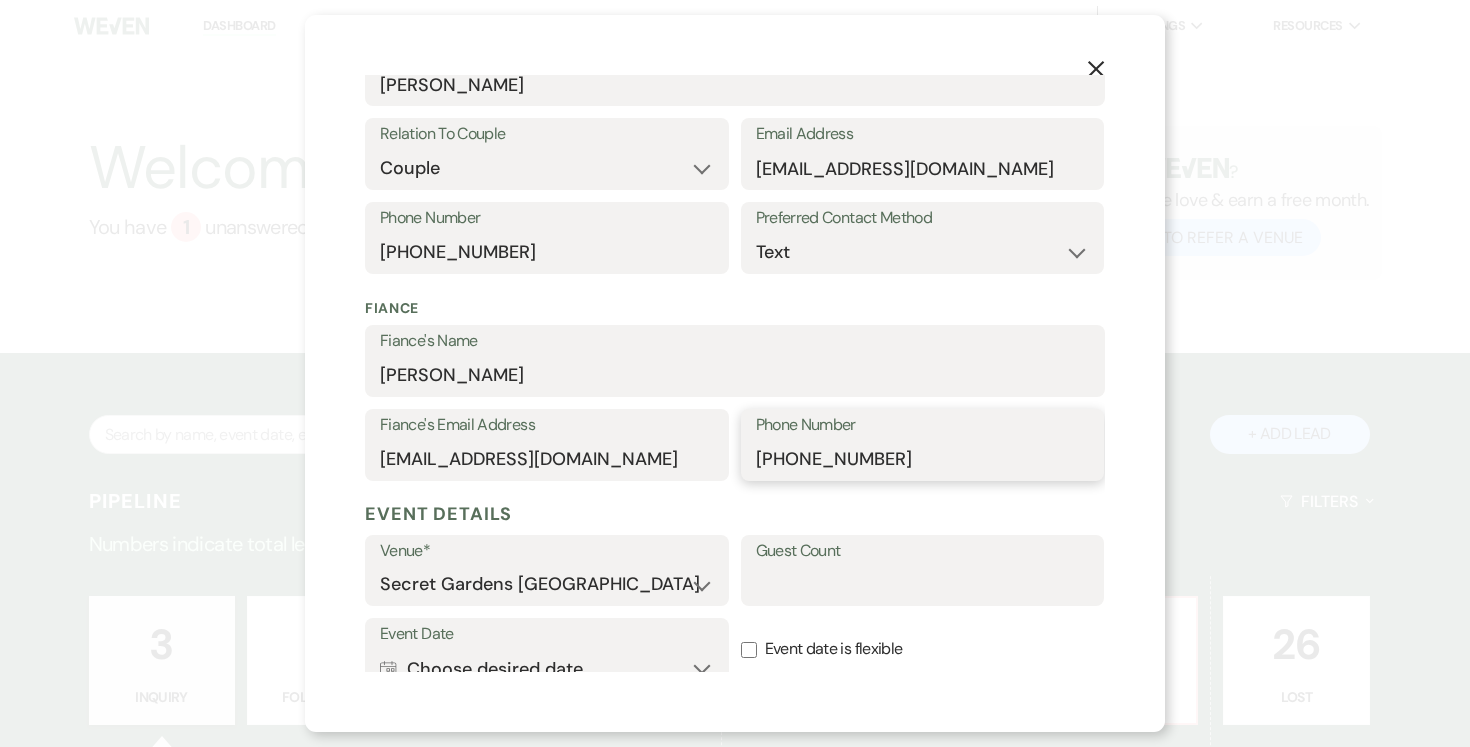 scroll, scrollTop: 356, scrollLeft: 0, axis: vertical 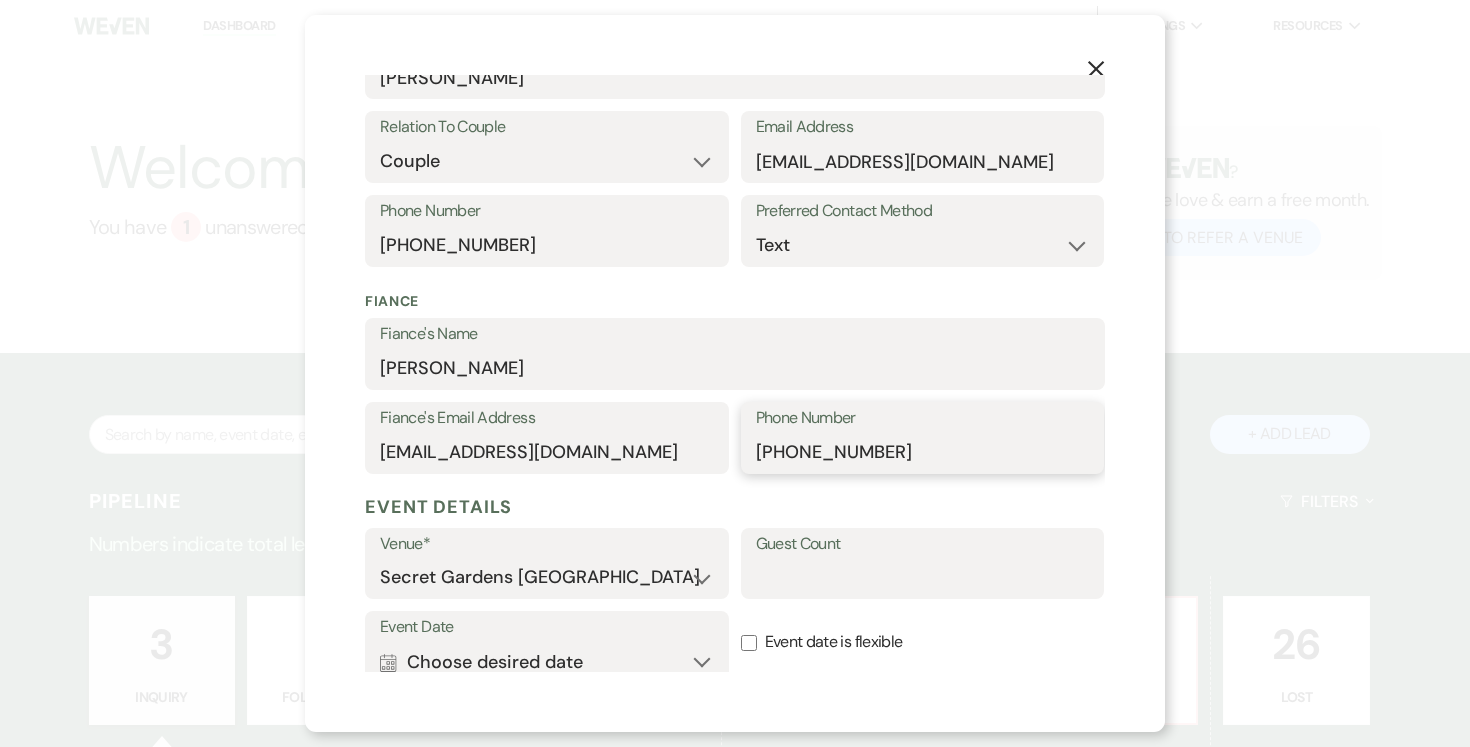 type on "[PHONE_NUMBER]" 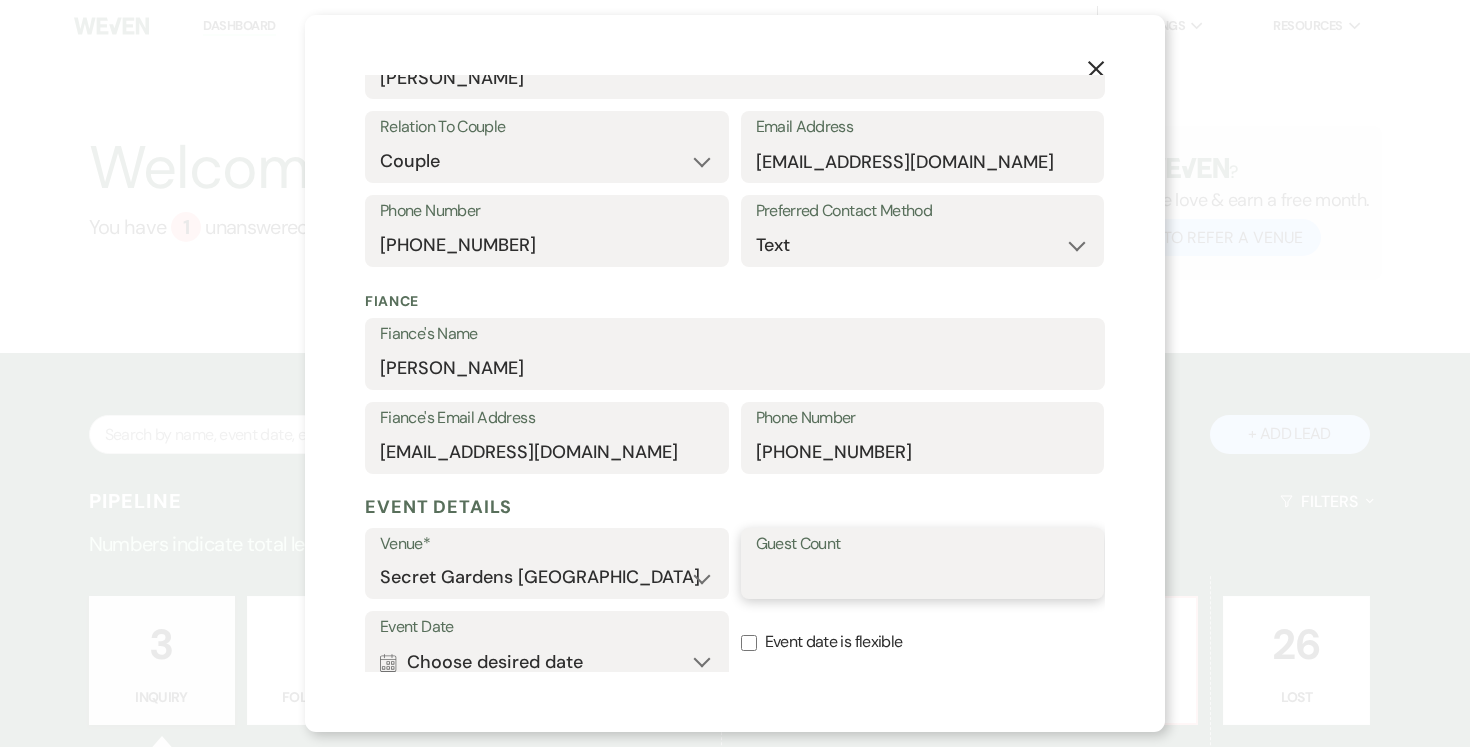 click on "Guest Count" at bounding box center [923, 577] 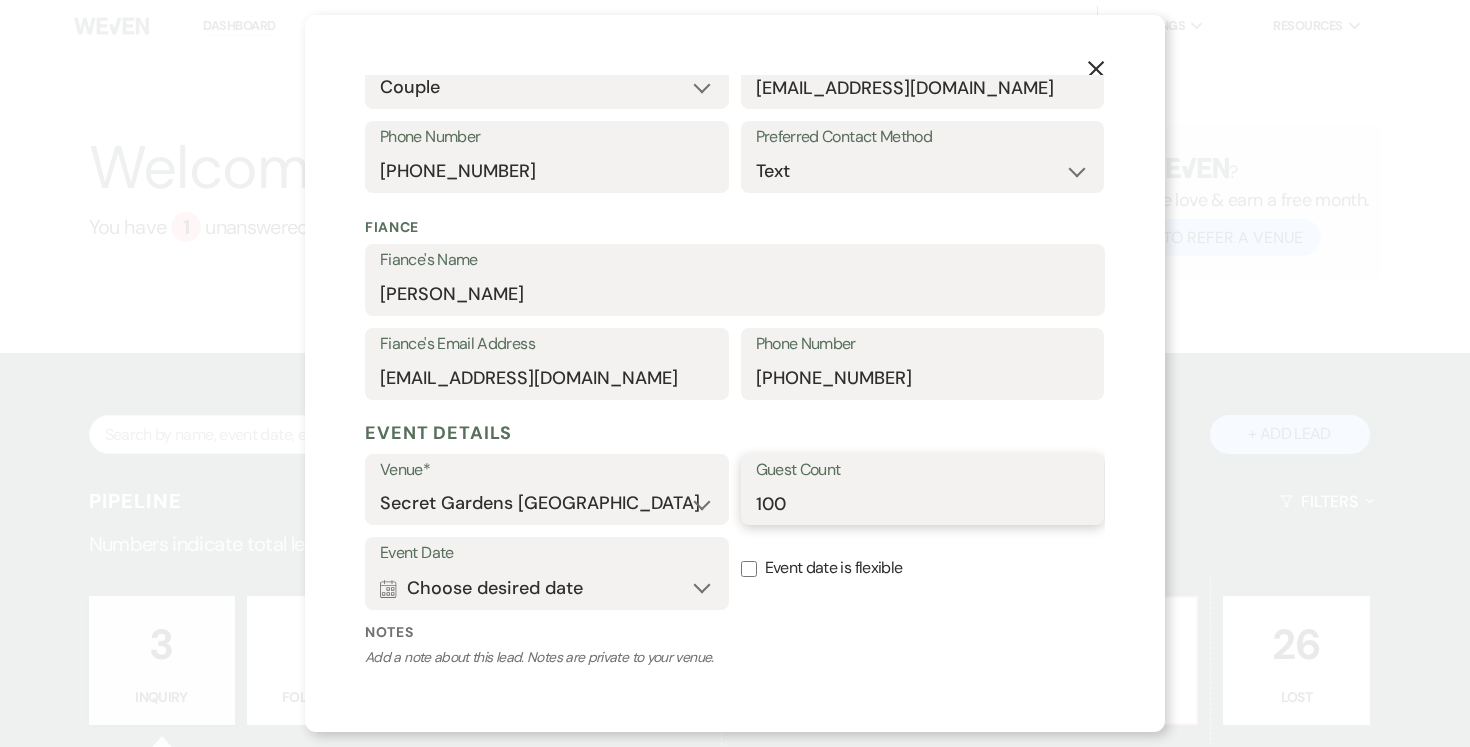 scroll, scrollTop: 437, scrollLeft: 0, axis: vertical 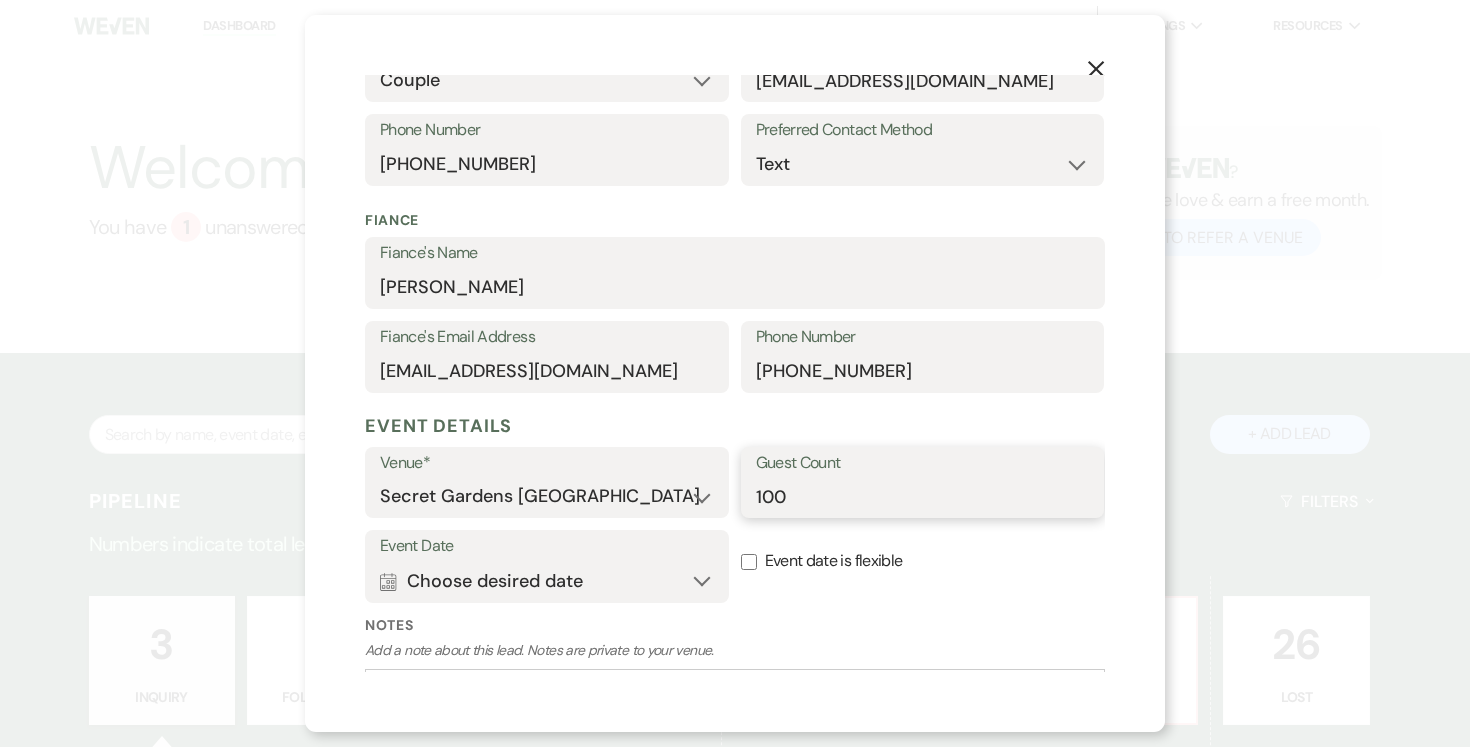 type on "100" 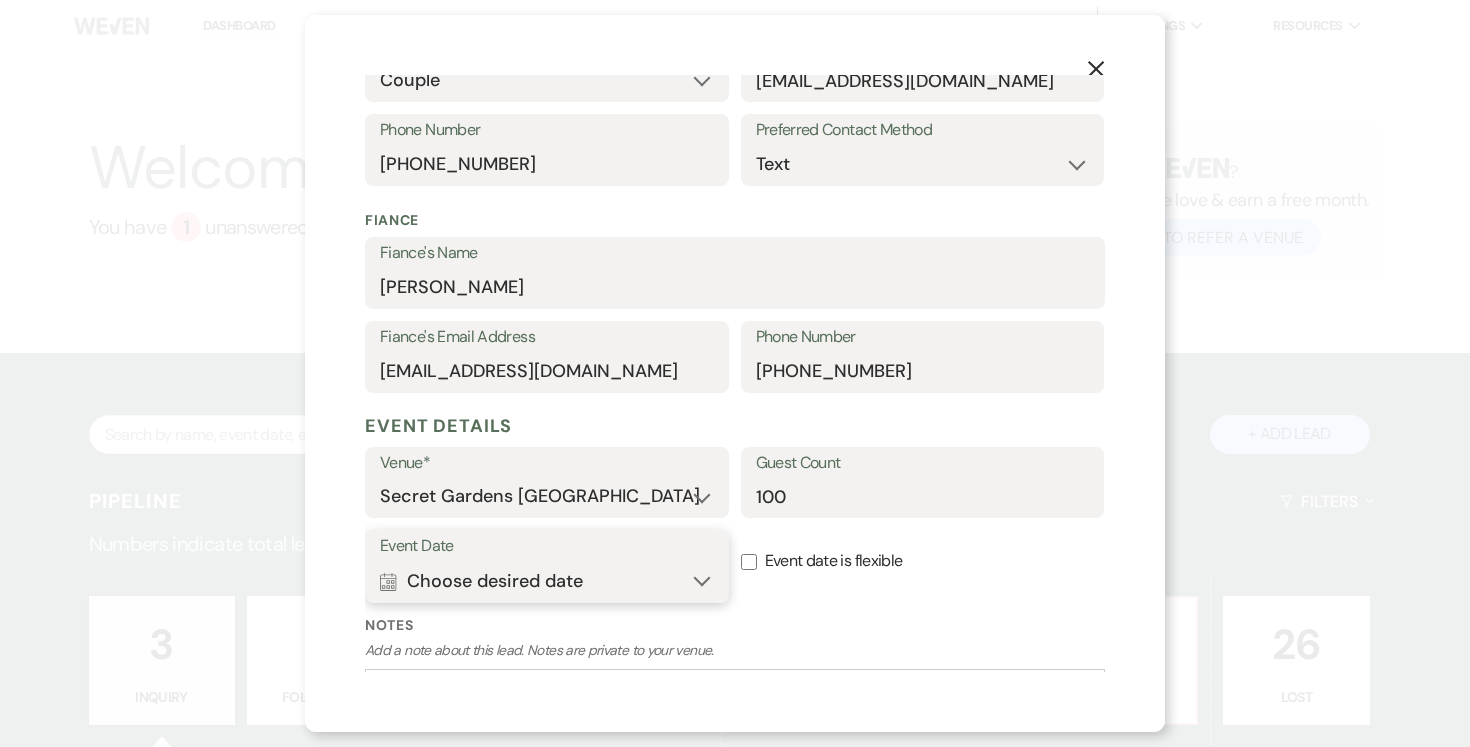 click on "Calendar Choose desired date Expand" at bounding box center (547, 581) 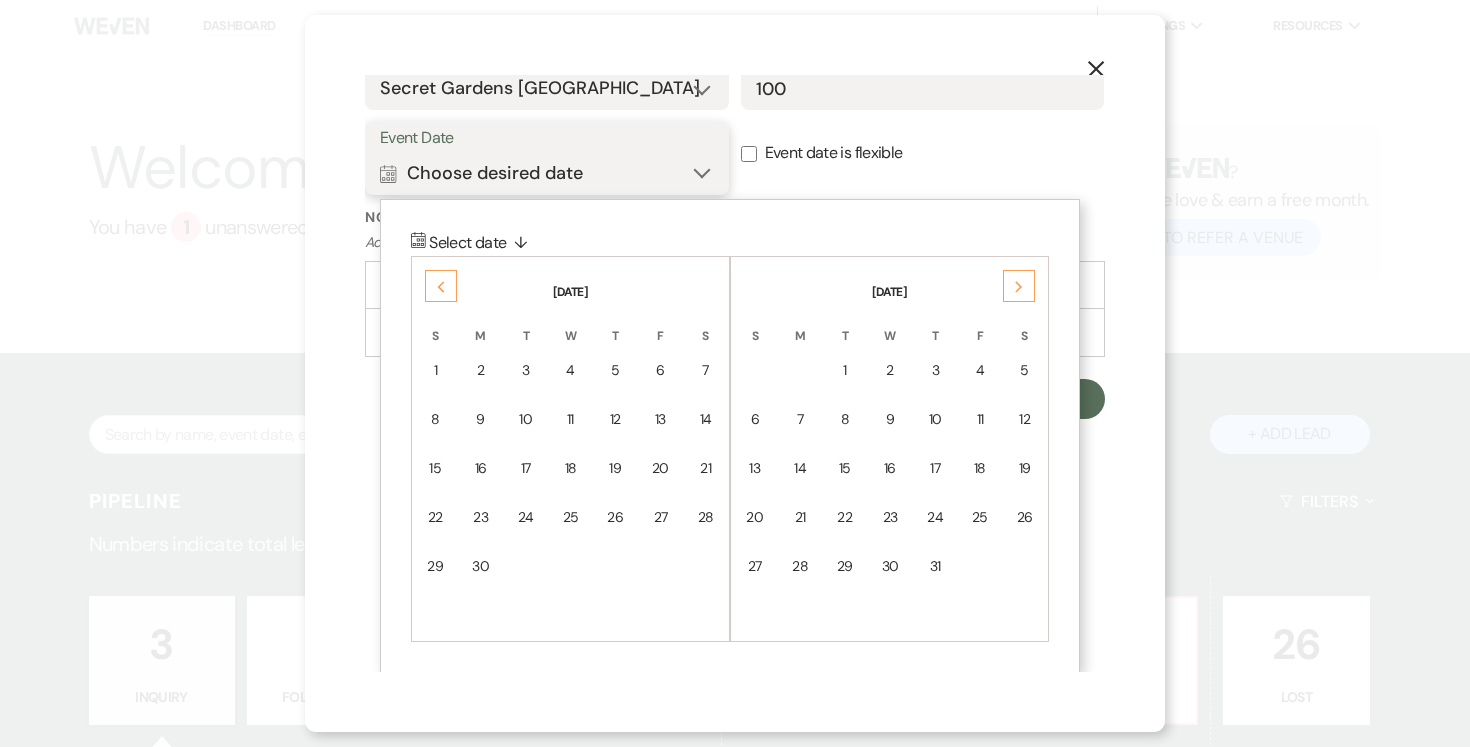 scroll, scrollTop: 846, scrollLeft: 0, axis: vertical 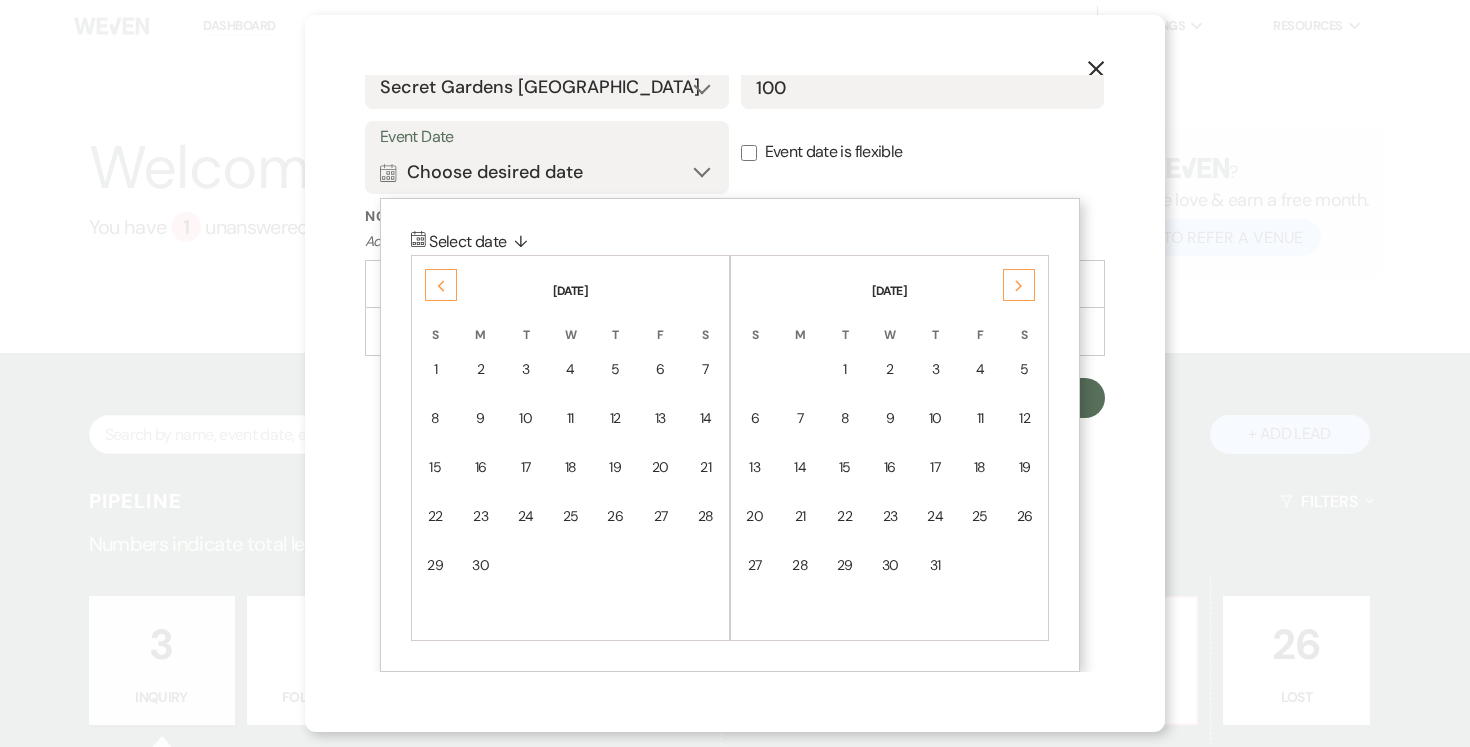click on "Previous" at bounding box center [441, 285] 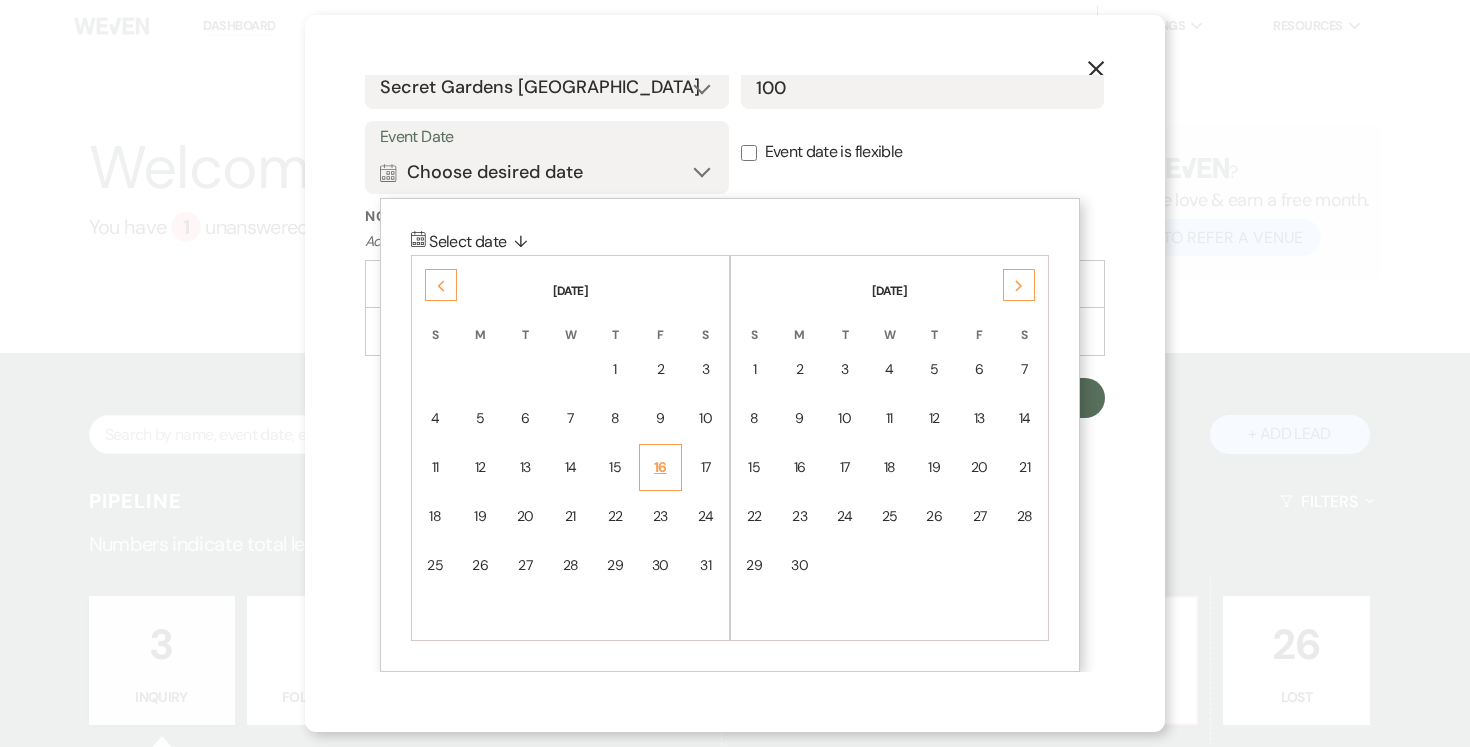 click on "16" at bounding box center (661, 467) 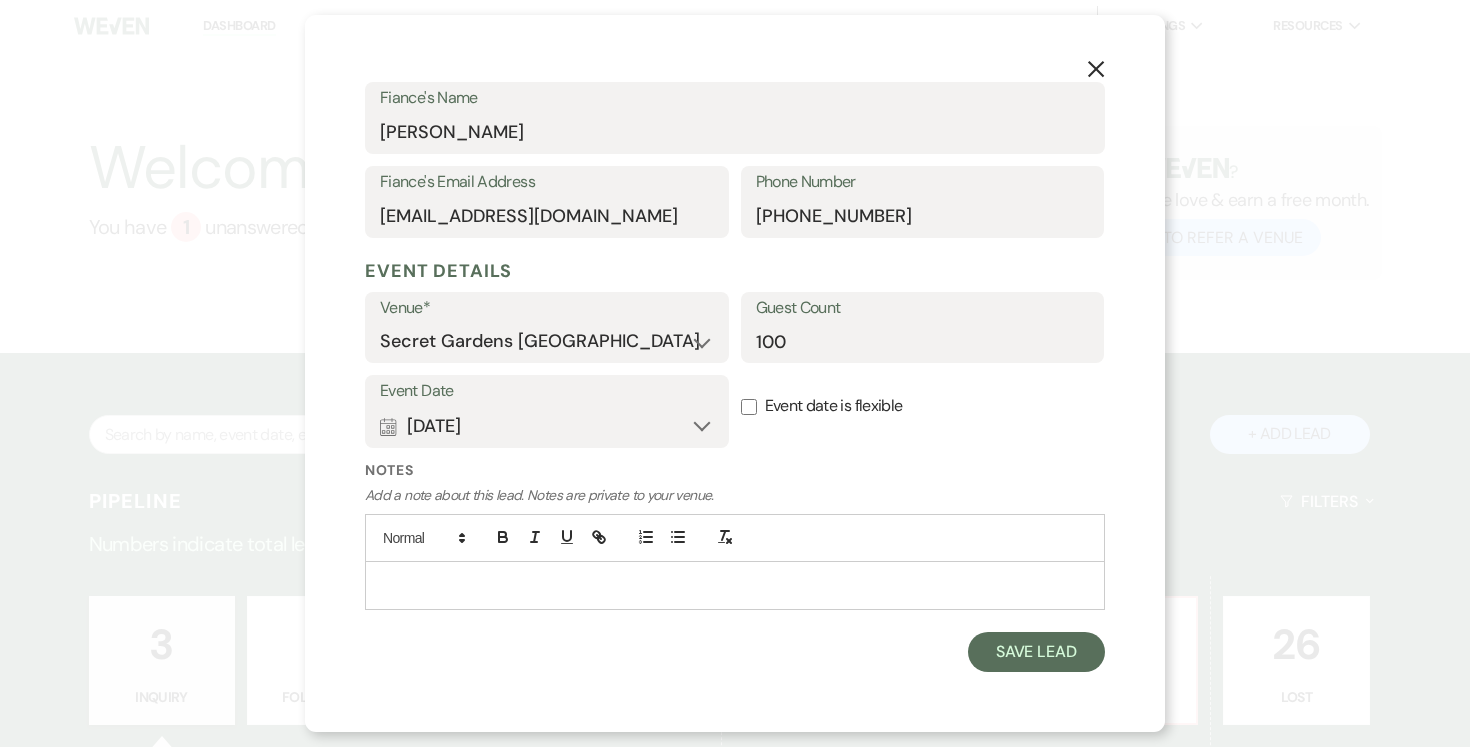 scroll, scrollTop: 590, scrollLeft: 0, axis: vertical 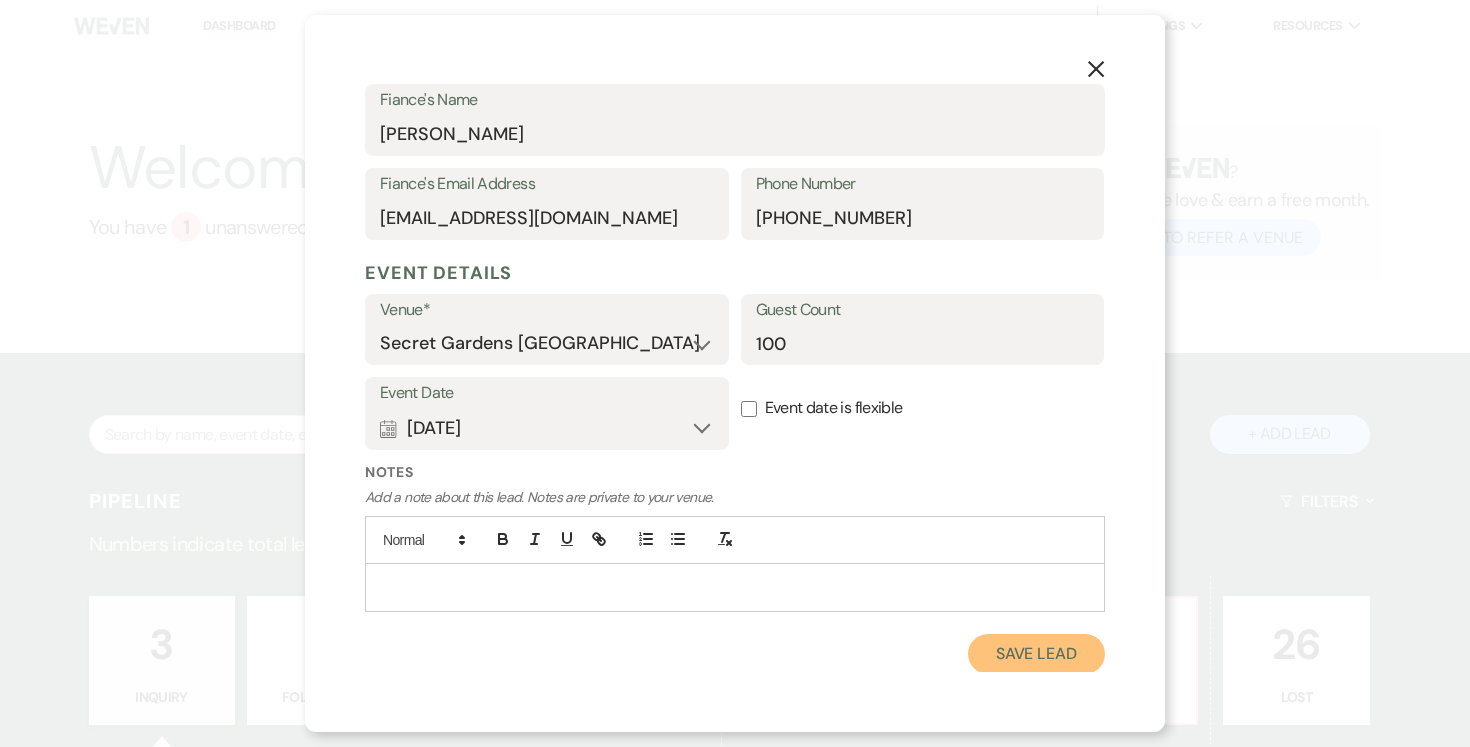 click on "Save Lead" at bounding box center (1036, 654) 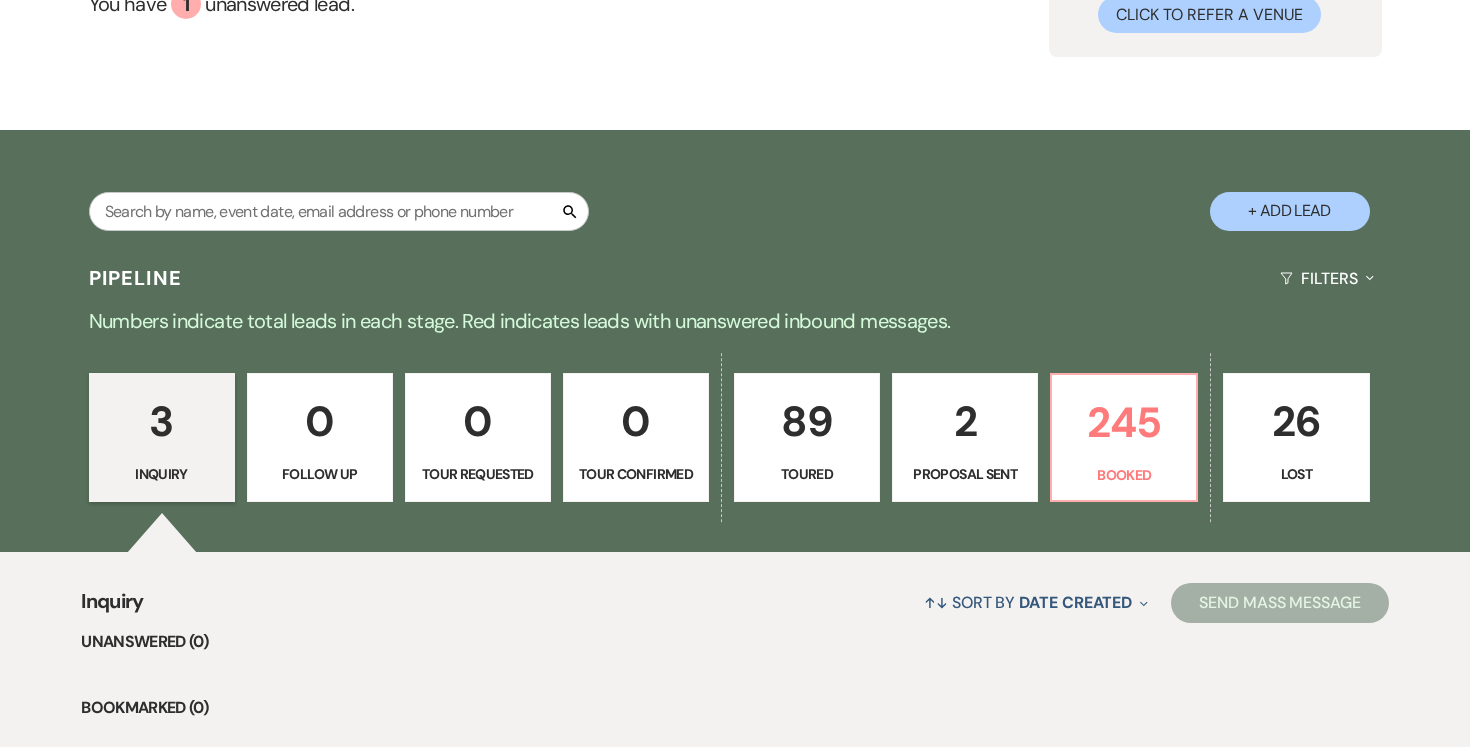 scroll, scrollTop: 187, scrollLeft: 0, axis: vertical 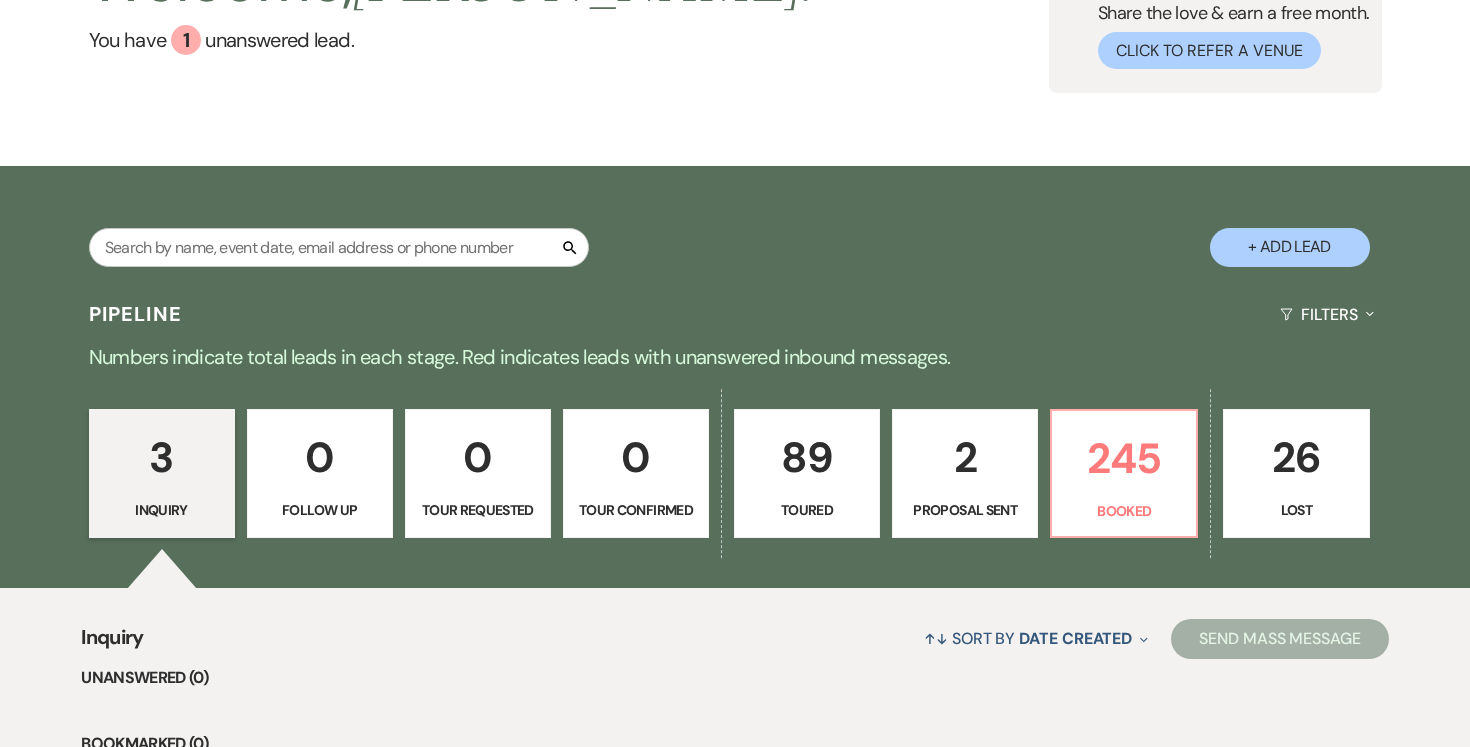 click on "89" at bounding box center (807, 457) 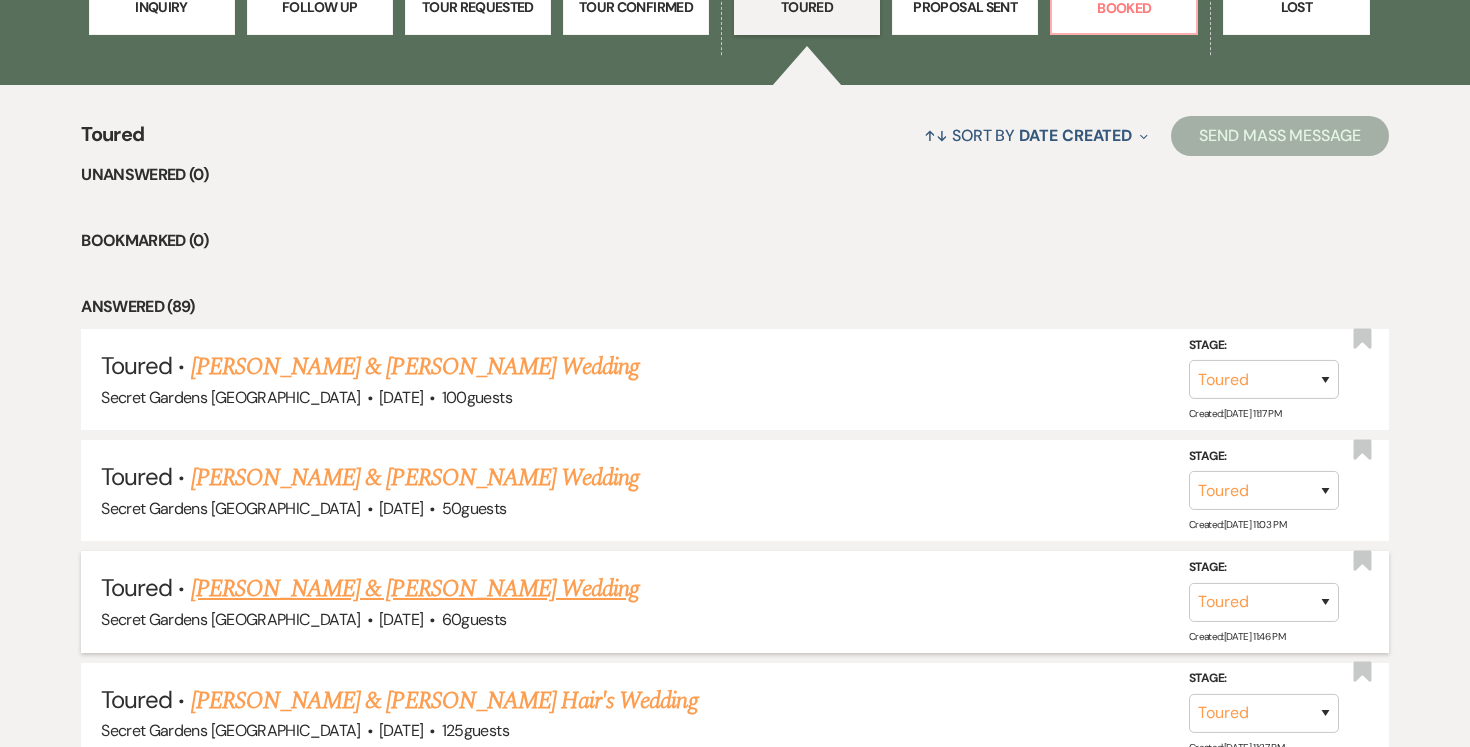 scroll, scrollTop: 720, scrollLeft: 0, axis: vertical 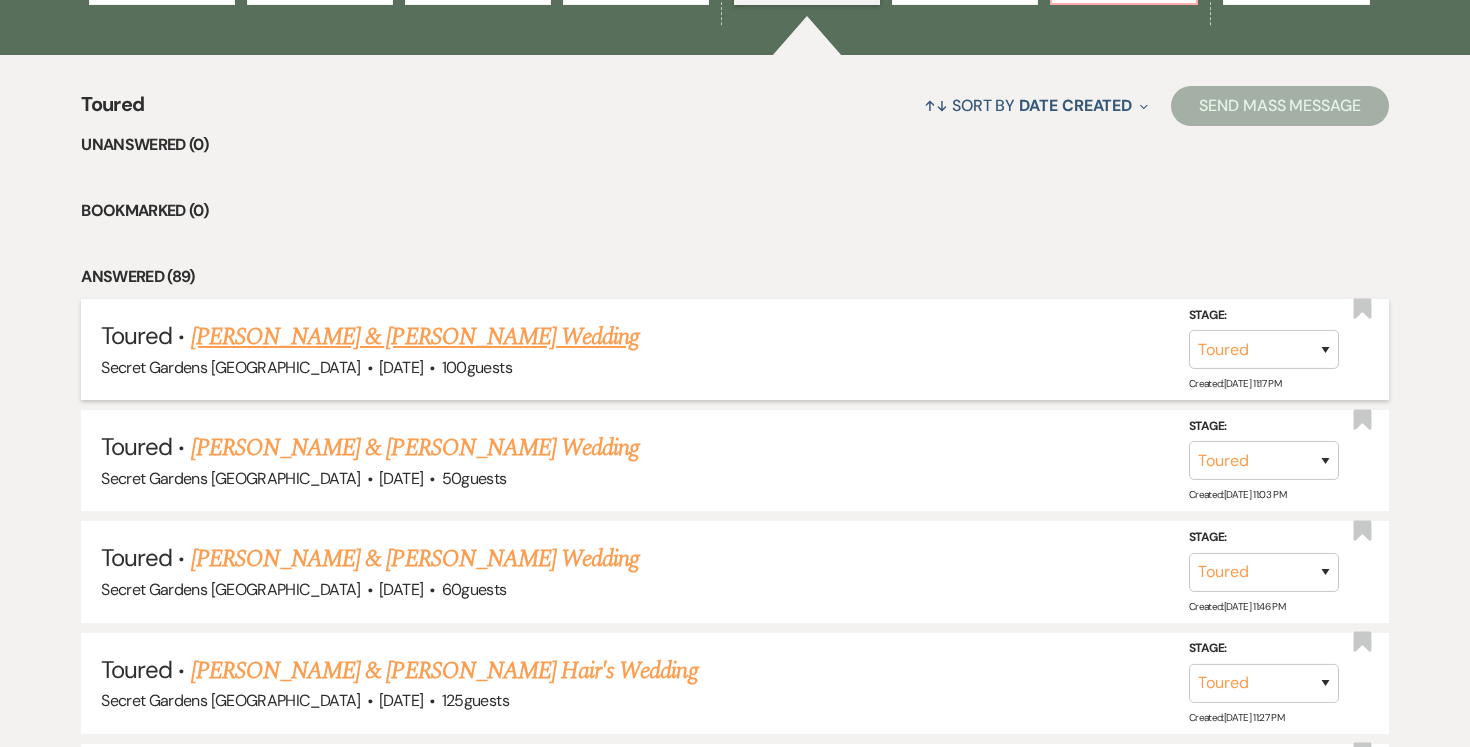 click on "[PERSON_NAME] & [PERSON_NAME] Wedding" at bounding box center (415, 337) 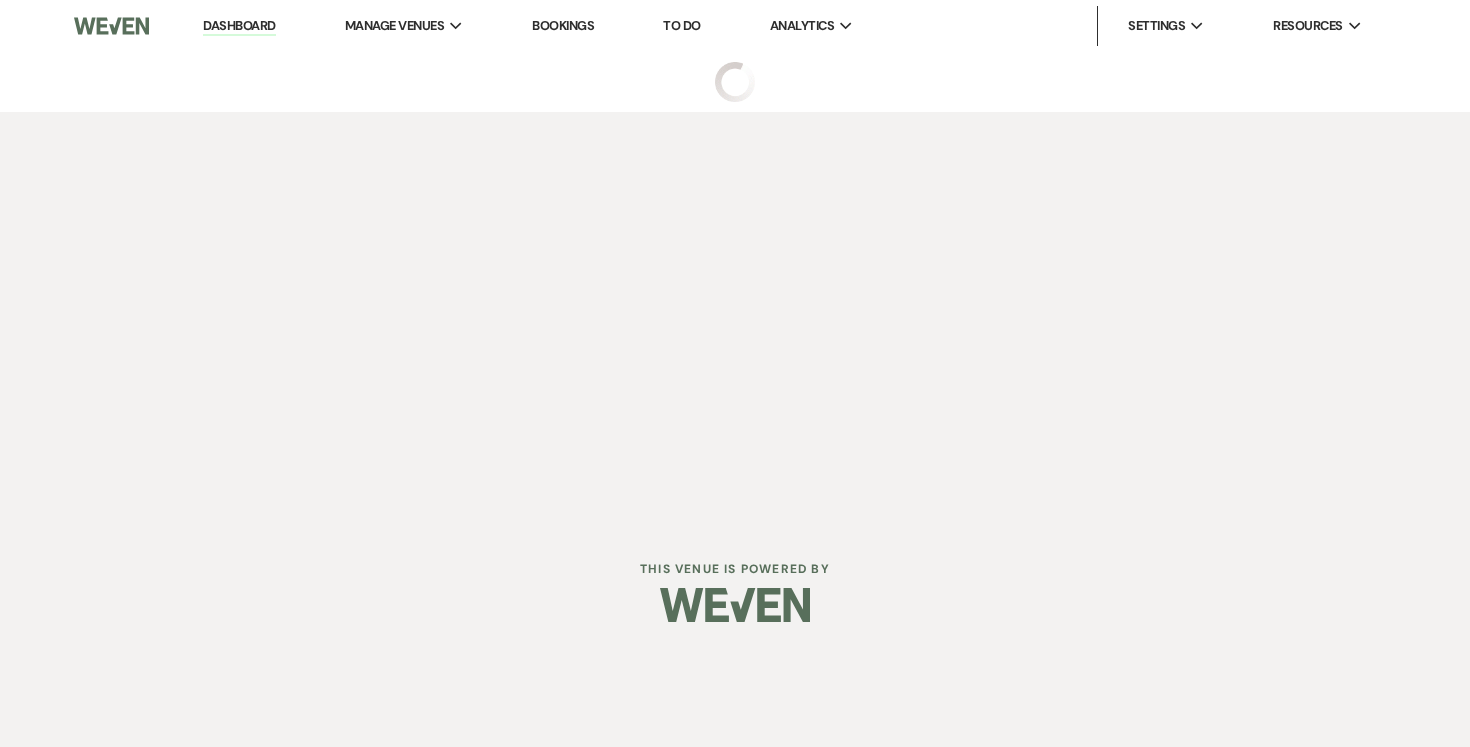 scroll, scrollTop: 0, scrollLeft: 0, axis: both 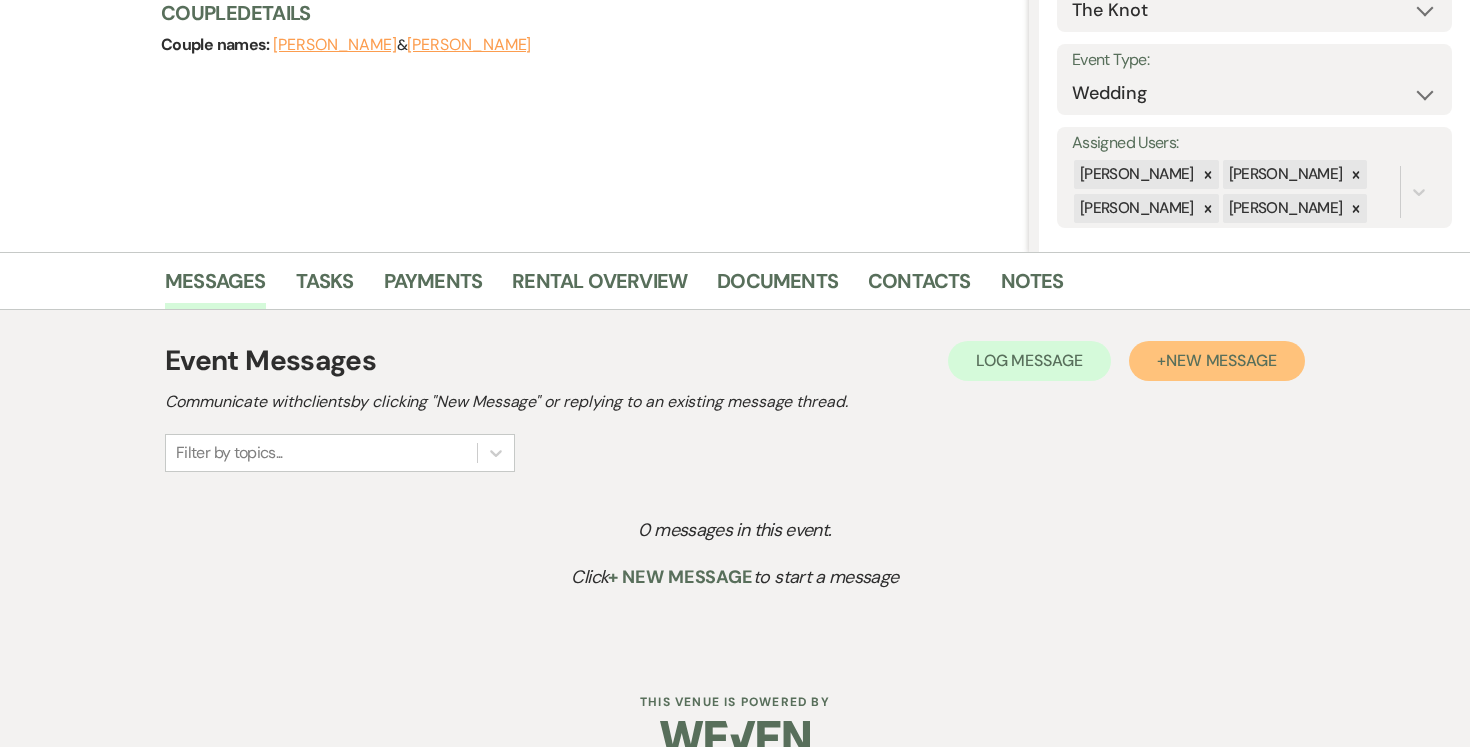 click on "+  New Message" at bounding box center (1217, 361) 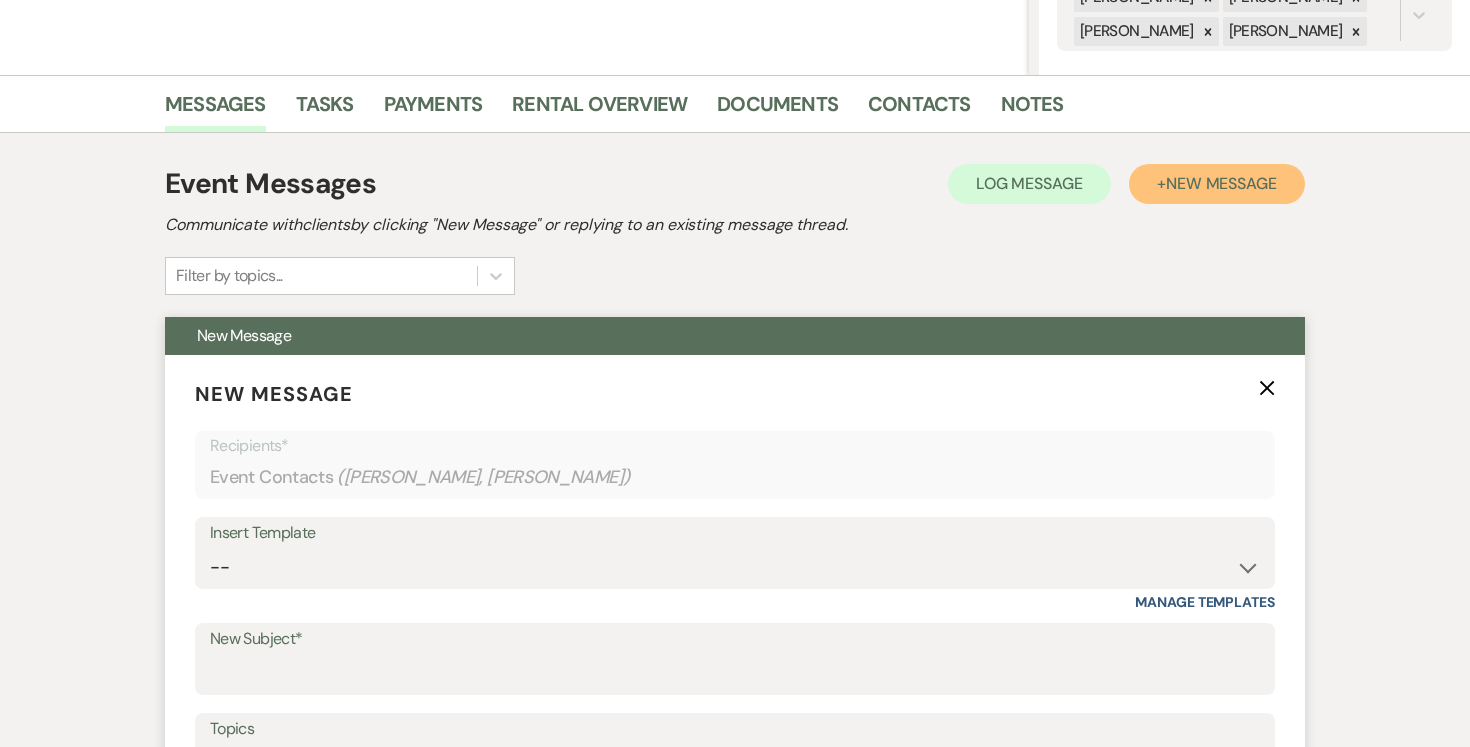 scroll, scrollTop: 613, scrollLeft: 0, axis: vertical 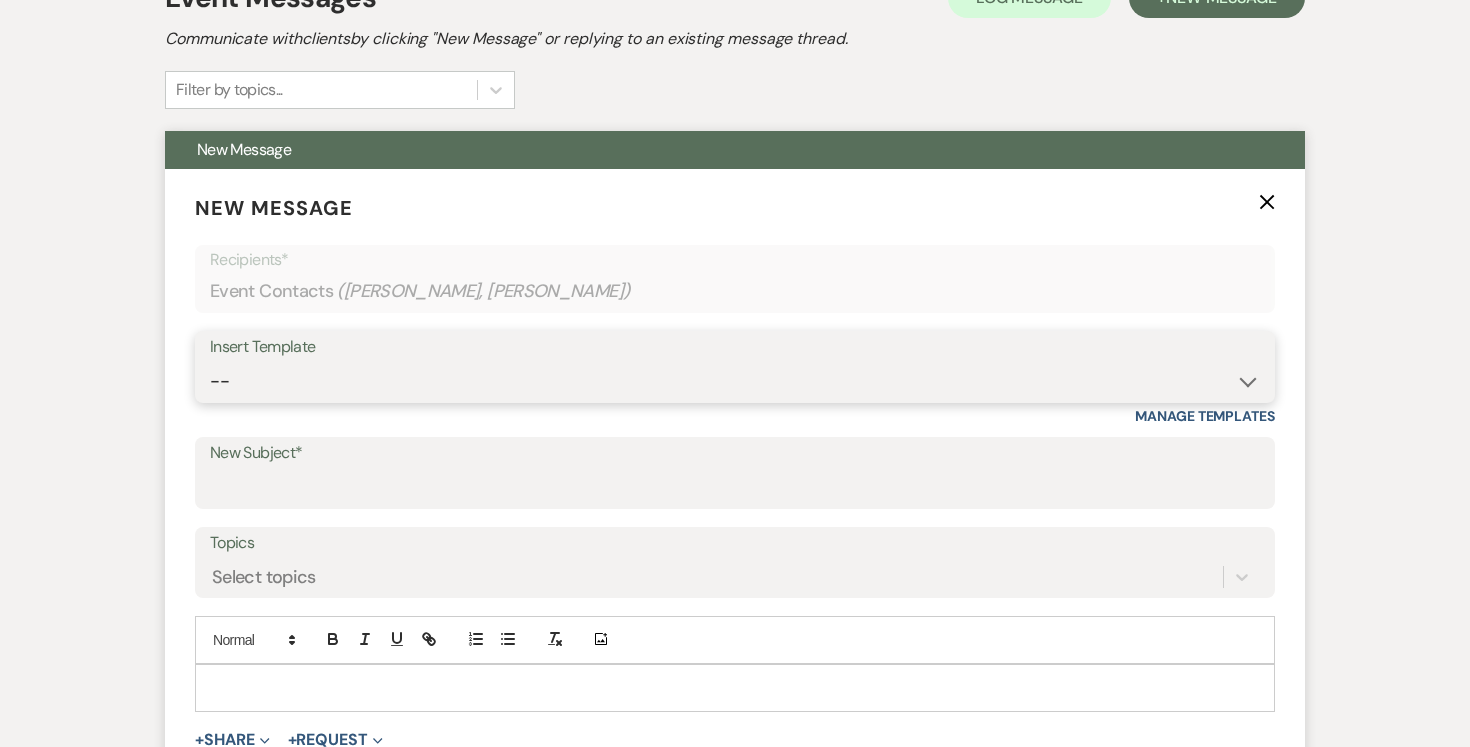 click on "-- Weven Planning Portal Introduction (Booked Events) Tour Request Response Follow Up Contract (Pre-Booked Leads) Expo Confirmation Inquiry Response Post-Event Photo Shoot Booked Preguntas Frecuentes Frequently Asked Questions Copy of Weven Planning Portal Introduction (Booked Events) [DATE] Weven Planning Portal Introduction (Booked Events) [DATE] ([PERSON_NAME]'s version) Client Sheet Information NON-WEDDING Weven Planning Portal Introduction (Booked Events) [DATE] ([PERSON_NAME]'s version) Tour Follow Up" at bounding box center (735, 381) 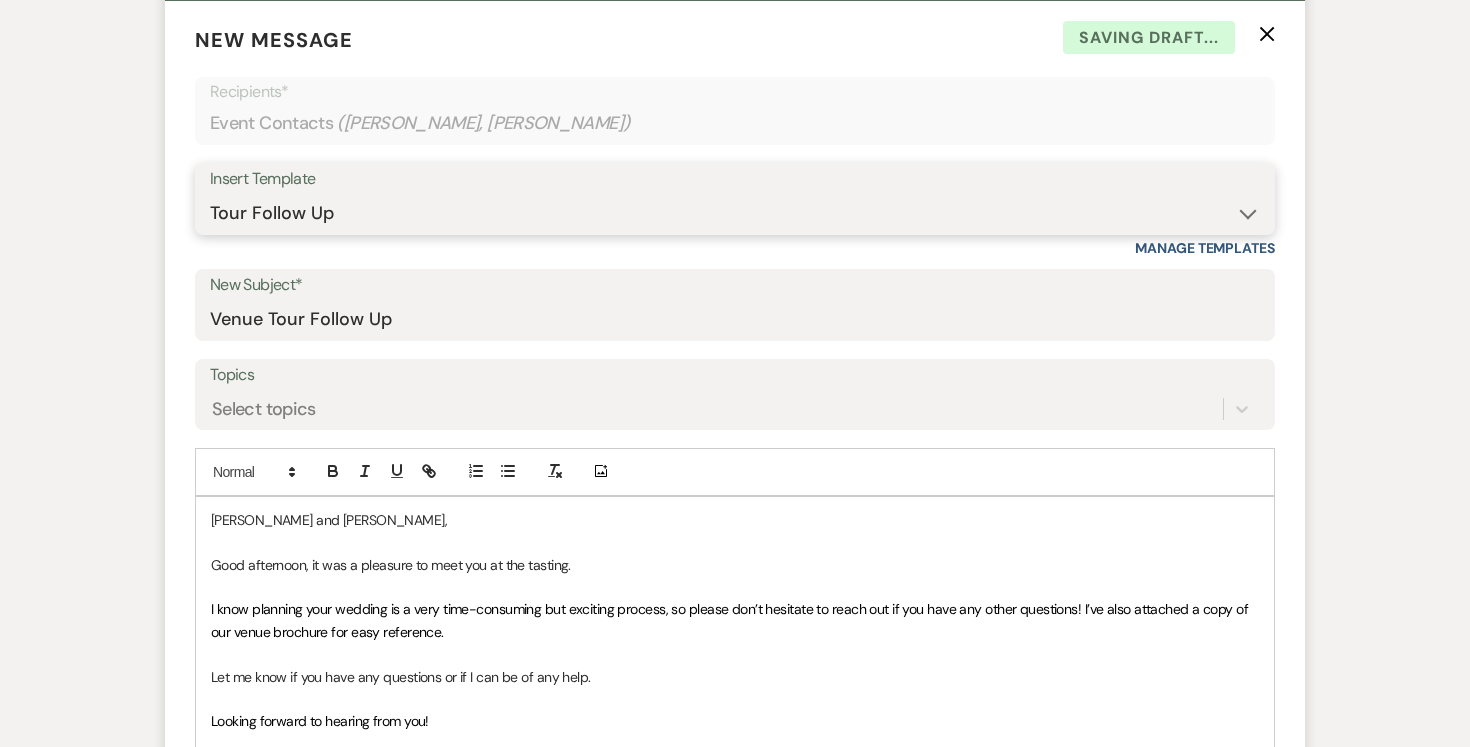 scroll, scrollTop: 993, scrollLeft: 0, axis: vertical 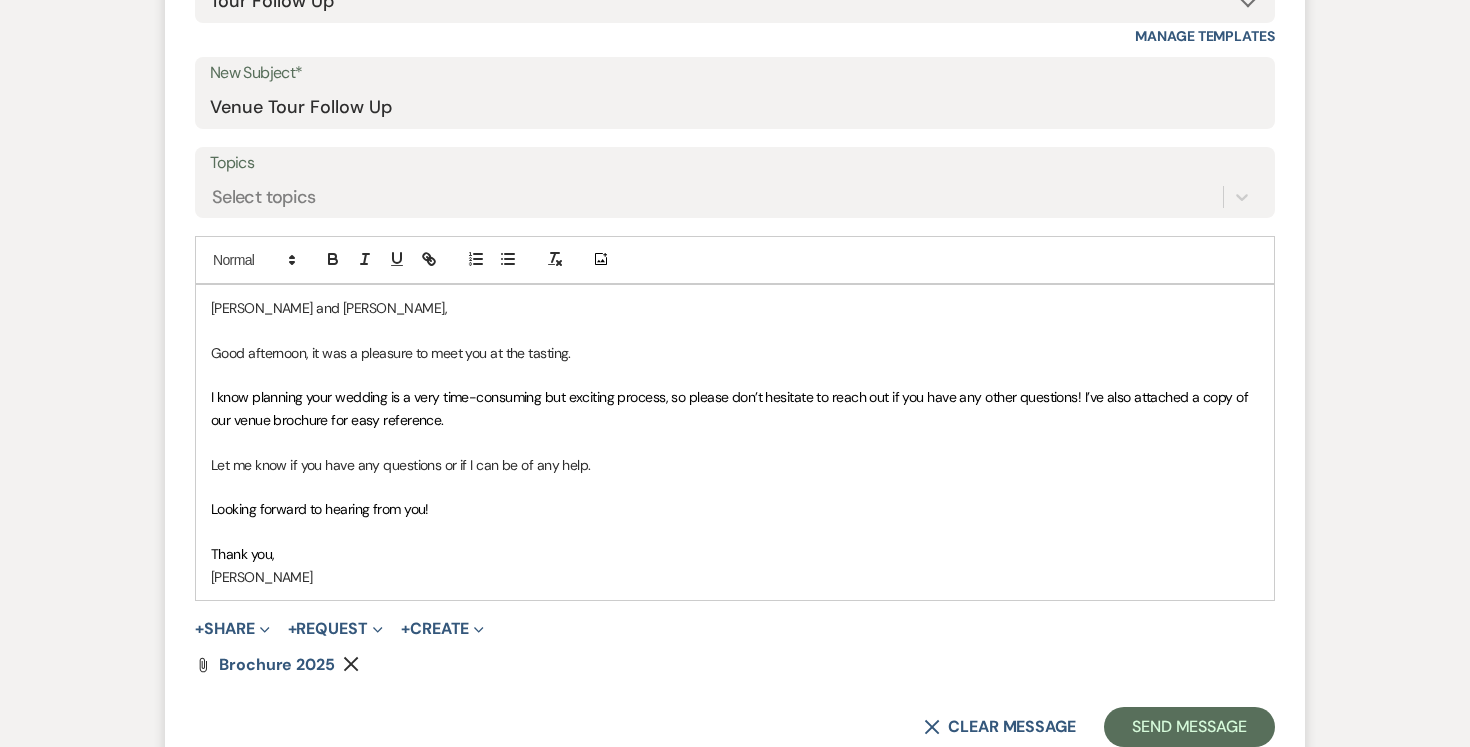 drag, startPoint x: 305, startPoint y: 350, endPoint x: 369, endPoint y: 370, distance: 67.052216 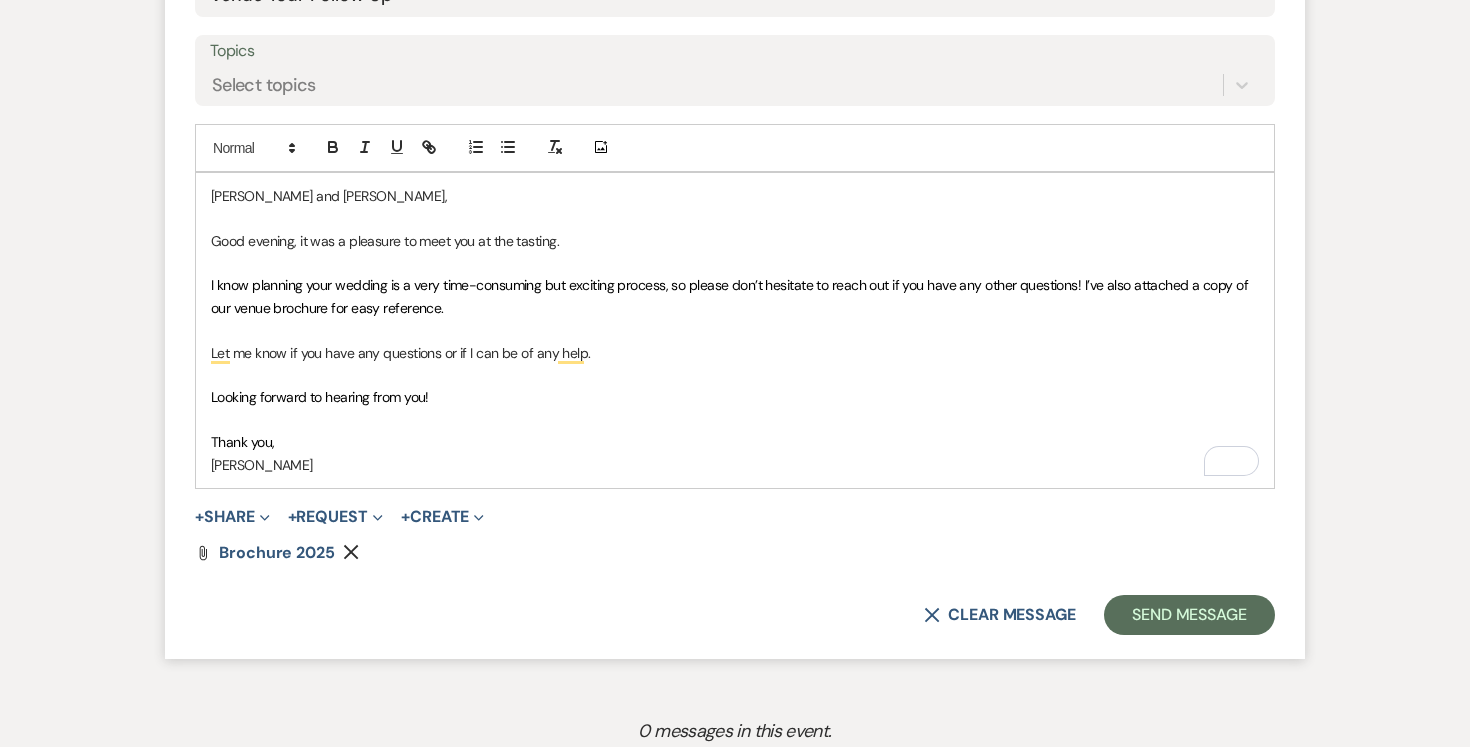 scroll, scrollTop: 1116, scrollLeft: 0, axis: vertical 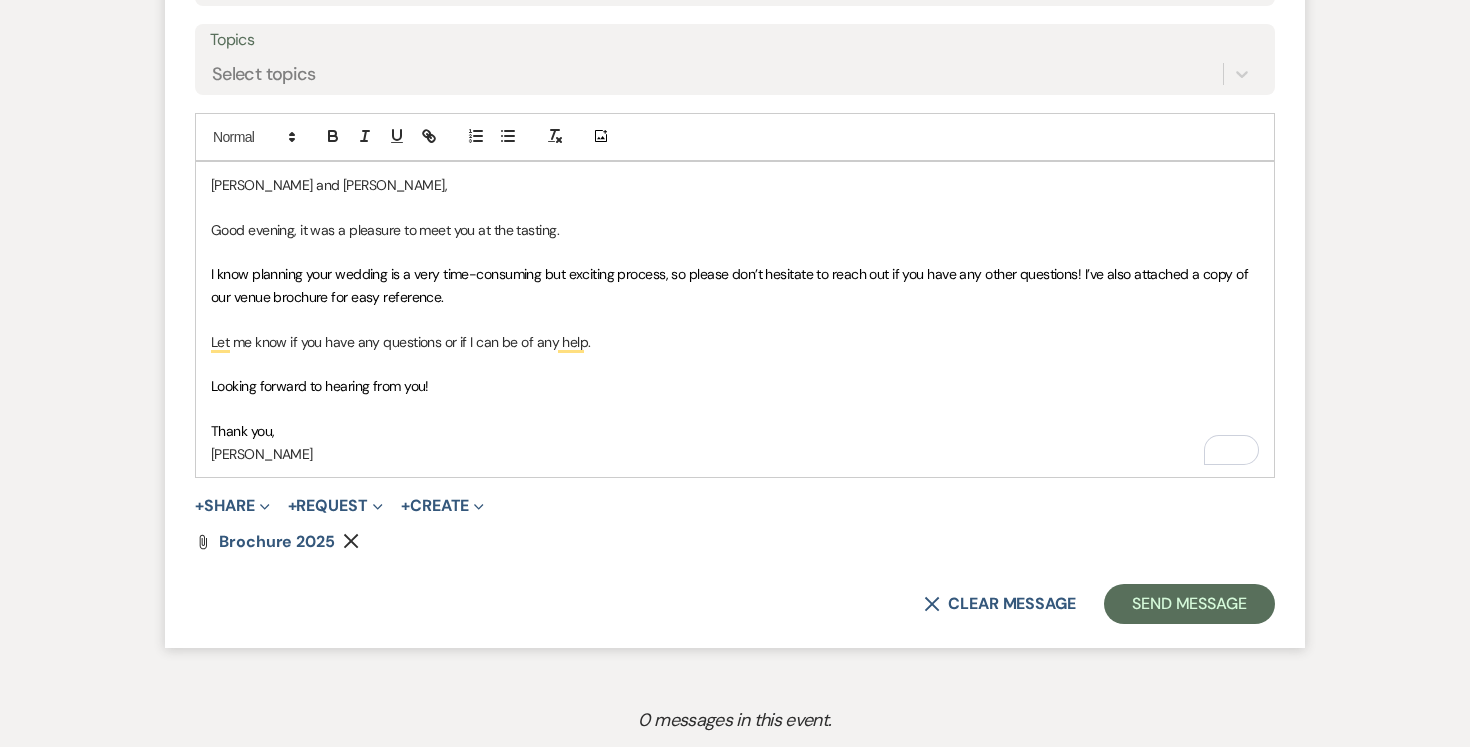 click on "Thank you," at bounding box center [735, 431] 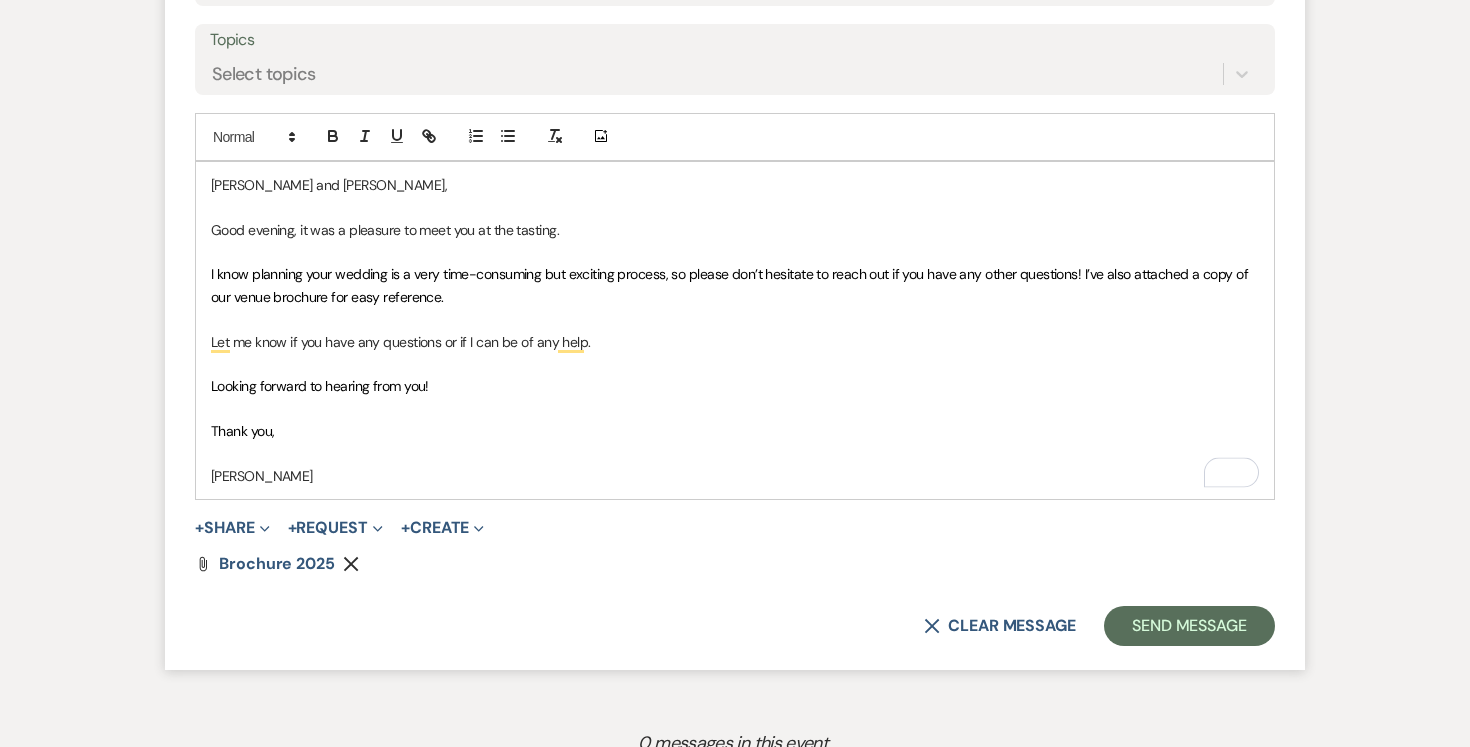 click on "[PERSON_NAME]" at bounding box center [735, 476] 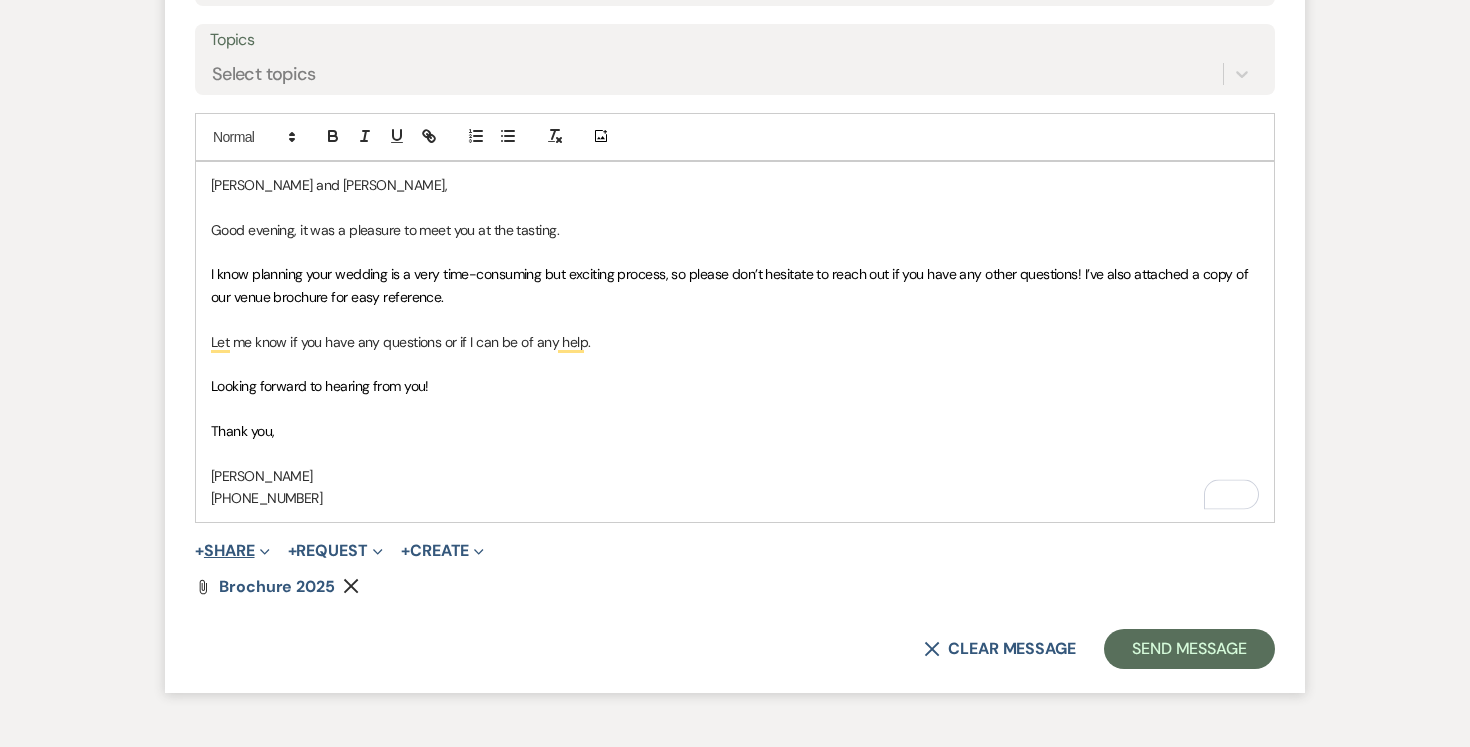 click on "Expand" at bounding box center (262, 550) 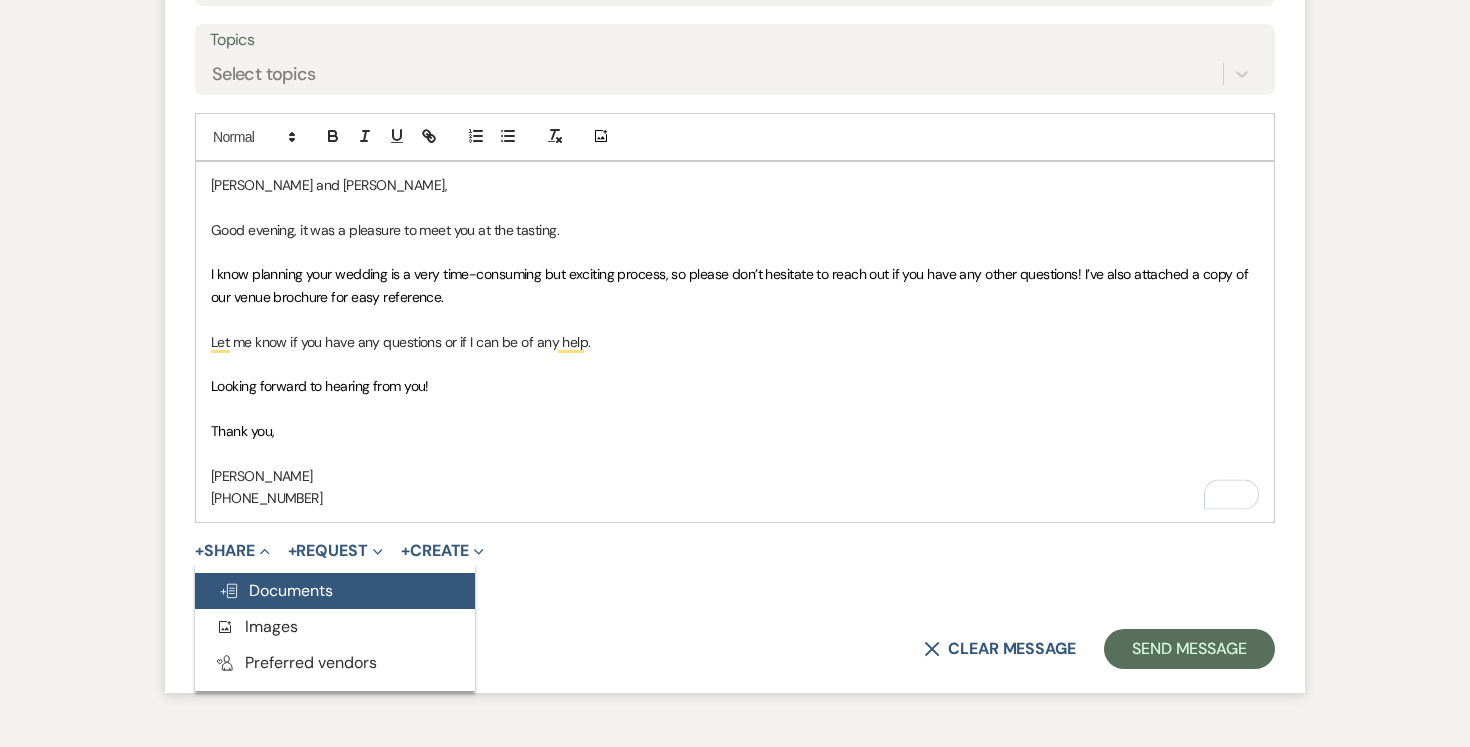 click on "Doc Upload Documents" at bounding box center [276, 590] 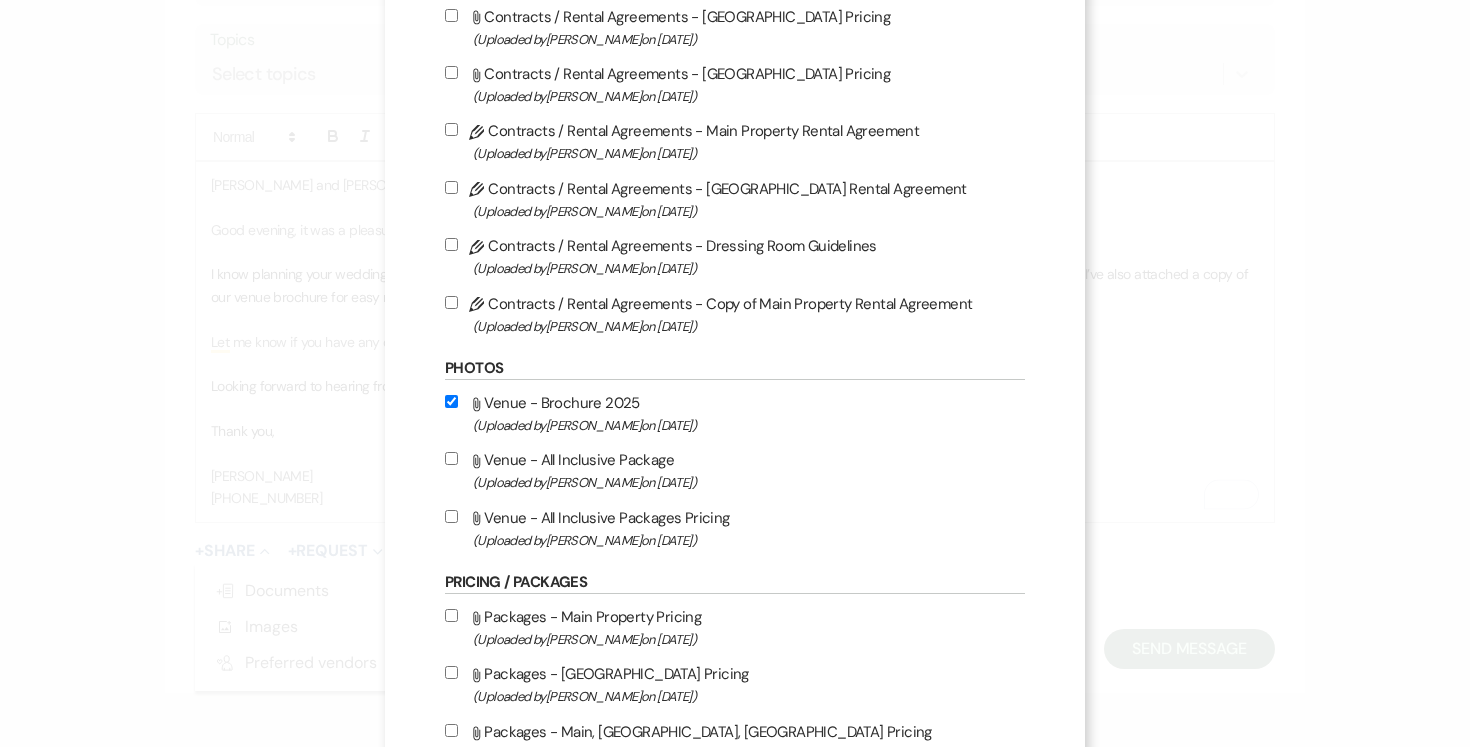 scroll, scrollTop: 370, scrollLeft: 0, axis: vertical 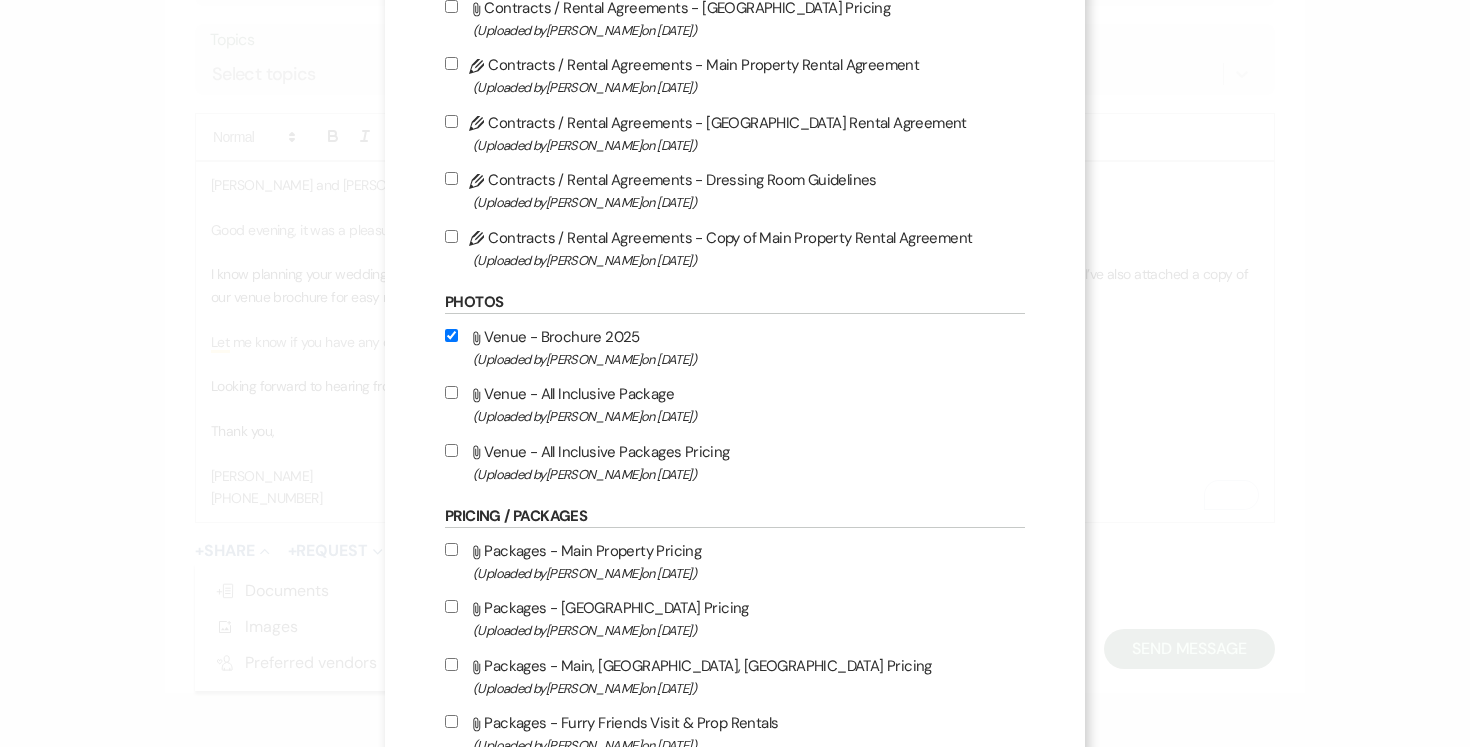 drag, startPoint x: 444, startPoint y: 404, endPoint x: 443, endPoint y: 433, distance: 29.017237 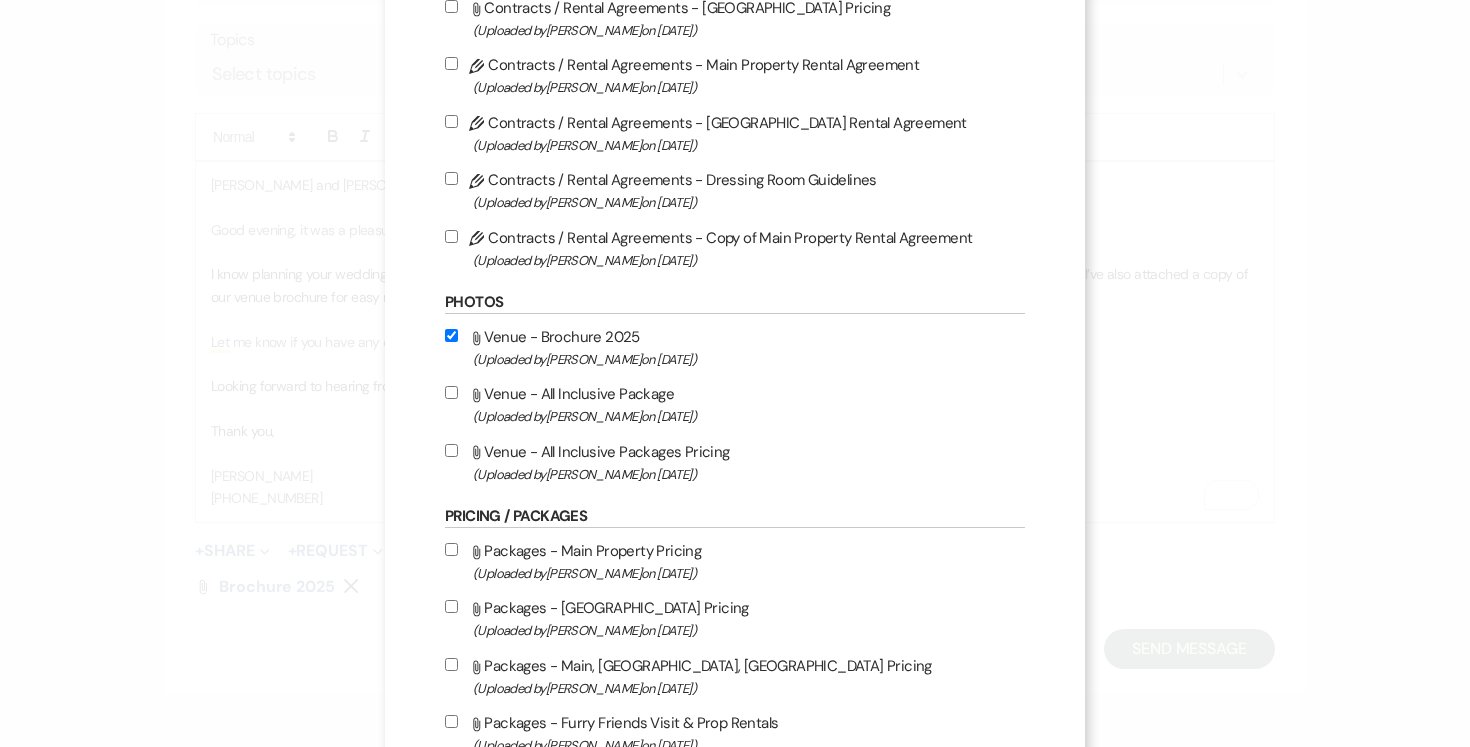drag, startPoint x: 450, startPoint y: 394, endPoint x: 442, endPoint y: 421, distance: 28.160255 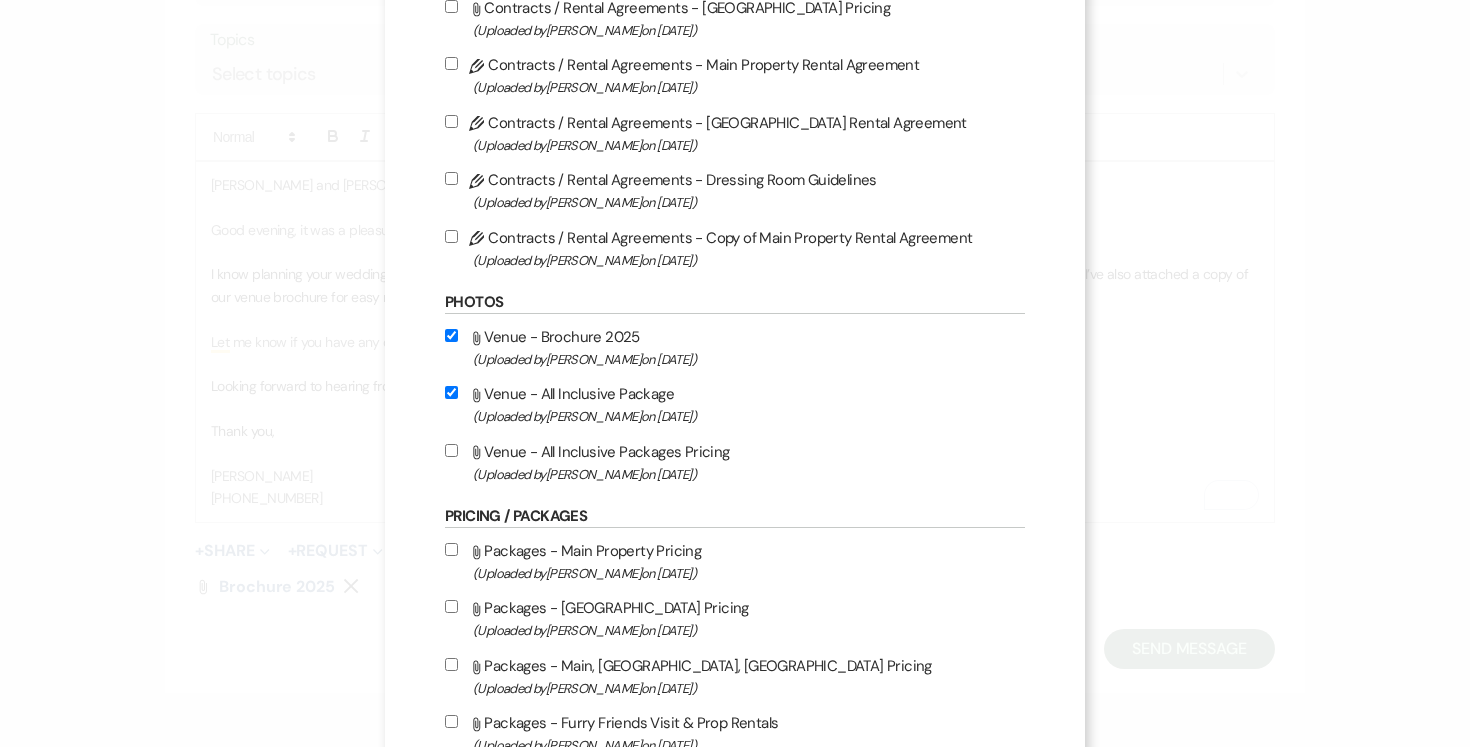 click on "Attach File Venue - All Inclusive Packages Pricing (Uploaded by  [PERSON_NAME]  on   [DATE] )" at bounding box center [451, 450] 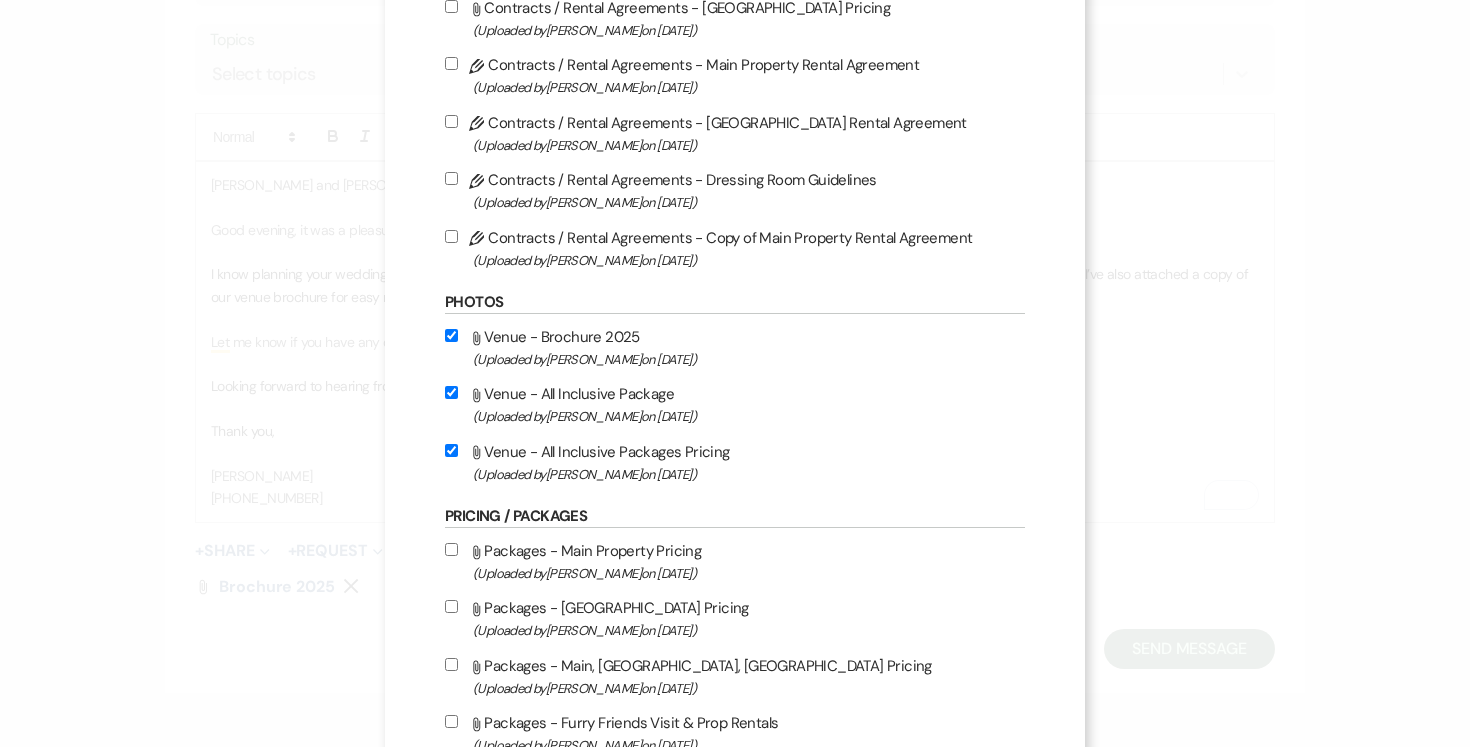 scroll, scrollTop: 923, scrollLeft: 0, axis: vertical 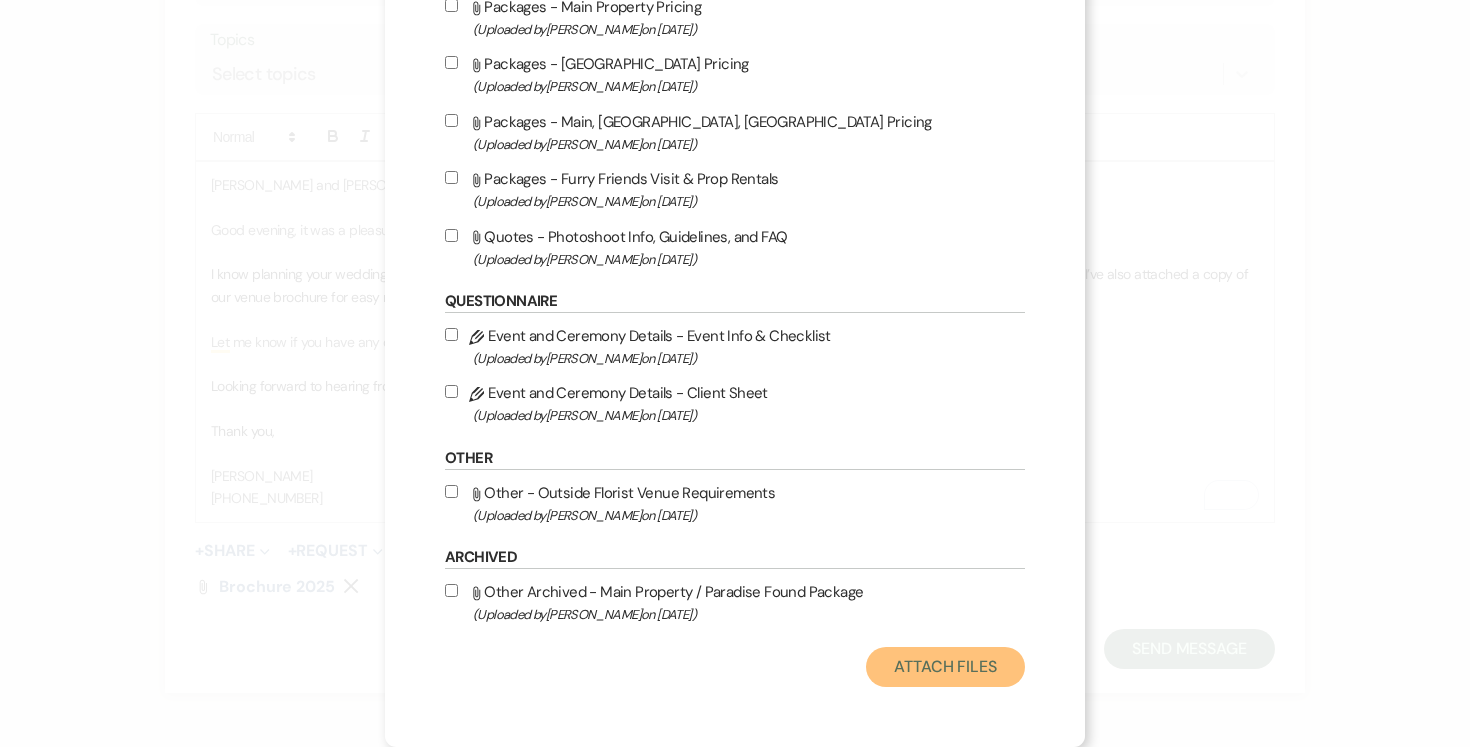 click on "Attach Files" at bounding box center (945, 667) 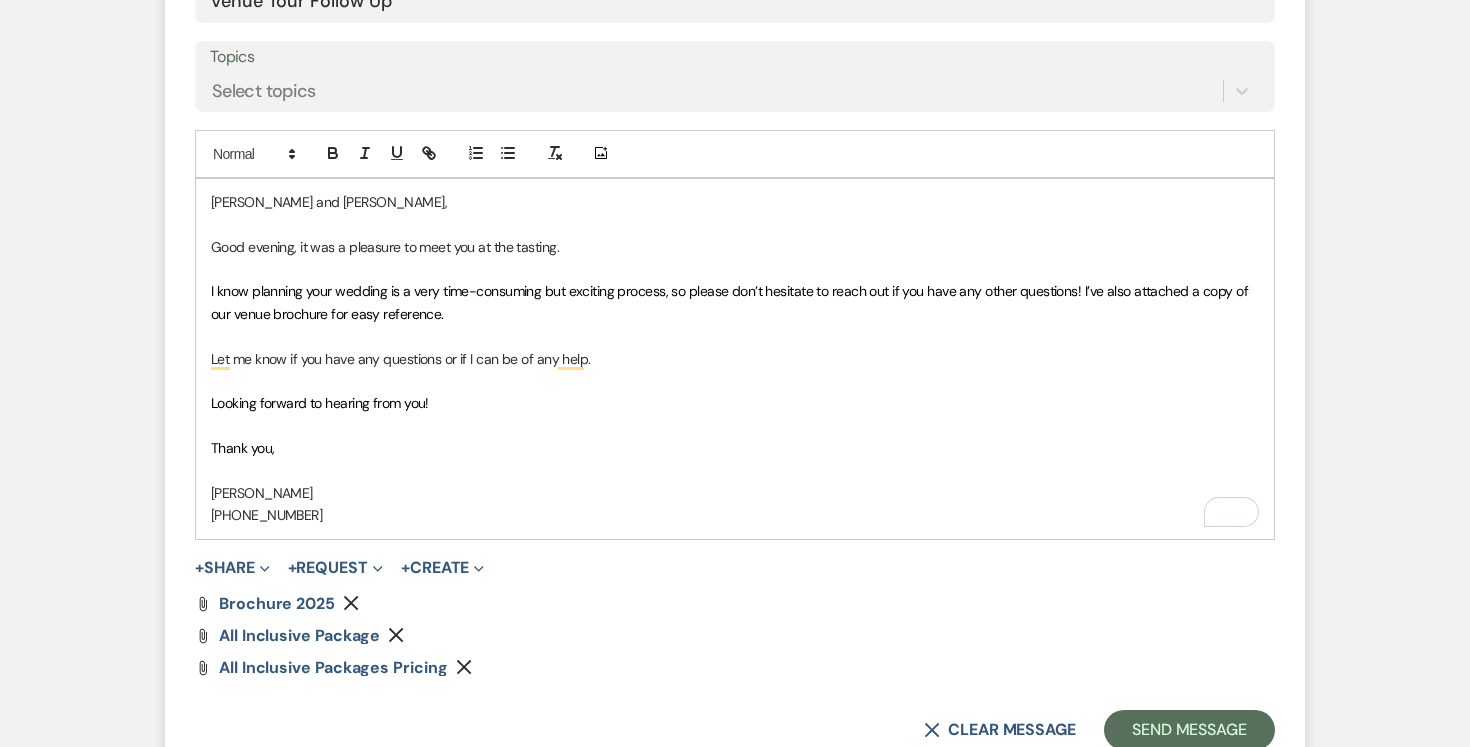 scroll, scrollTop: 1108, scrollLeft: 0, axis: vertical 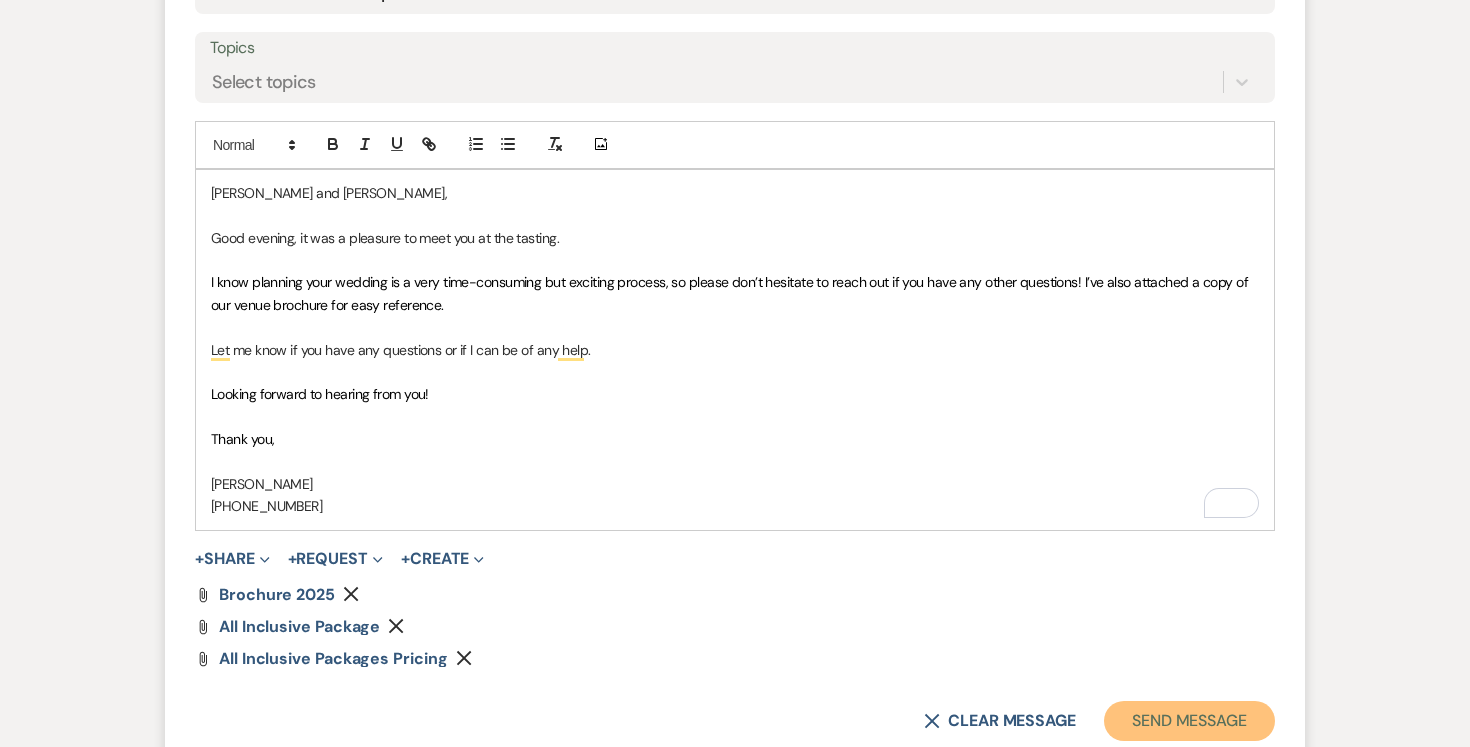 click on "Send Message" at bounding box center (1189, 721) 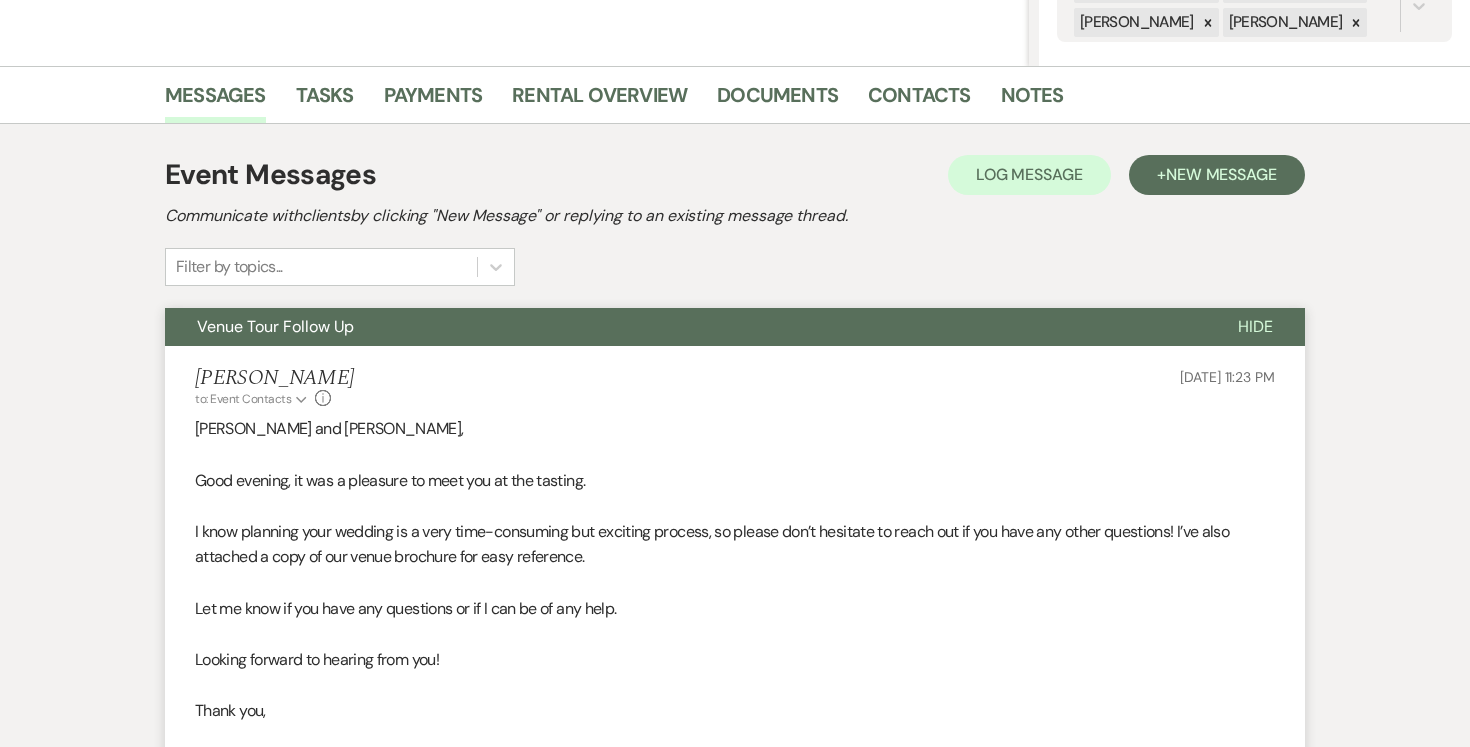 scroll, scrollTop: 0, scrollLeft: 0, axis: both 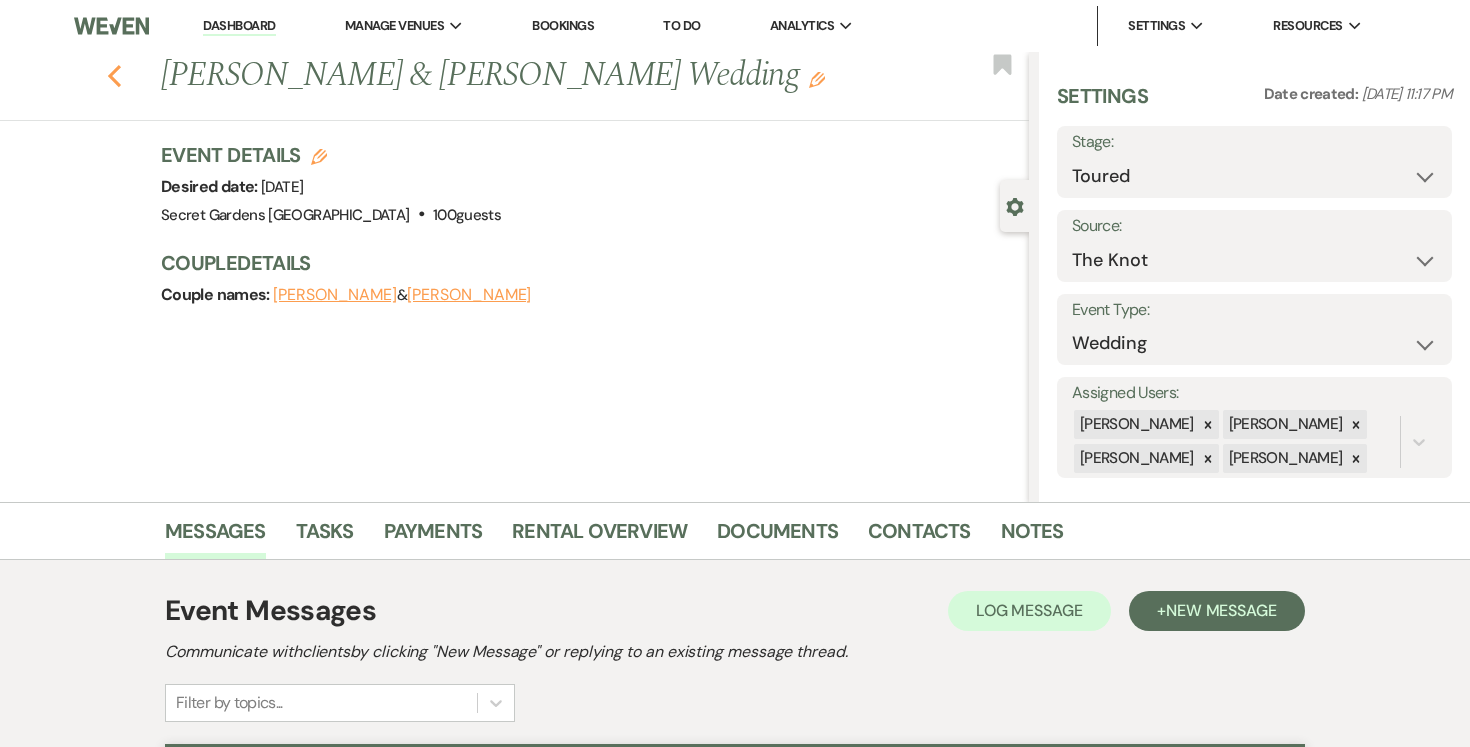 click 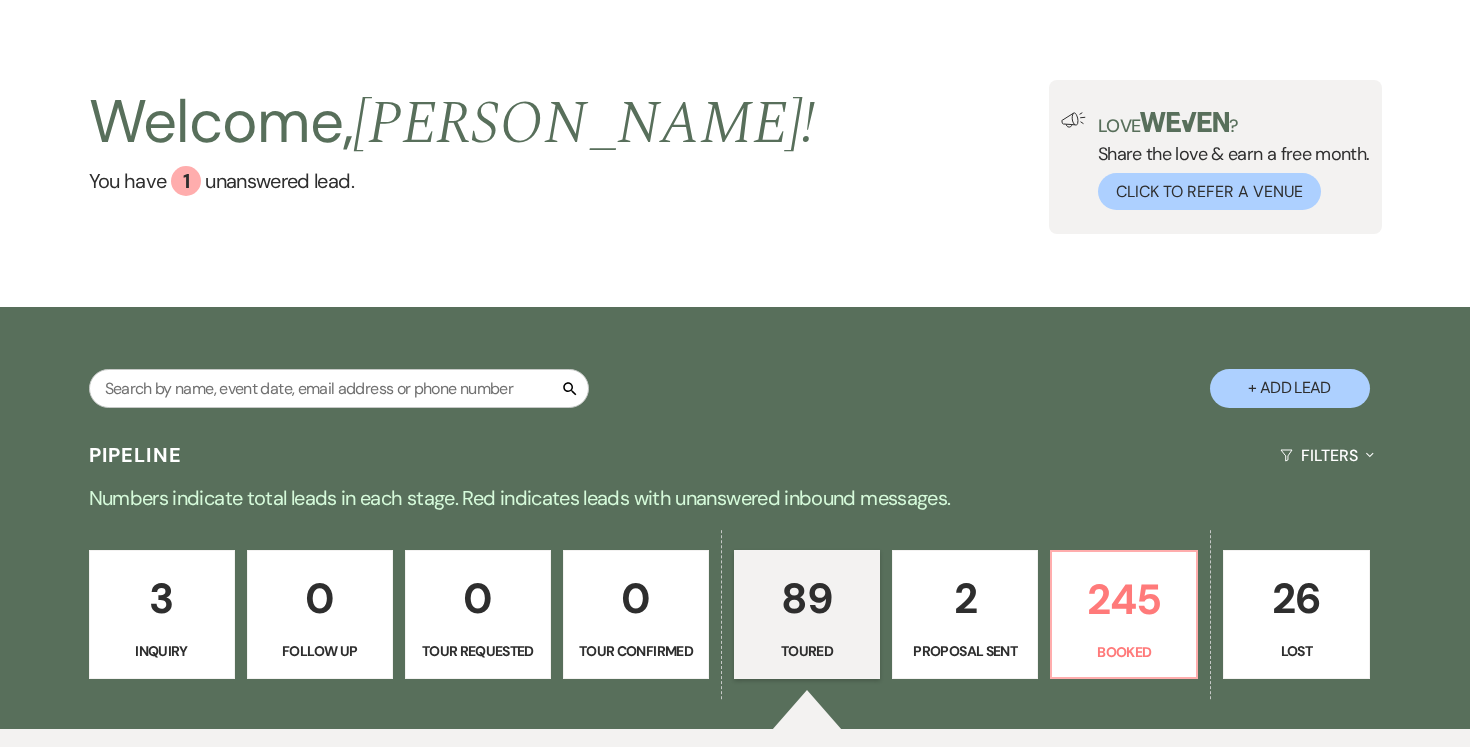 scroll, scrollTop: 0, scrollLeft: 0, axis: both 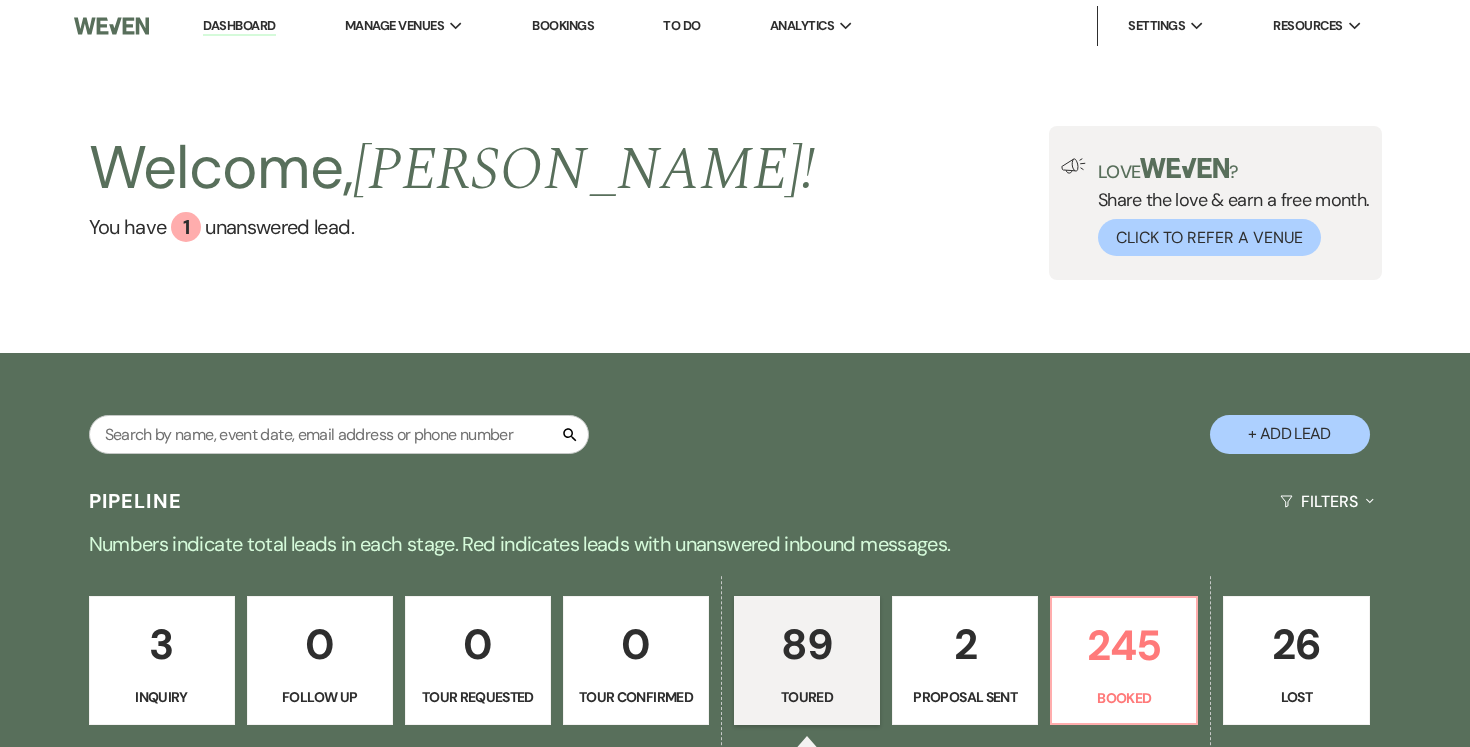 click on "Dashboard" at bounding box center (239, 26) 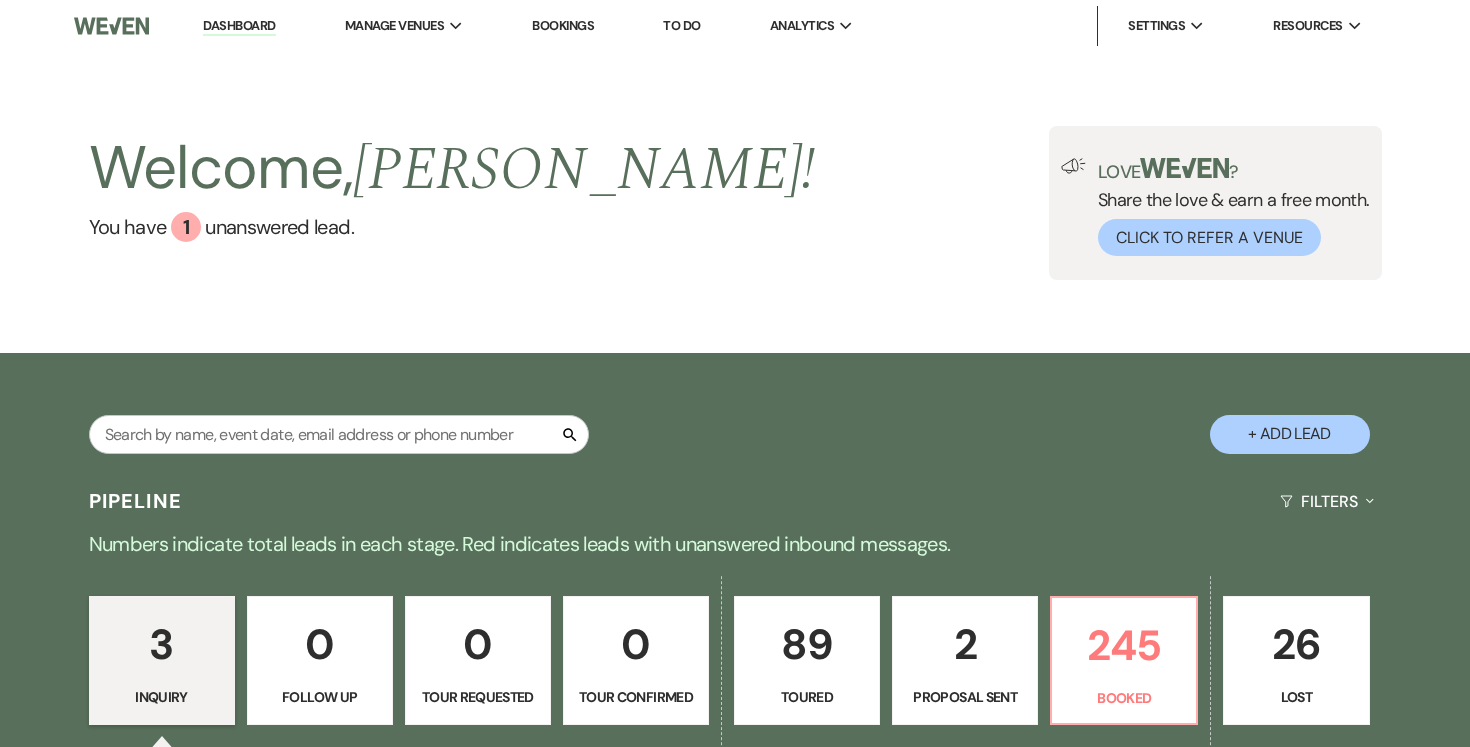 click on "+ Add Lead" at bounding box center (1290, 434) 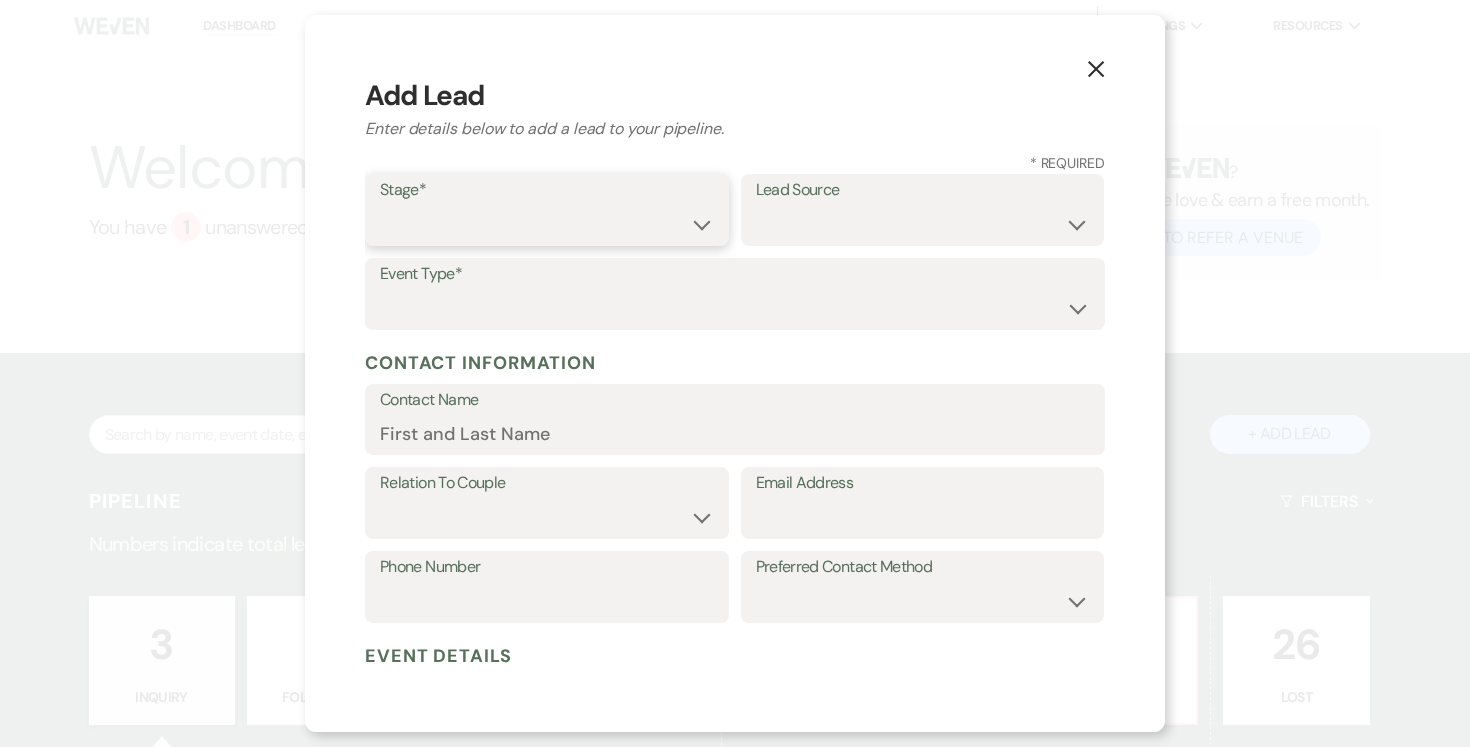 click on "Inquiry Follow Up Tour Requested Tour Confirmed Toured Proposal Sent Booked Lost" at bounding box center (547, 224) 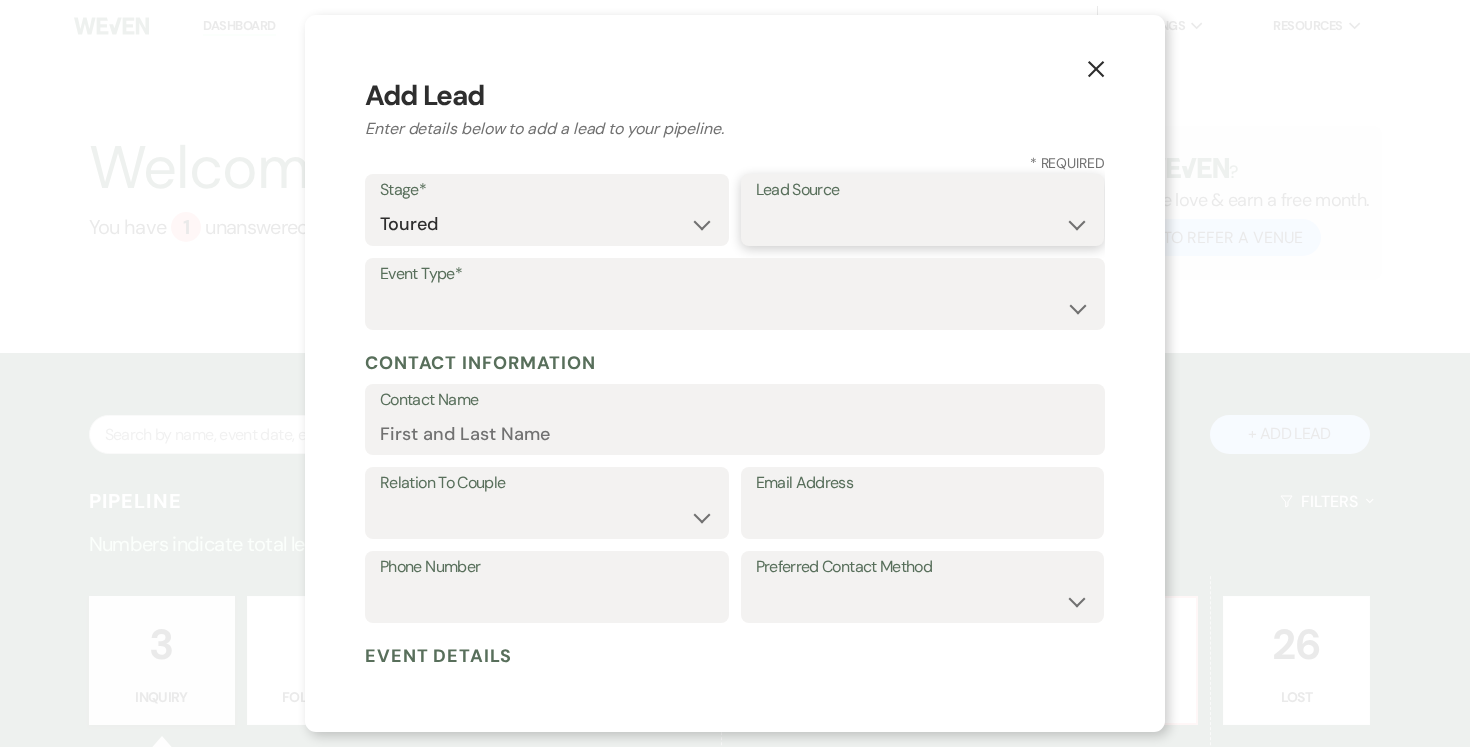 click on "Weven Venue Website Instagram Facebook Pinterest Google The Knot Wedding Wire Here Comes the Guide Wedding Spot Eventective [PERSON_NAME] The Venue Report PartySlate VRBO / Homeaway Airbnb Wedding Show TikTok X / Twitter Phone Call Walk-in Vendor Referral Advertising Personal Referral Local Referral Other" at bounding box center (923, 224) 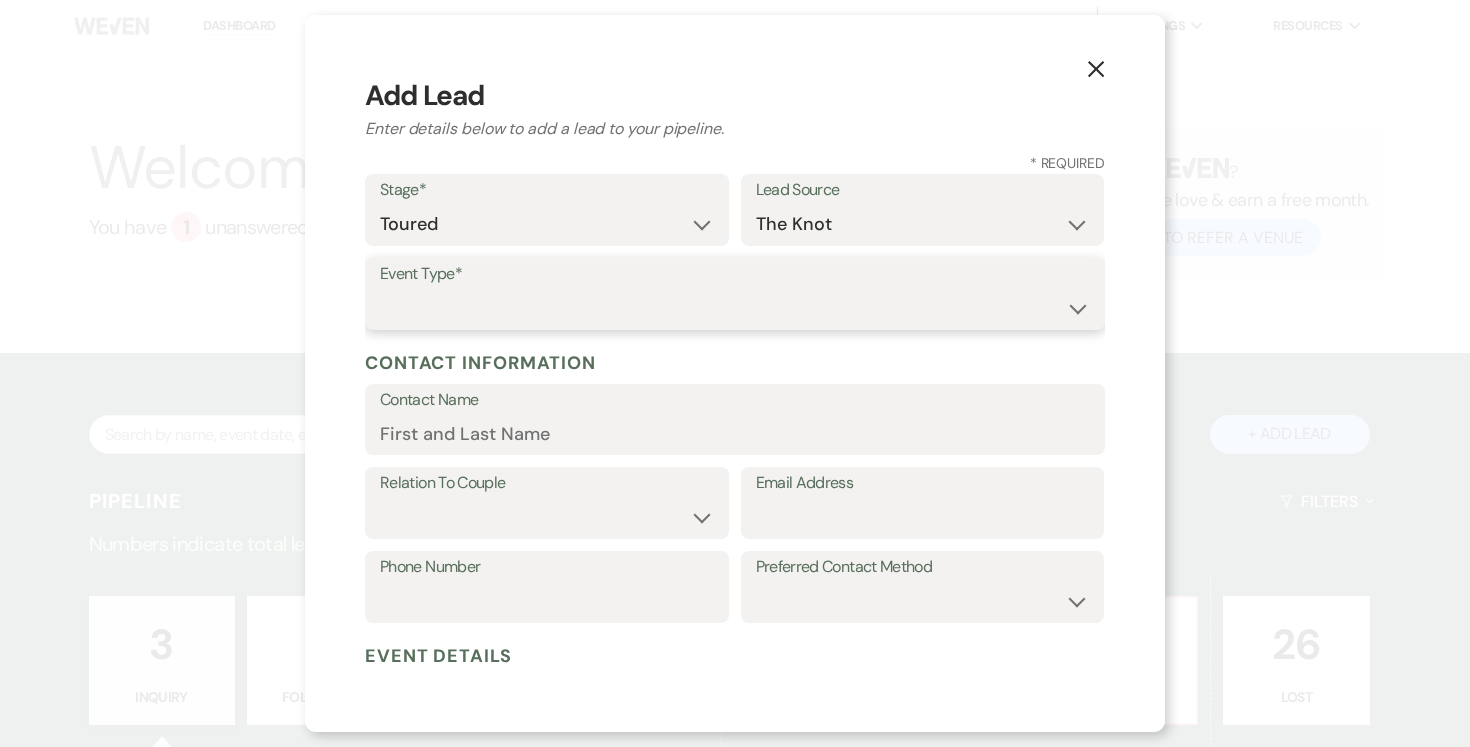 click on "Wedding Anniversary Party Baby Shower Bachelorette / Bachelor Party Birthday Party Bridal Shower Brunch Community Event Concert Corporate Event Elopement End of Life Celebration Engagement Party Fundraiser Graduation Party Micro Wedding Prom Quinceañera Rehearsal Dinner Religious Event Retreat Other" at bounding box center (735, 308) 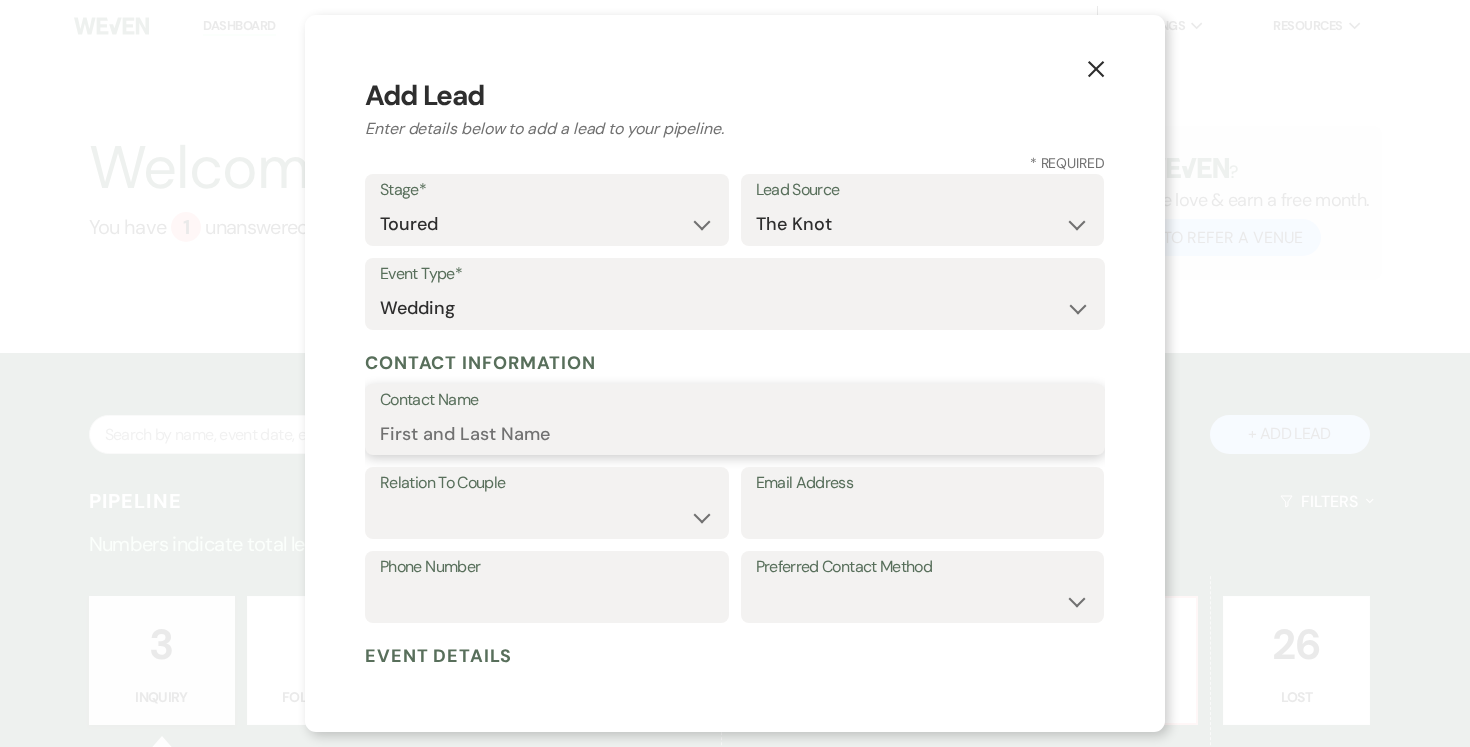 click on "Contact Name" at bounding box center (735, 433) 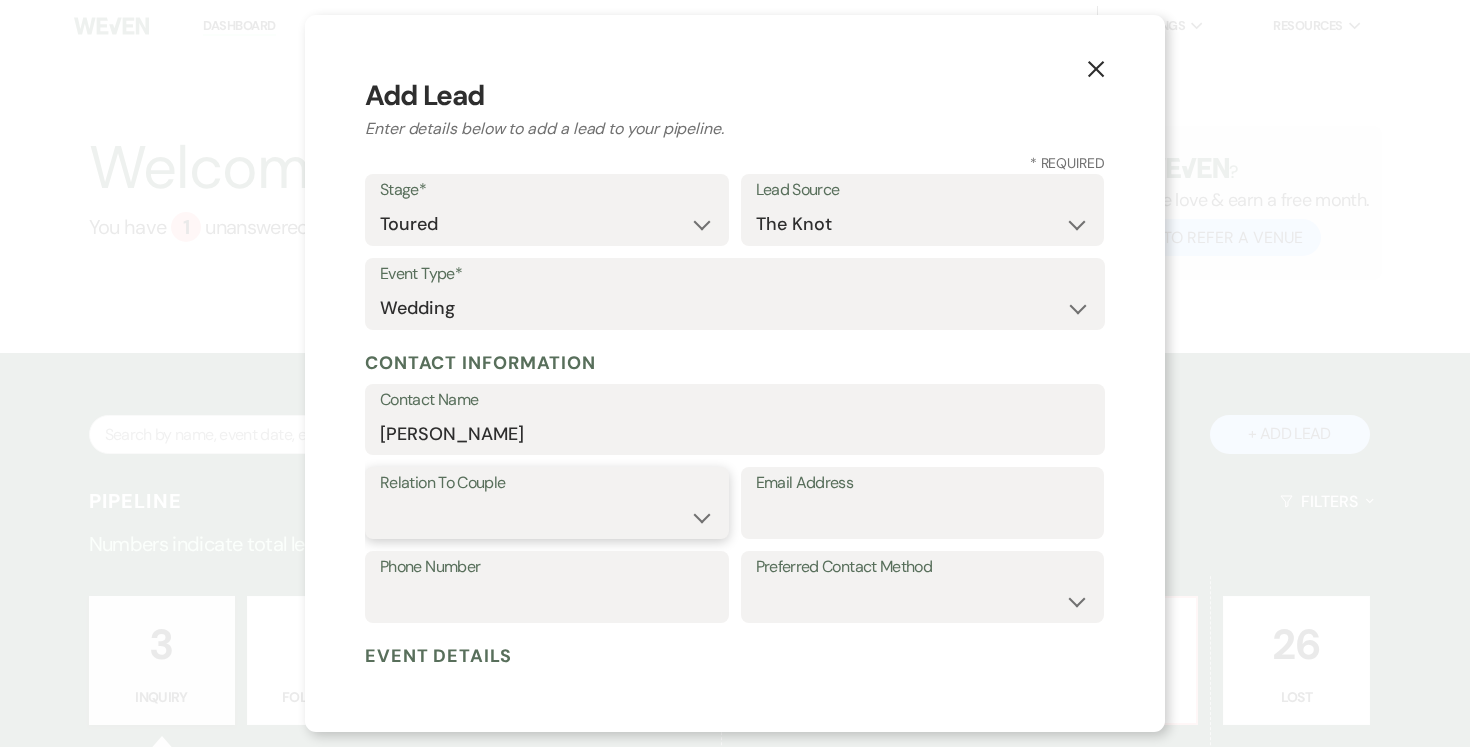 click on "Couple Planner Parent of Couple Family Member Friend Other" at bounding box center (547, 517) 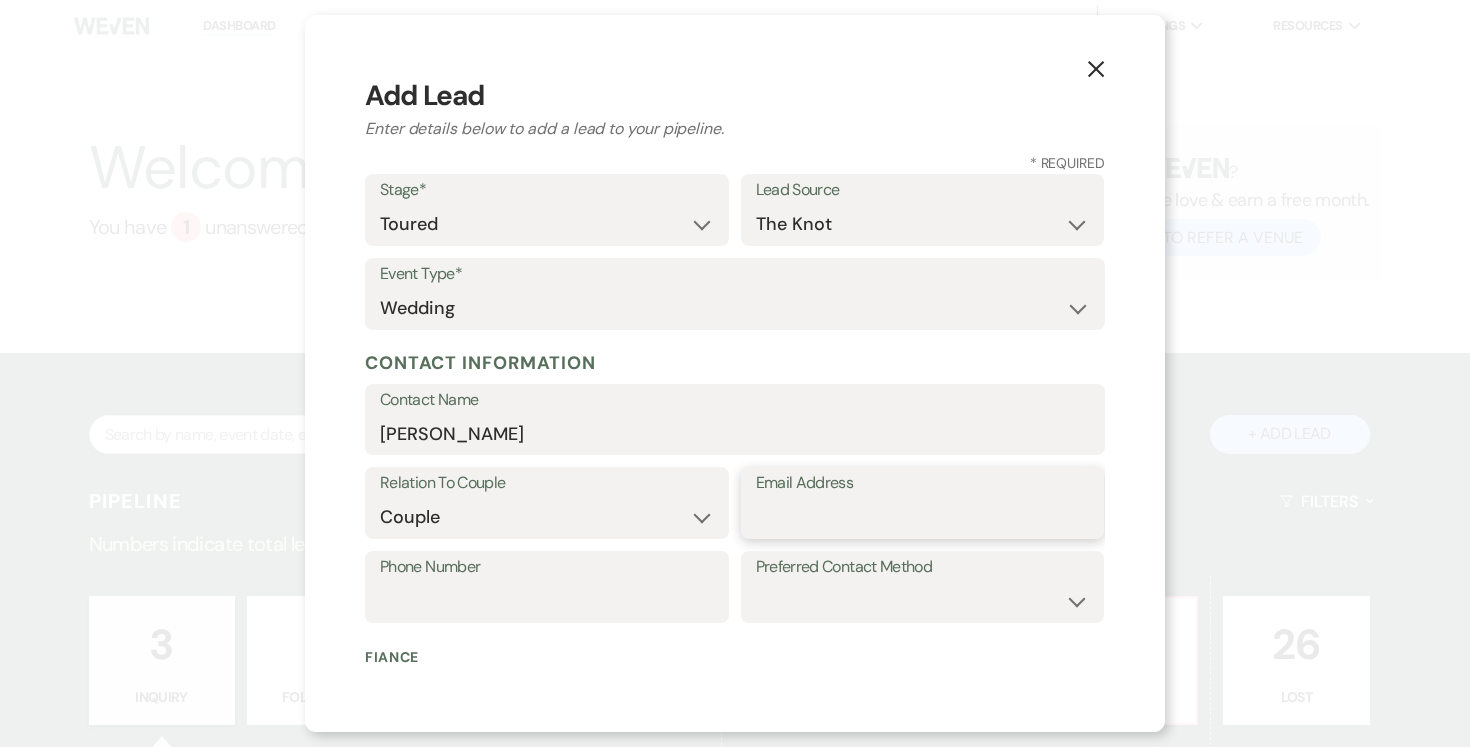 click on "Email Address" at bounding box center (923, 517) 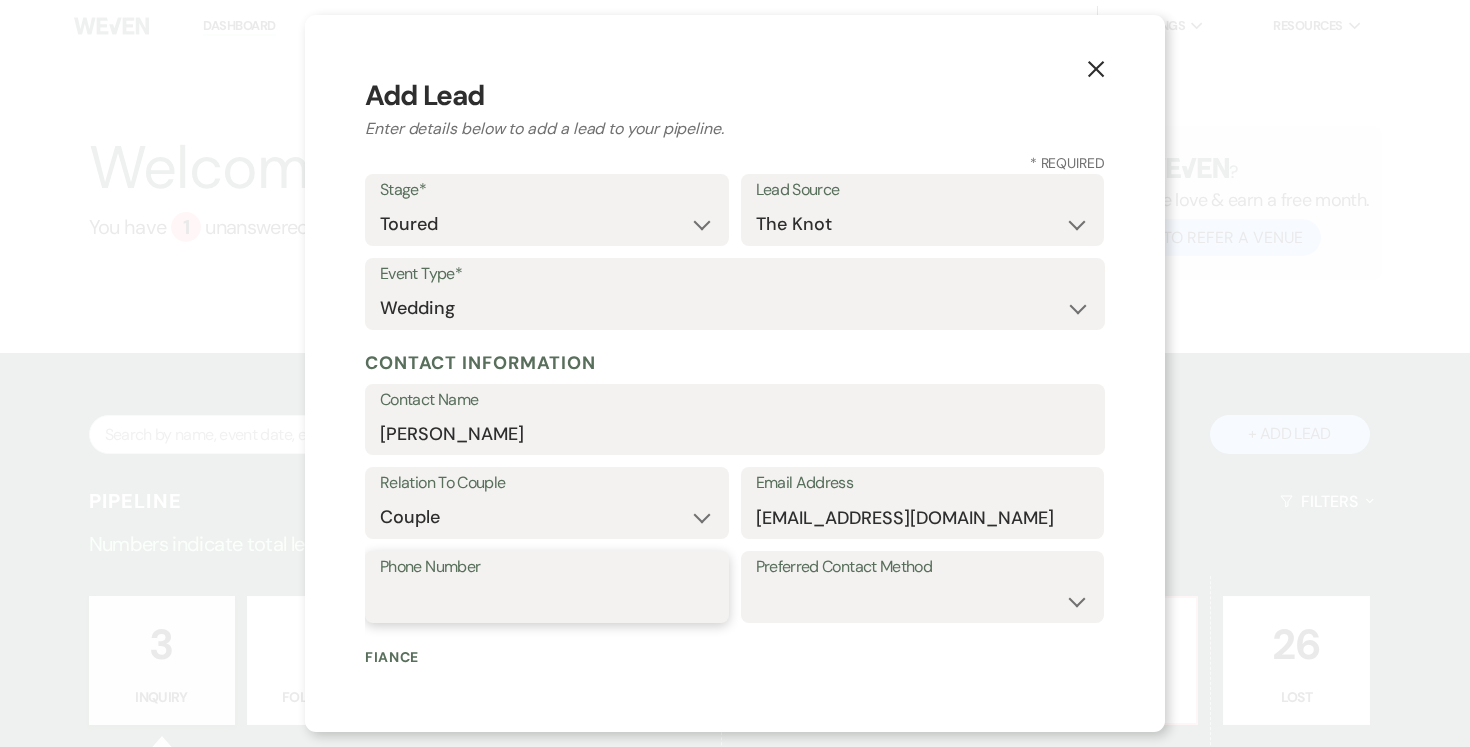 click on "Phone Number" at bounding box center [547, 601] 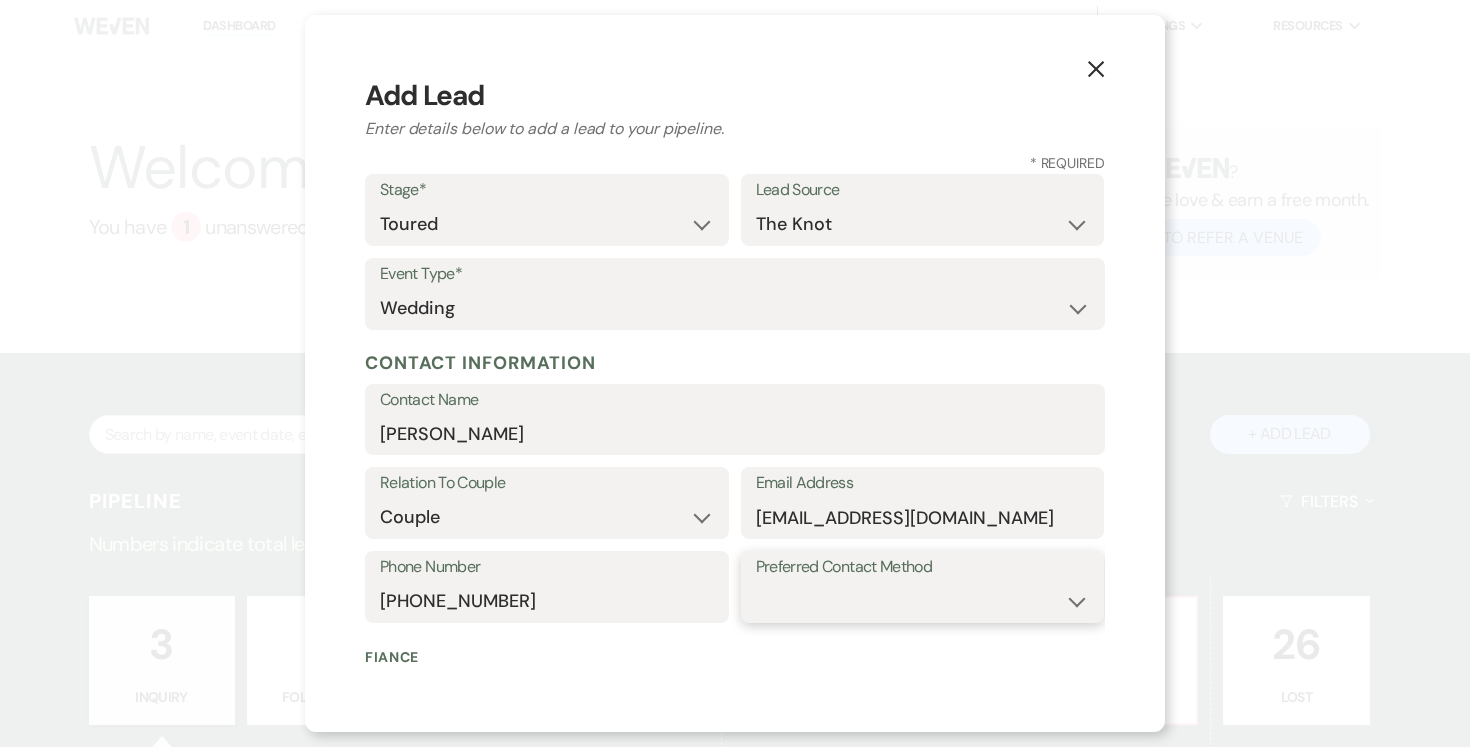 click on "Email Phone Text" at bounding box center [923, 601] 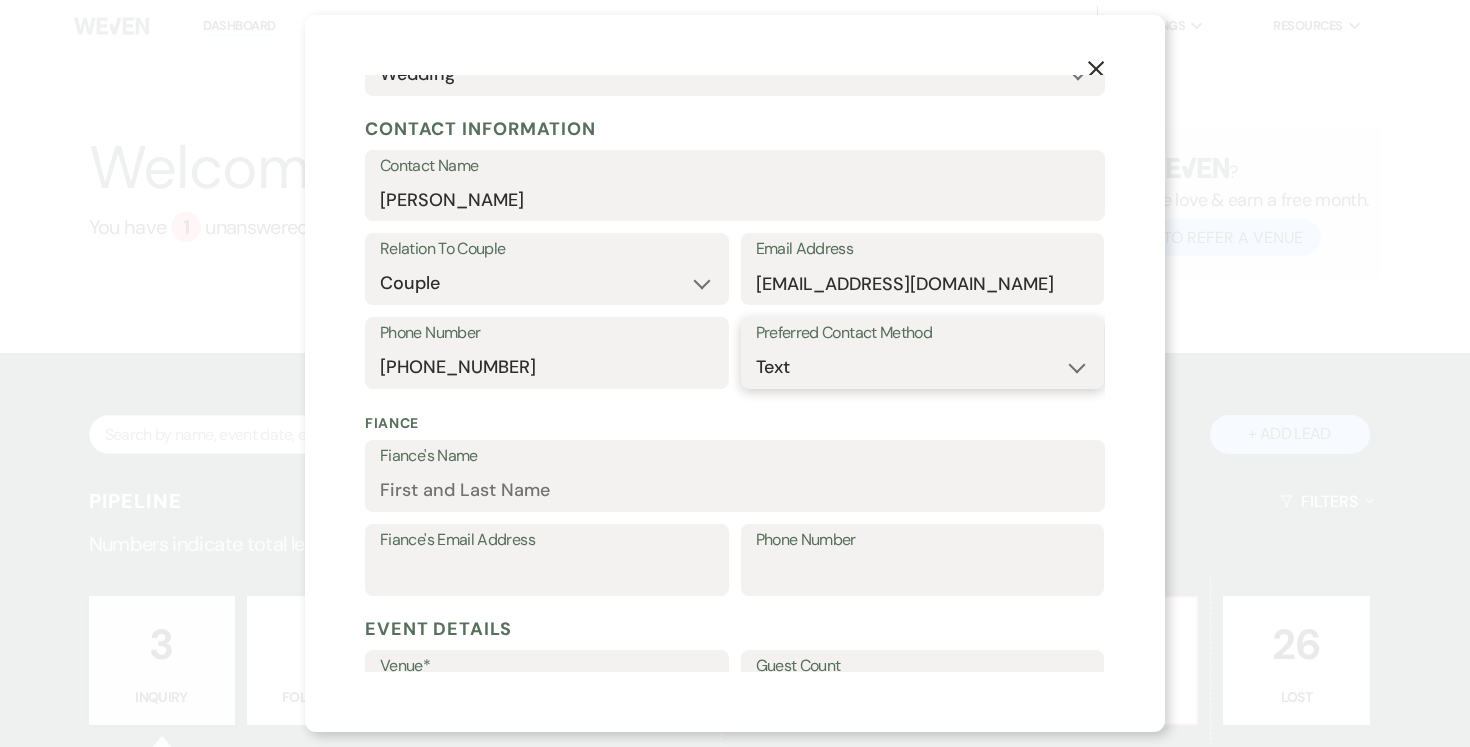 scroll, scrollTop: 416, scrollLeft: 0, axis: vertical 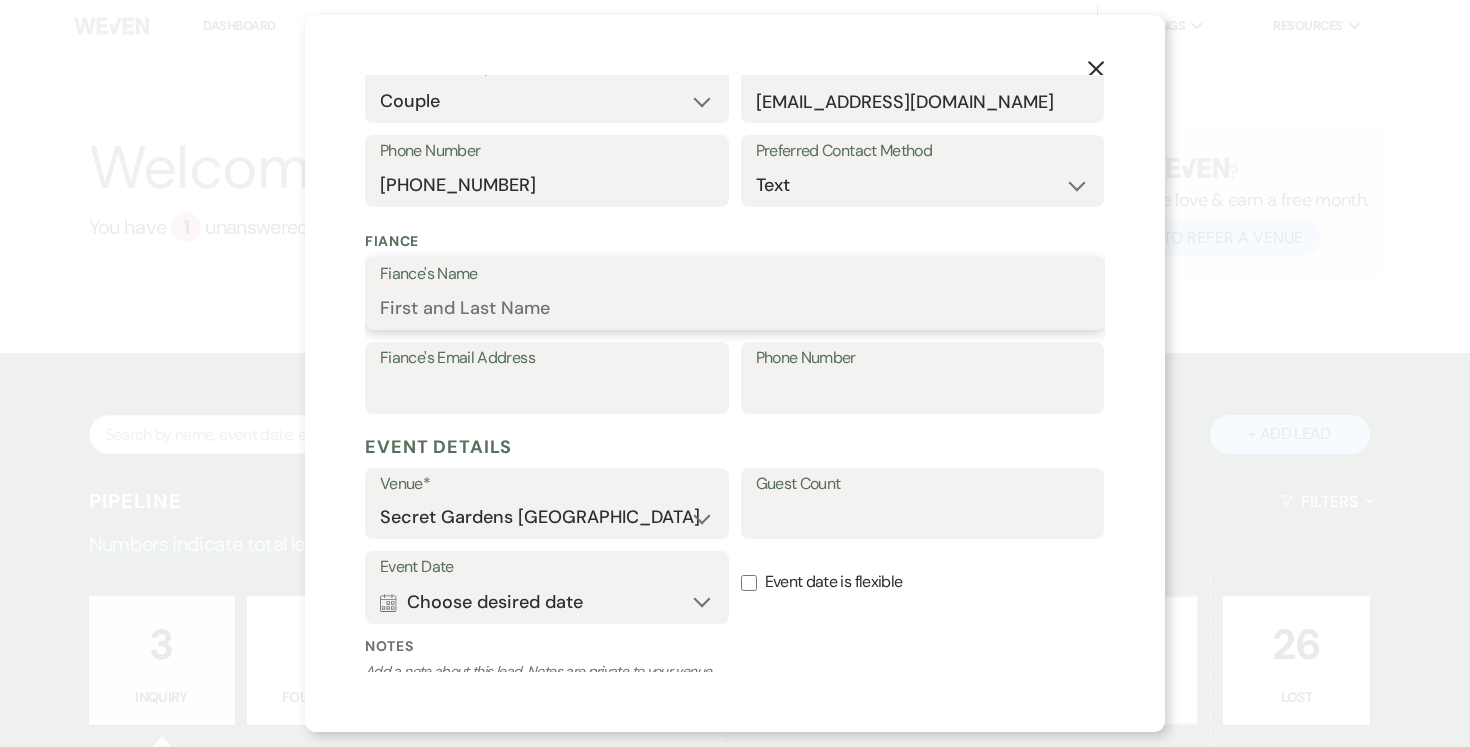 click on "Fiance's Name" at bounding box center [735, 308] 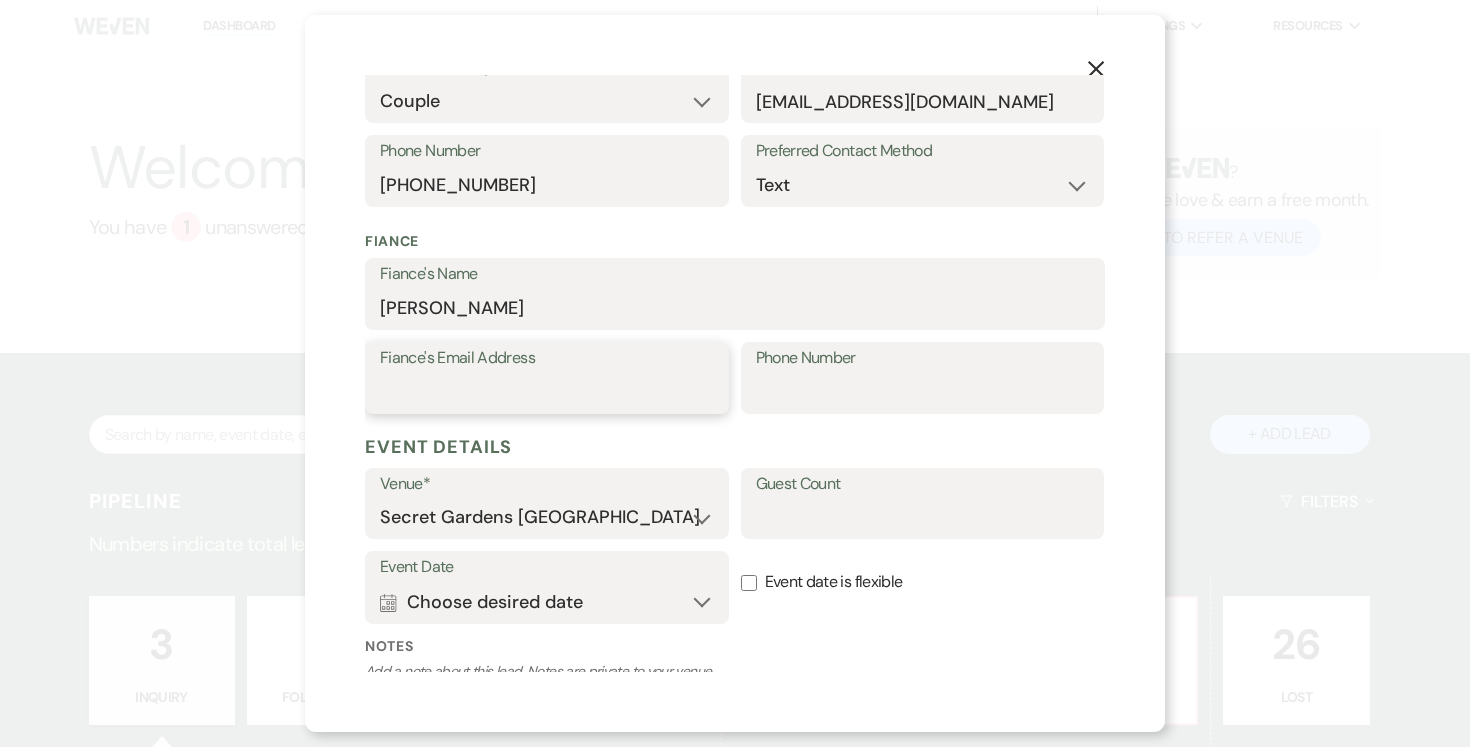 click on "Fiance's Email Address" at bounding box center [547, 392] 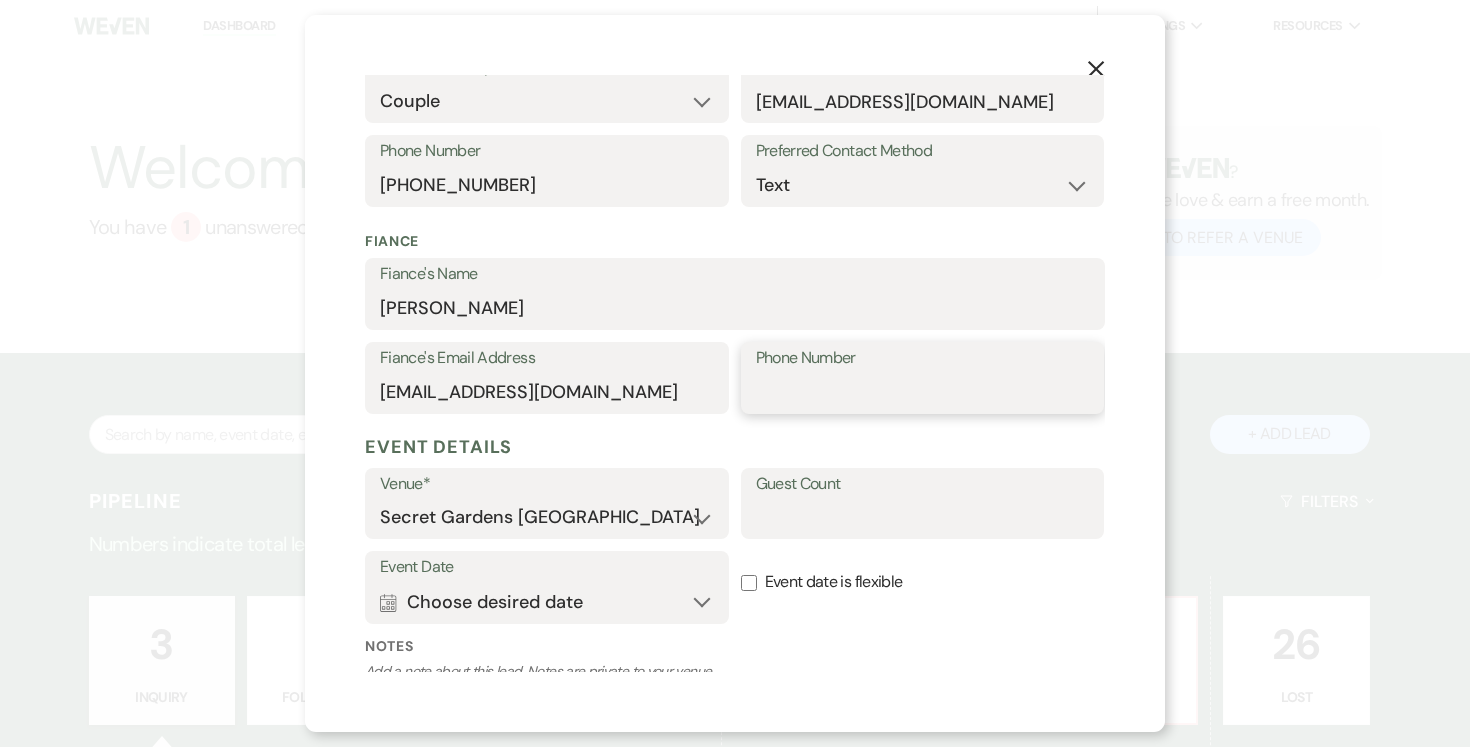 click on "Phone Number" at bounding box center (923, 392) 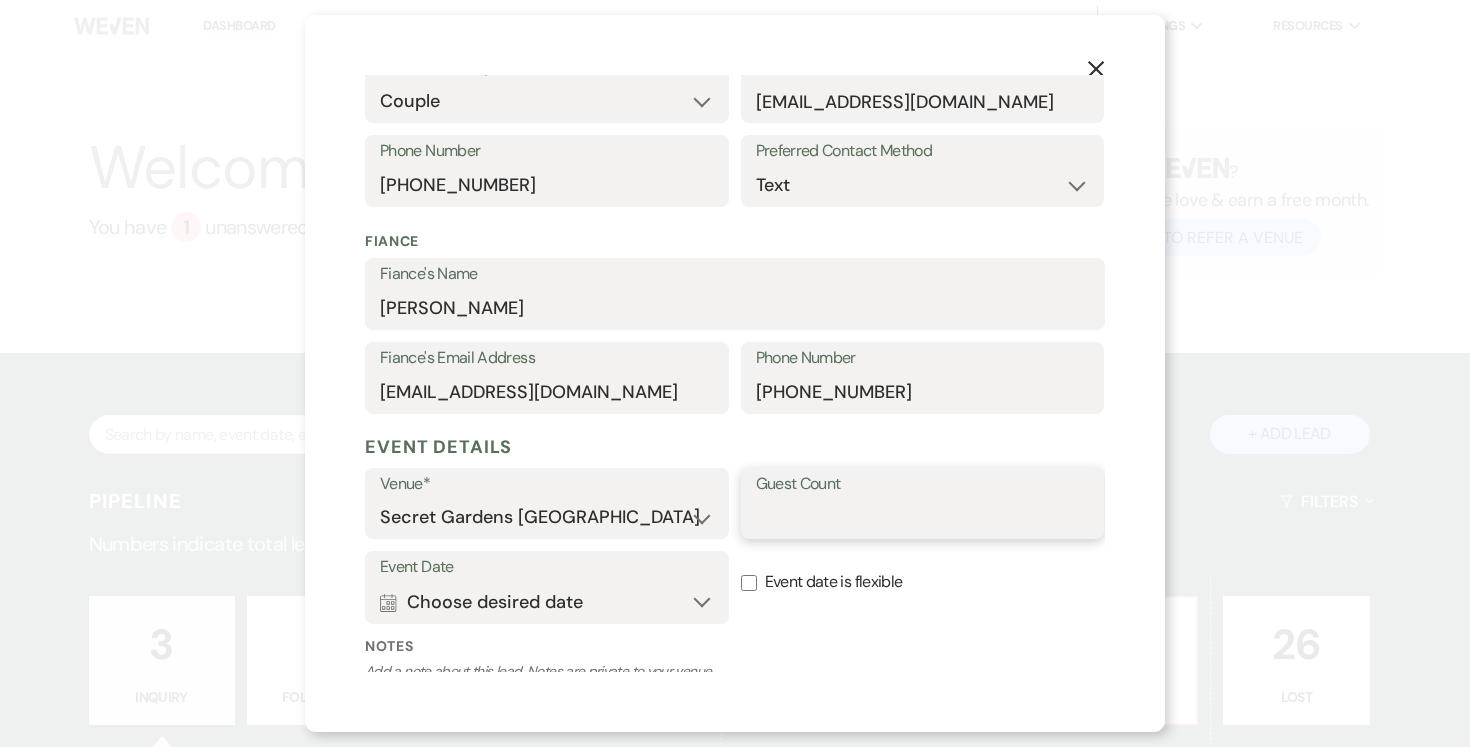 click on "Guest Count" at bounding box center [923, 517] 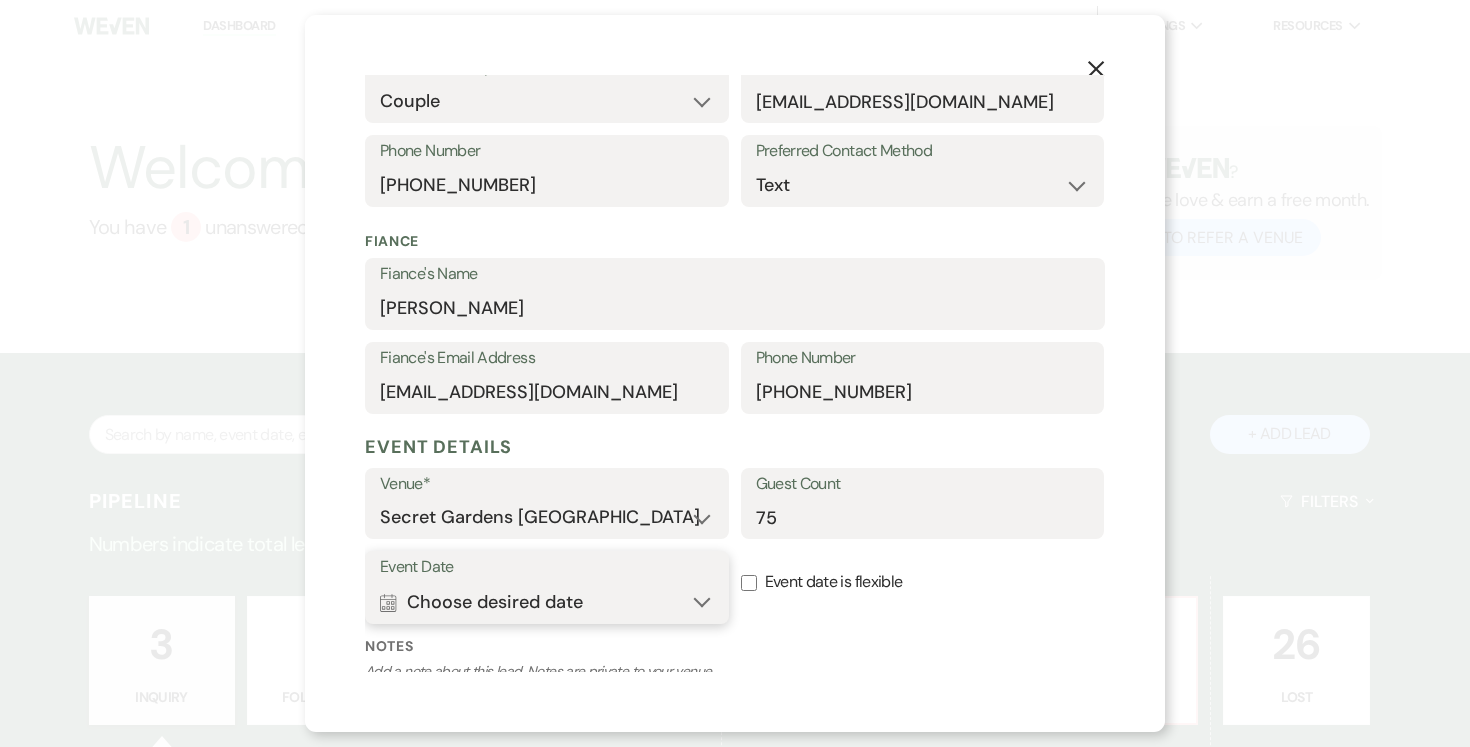 click on "Calendar Choose desired date Expand" at bounding box center (547, 602) 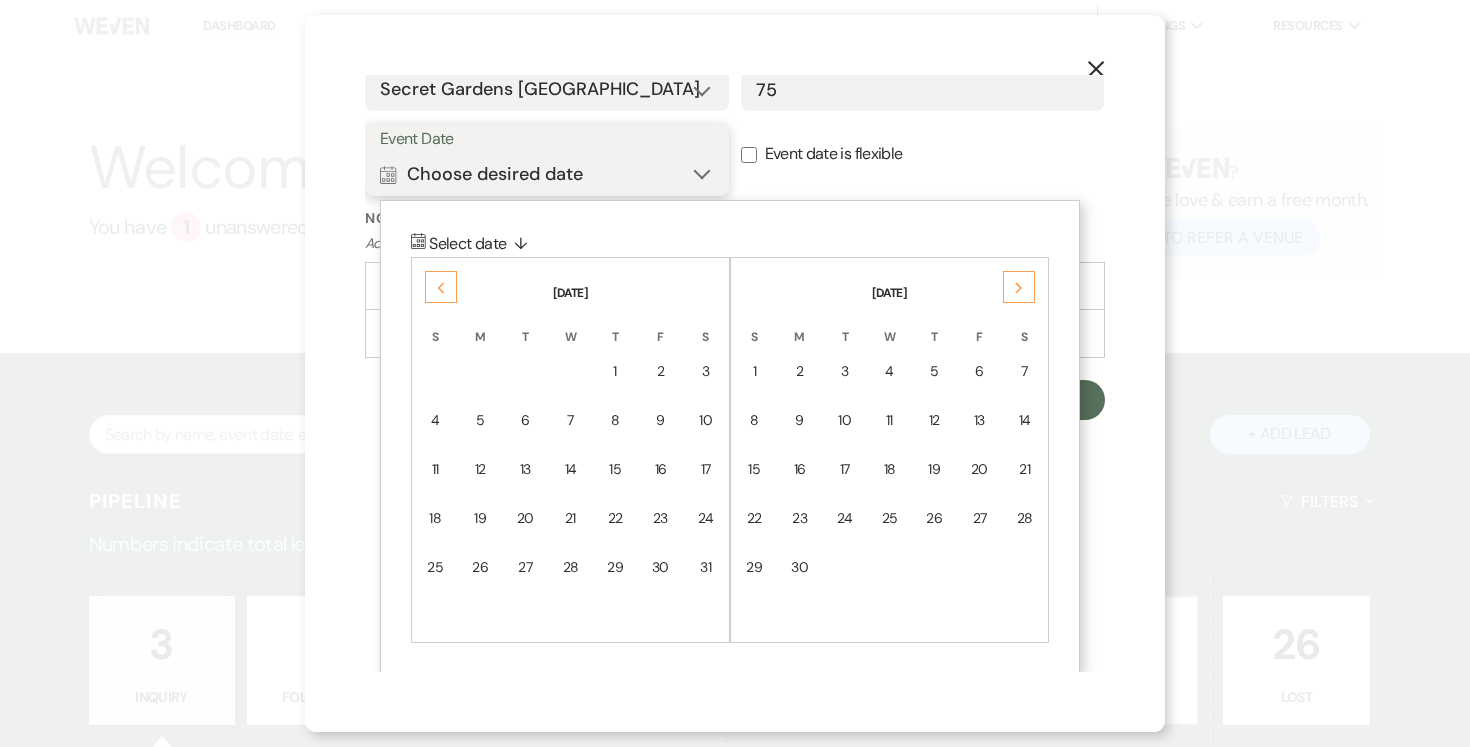 scroll, scrollTop: 846, scrollLeft: 0, axis: vertical 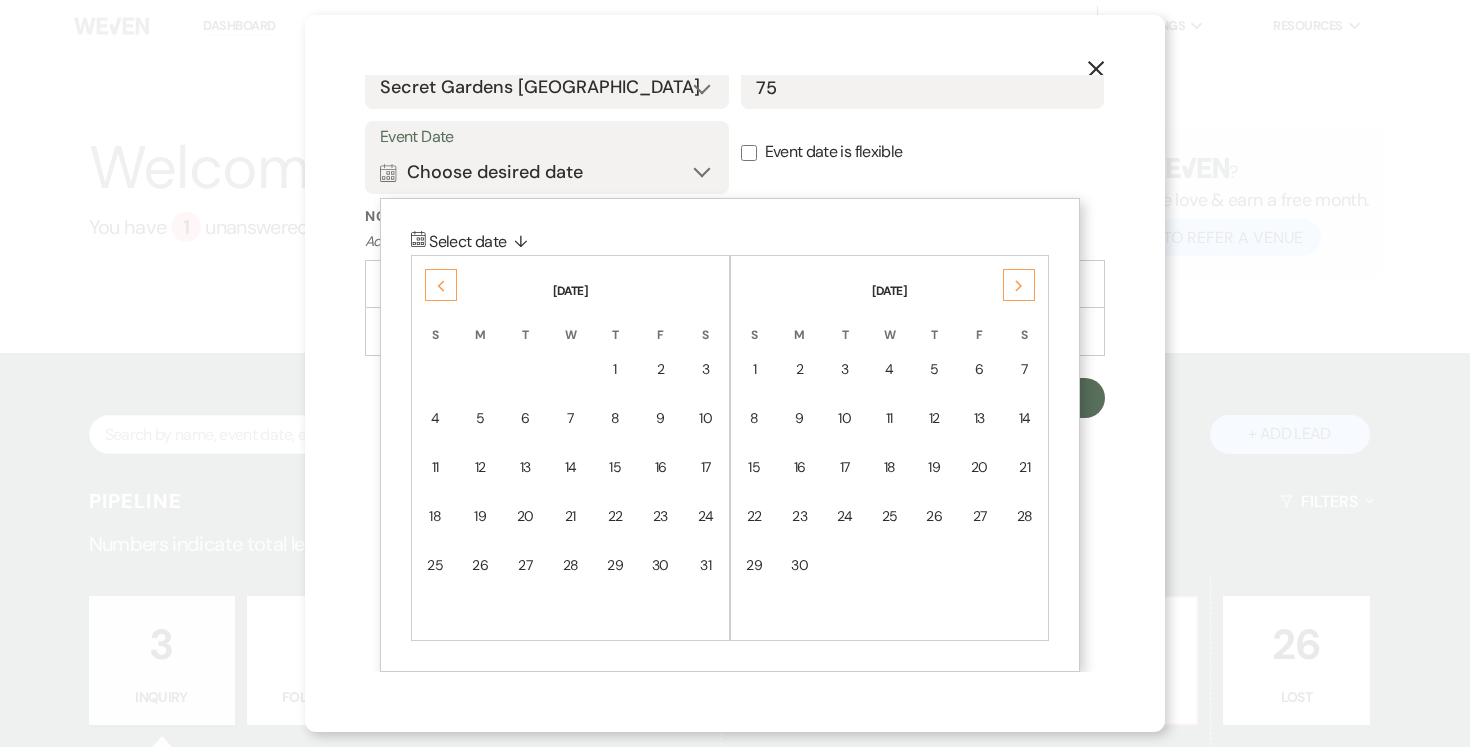 click on "Previous" at bounding box center [441, 285] 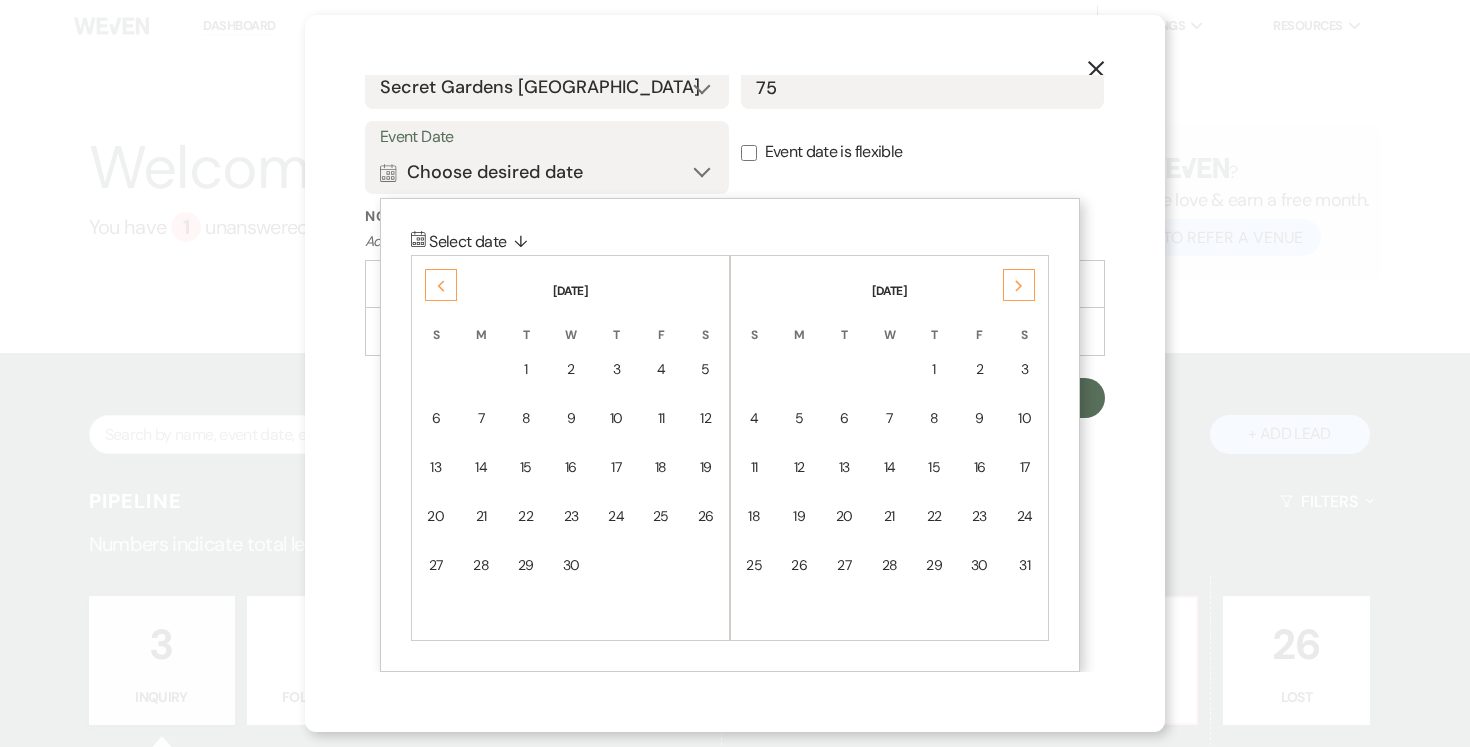 click on "Previous" at bounding box center (441, 285) 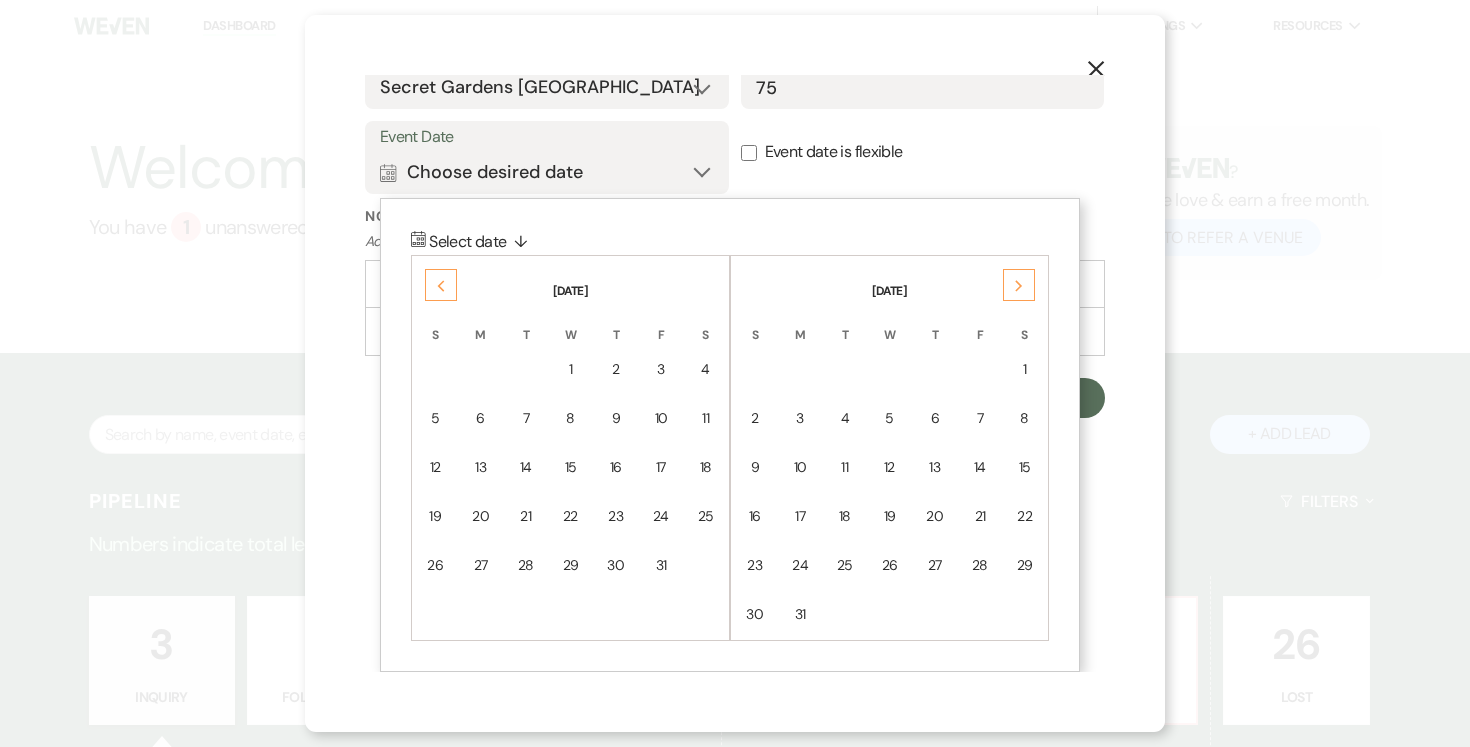 click on "Previous" at bounding box center (441, 285) 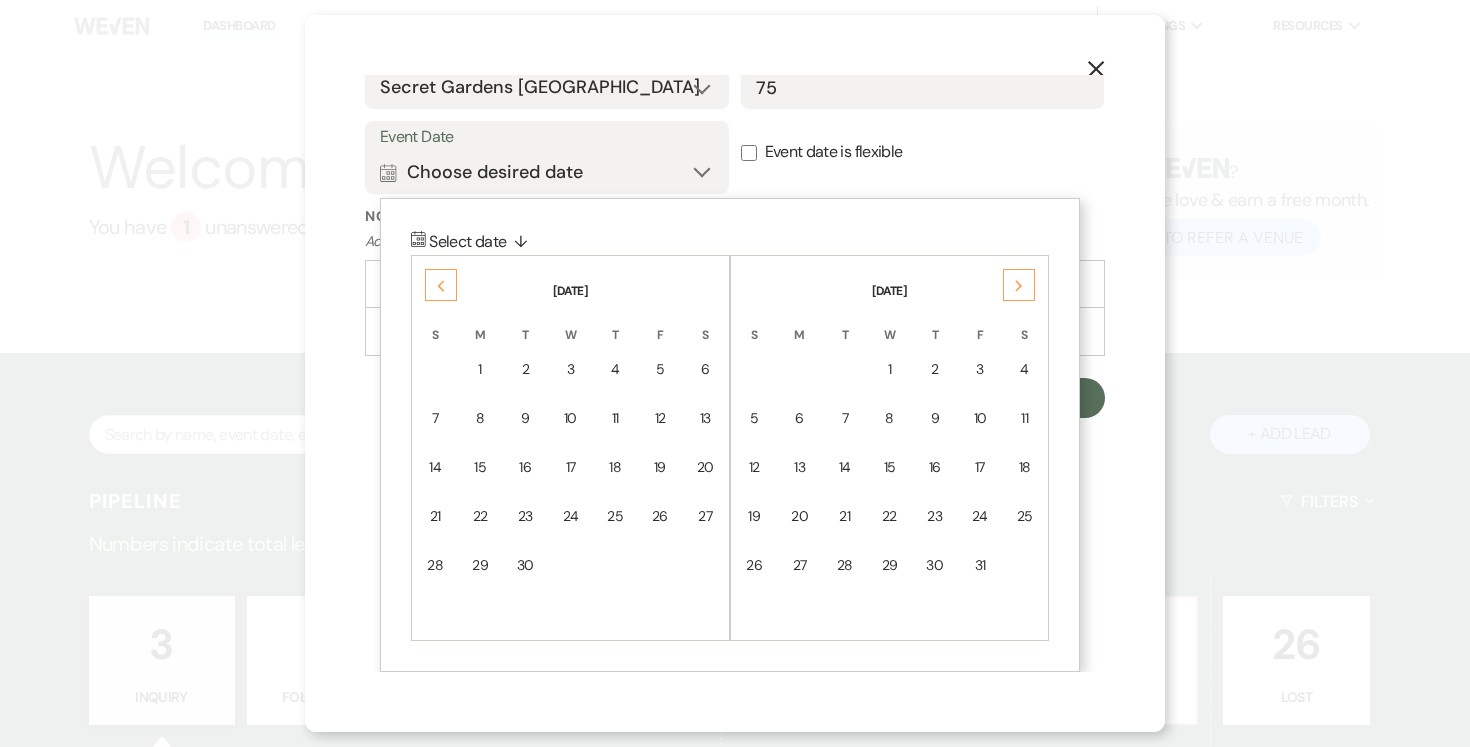 click on "Previous" at bounding box center (441, 285) 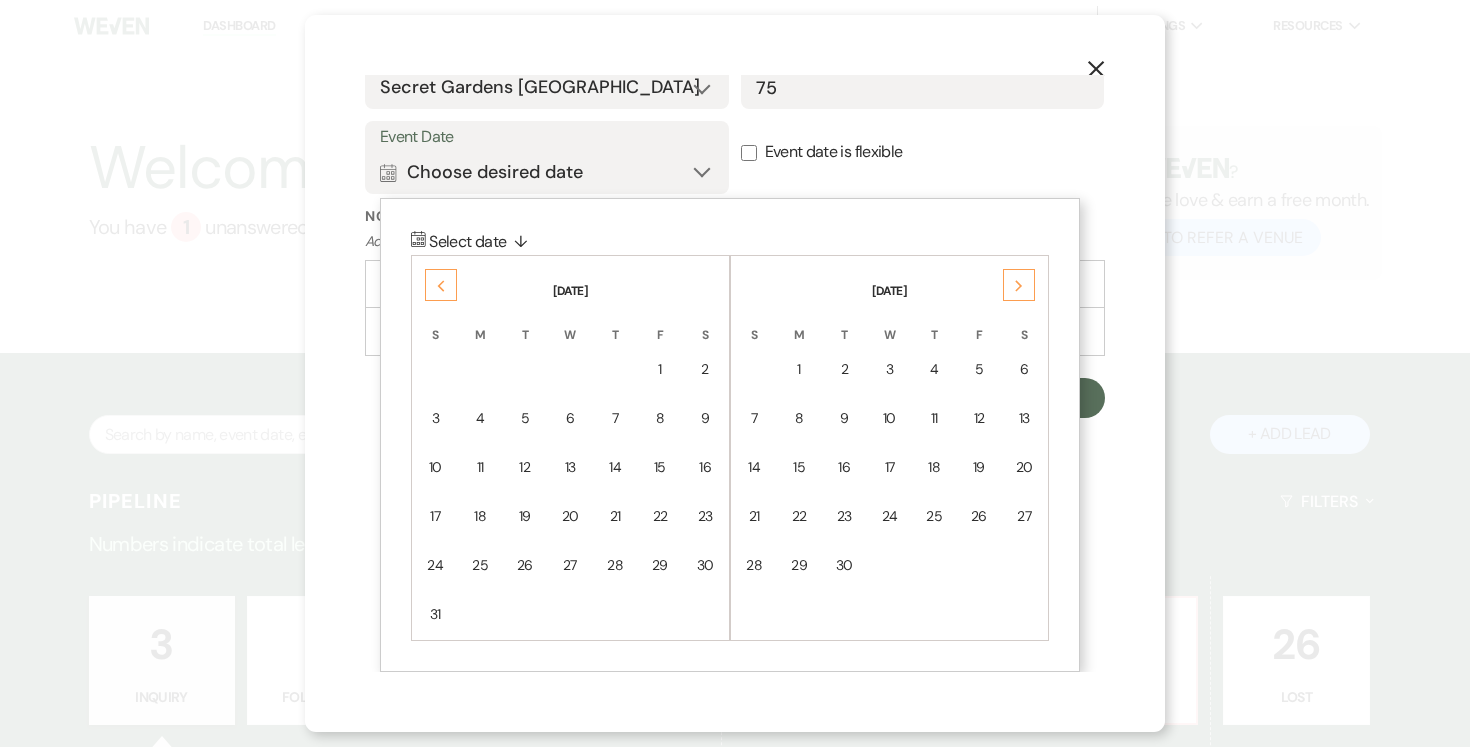 click on "Previous" at bounding box center (441, 285) 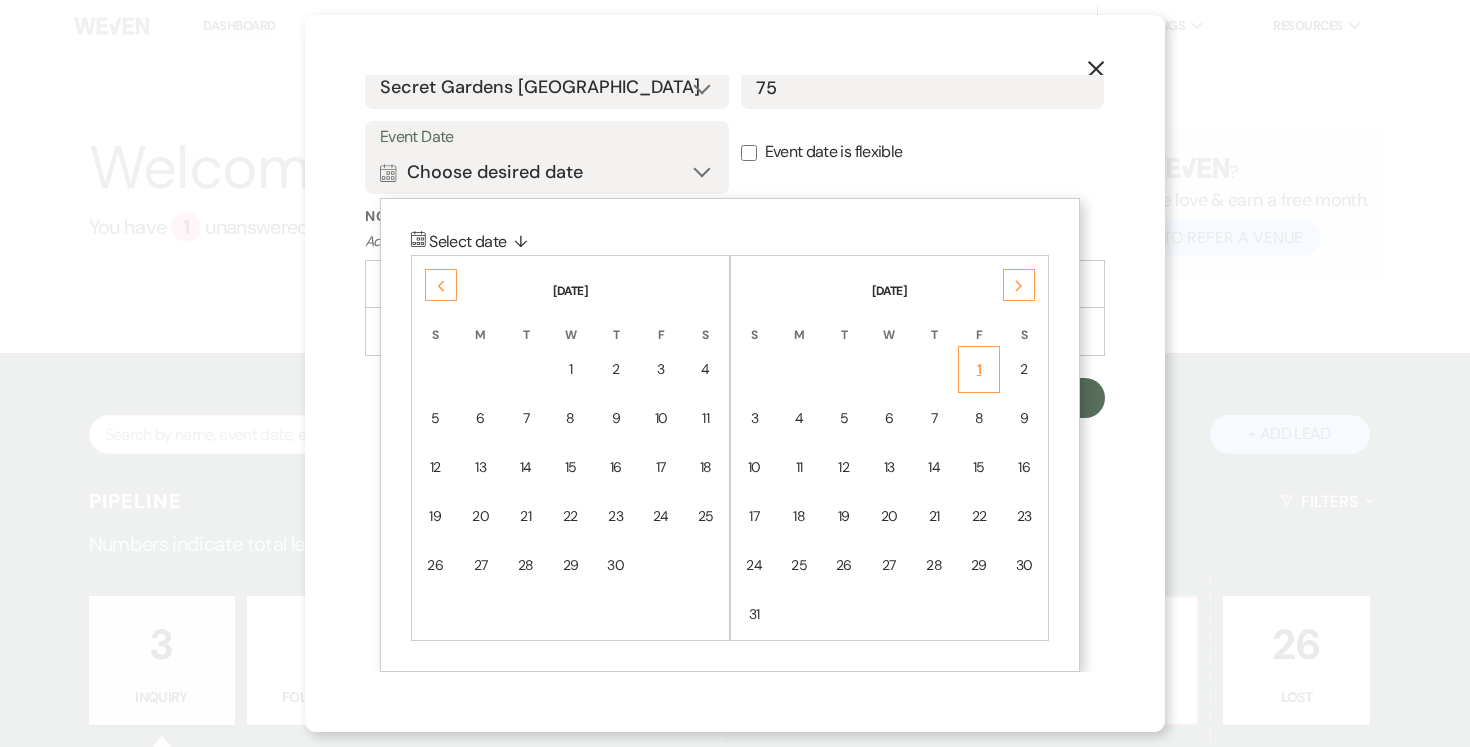 click on "1" at bounding box center [979, 369] 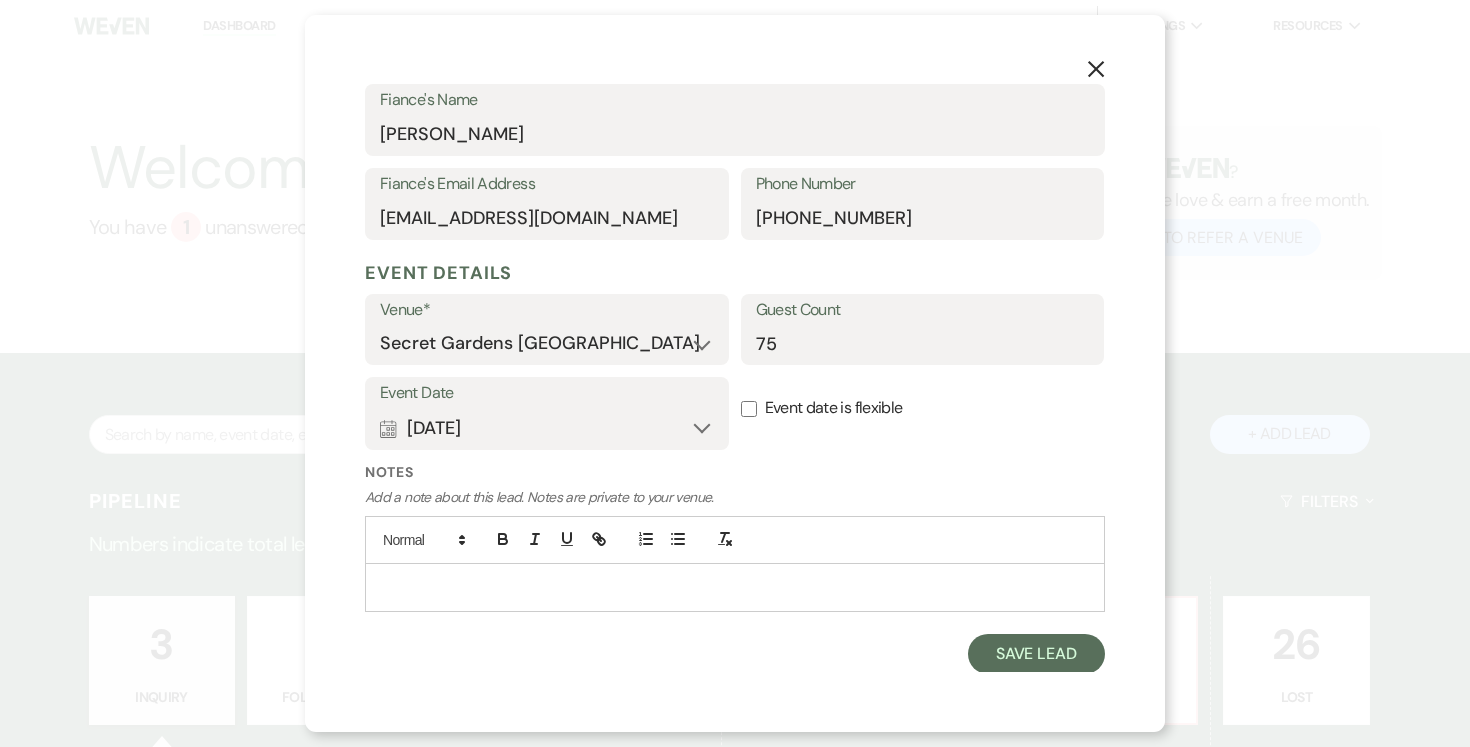 click on "Event date is flexible" at bounding box center (923, 408) 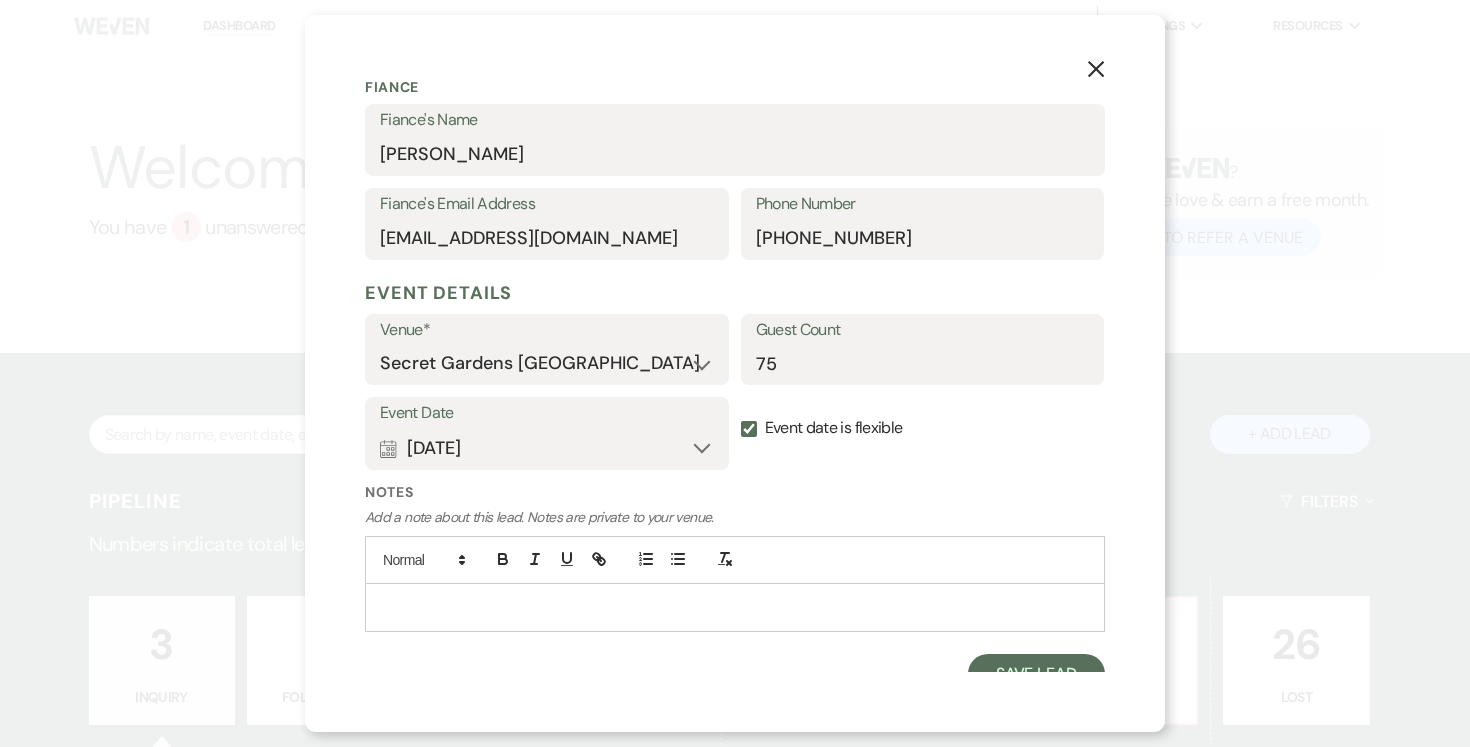 scroll, scrollTop: 590, scrollLeft: 0, axis: vertical 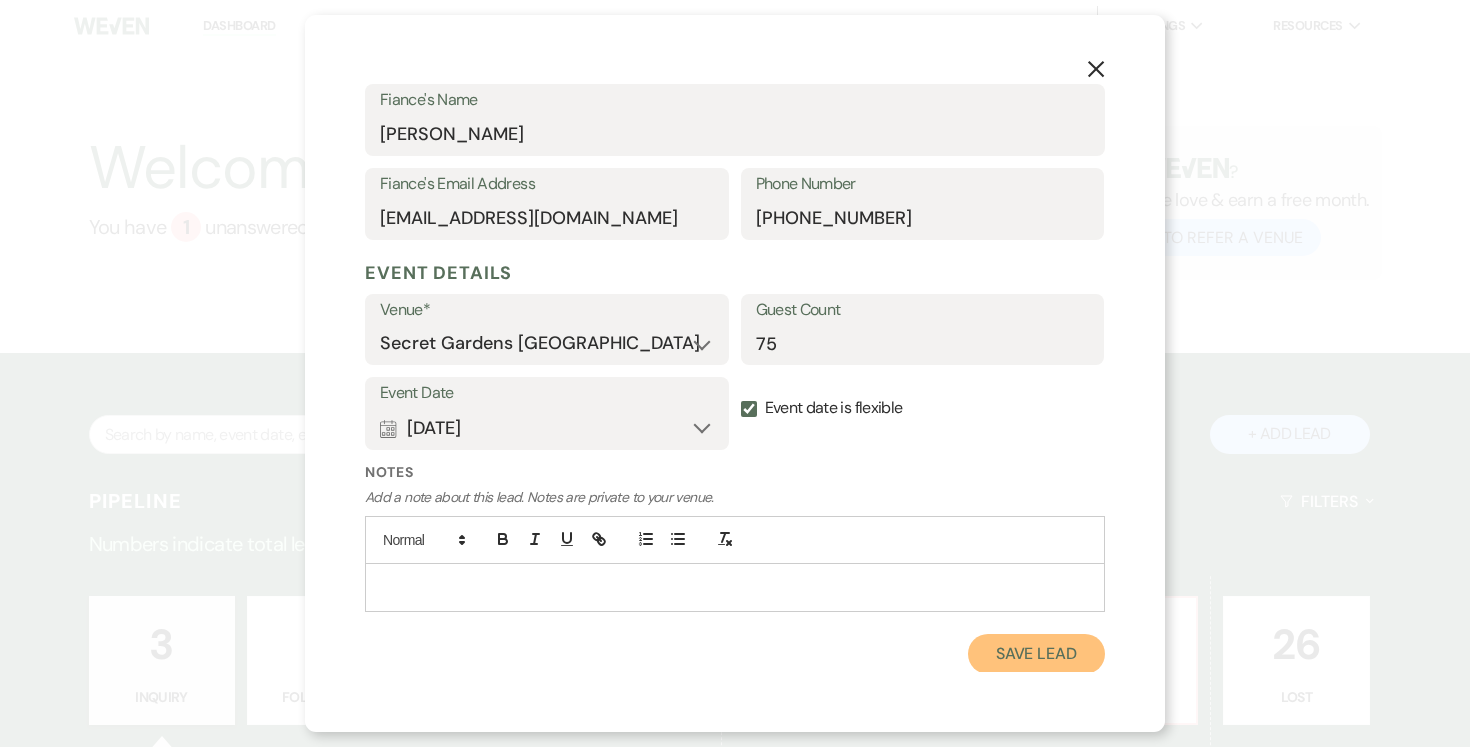click on "Save Lead" at bounding box center [1036, 654] 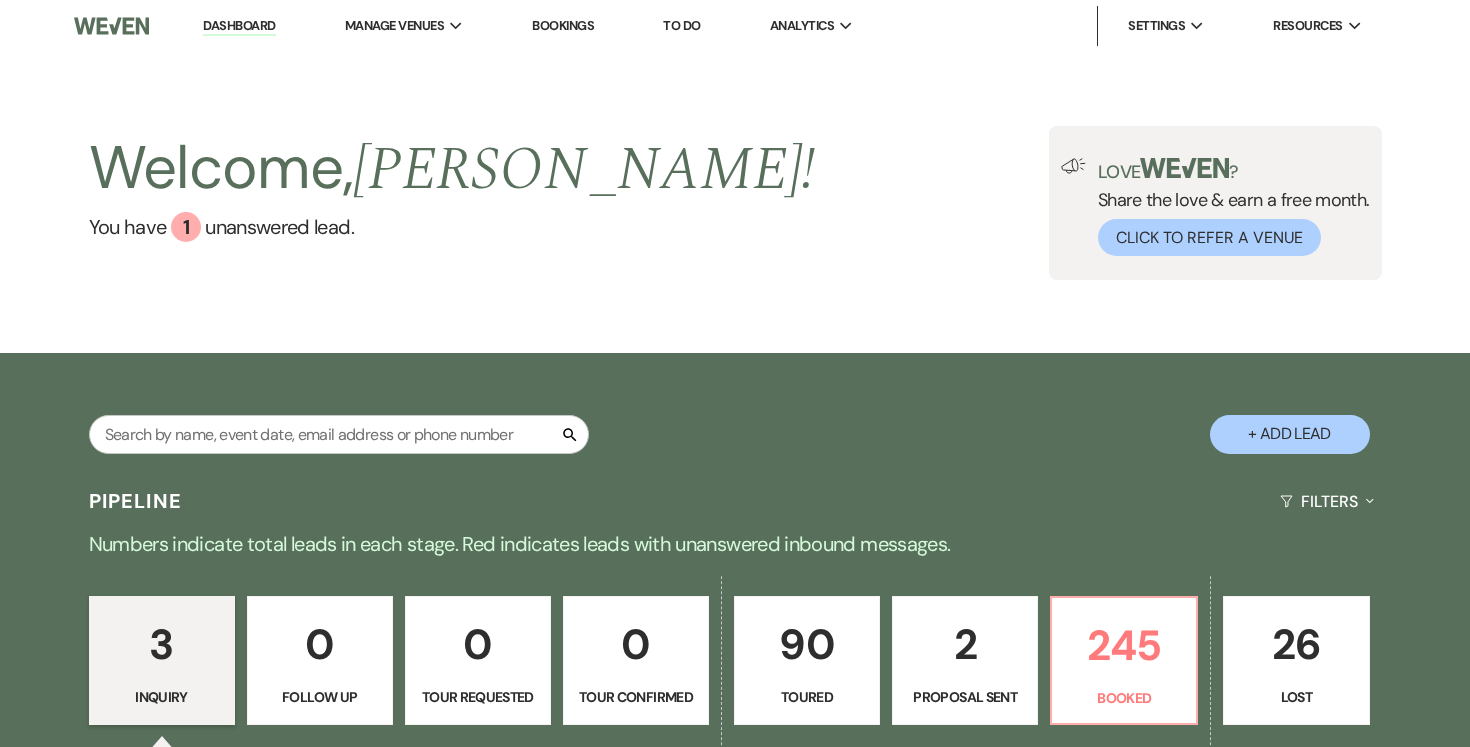 click on "90" at bounding box center (807, 644) 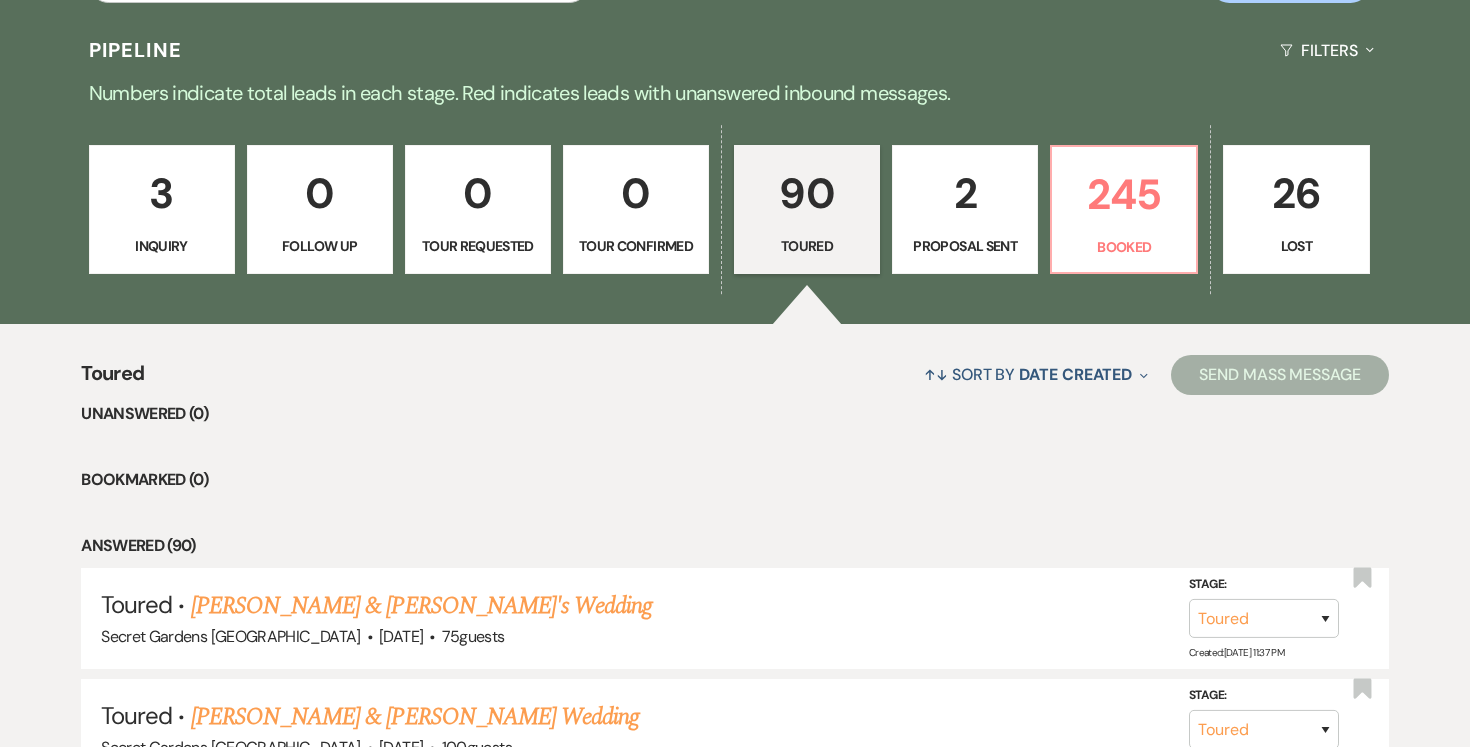 scroll, scrollTop: 461, scrollLeft: 0, axis: vertical 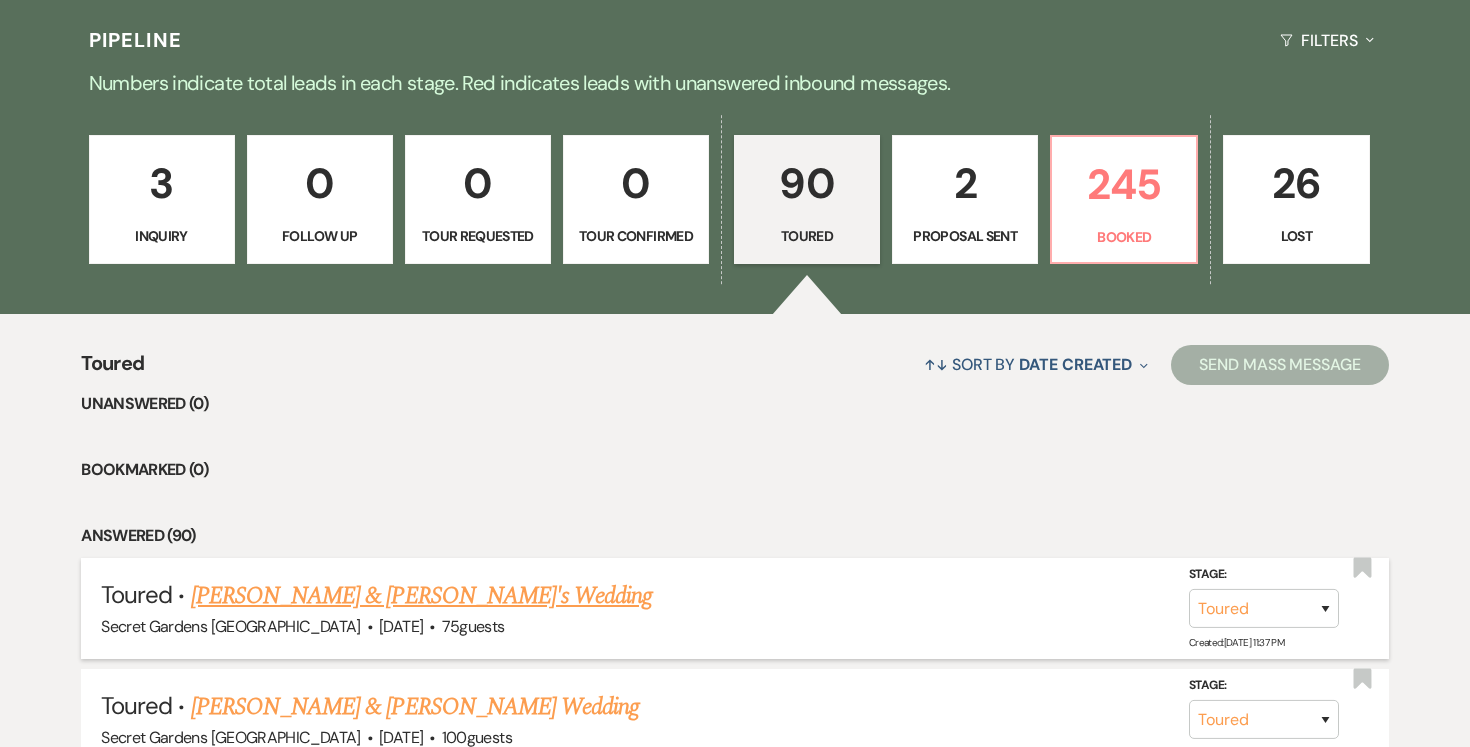 click on "[PERSON_NAME] & [PERSON_NAME]'s Wedding" at bounding box center [422, 596] 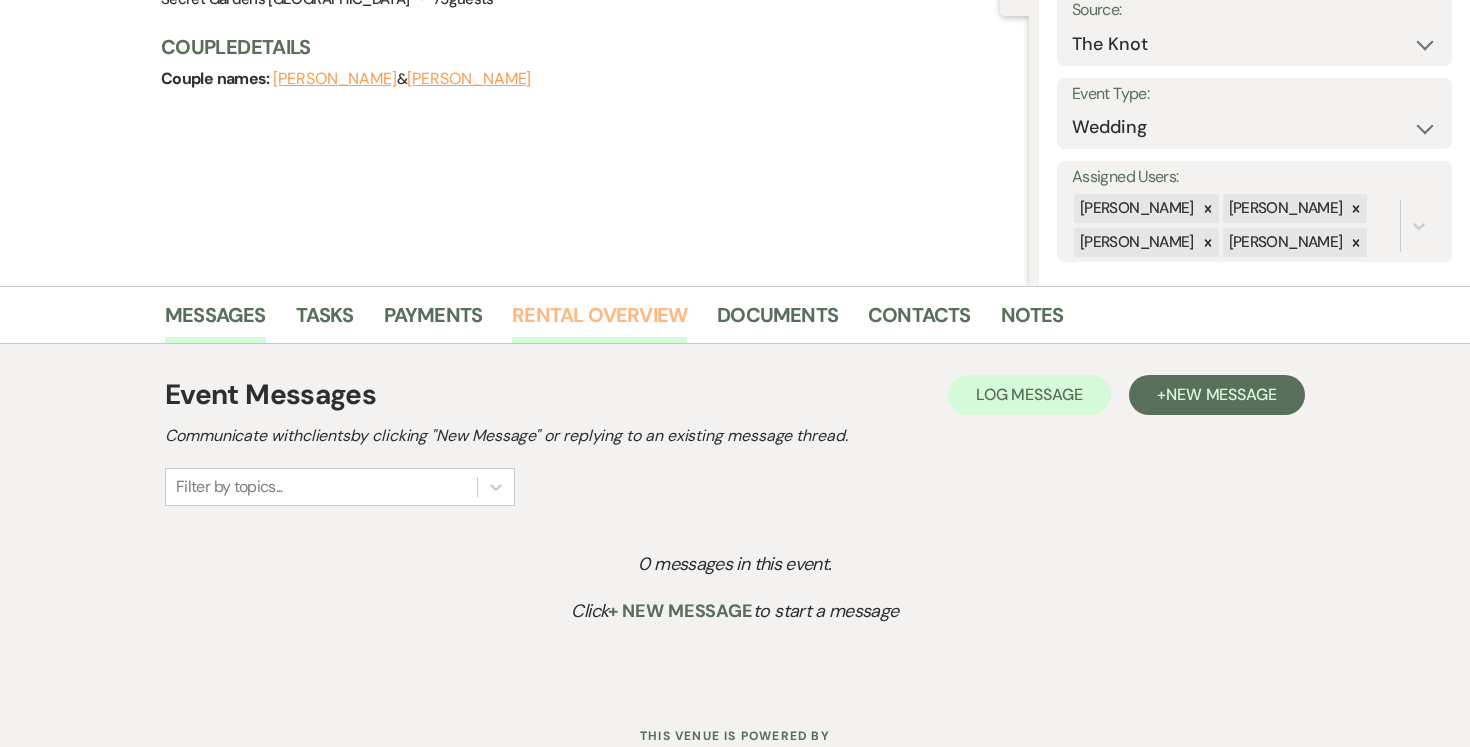 scroll, scrollTop: 242, scrollLeft: 0, axis: vertical 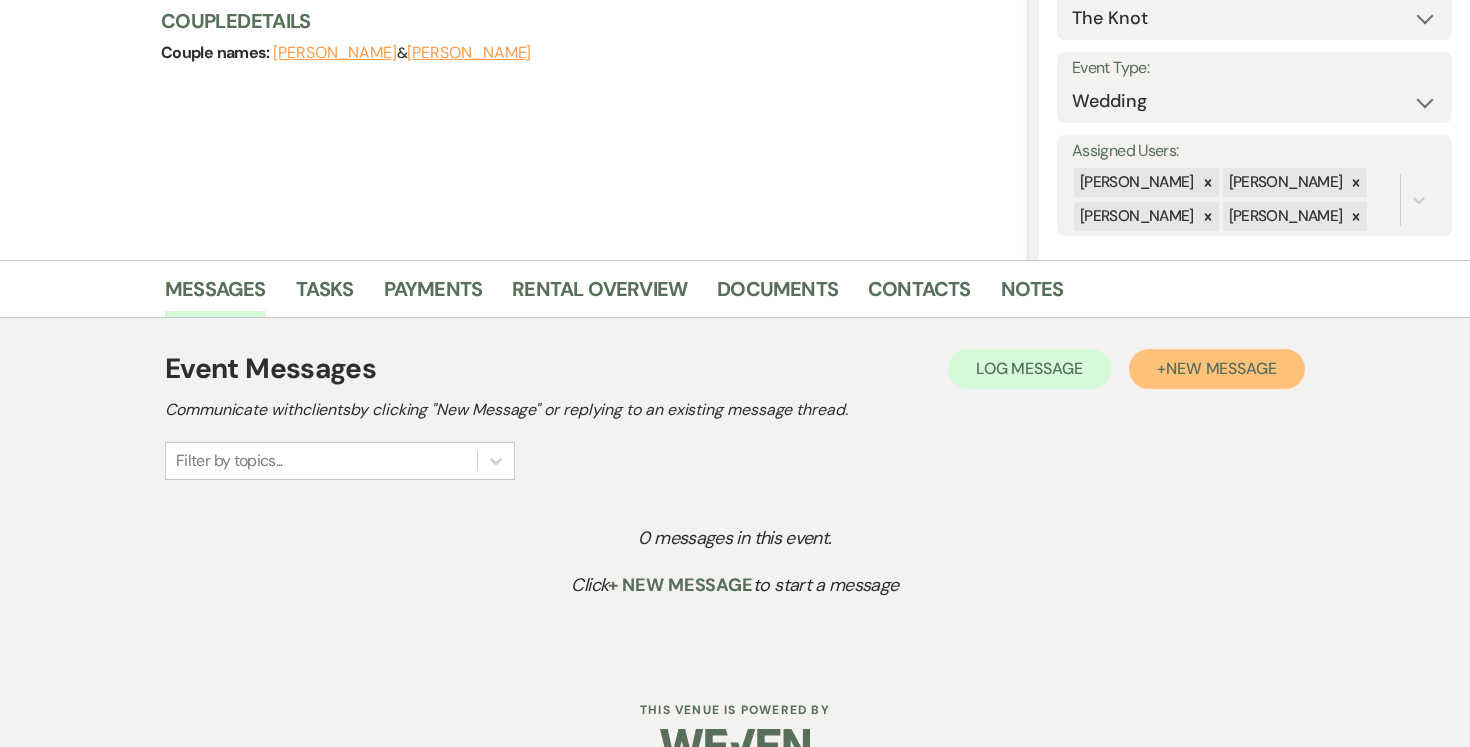 click on "New Message" at bounding box center [1221, 368] 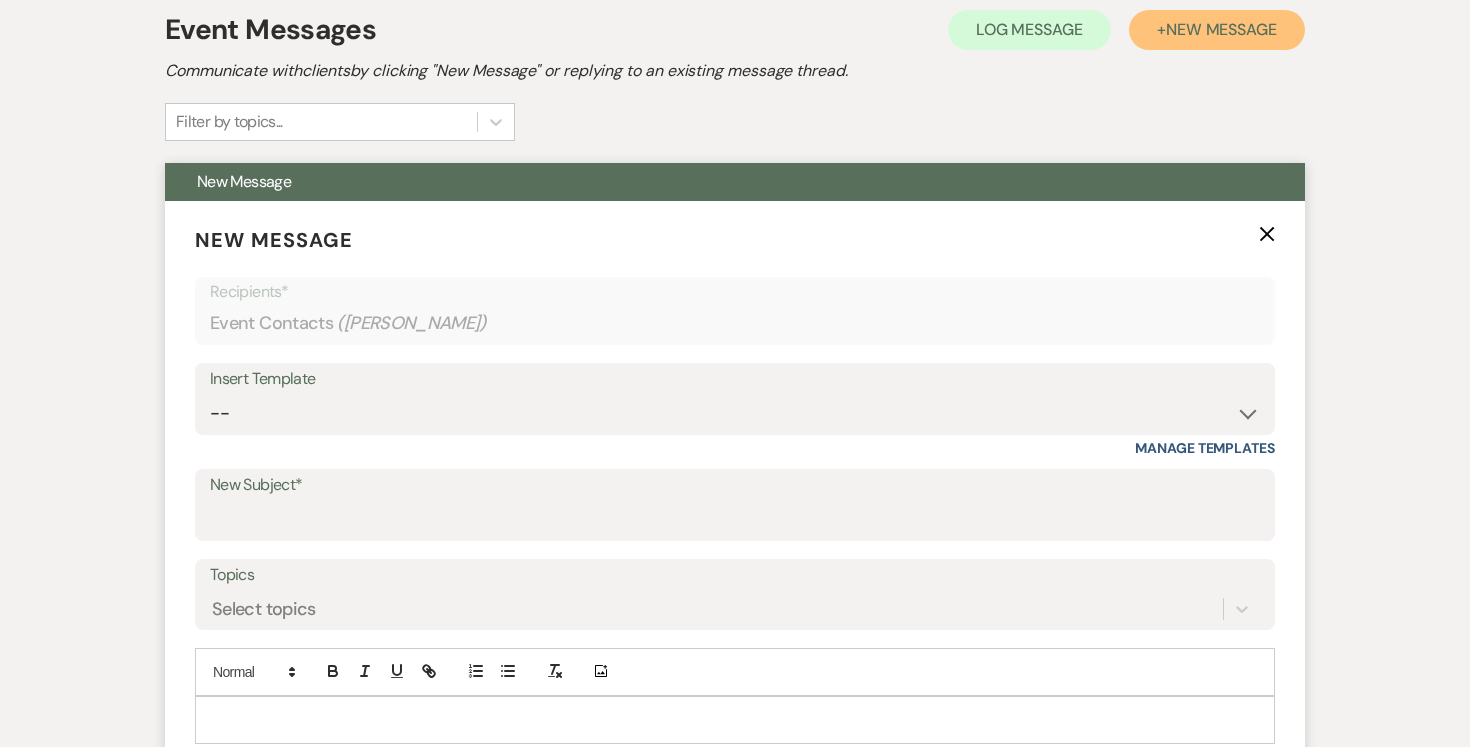 scroll, scrollTop: 624, scrollLeft: 0, axis: vertical 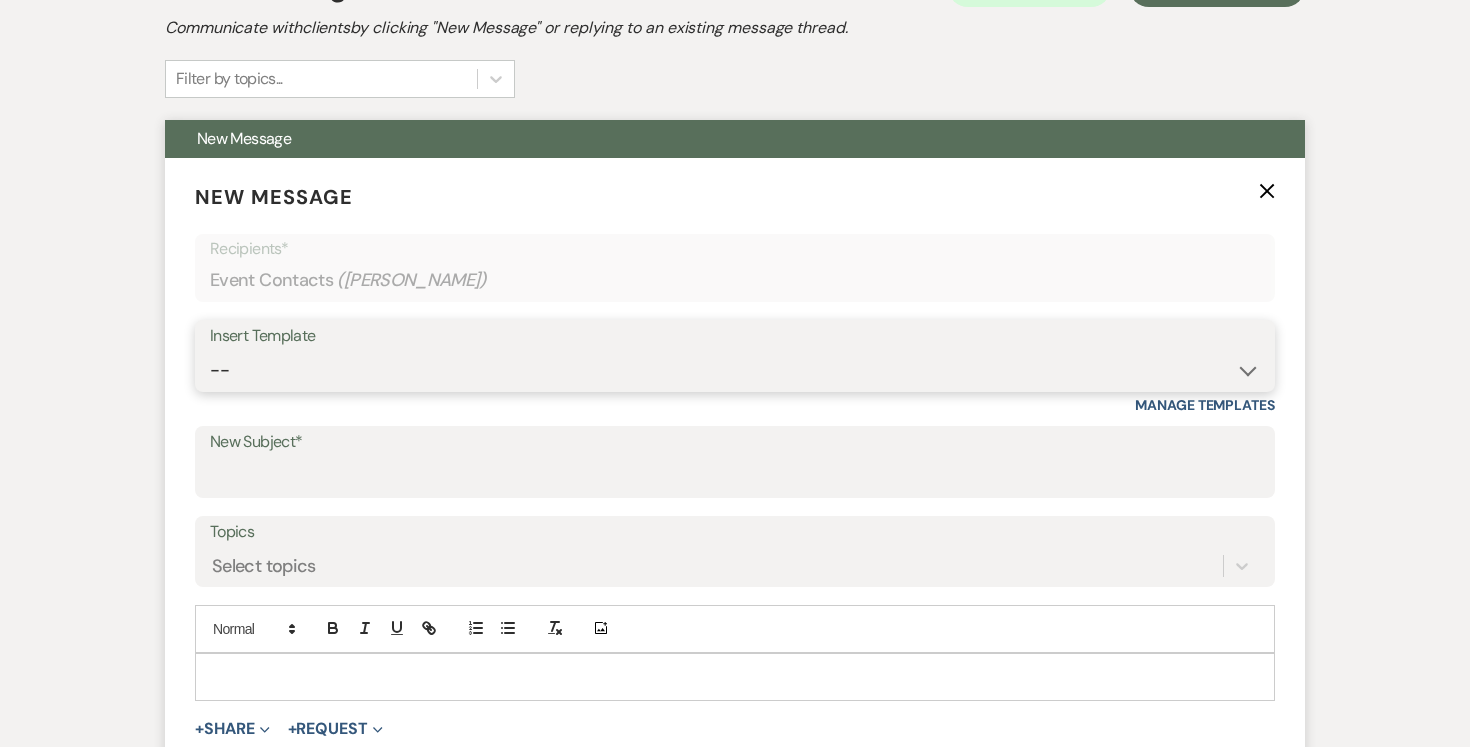 click on "-- Weven Planning Portal Introduction (Booked Events) Tour Request Response Follow Up Contract (Pre-Booked Leads) Expo Confirmation Inquiry Response Post-Event Photo Shoot Booked Preguntas Frecuentes Frequently Asked Questions Copy of Weven Planning Portal Introduction (Booked Events) [DATE] Weven Planning Portal Introduction (Booked Events) [DATE] ([PERSON_NAME]'s version) Client Sheet Information NON-WEDDING Weven Planning Portal Introduction (Booked Events) [DATE] ([PERSON_NAME]'s version) Tour Follow Up" at bounding box center (735, 370) 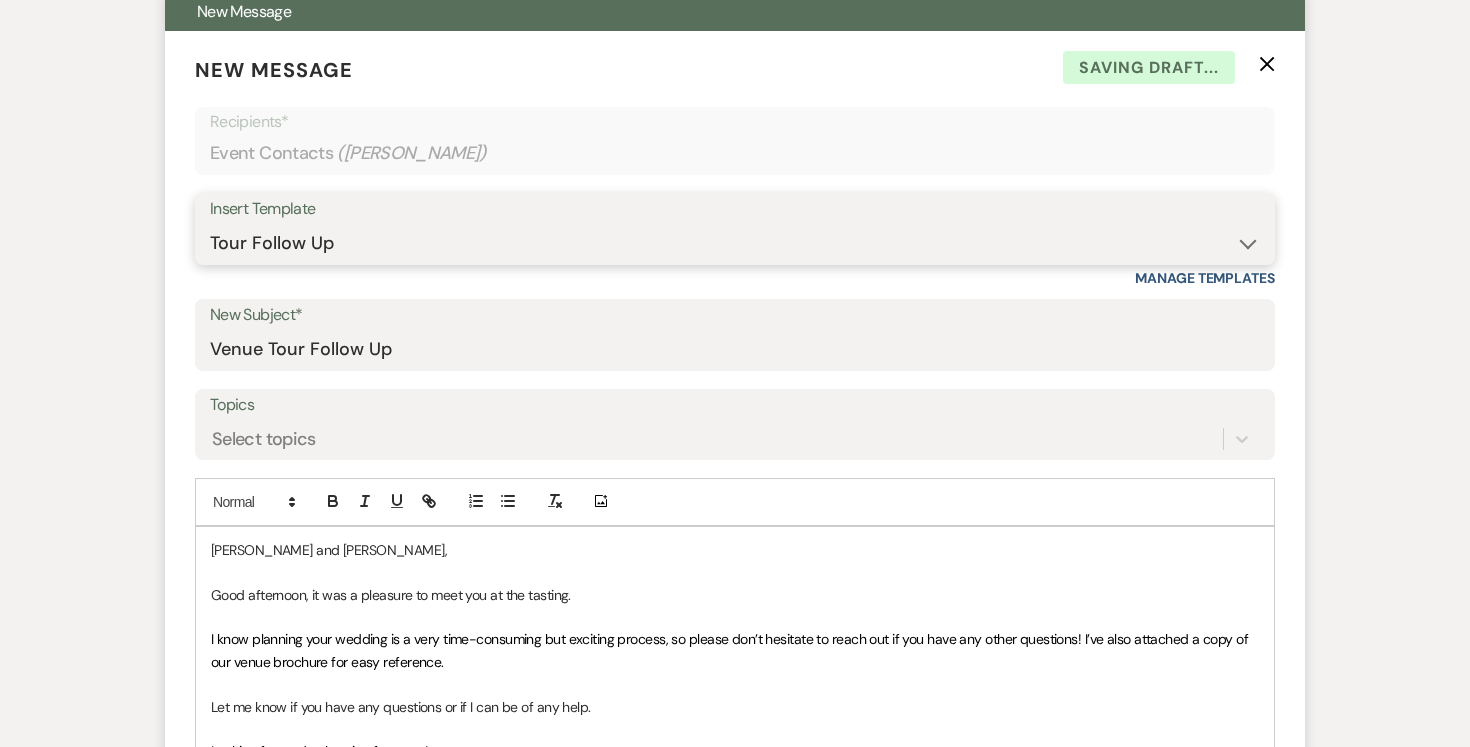 scroll, scrollTop: 796, scrollLeft: 0, axis: vertical 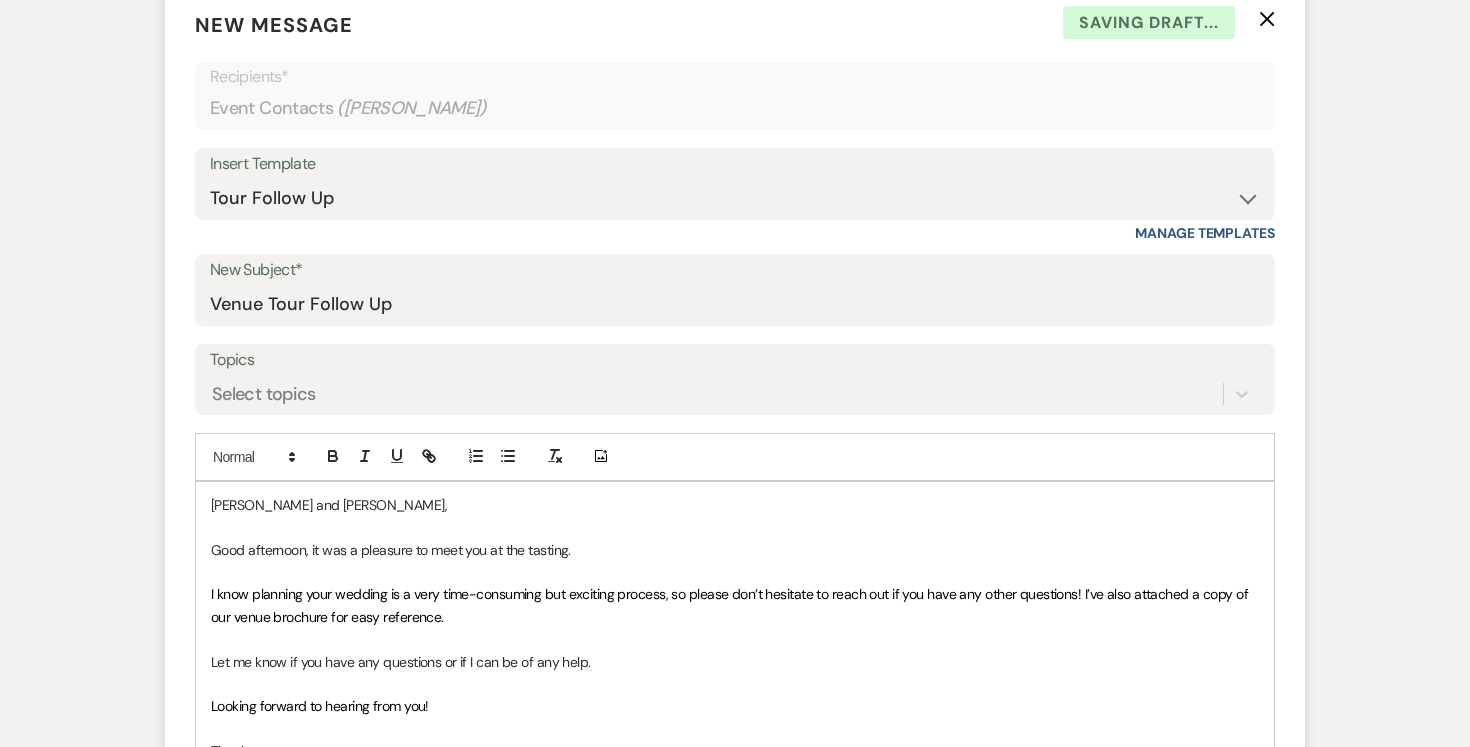 click on "Topics" at bounding box center (735, 360) 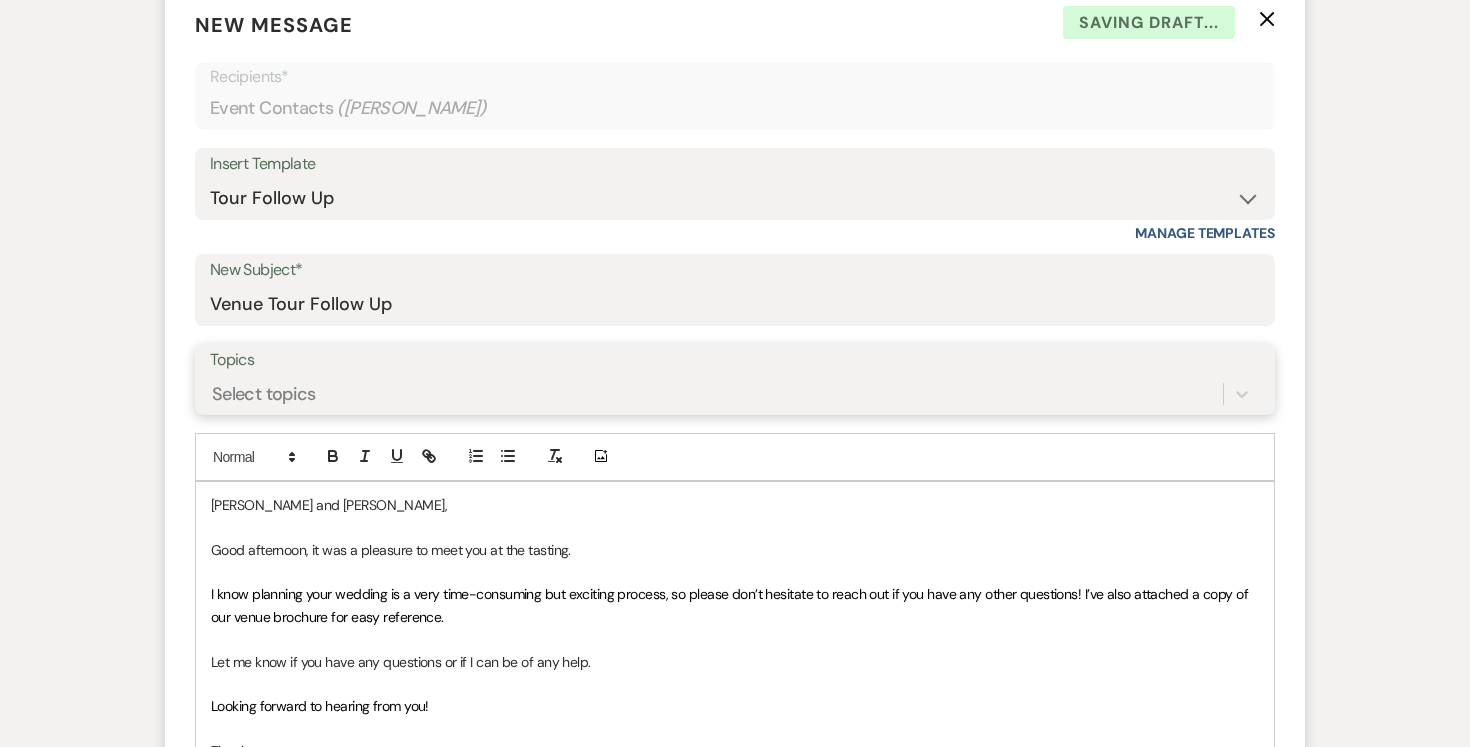 click on "Topics" at bounding box center (213, 393) 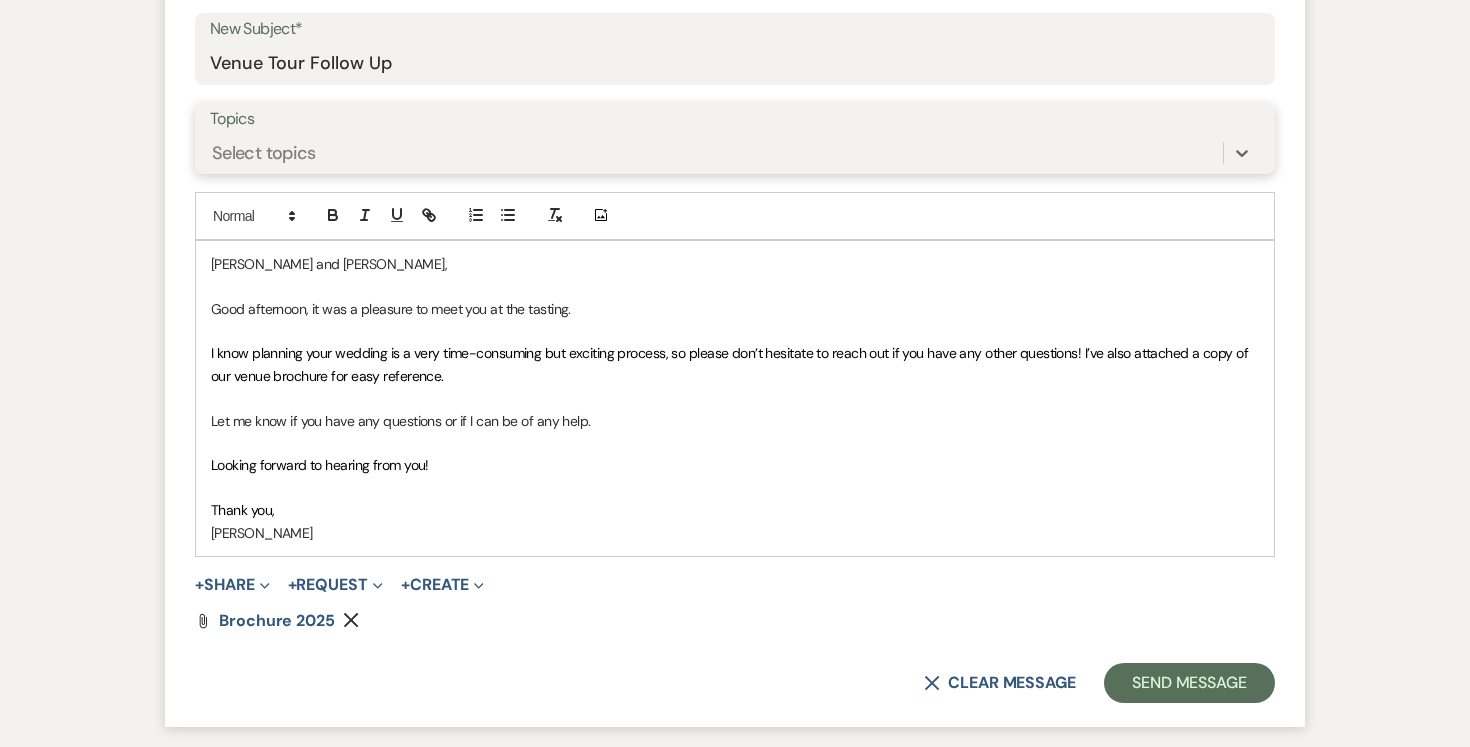 scroll, scrollTop: 1083, scrollLeft: 0, axis: vertical 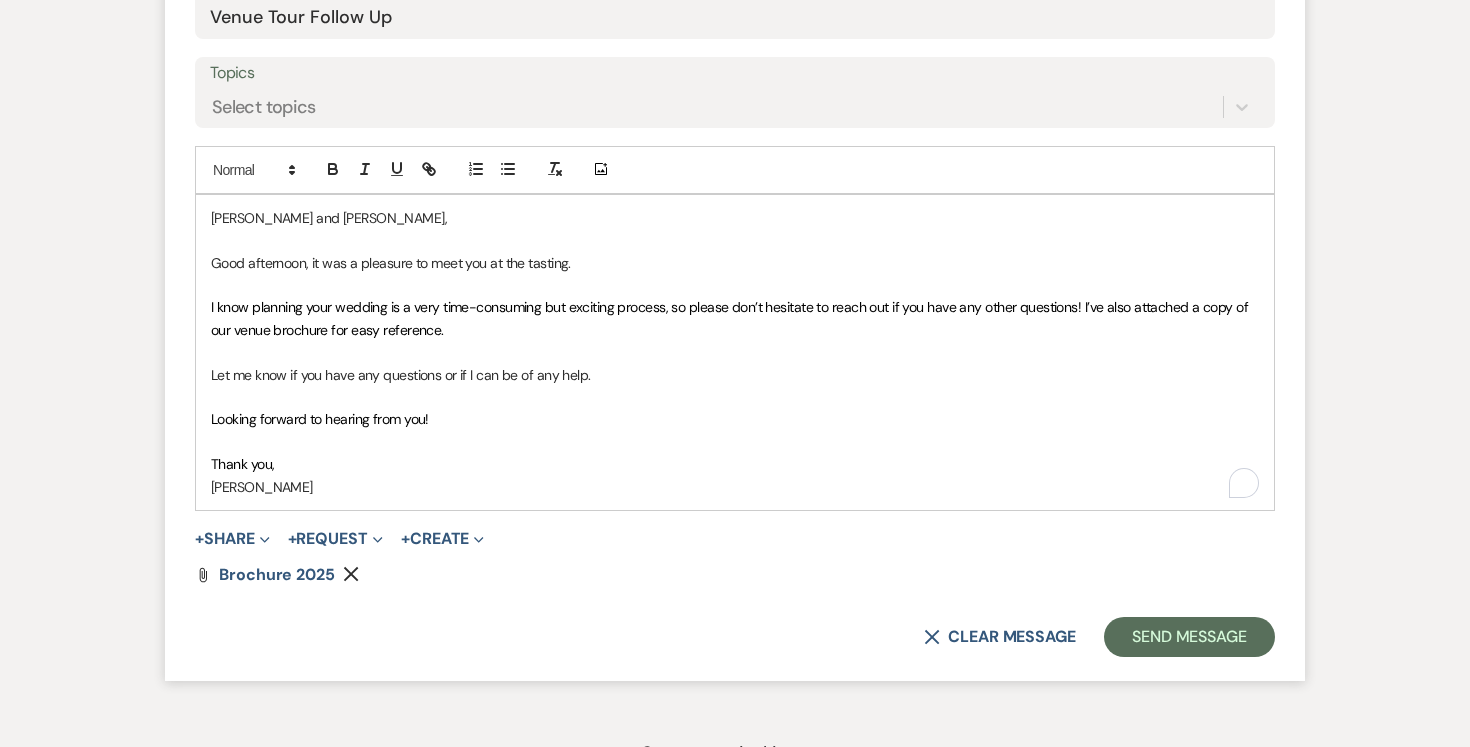 click on "Good afternoon, it was a pleasure to meet you at the tasting." at bounding box center [735, 263] 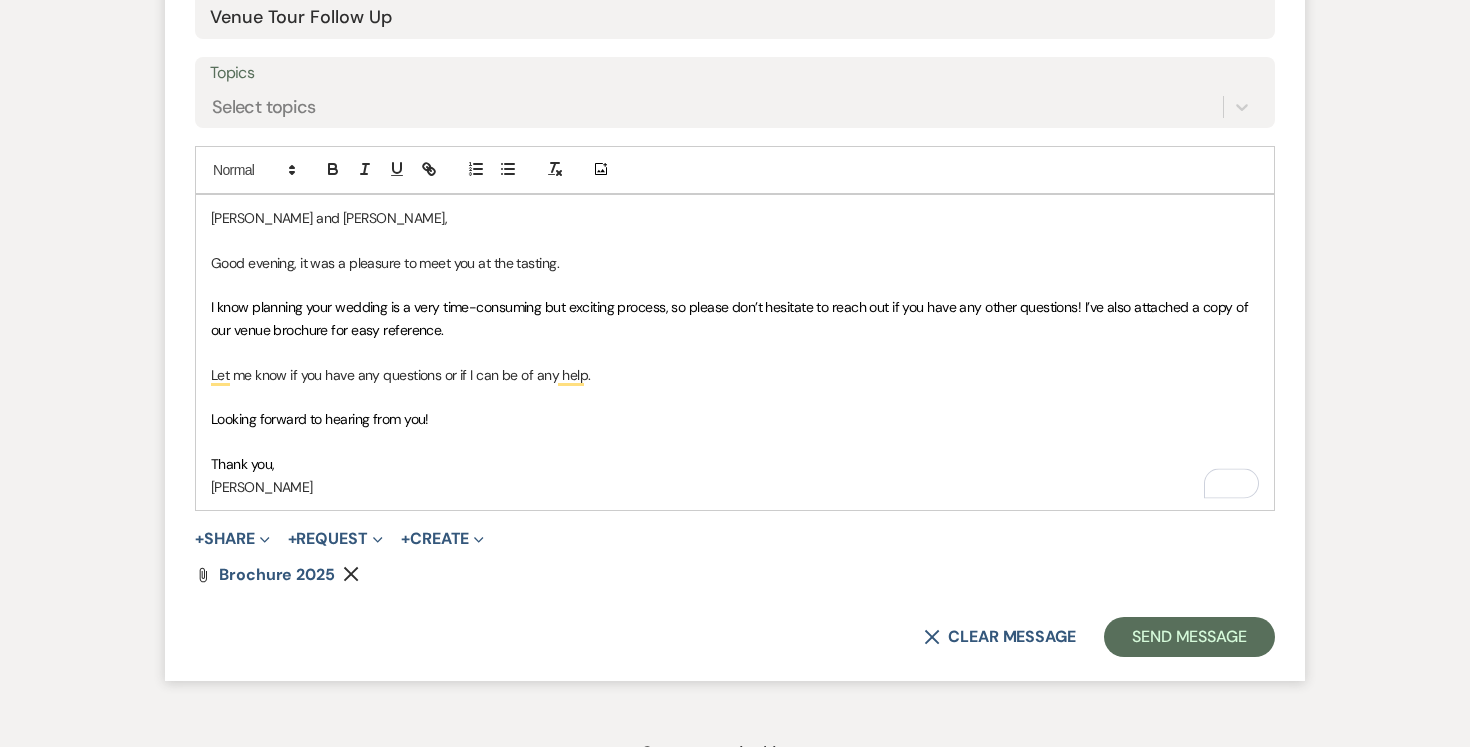 click on "Thank you," at bounding box center (735, 464) 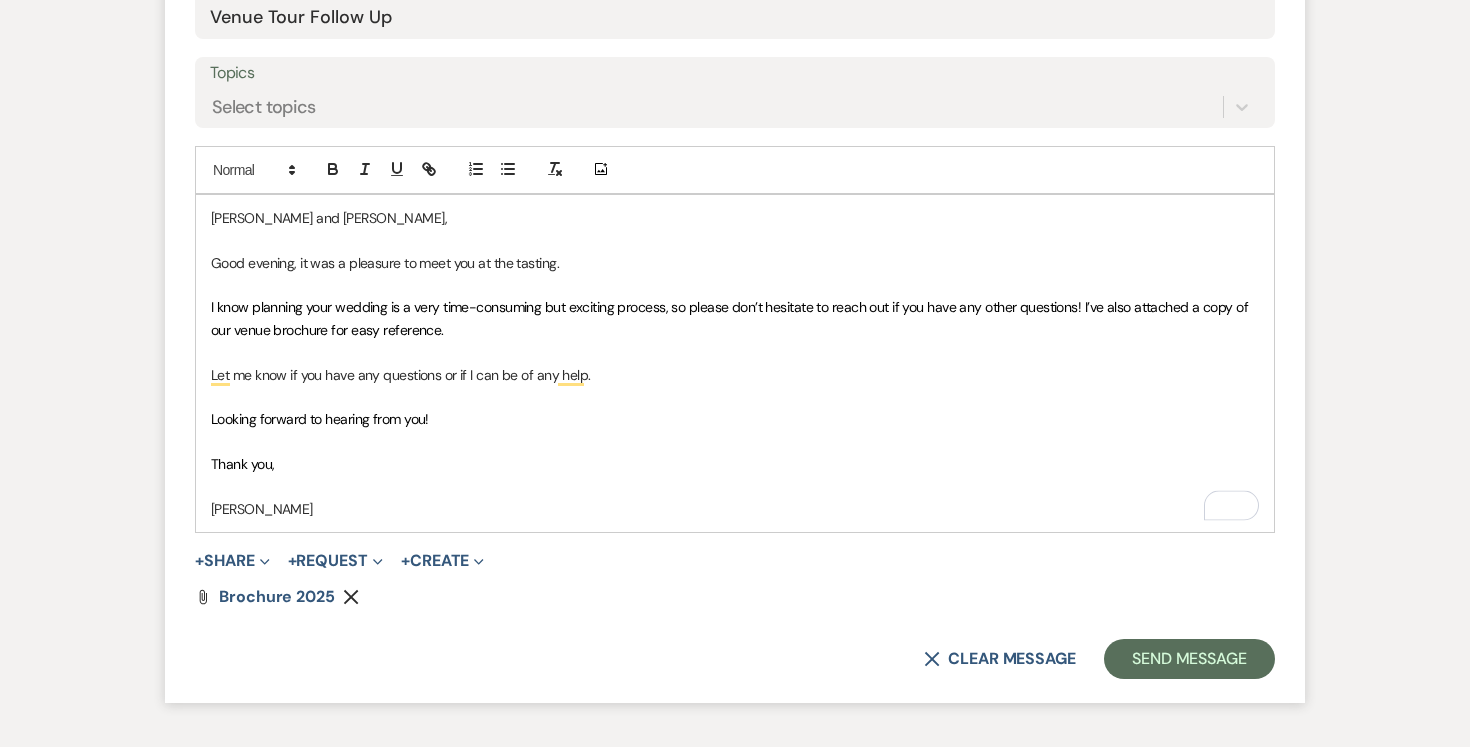 click on "[PERSON_NAME]" at bounding box center [735, 509] 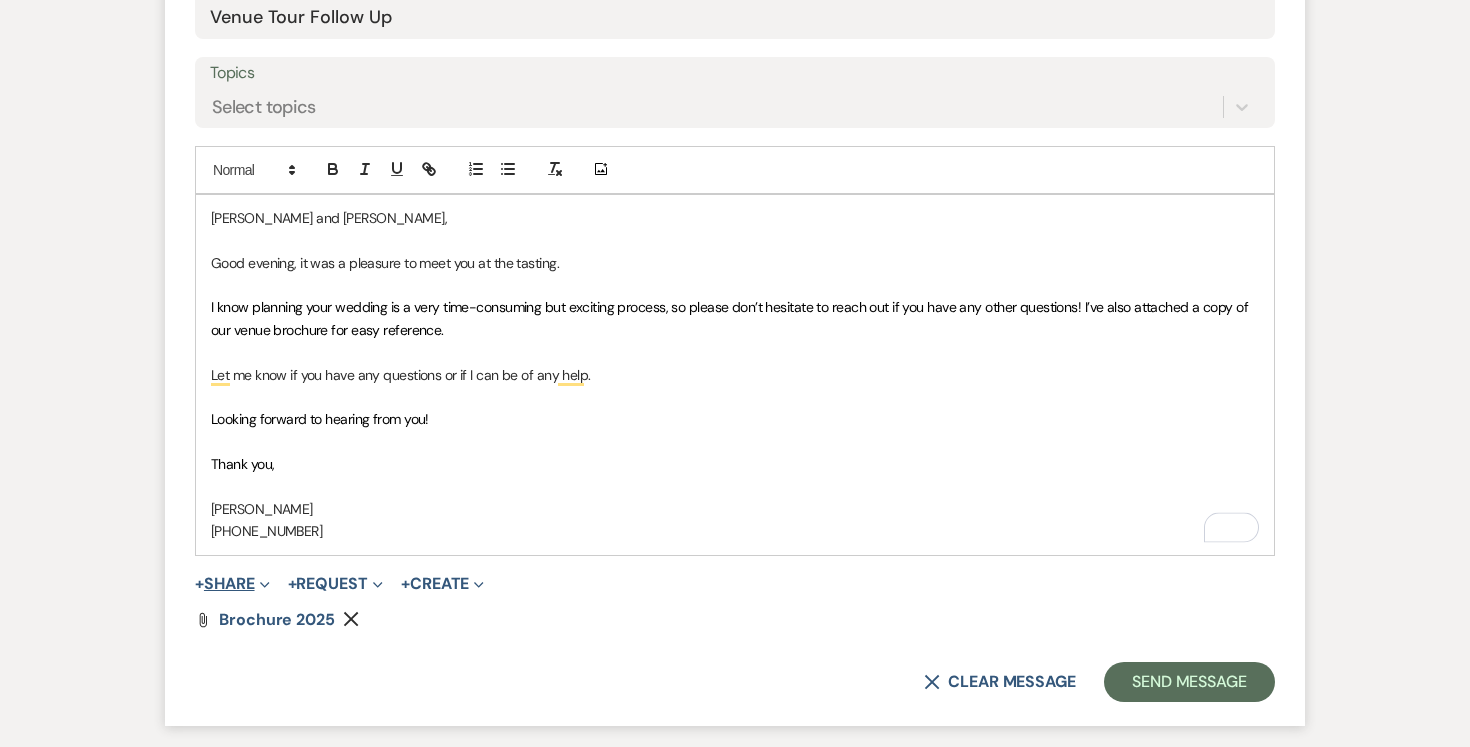 click on "Expand" at bounding box center (262, 583) 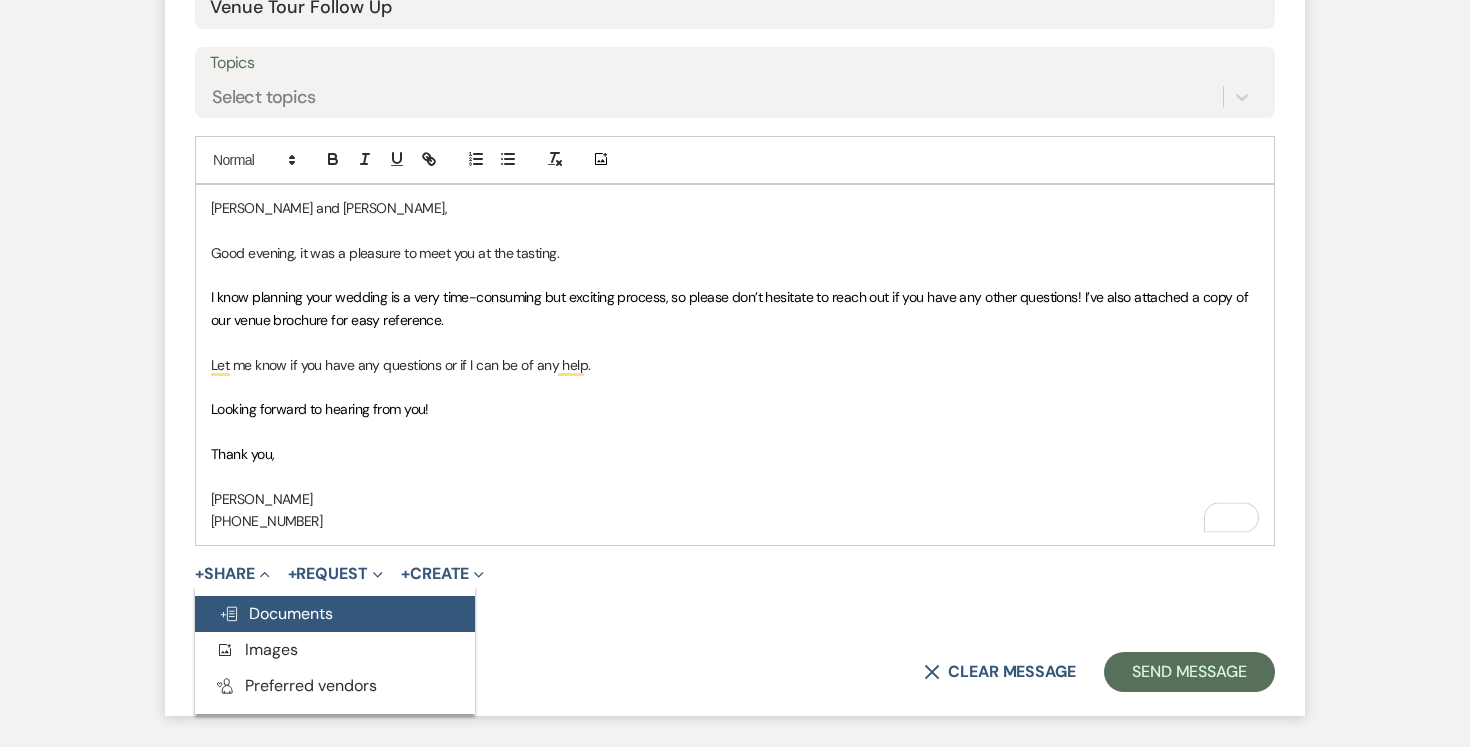 click on "Doc Upload Documents" at bounding box center [335, 614] 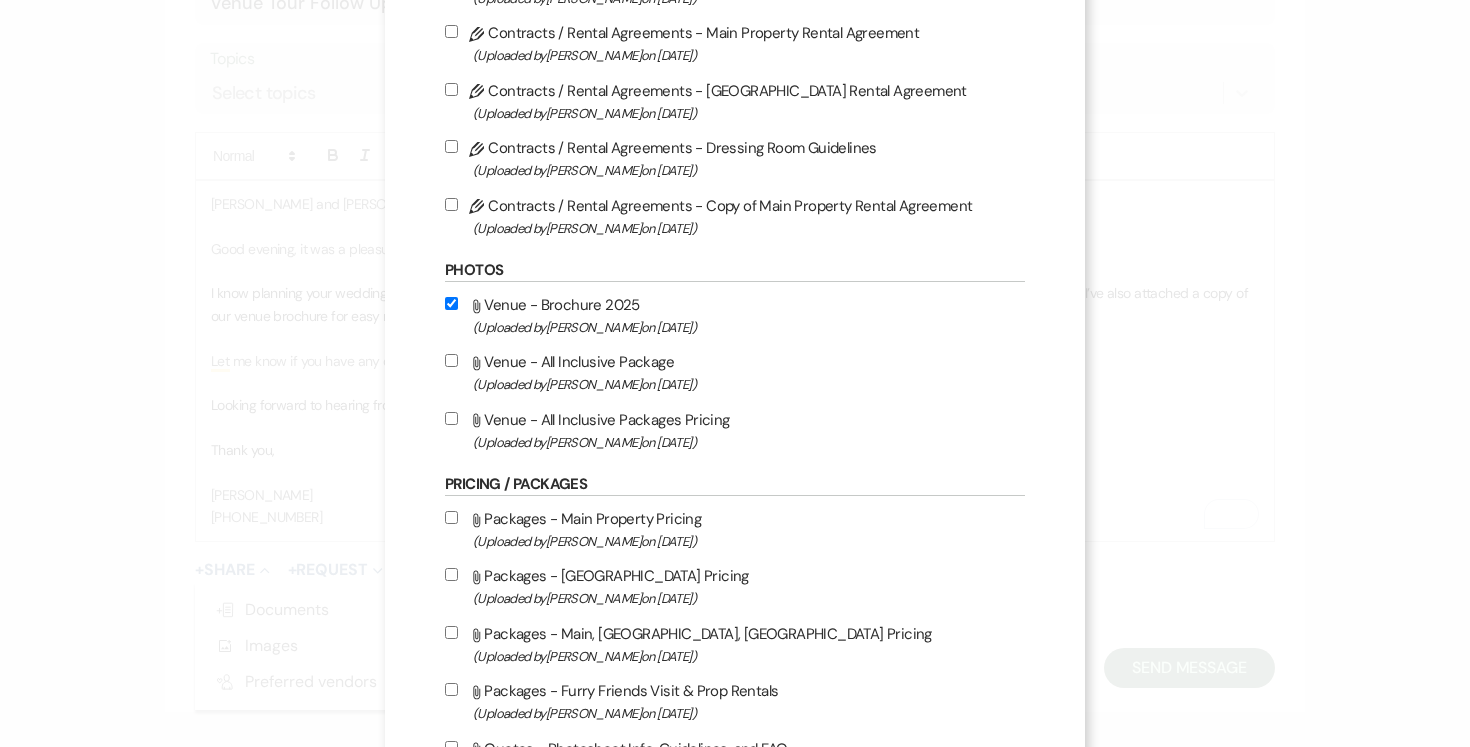 scroll, scrollTop: 406, scrollLeft: 0, axis: vertical 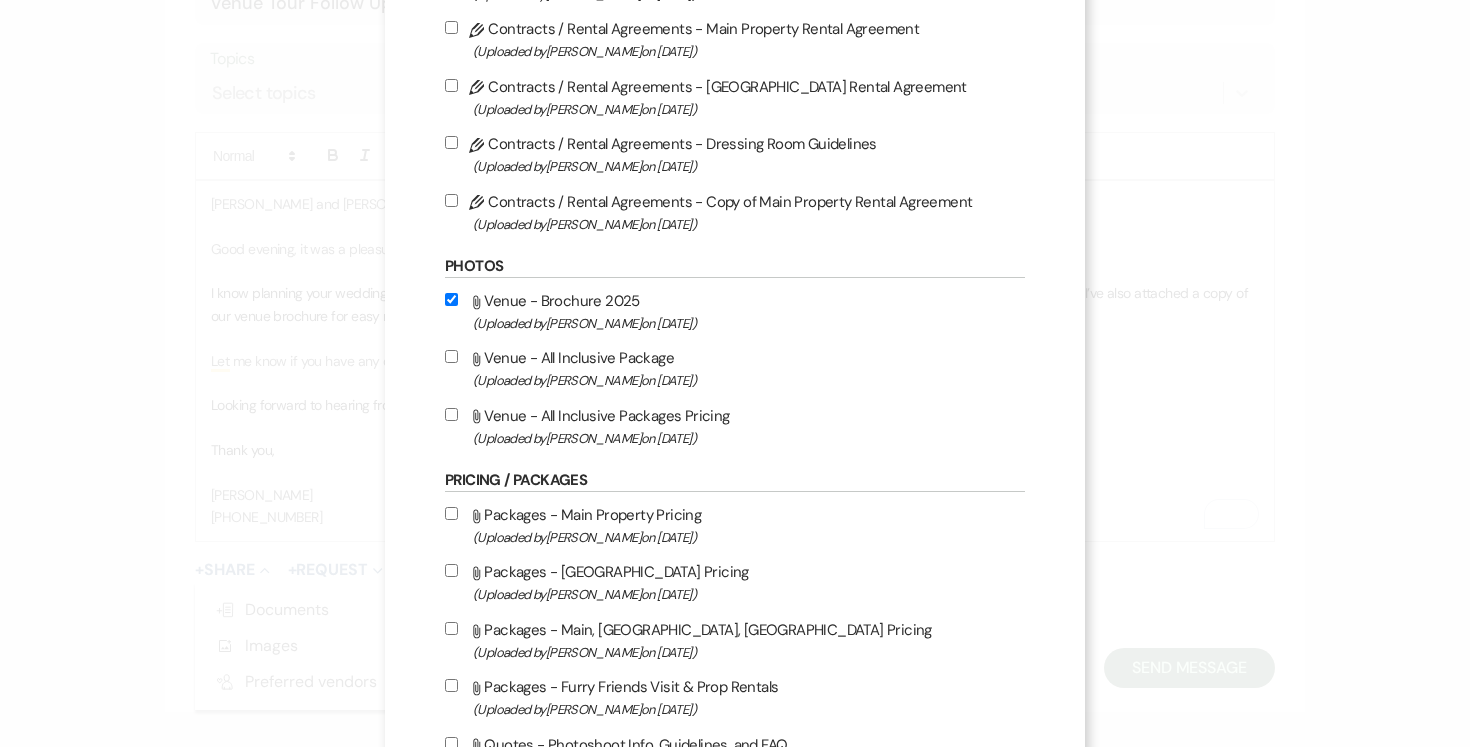 click on "Attach File Venue - All Inclusive Package  (Uploaded by  [PERSON_NAME]  on   [DATE] )" at bounding box center (451, 356) 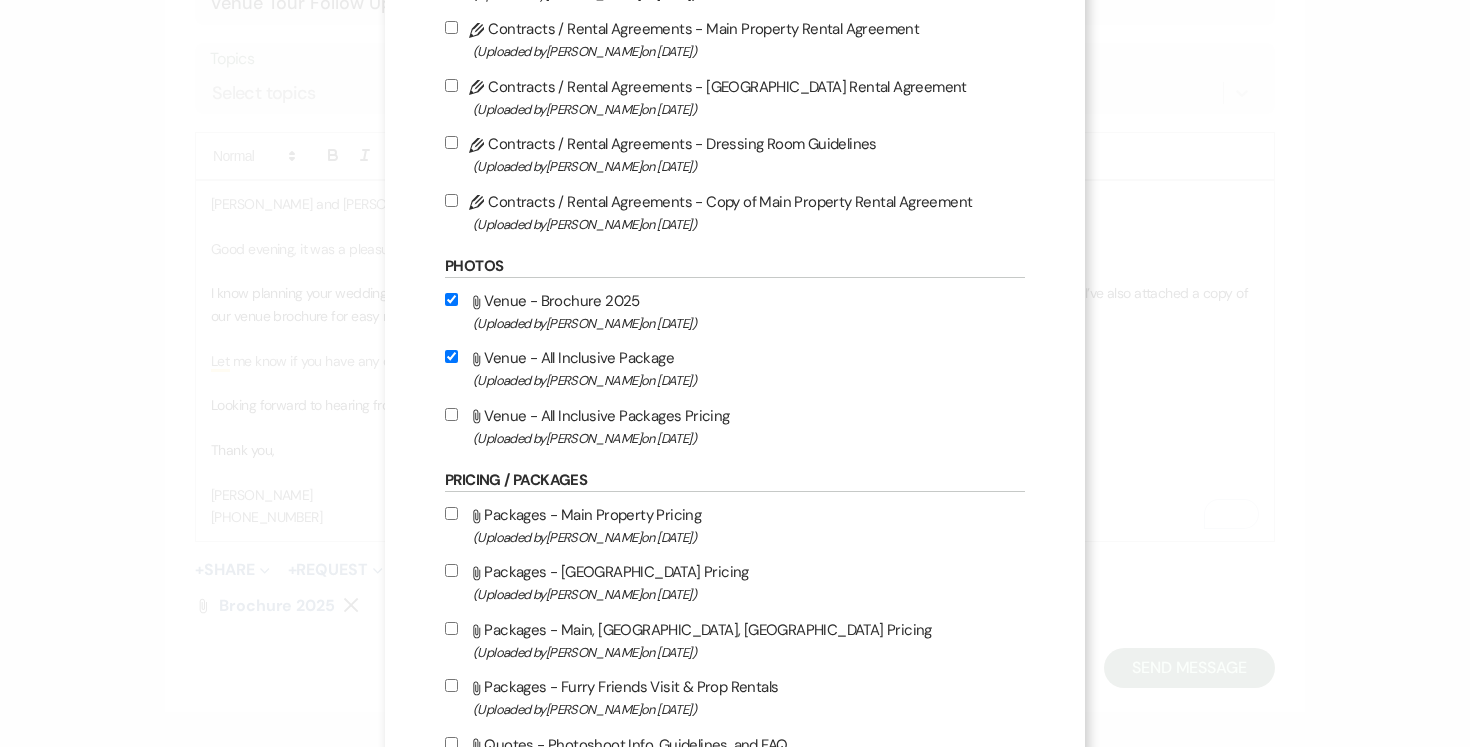 scroll, scrollTop: 407, scrollLeft: 0, axis: vertical 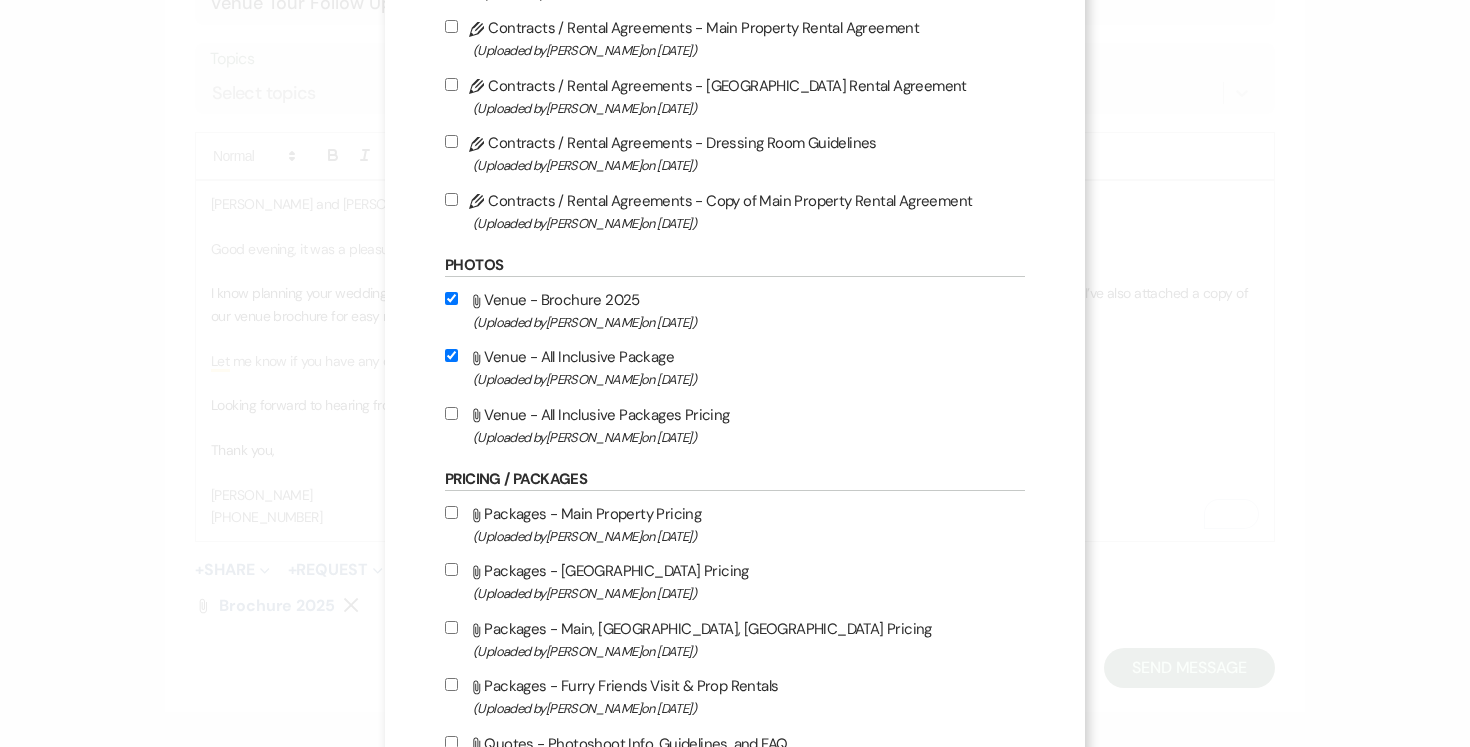 click on "Attach File Venue - All Inclusive Packages Pricing (Uploaded by  [PERSON_NAME]  on   [DATE] )" at bounding box center (735, 425) 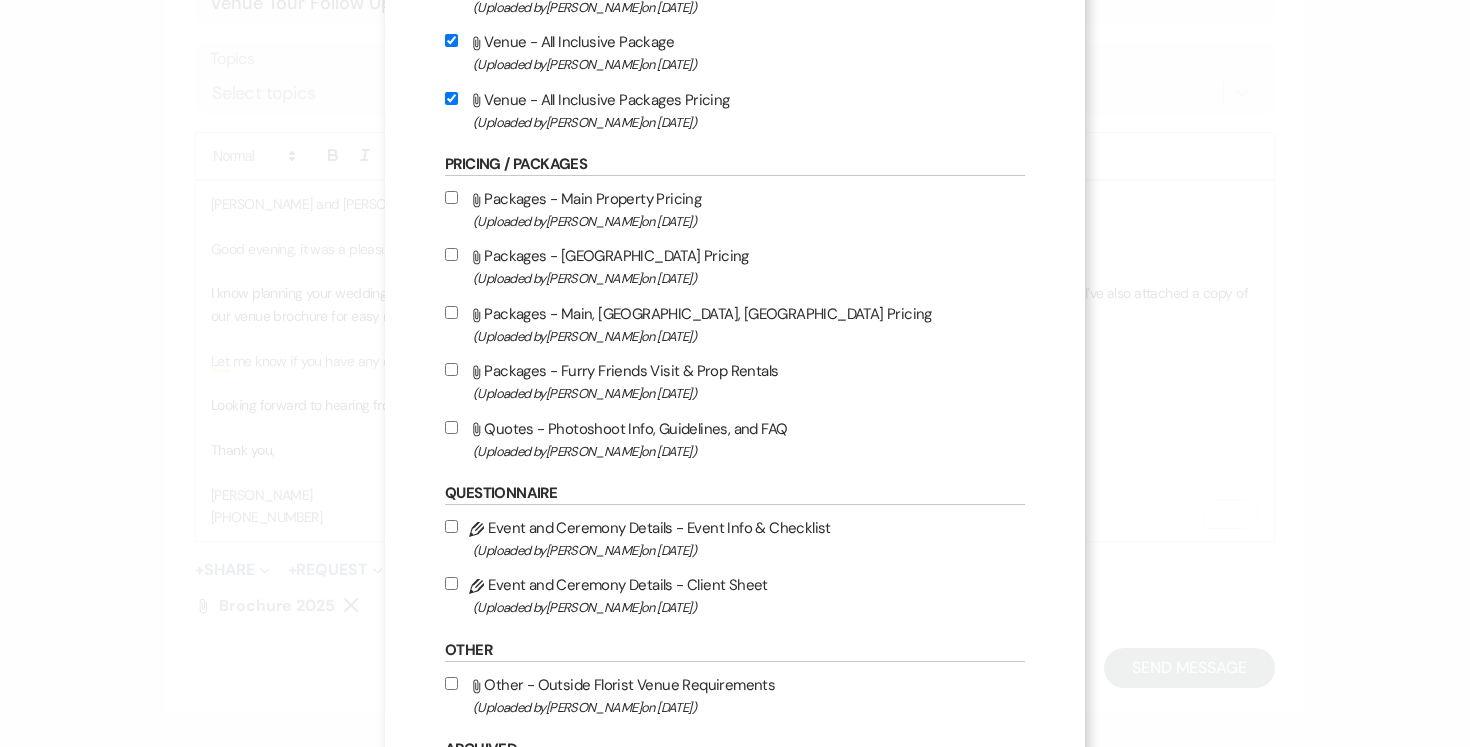 scroll, scrollTop: 923, scrollLeft: 0, axis: vertical 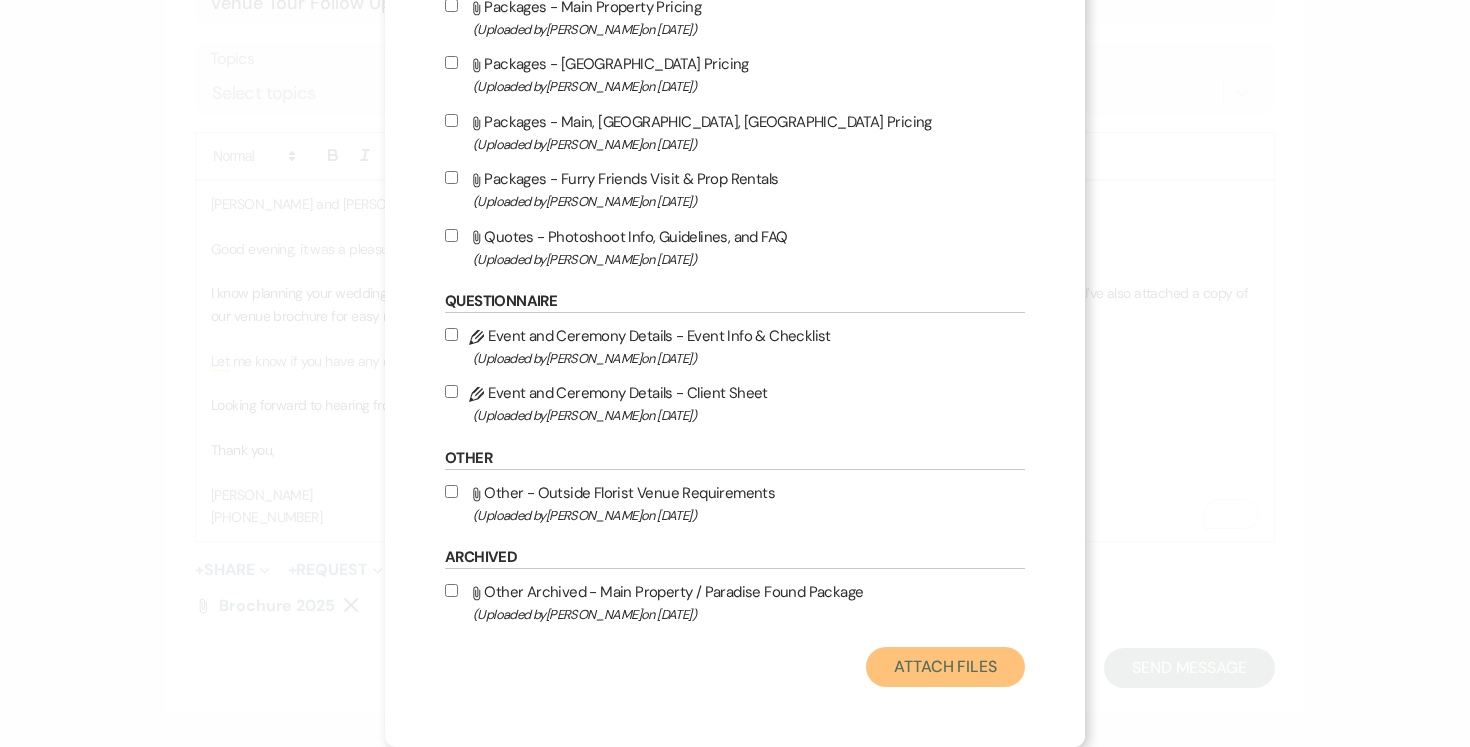 click on "Attach Files" at bounding box center (945, 667) 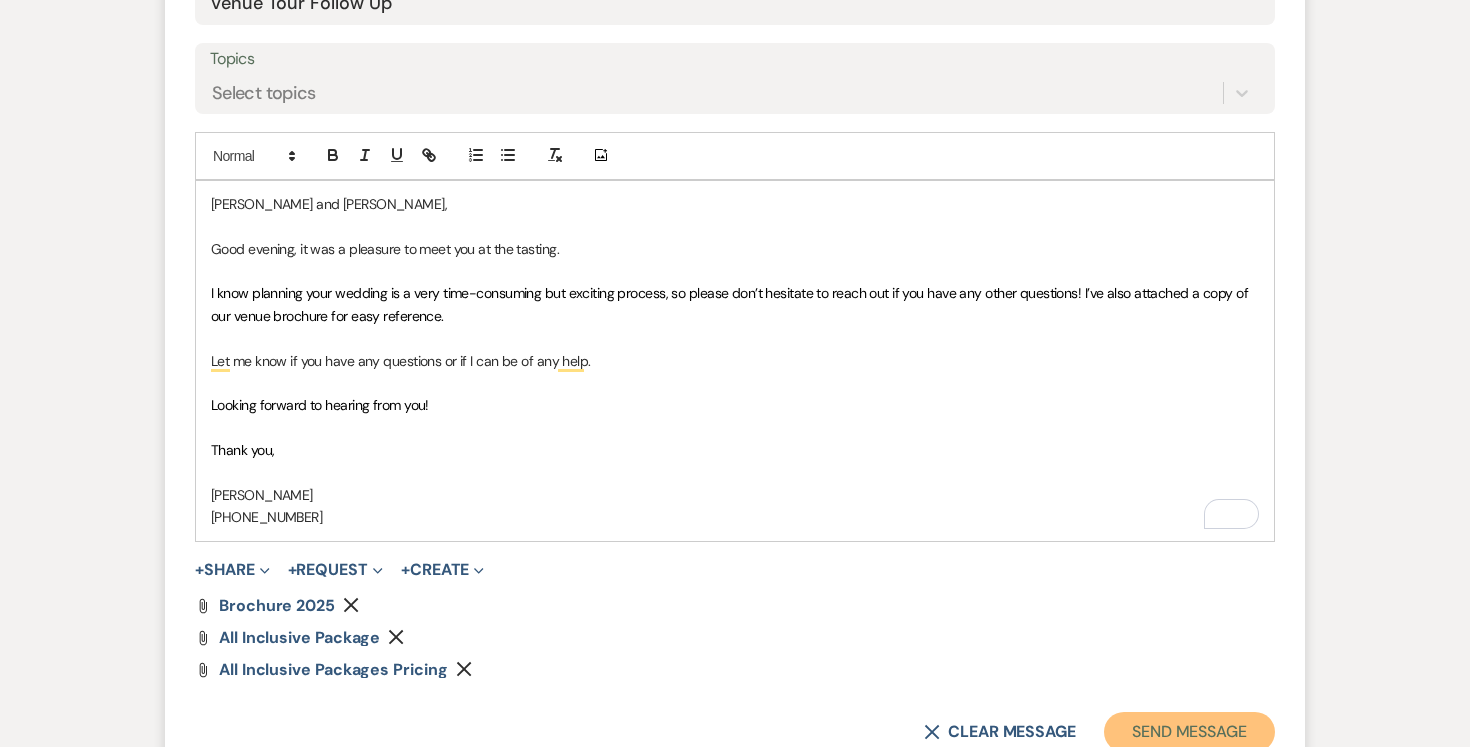 click on "Send Message" at bounding box center [1189, 732] 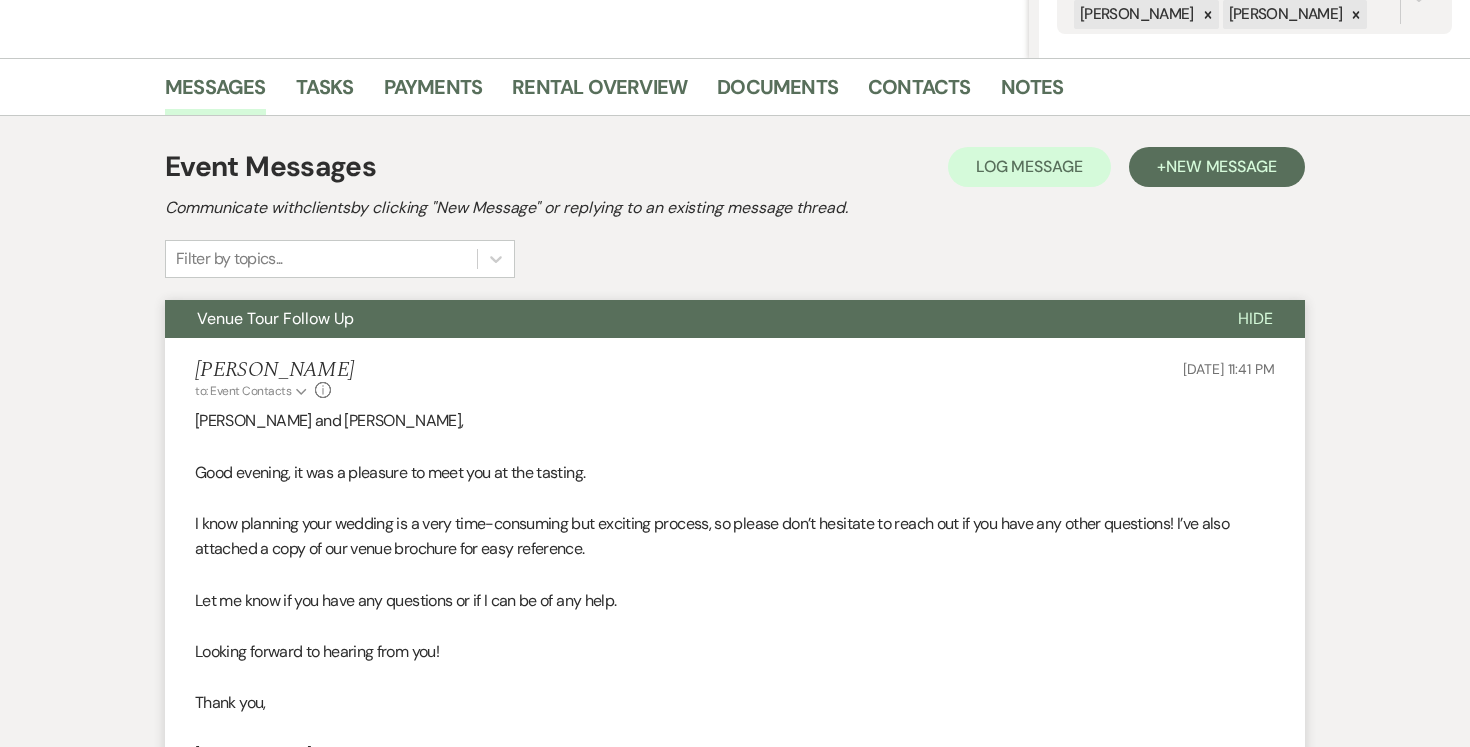 scroll, scrollTop: 0, scrollLeft: 0, axis: both 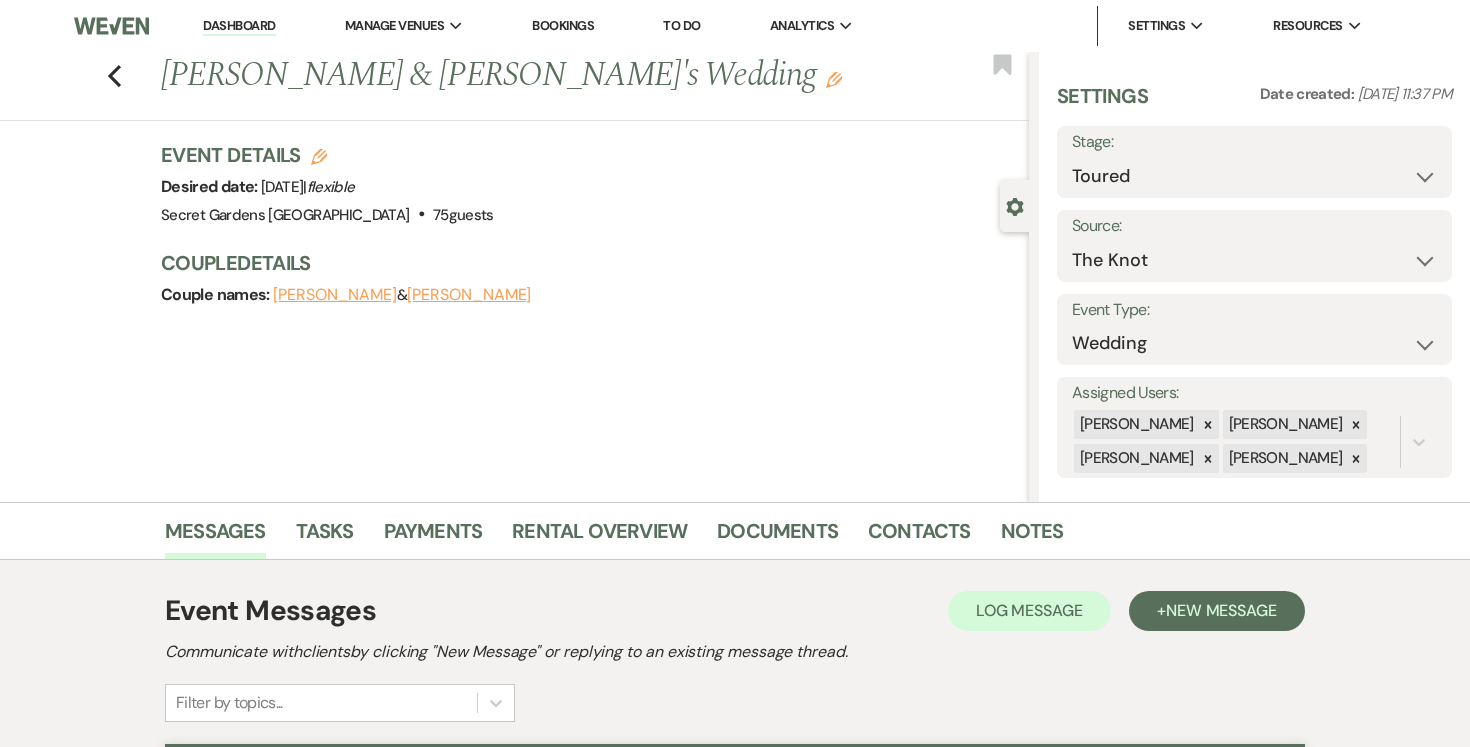 click on "Dashboard" at bounding box center (239, 26) 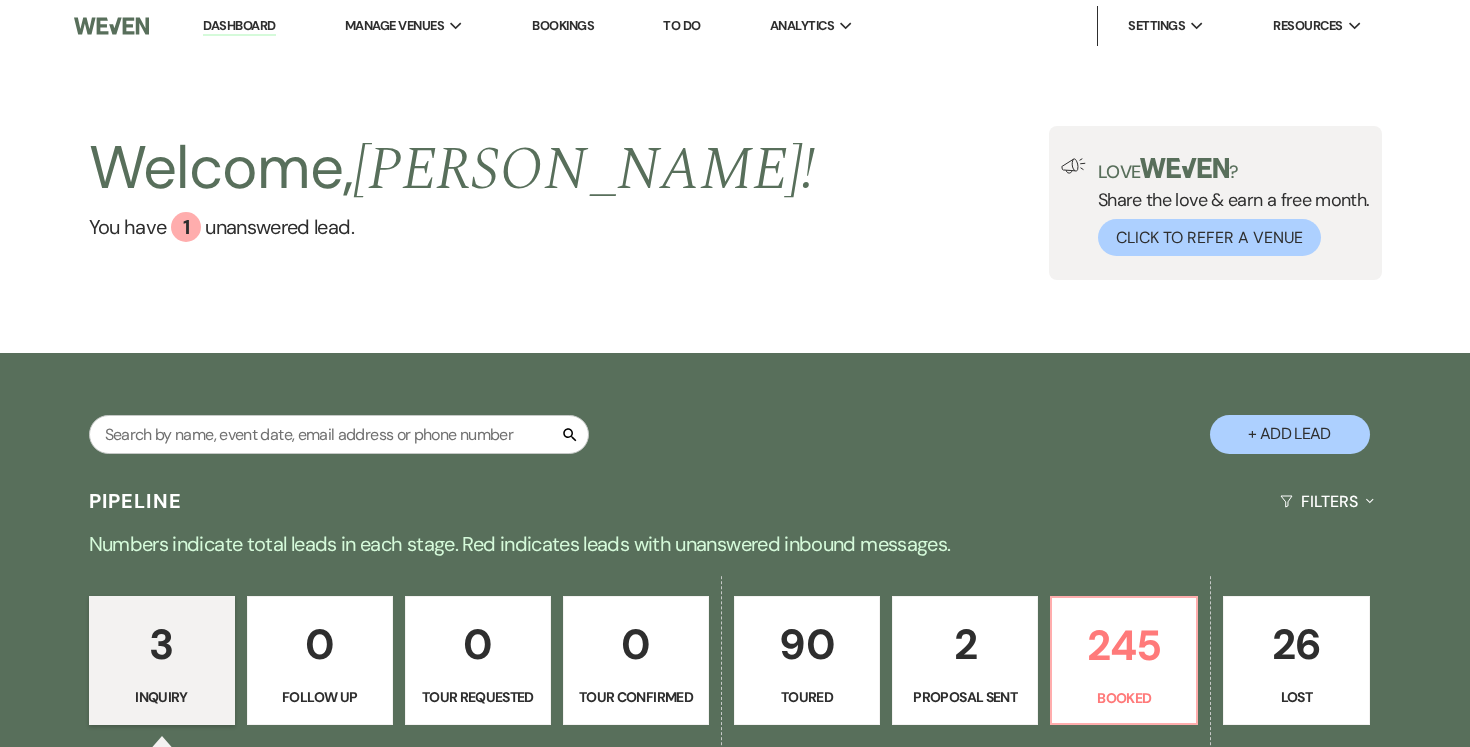 click on "+ Add Lead" at bounding box center (1290, 434) 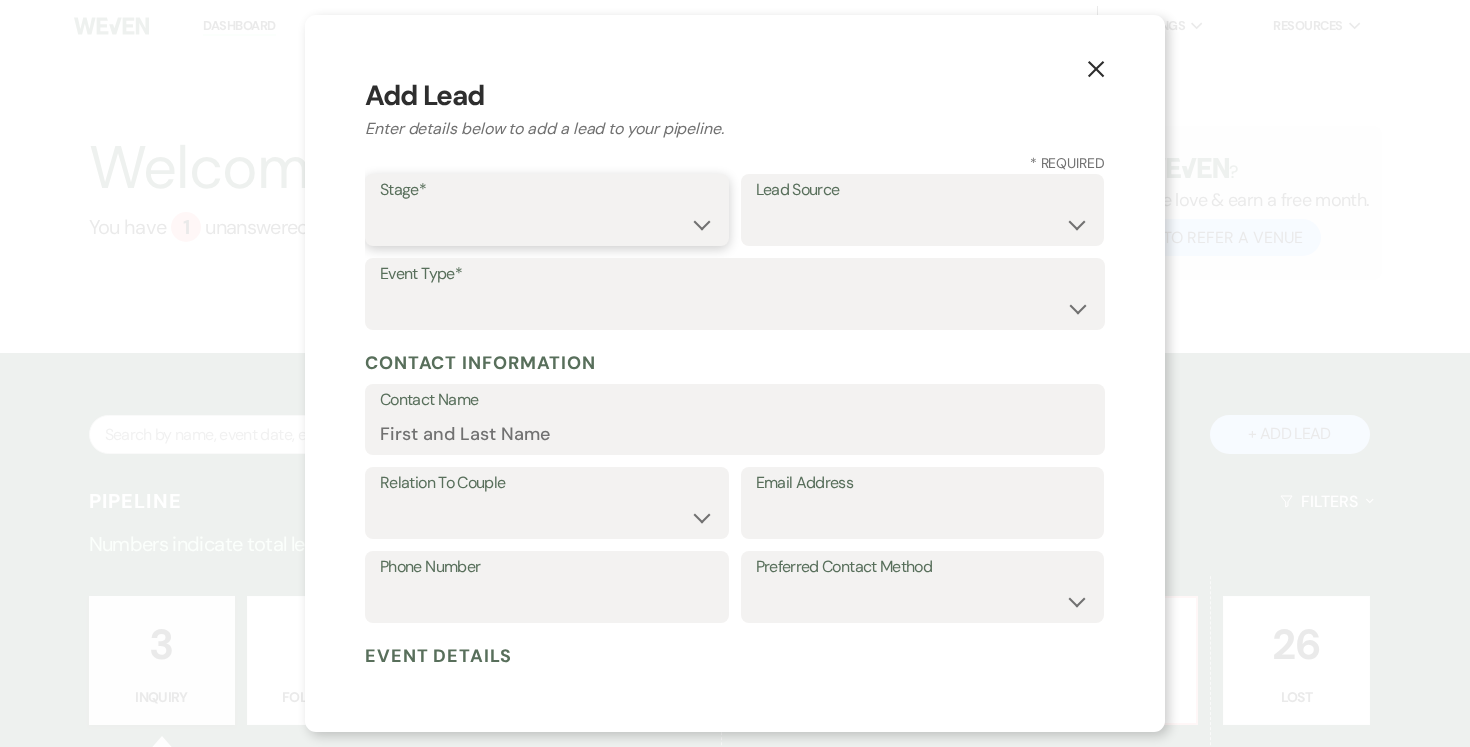 click on "Inquiry Follow Up Tour Requested Tour Confirmed Toured Proposal Sent Booked Lost" at bounding box center [547, 224] 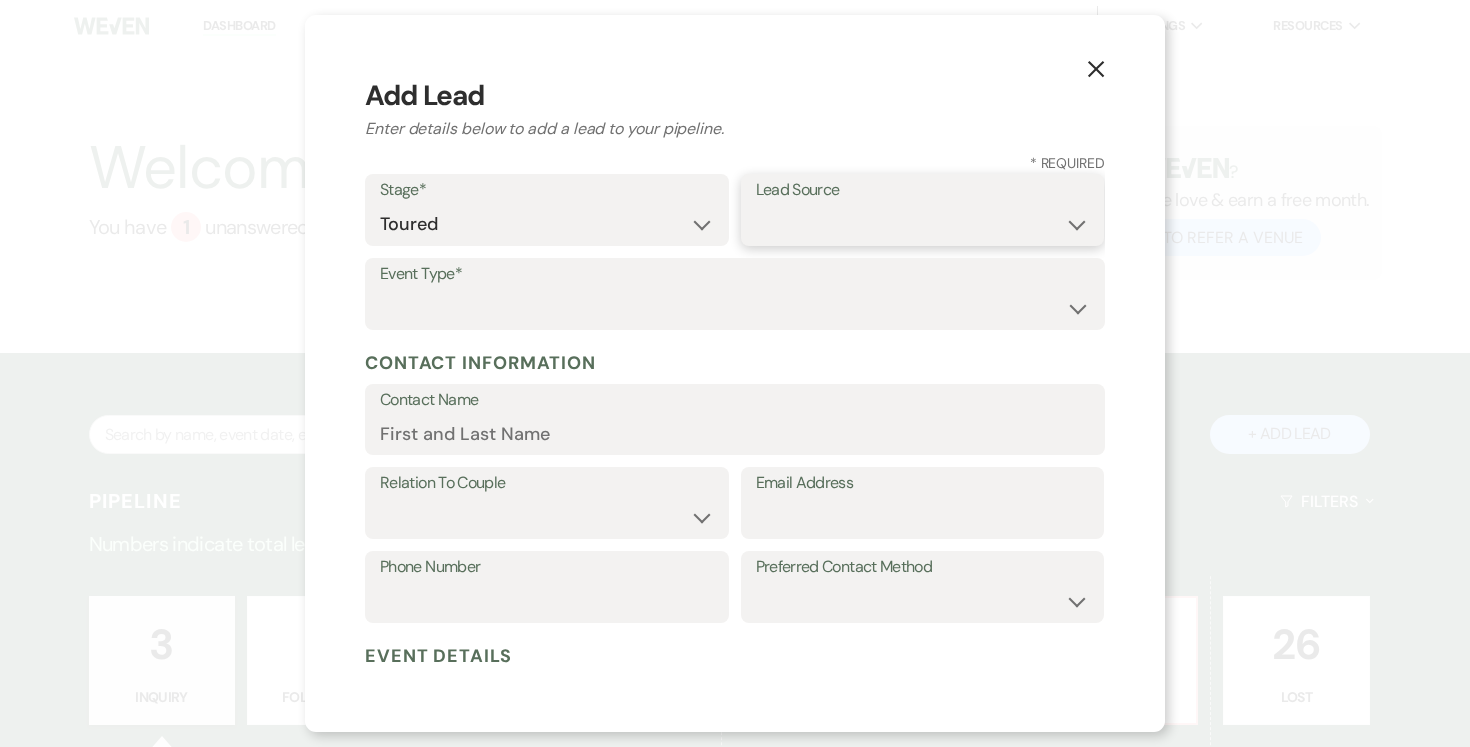 click on "Weven Venue Website Instagram Facebook Pinterest Google The Knot Wedding Wire Here Comes the Guide Wedding Spot Eventective [PERSON_NAME] The Venue Report PartySlate VRBO / Homeaway Airbnb Wedding Show TikTok X / Twitter Phone Call Walk-in Vendor Referral Advertising Personal Referral Local Referral Other" at bounding box center [923, 224] 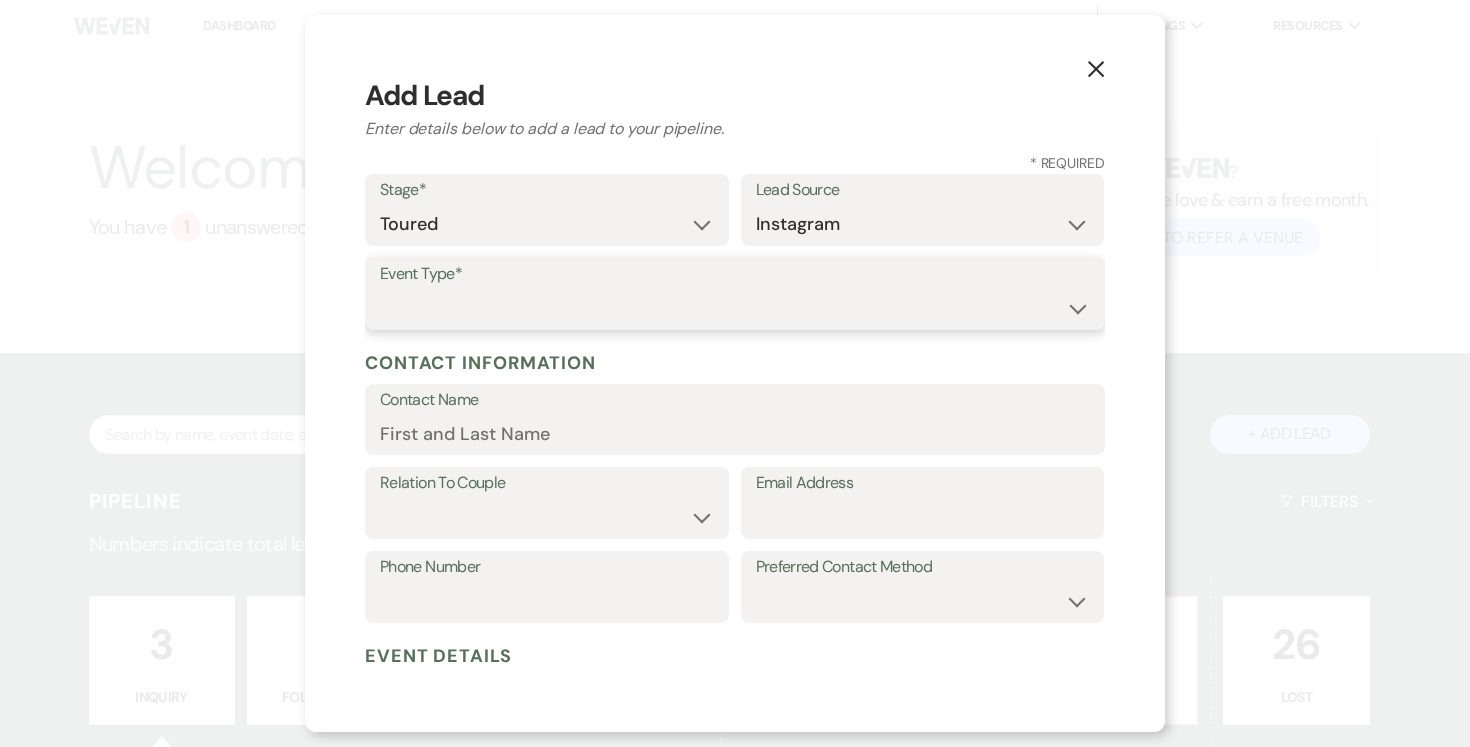 click on "Wedding Anniversary Party Baby Shower Bachelorette / Bachelor Party Birthday Party Bridal Shower Brunch Community Event Concert Corporate Event Elopement End of Life Celebration Engagement Party Fundraiser Graduation Party Micro Wedding Prom Quinceañera Rehearsal Dinner Religious Event Retreat Other" at bounding box center [735, 308] 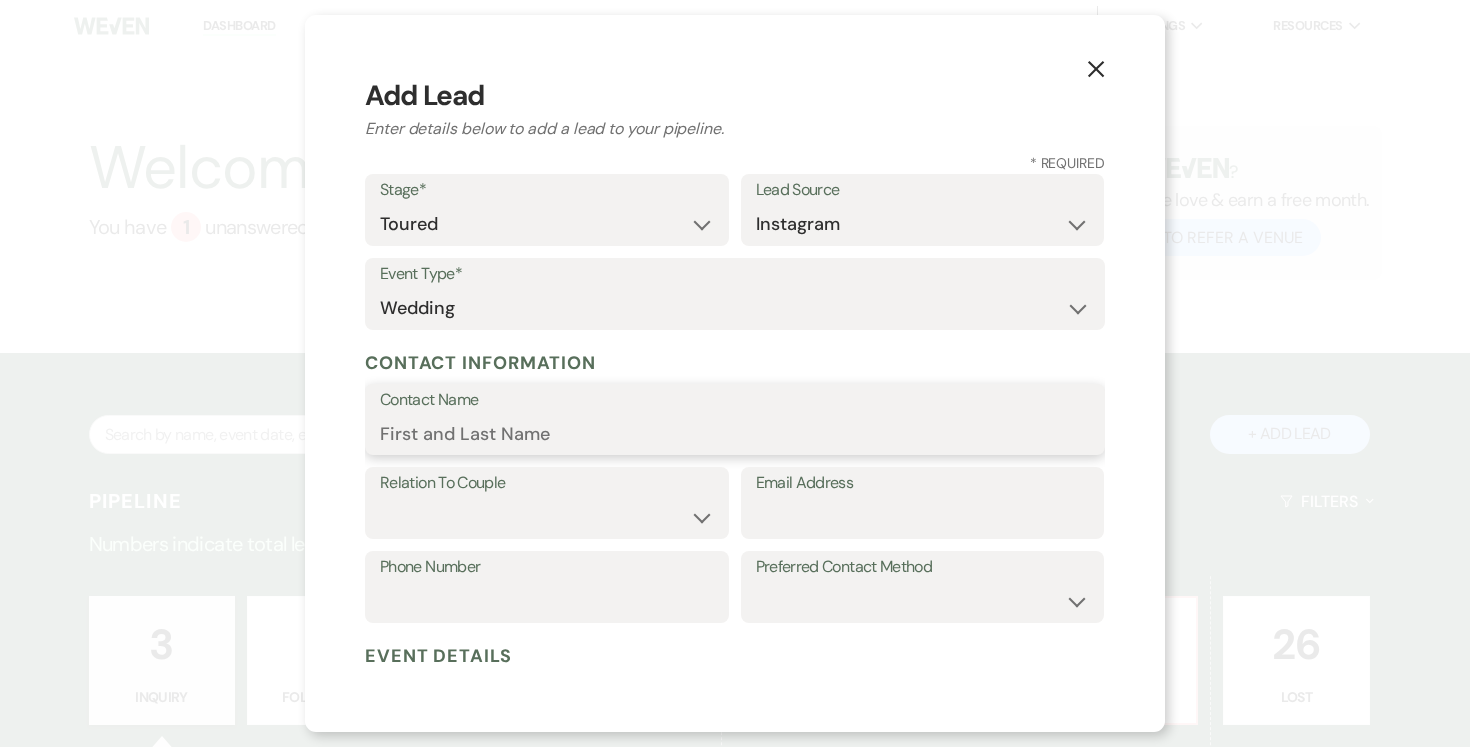 click on "Contact Name" at bounding box center (735, 433) 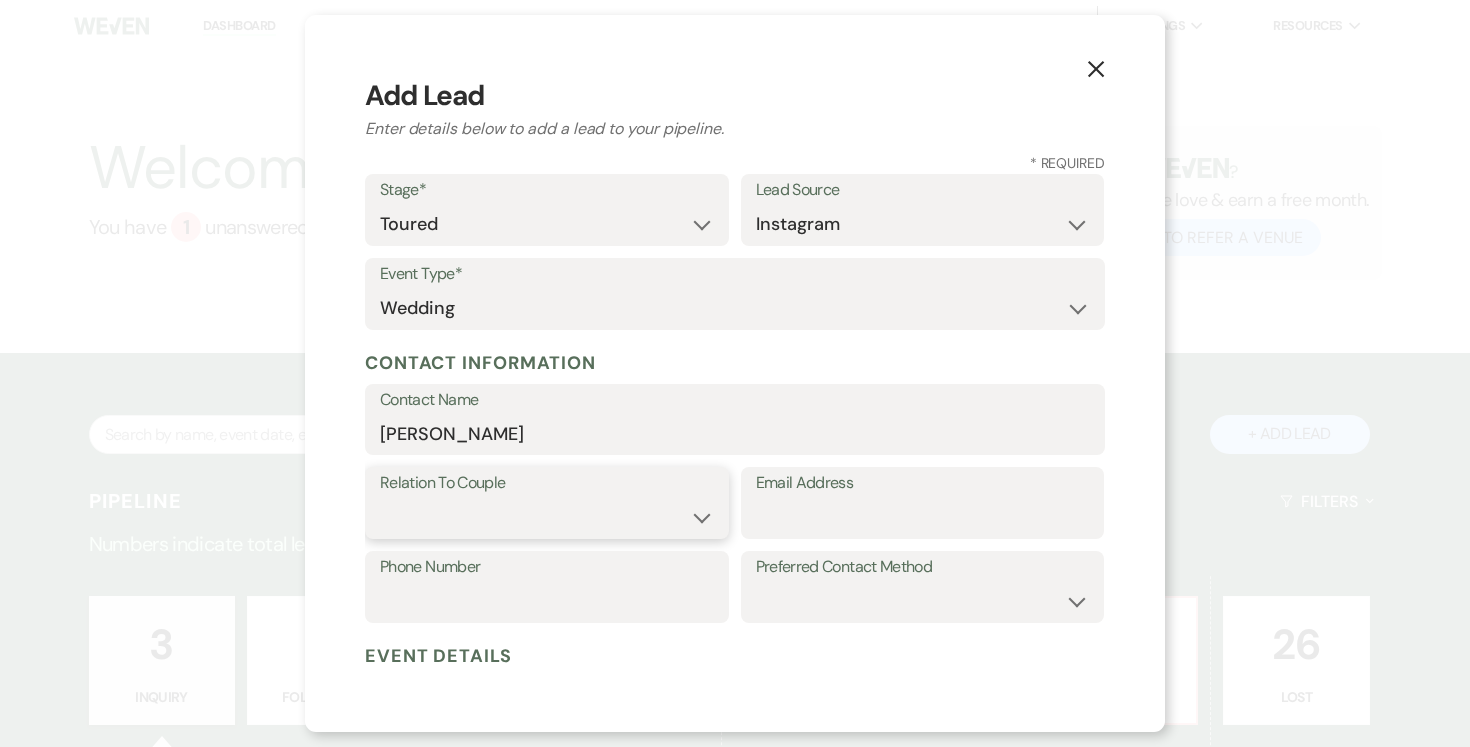 click on "Couple Planner Parent of Couple Family Member Friend Other" at bounding box center (547, 517) 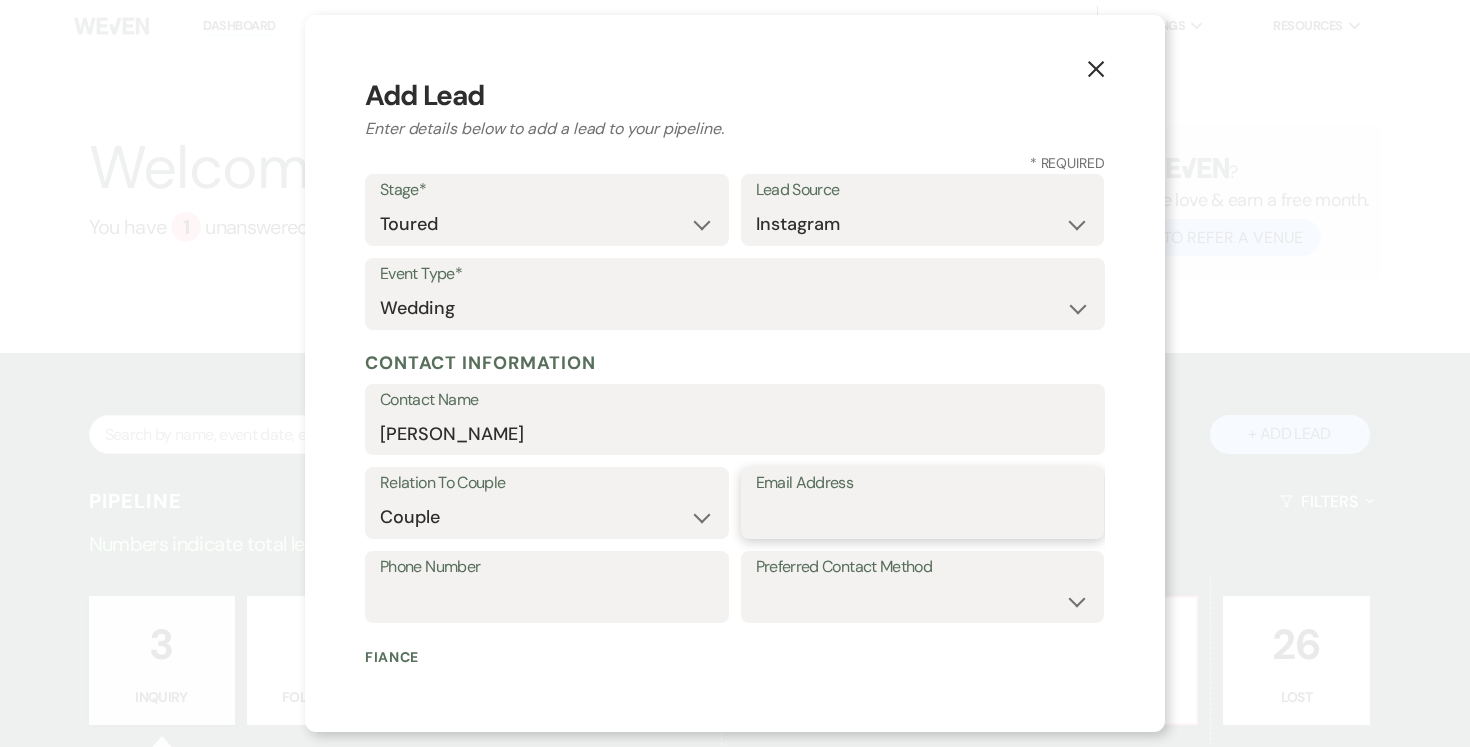 click on "Email Address" at bounding box center (923, 517) 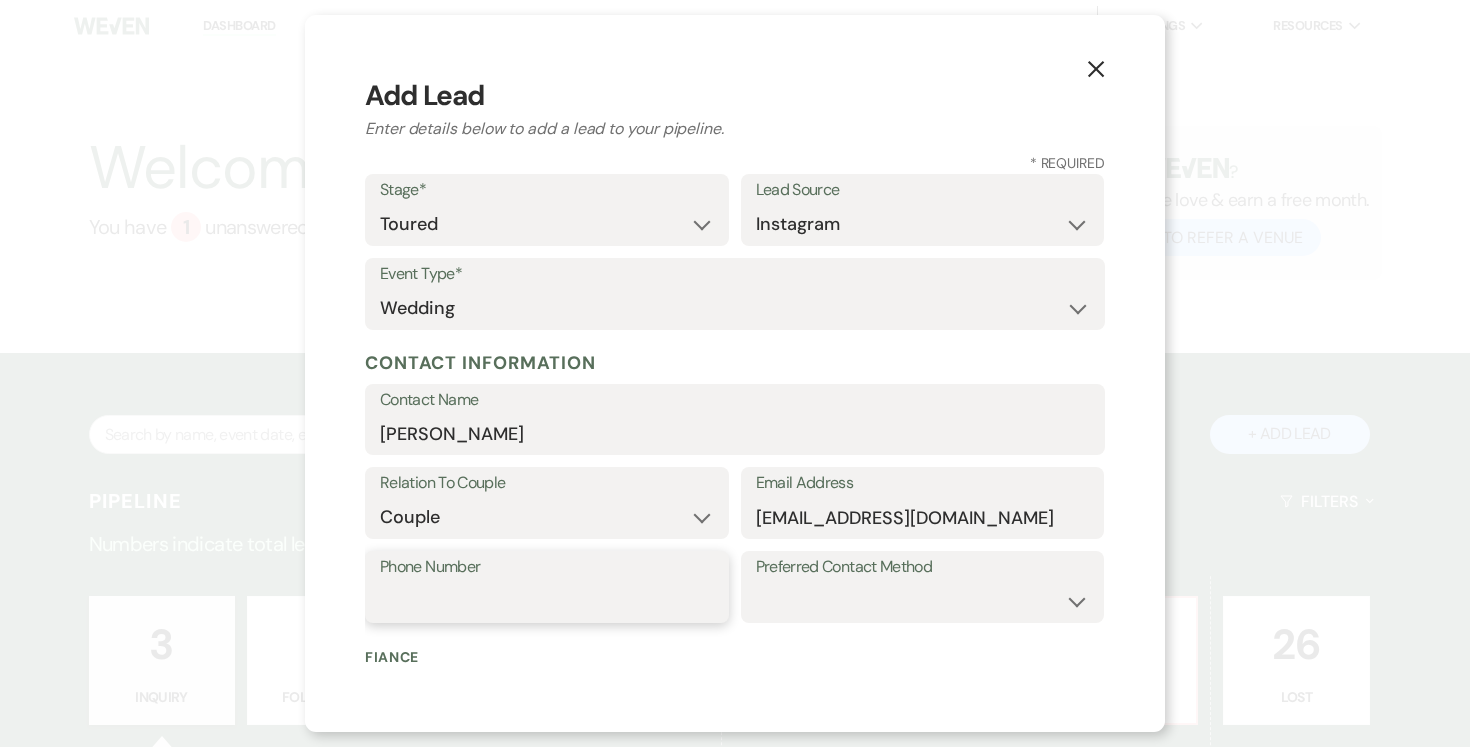 click on "Phone Number" at bounding box center (547, 601) 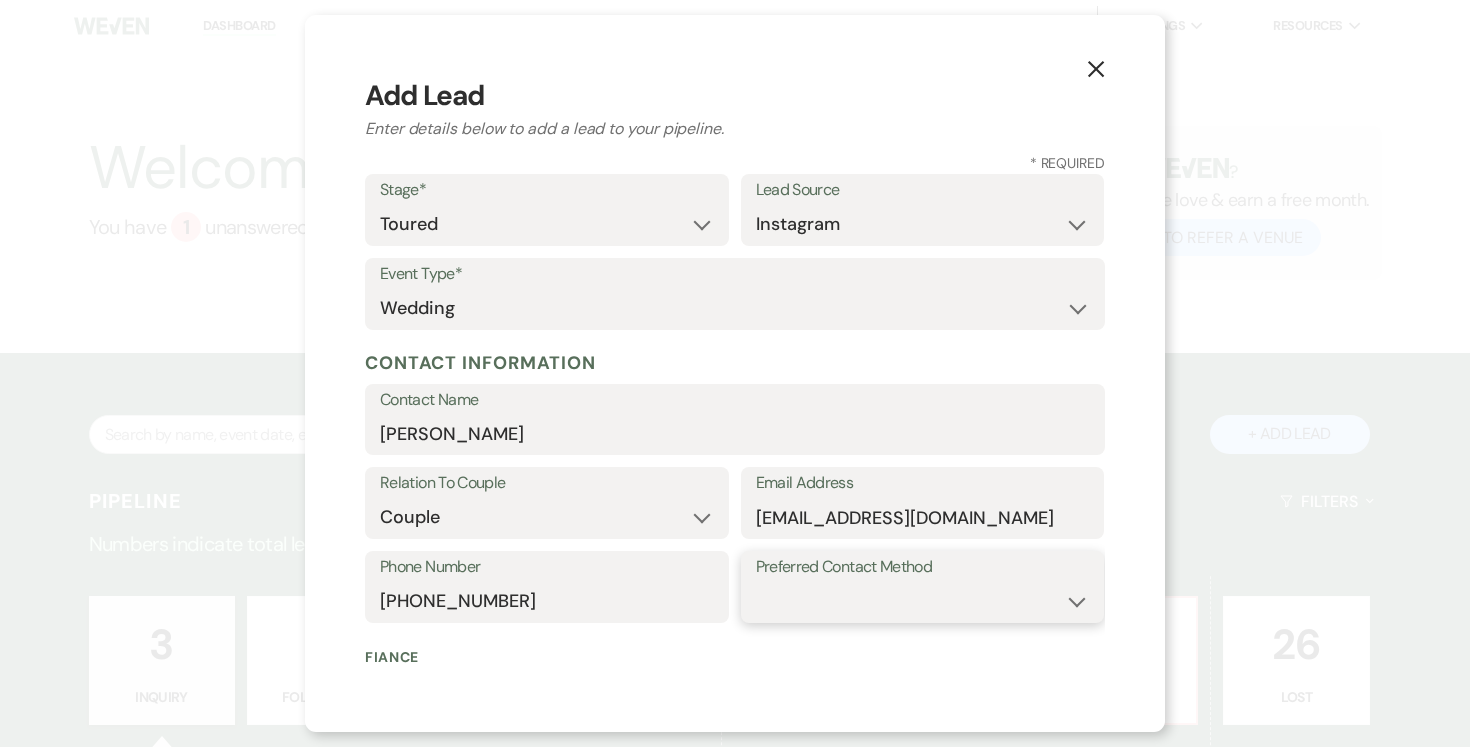 click on "Email Phone Text" at bounding box center [923, 601] 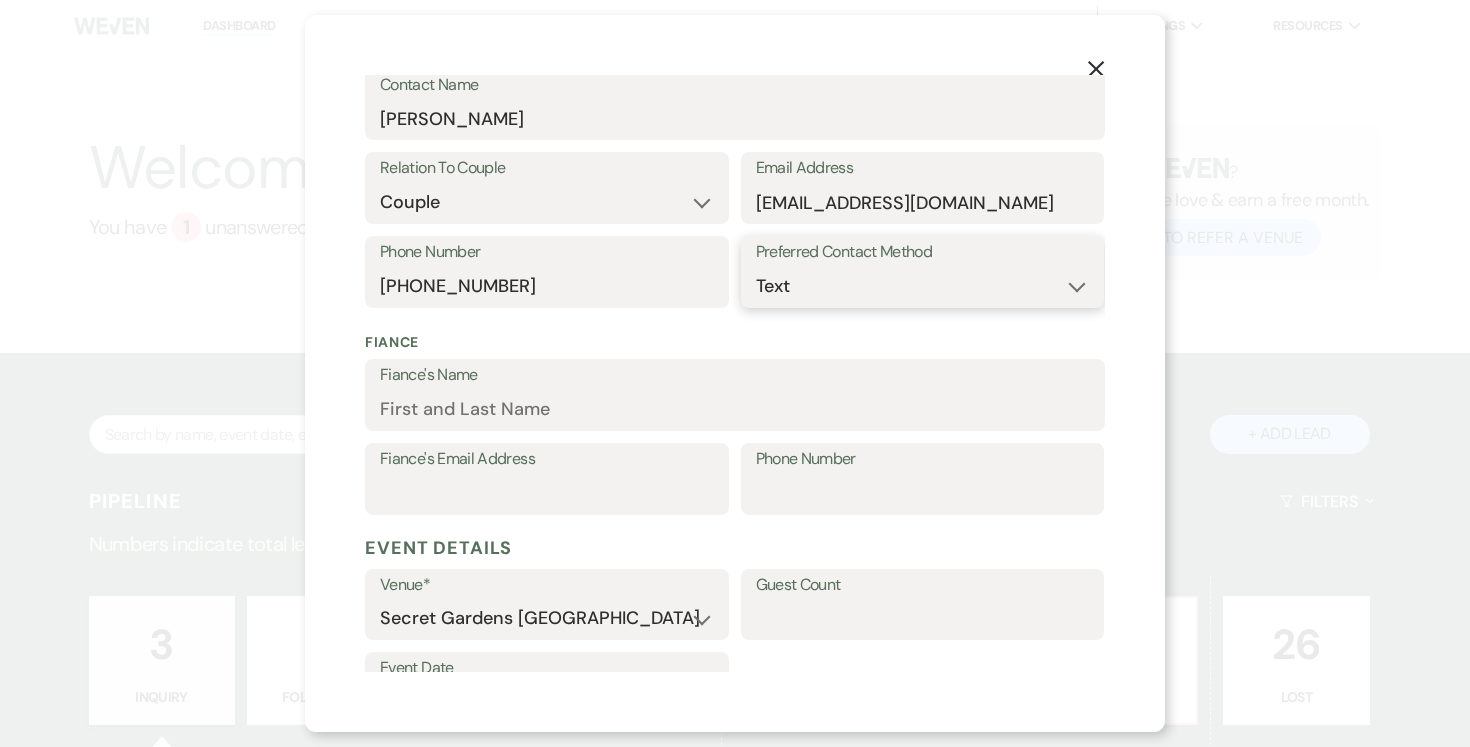 scroll, scrollTop: 331, scrollLeft: 0, axis: vertical 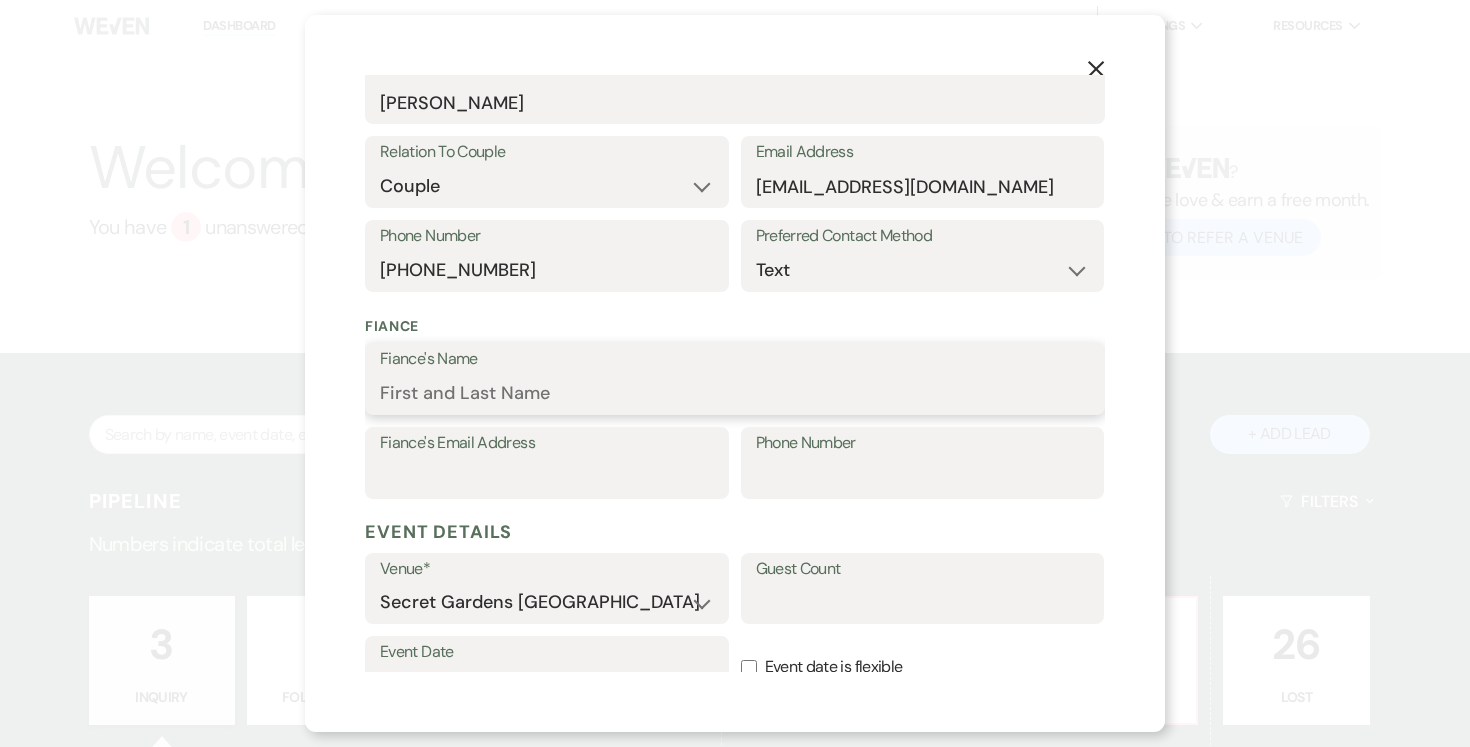 click on "Fiance's Name" at bounding box center [735, 393] 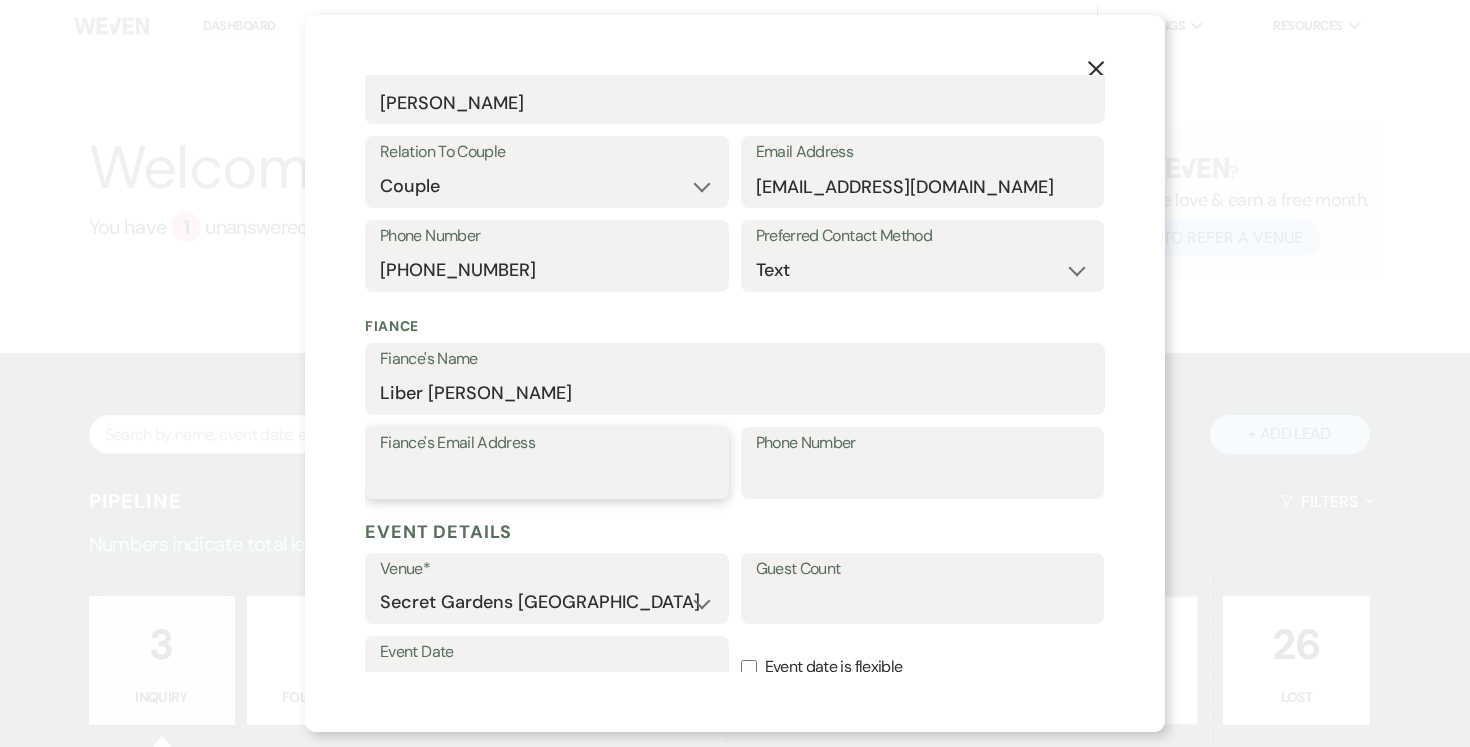 click on "Fiance's Email Address" at bounding box center [547, 477] 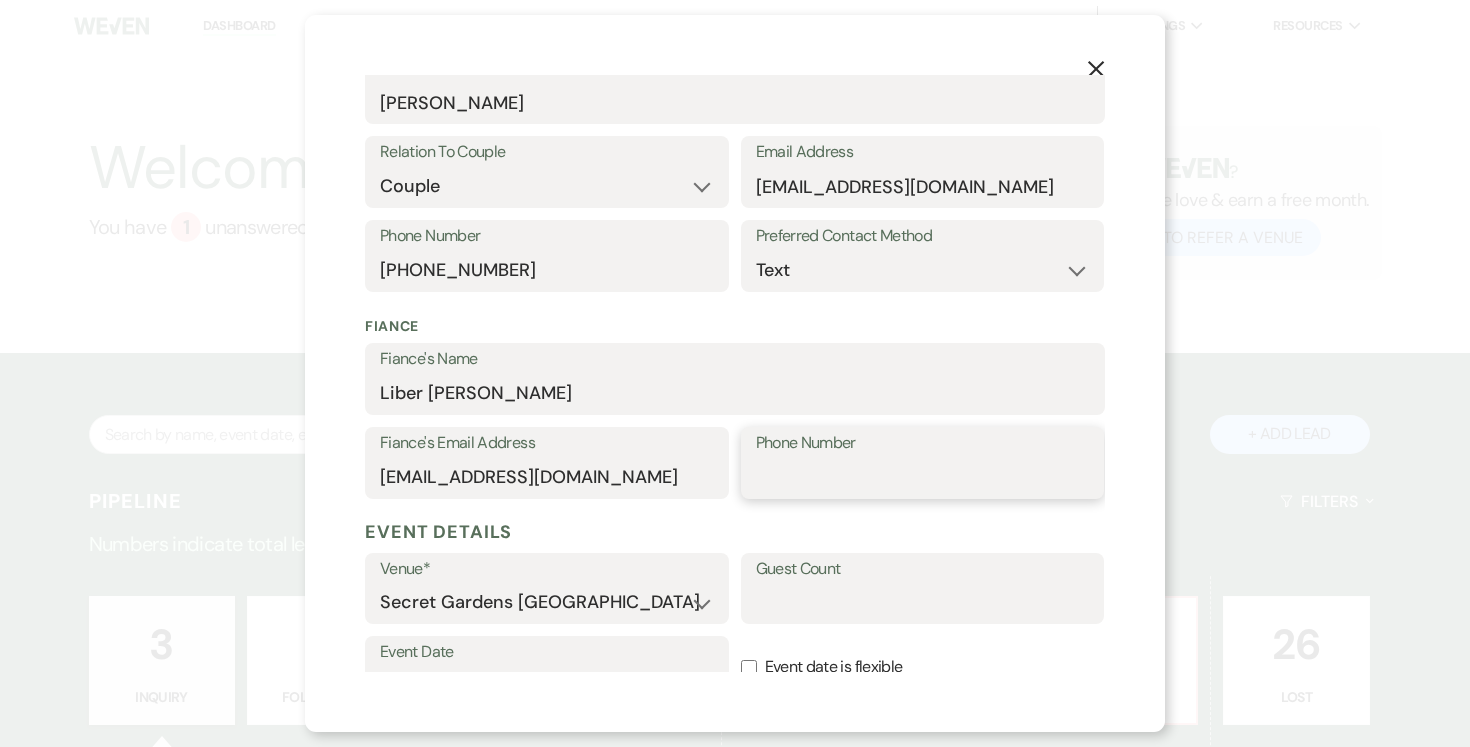click on "Phone Number" at bounding box center [923, 477] 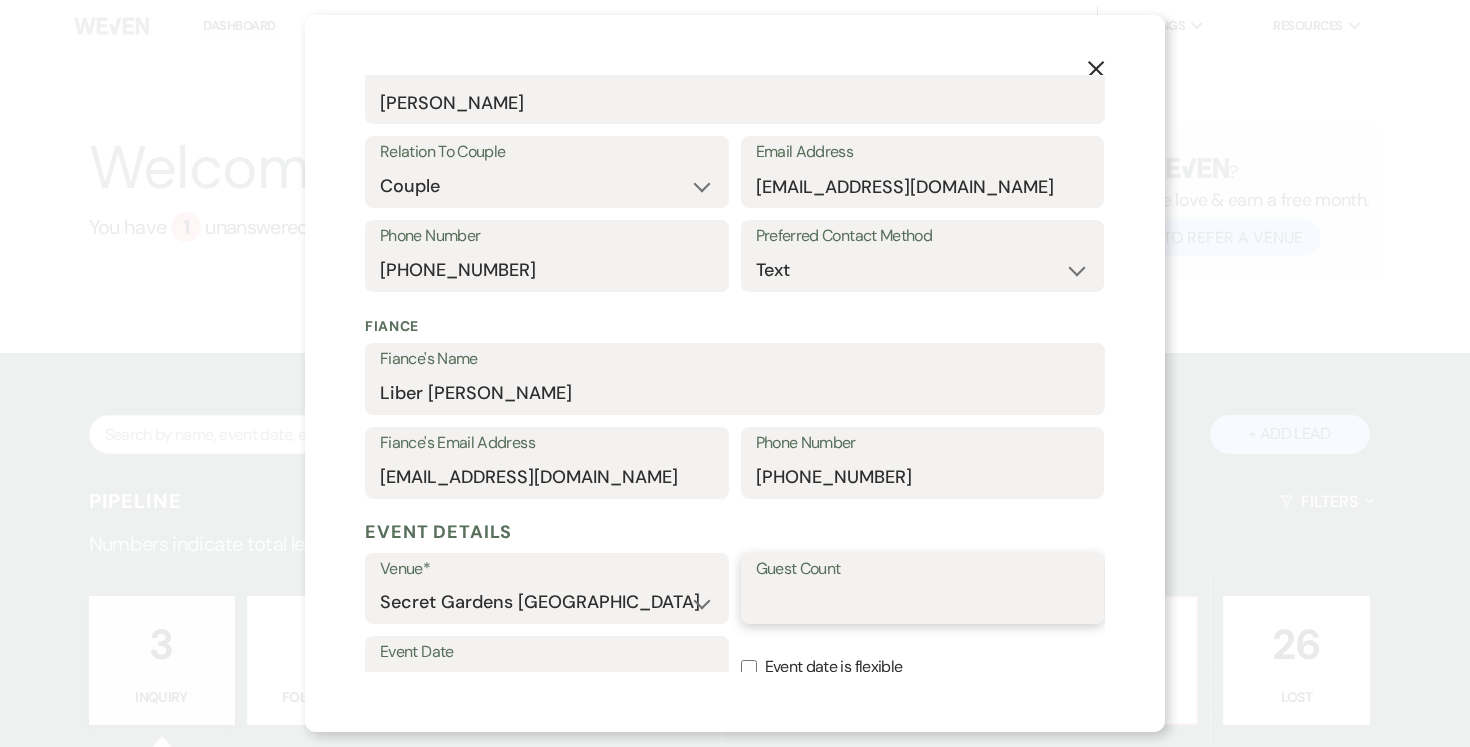 click on "Guest Count" at bounding box center [923, 602] 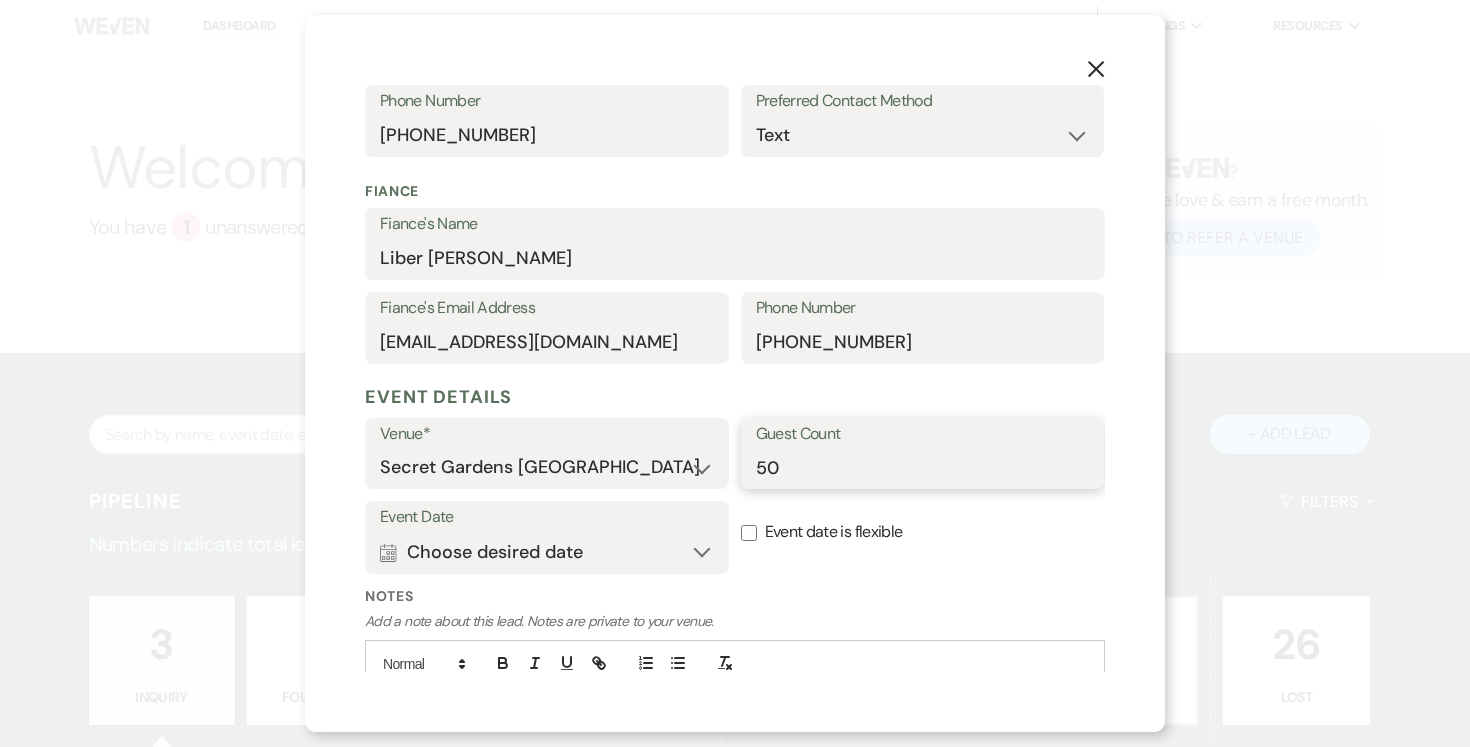 scroll, scrollTop: 590, scrollLeft: 0, axis: vertical 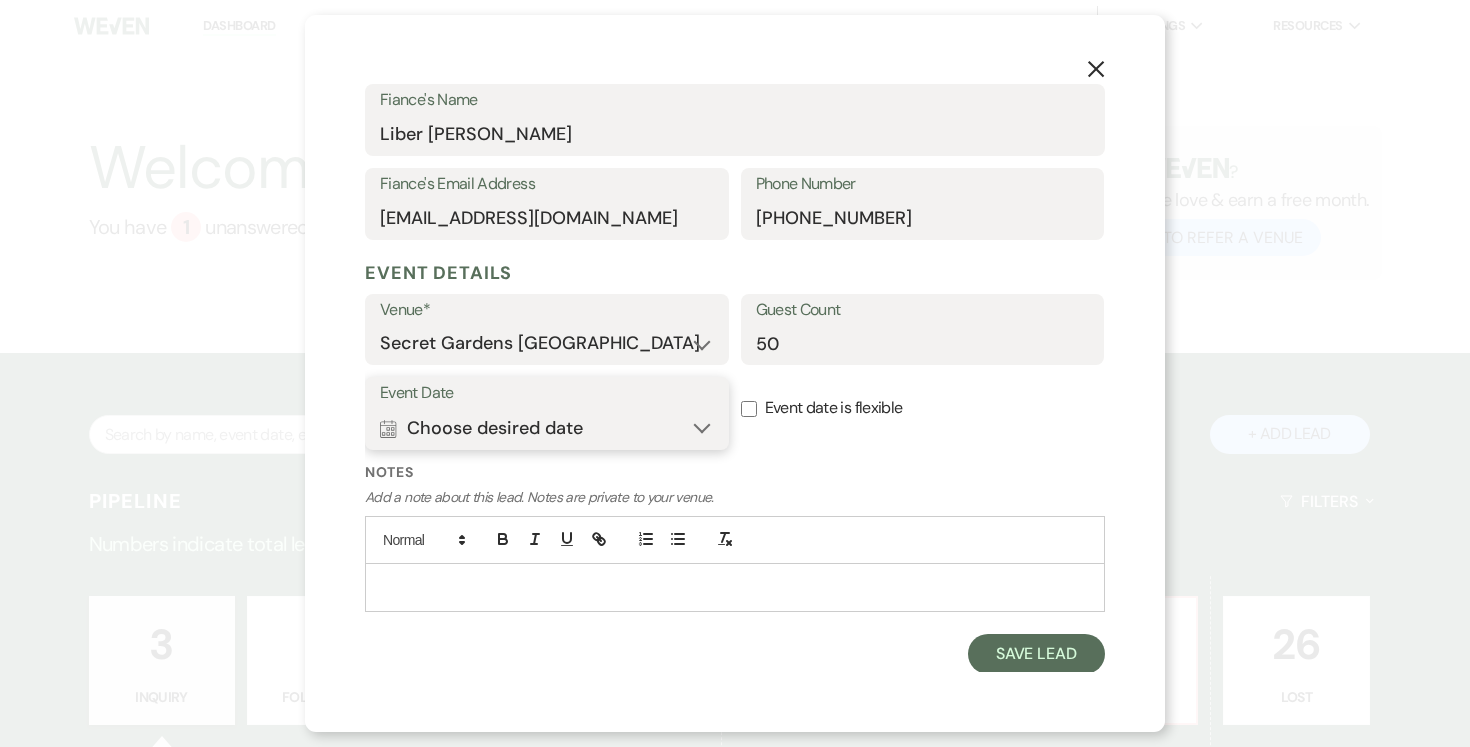 click on "Calendar Choose desired date Expand" at bounding box center [547, 428] 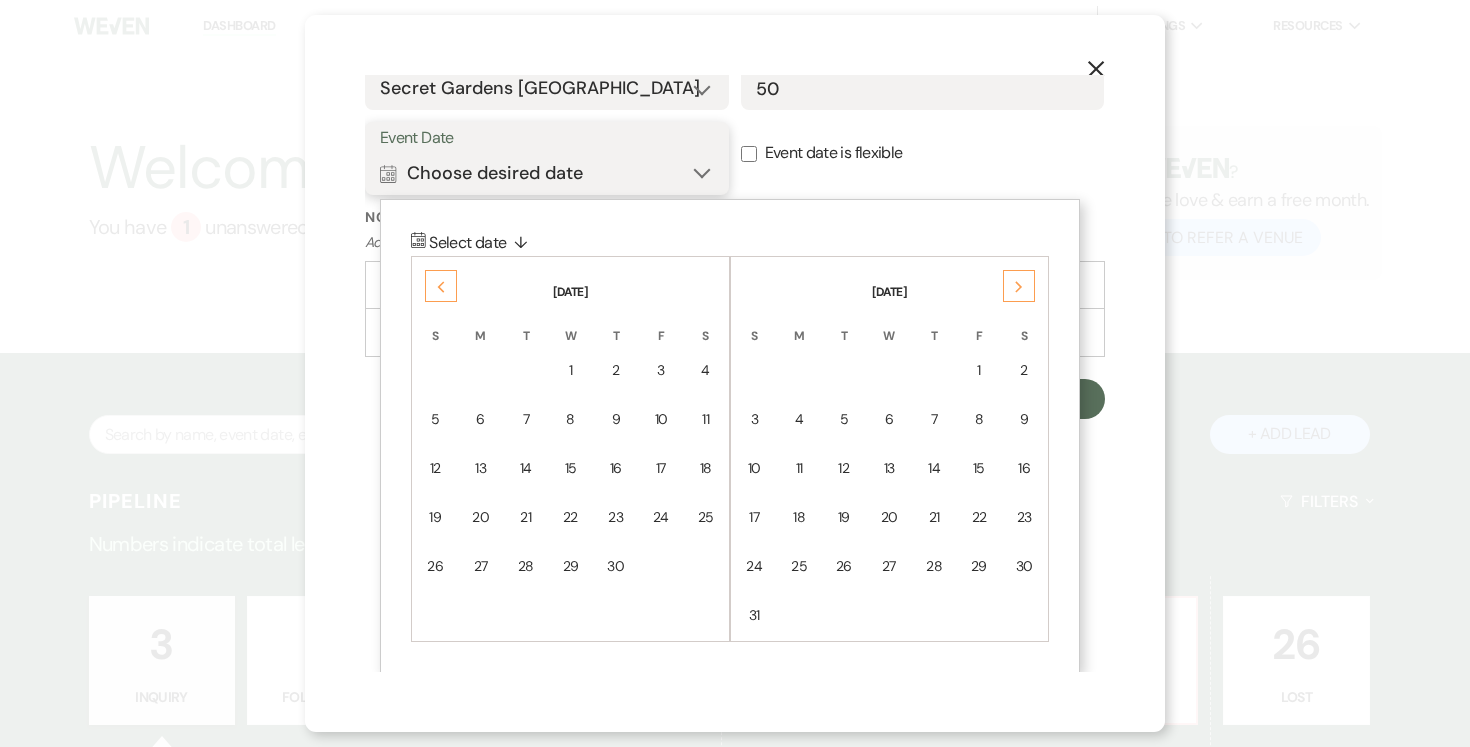 scroll, scrollTop: 846, scrollLeft: 0, axis: vertical 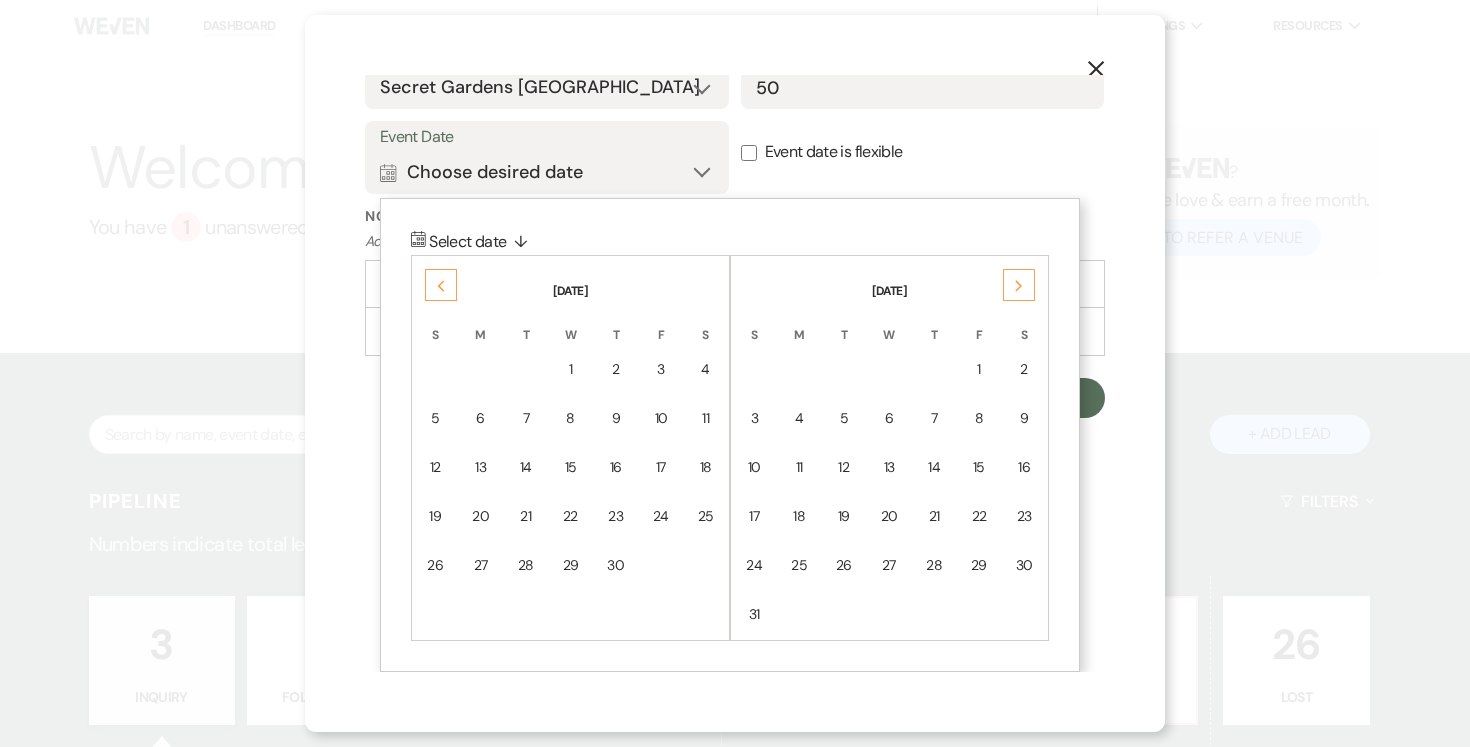 click on "Previous" at bounding box center (441, 285) 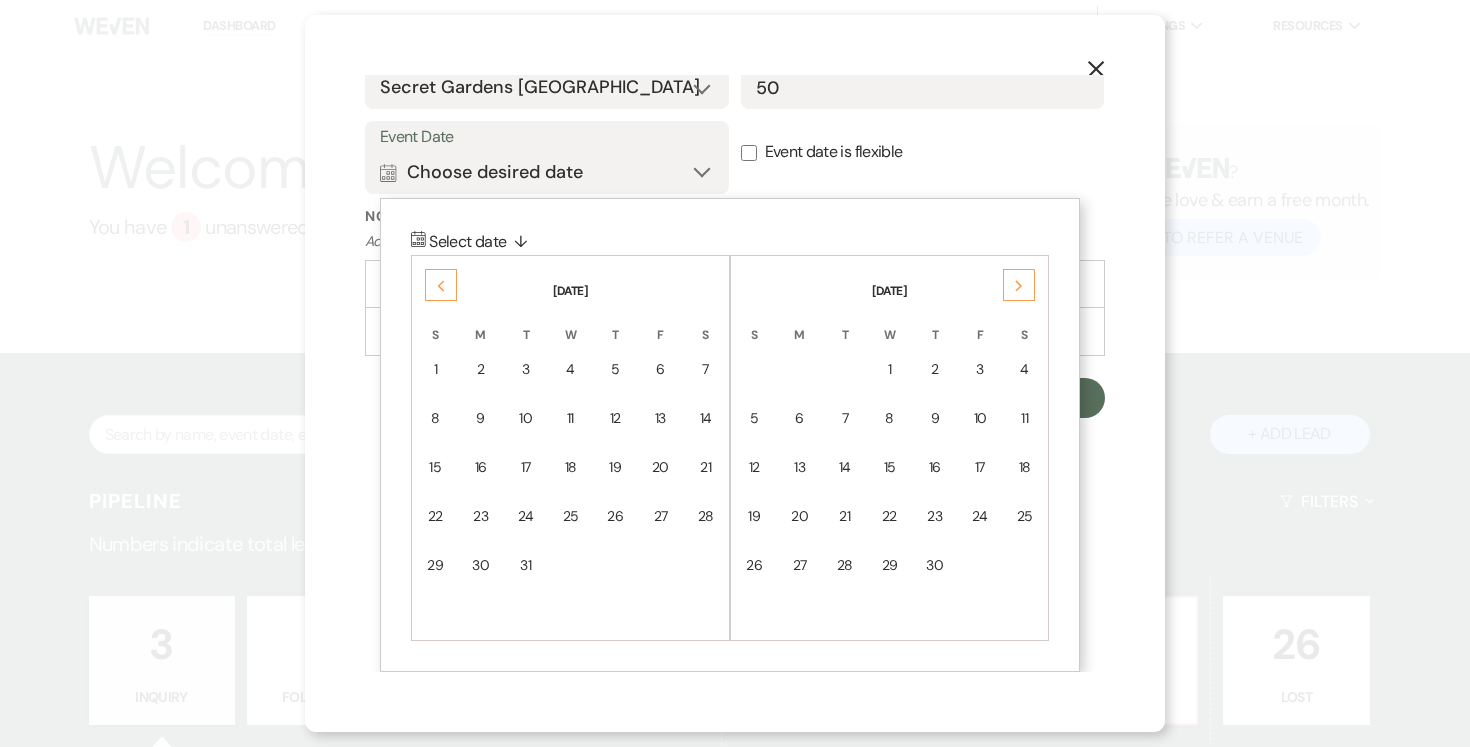 click on "Previous" at bounding box center [441, 285] 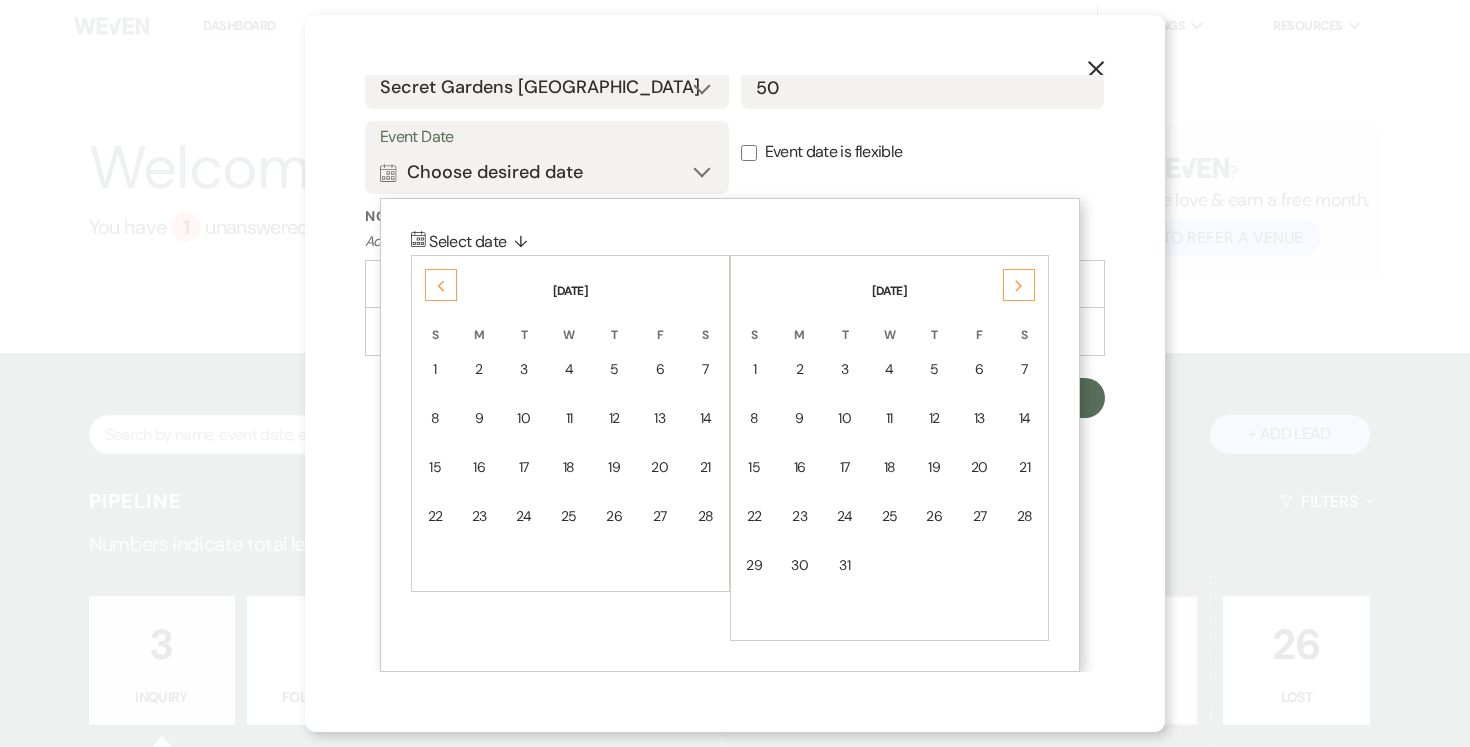 click on "Previous" at bounding box center [441, 285] 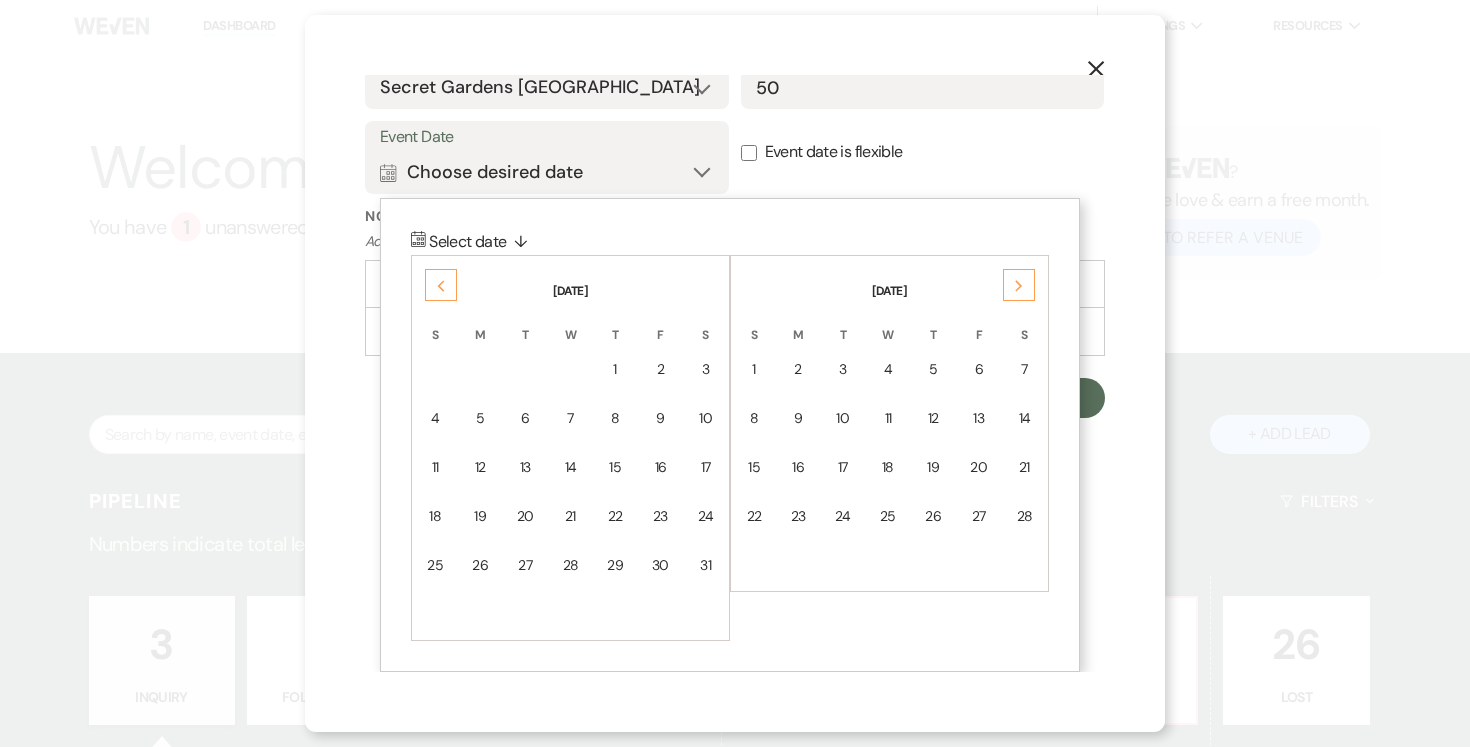 click on "Previous" at bounding box center (441, 285) 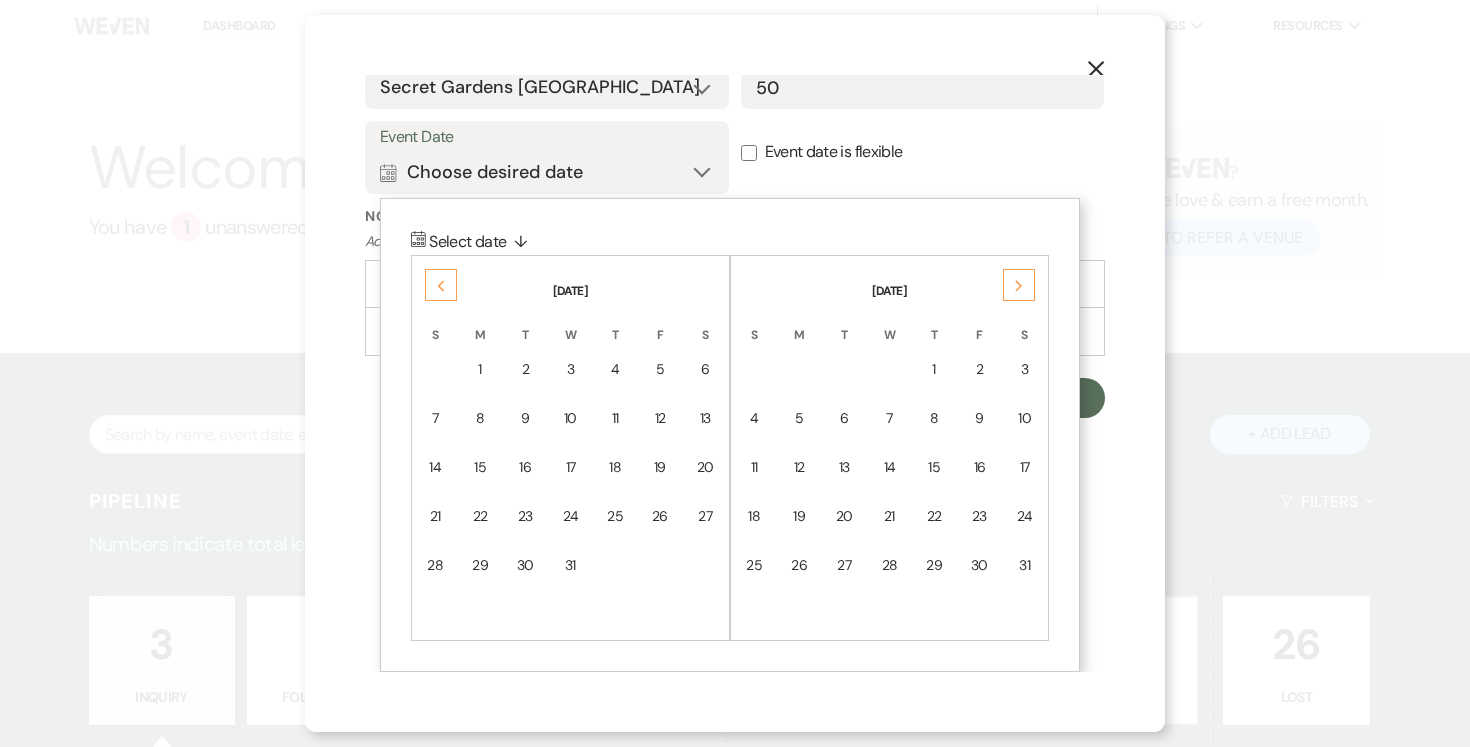 click on "Previous" at bounding box center [441, 285] 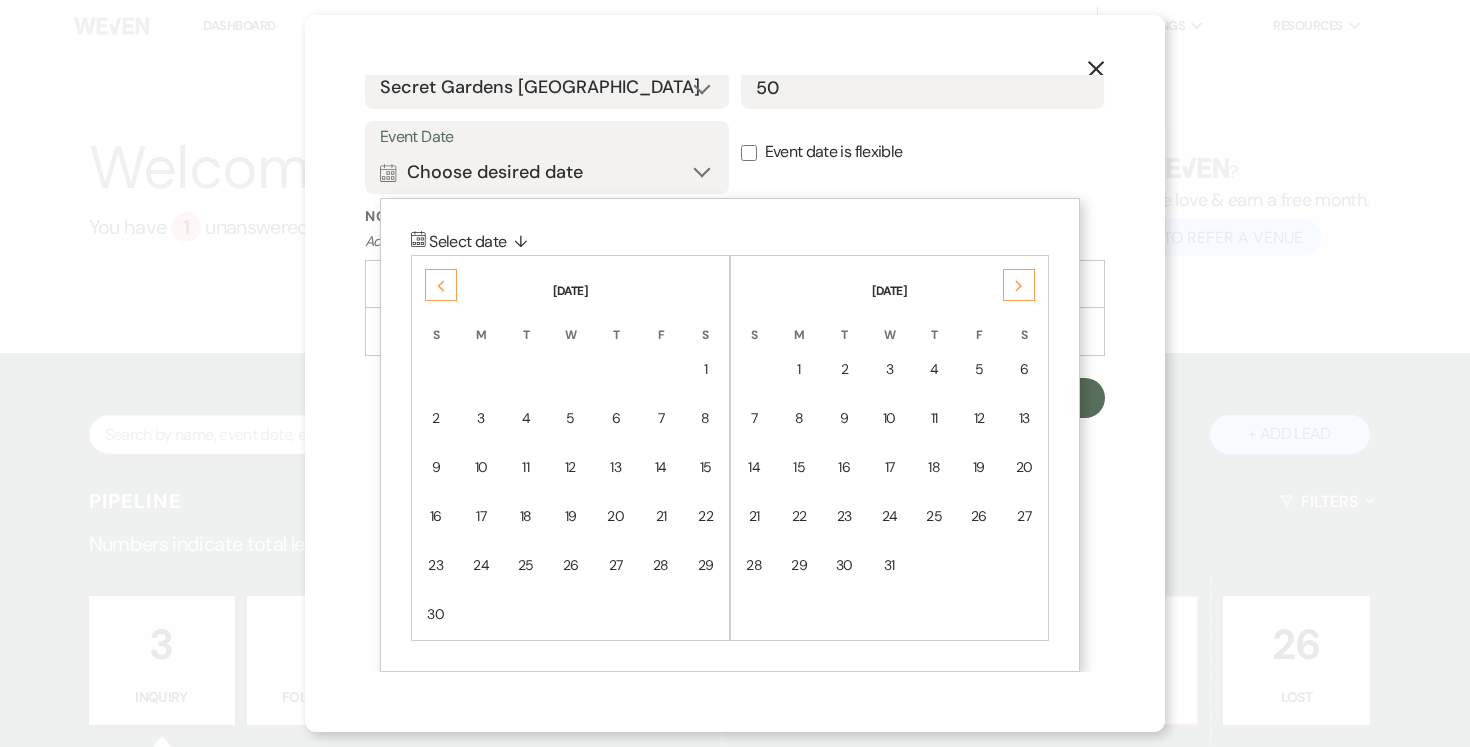 click on "Previous" at bounding box center [441, 285] 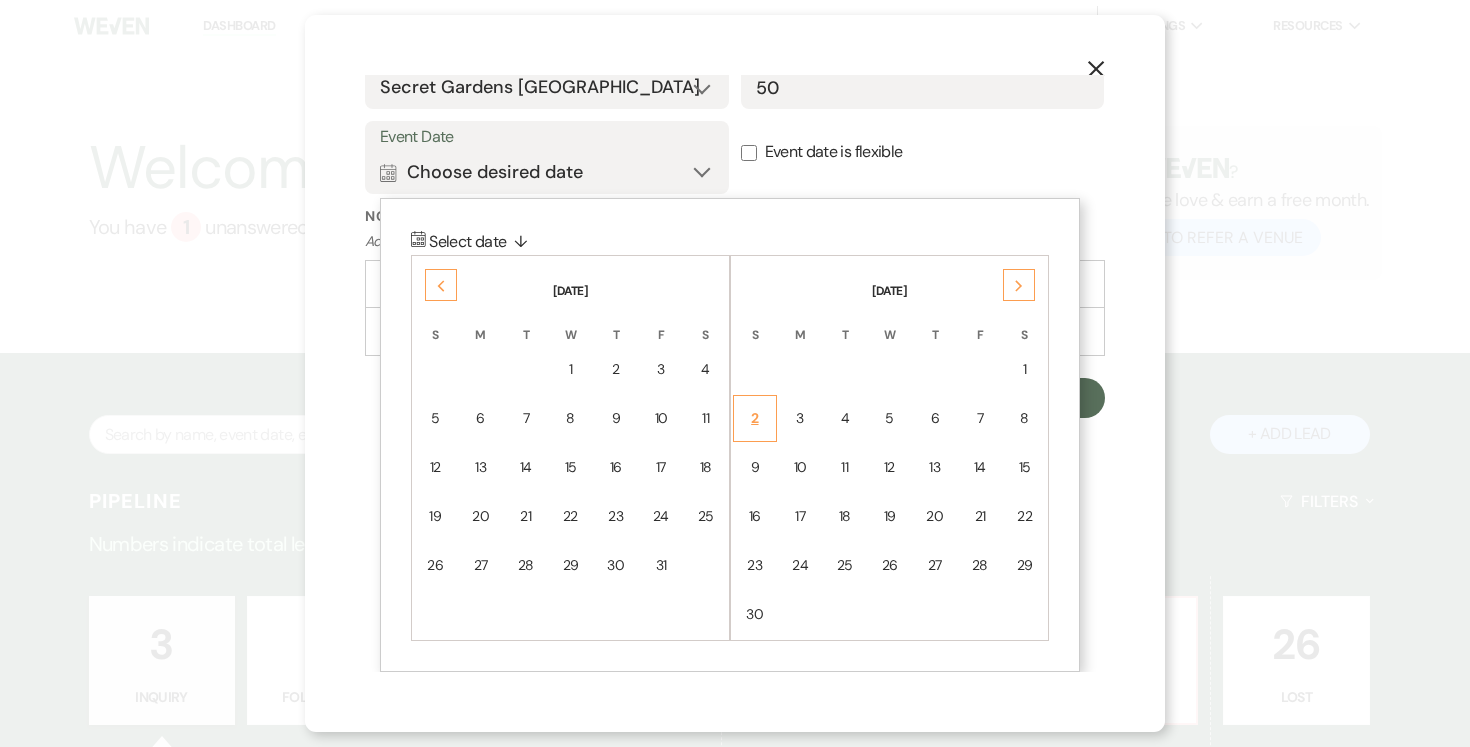 click on "2" at bounding box center [755, 418] 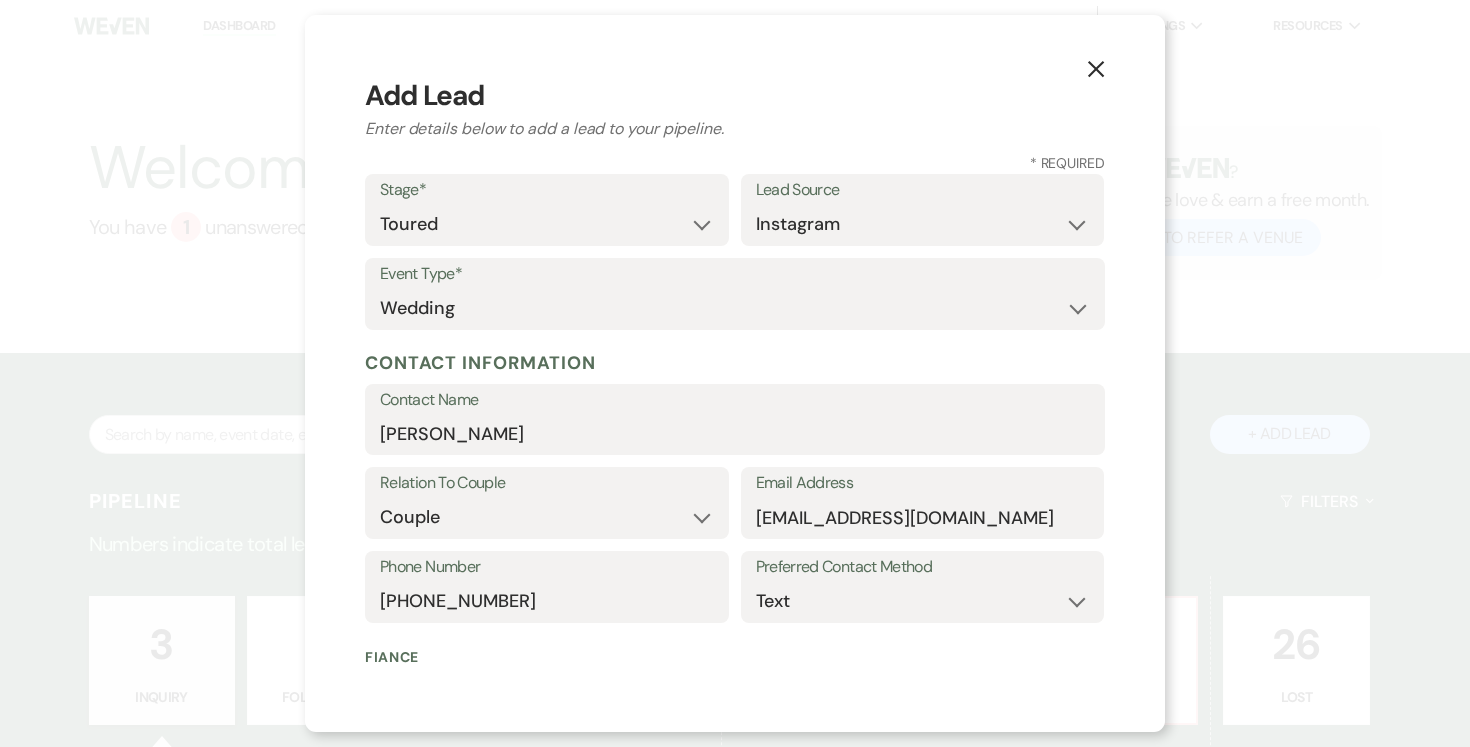 scroll, scrollTop: 590, scrollLeft: 0, axis: vertical 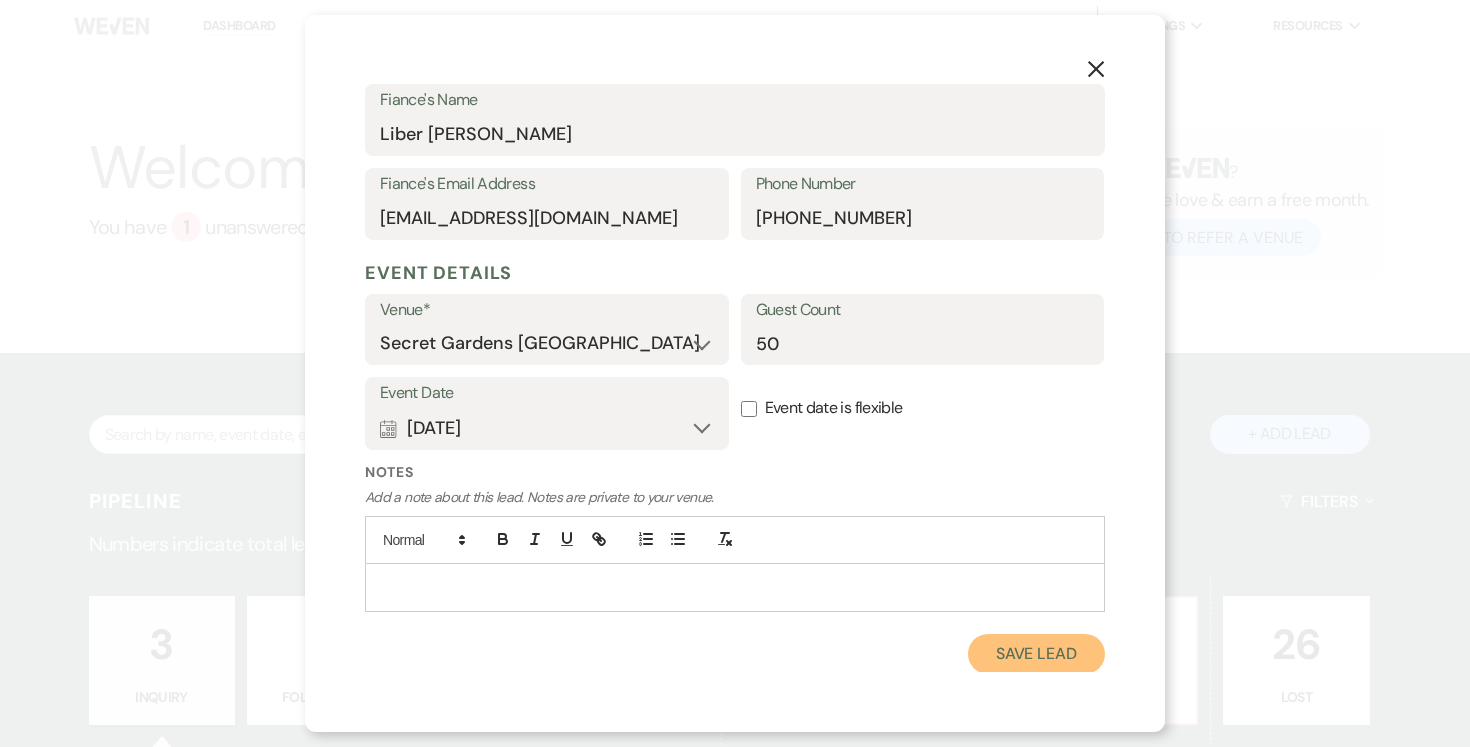 click on "Save Lead" at bounding box center [1036, 654] 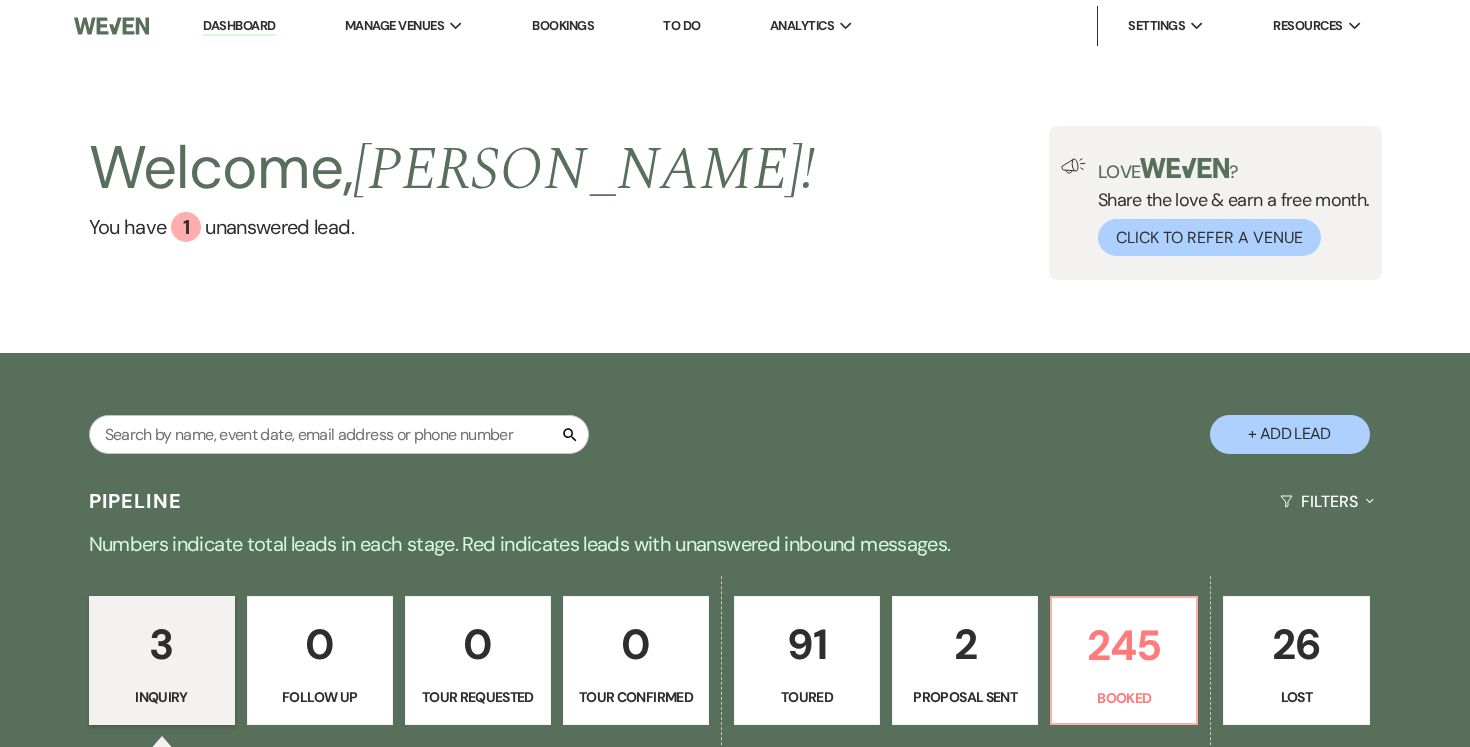 click on "91" at bounding box center [807, 644] 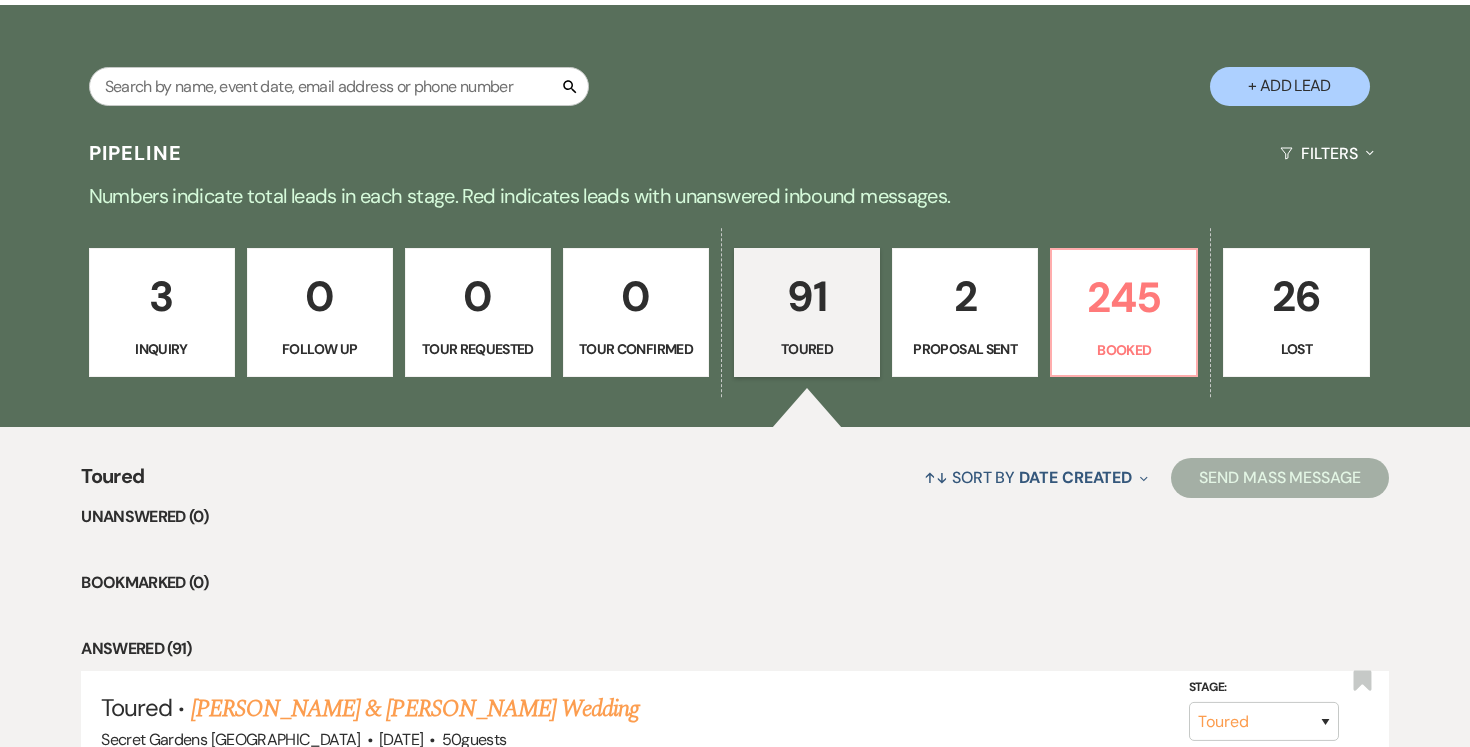 scroll, scrollTop: 373, scrollLeft: 0, axis: vertical 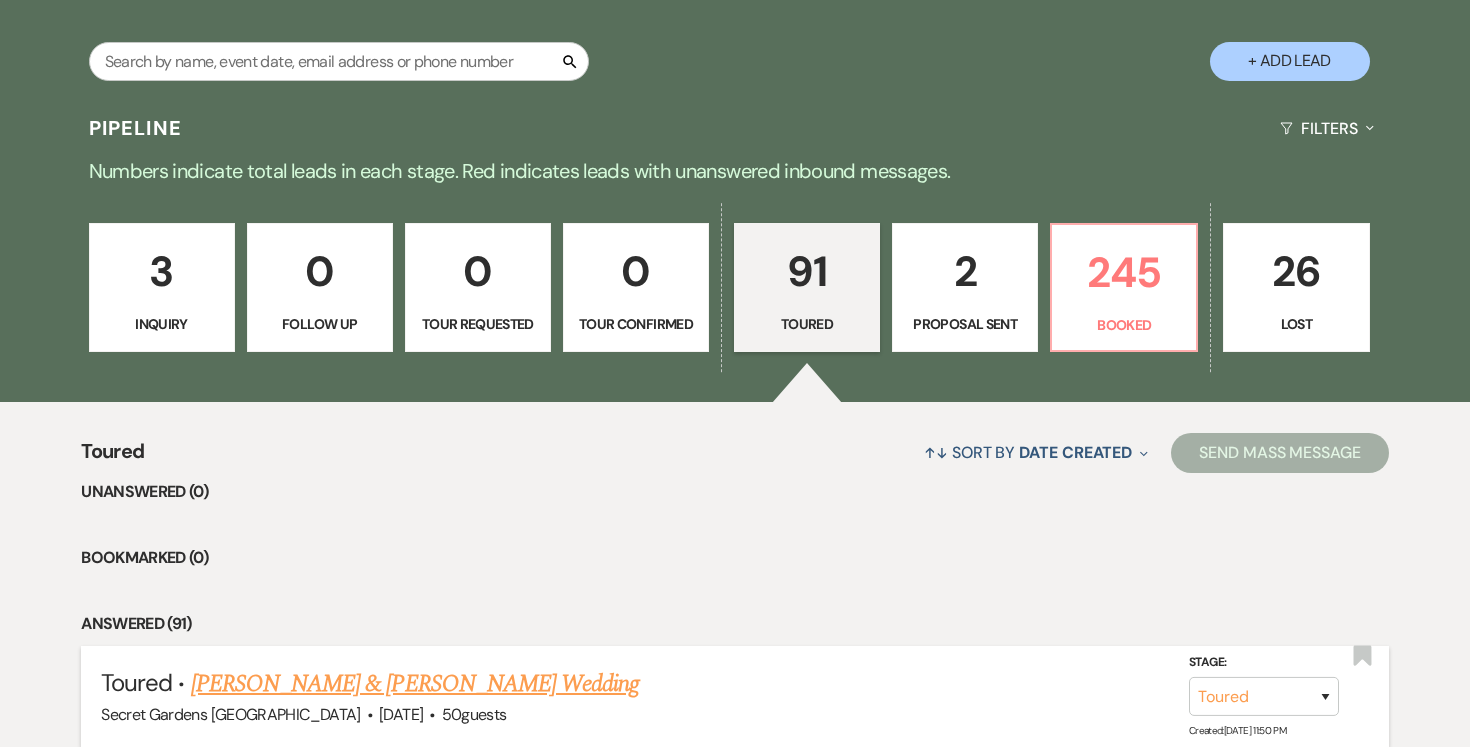 click on "[PERSON_NAME] & [PERSON_NAME] Wedding" at bounding box center [415, 684] 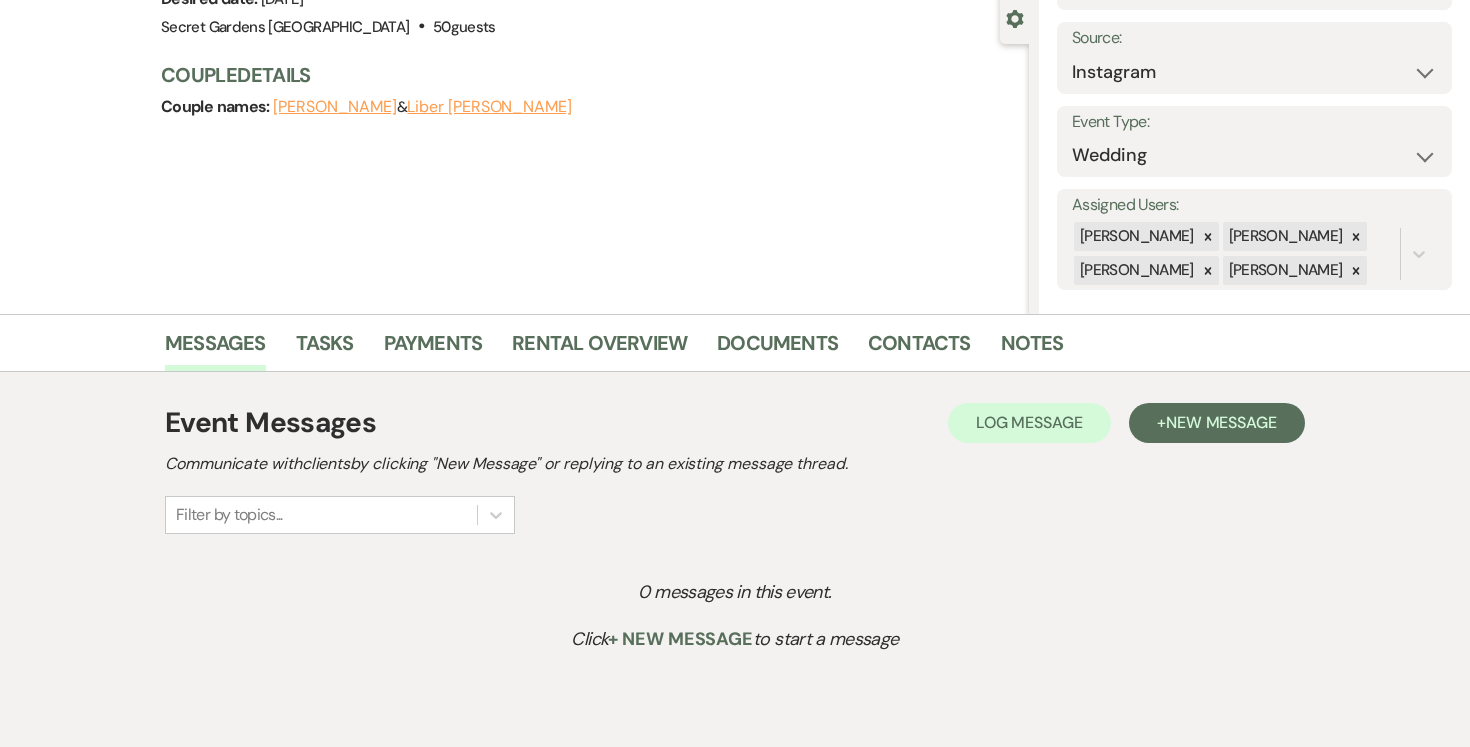 scroll, scrollTop: 239, scrollLeft: 0, axis: vertical 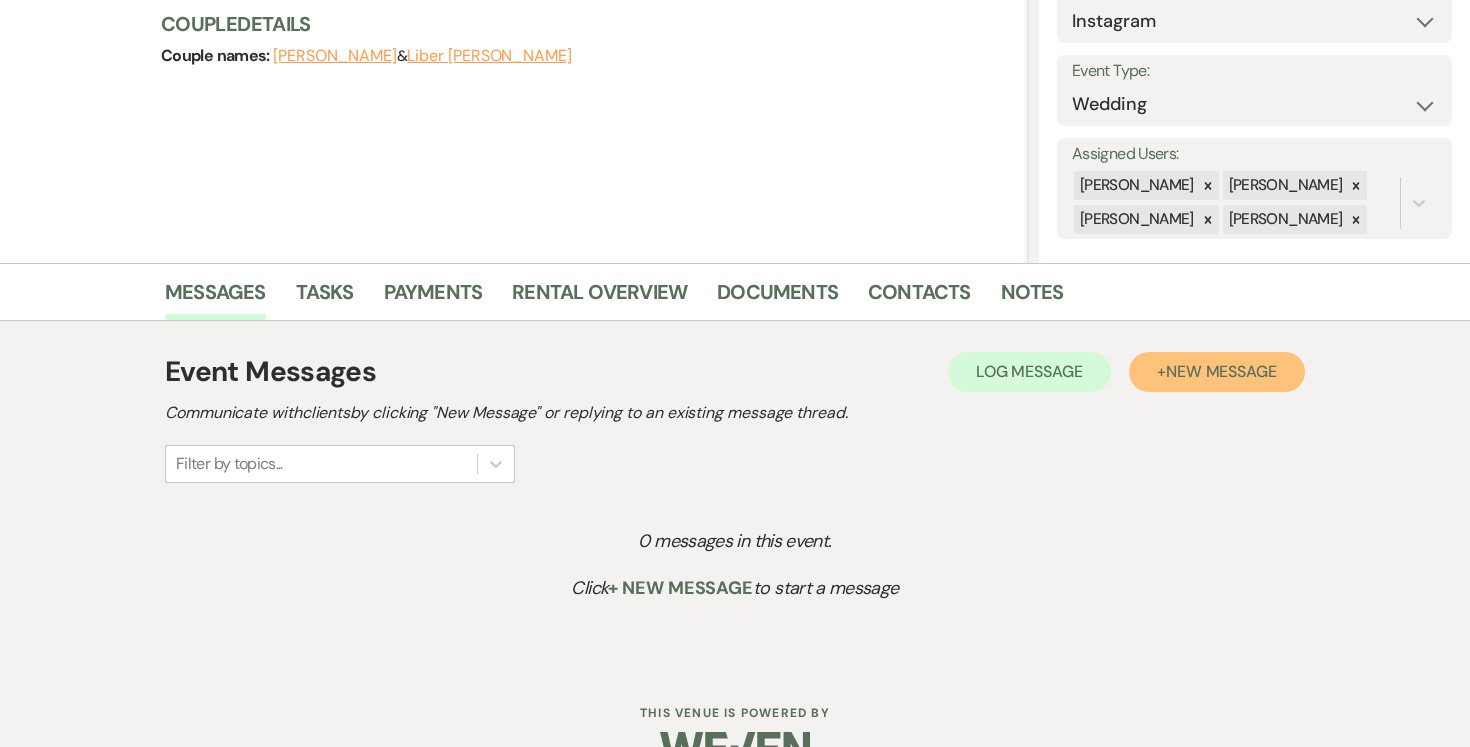 click on "+  New Message" at bounding box center [1217, 372] 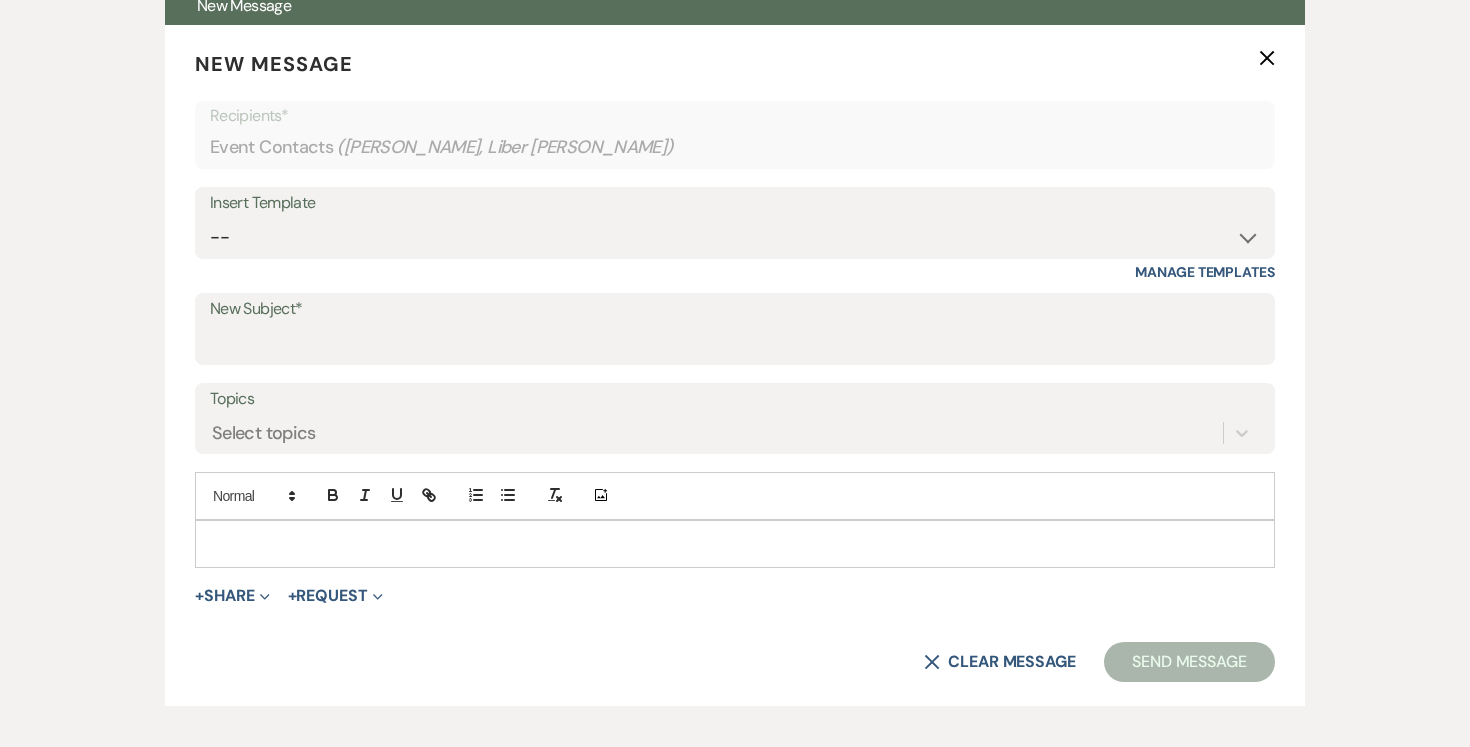 scroll, scrollTop: 763, scrollLeft: 0, axis: vertical 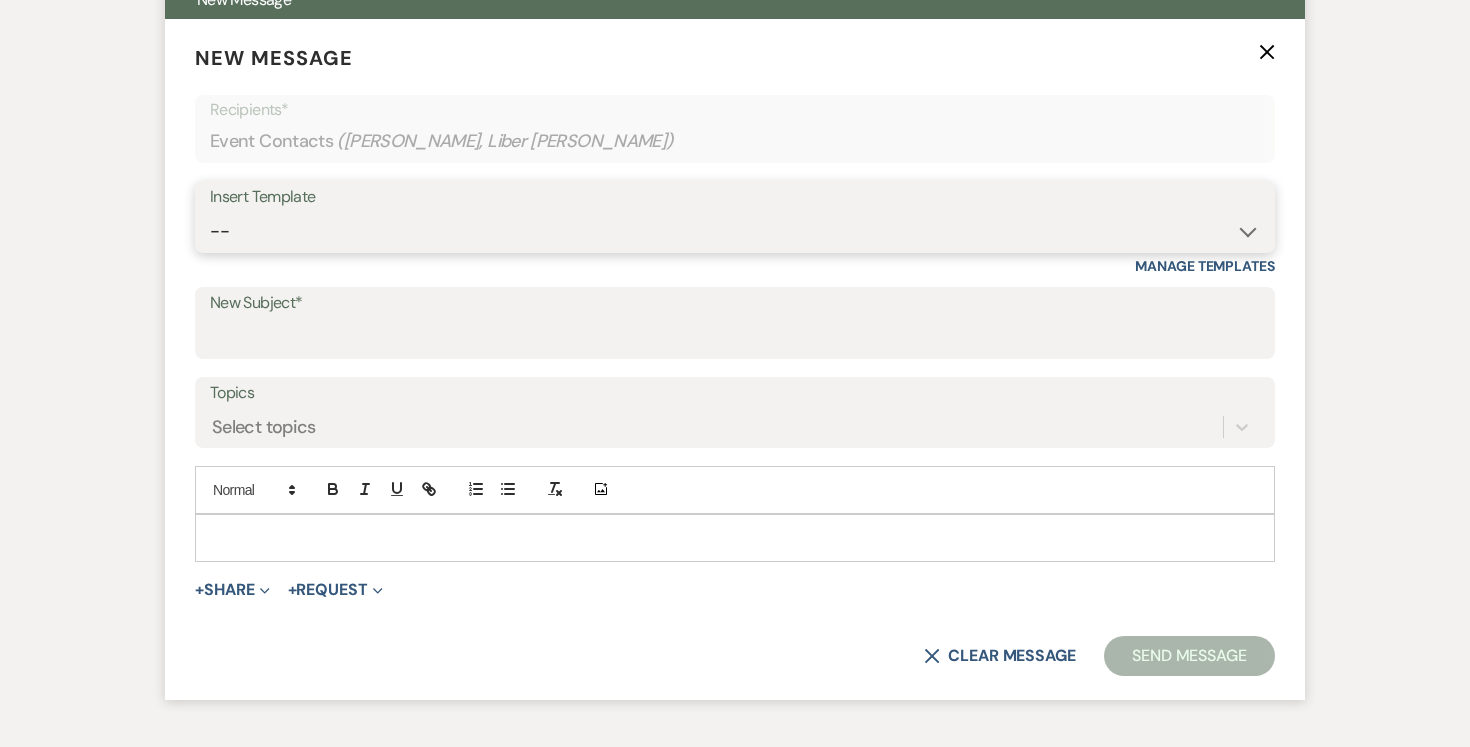 click on "-- Weven Planning Portal Introduction (Booked Events) Tour Request Response Follow Up Contract (Pre-Booked Leads) Expo Confirmation Inquiry Response Post-Event Photo Shoot Booked Preguntas Frecuentes Frequently Asked Questions Copy of Weven Planning Portal Introduction (Booked Events) [DATE] Weven Planning Portal Introduction (Booked Events) [DATE] ([PERSON_NAME]'s version) Client Sheet Information NON-WEDDING Weven Planning Portal Introduction (Booked Events) [DATE] ([PERSON_NAME]'s version) Tour Follow Up" at bounding box center (735, 231) 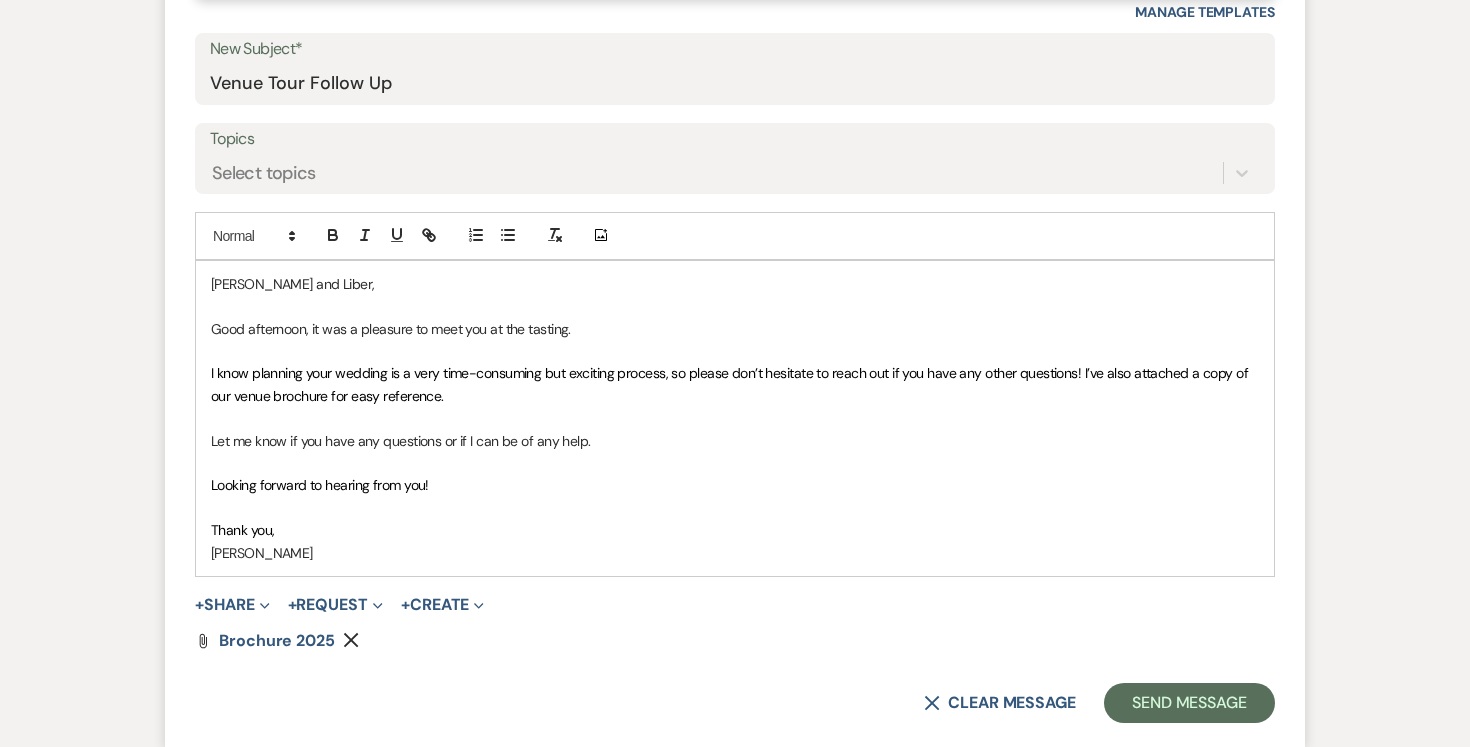 scroll, scrollTop: 1018, scrollLeft: 0, axis: vertical 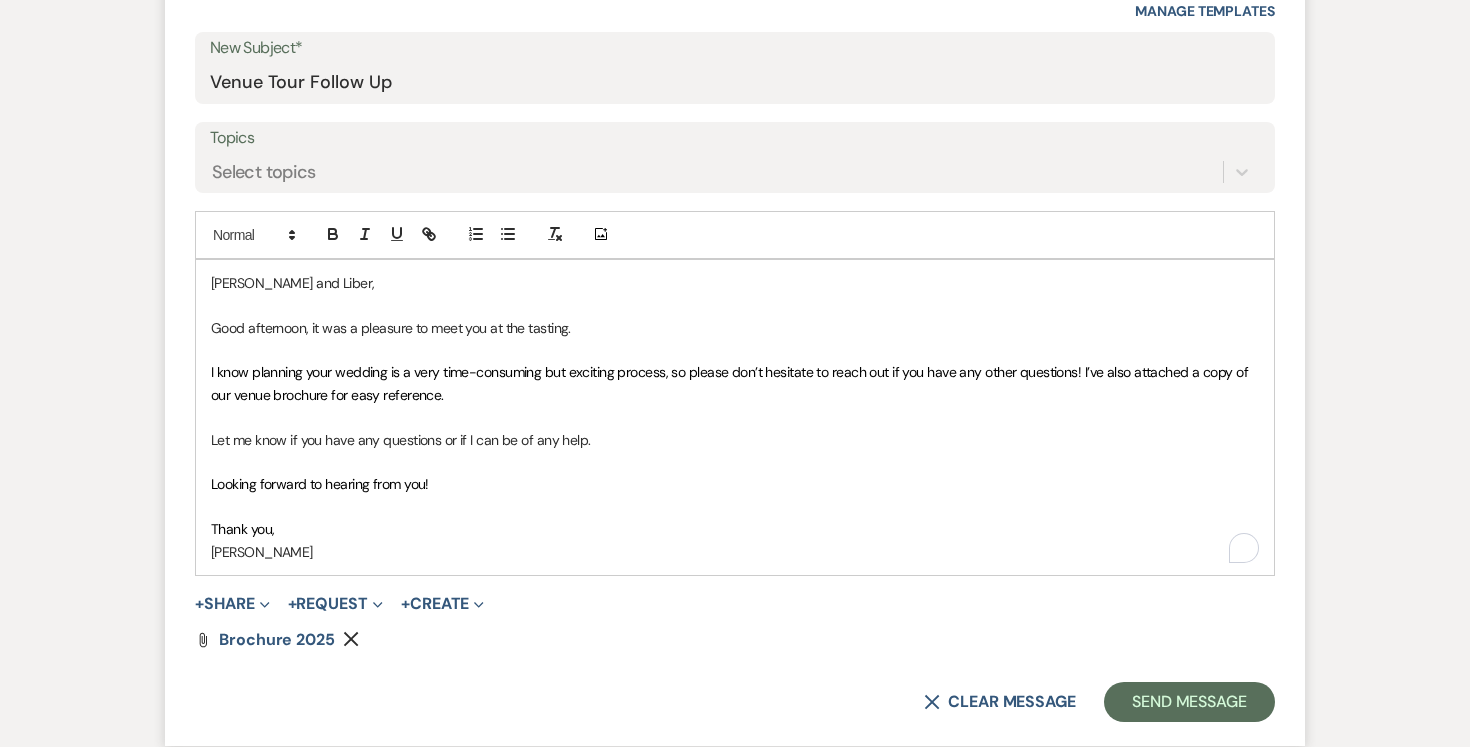 click on "Good afternoon, it was a pleasure to meet you at the tasting." at bounding box center [735, 328] 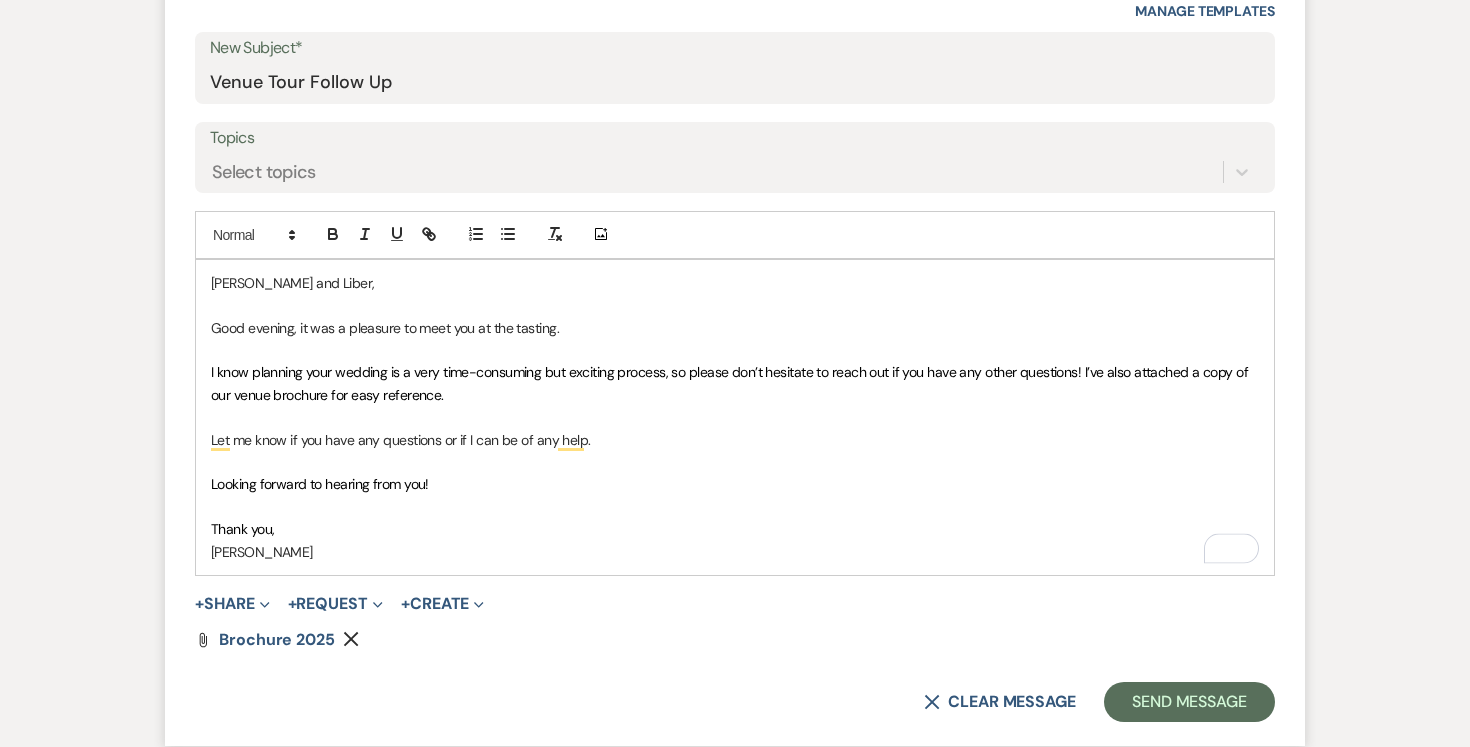 click on "Thank you," at bounding box center (735, 529) 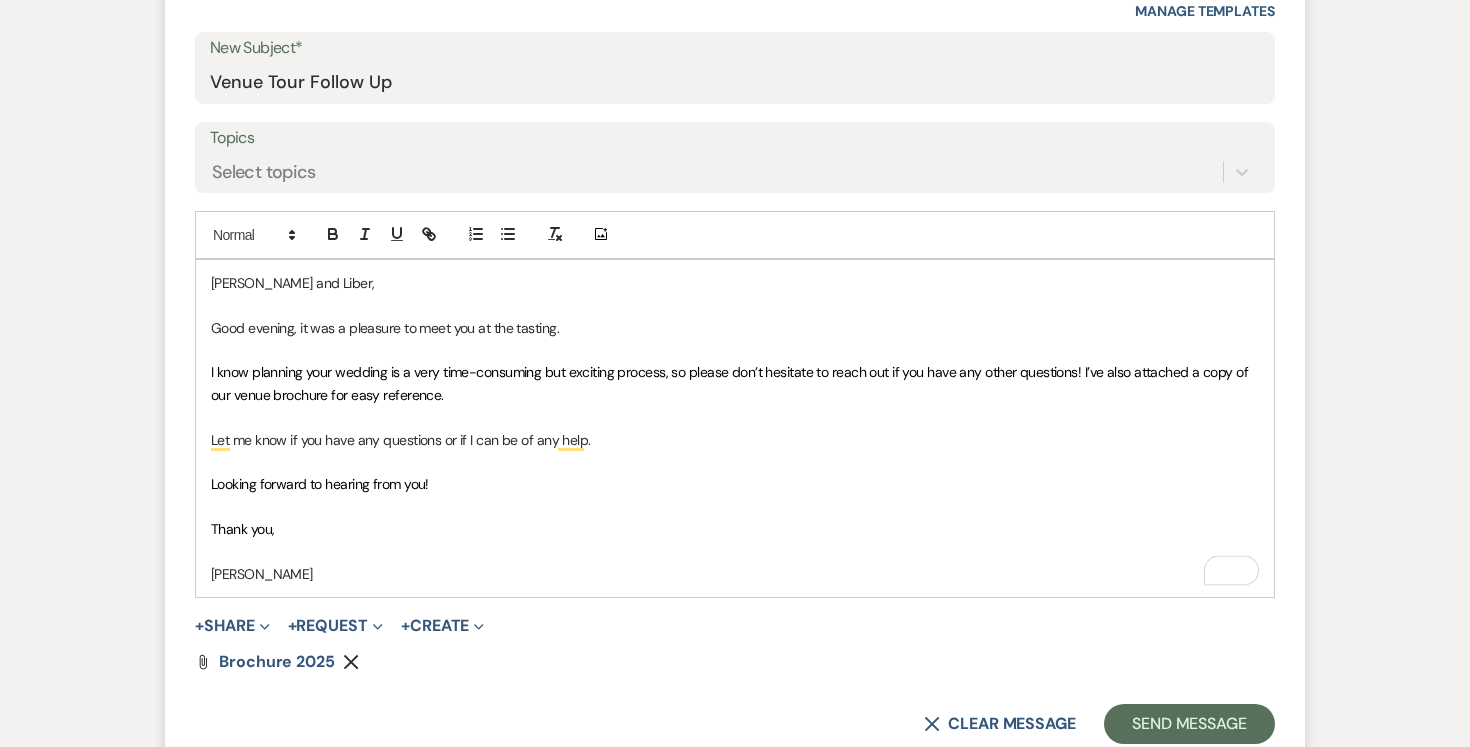 click on "[PERSON_NAME]" at bounding box center [735, 574] 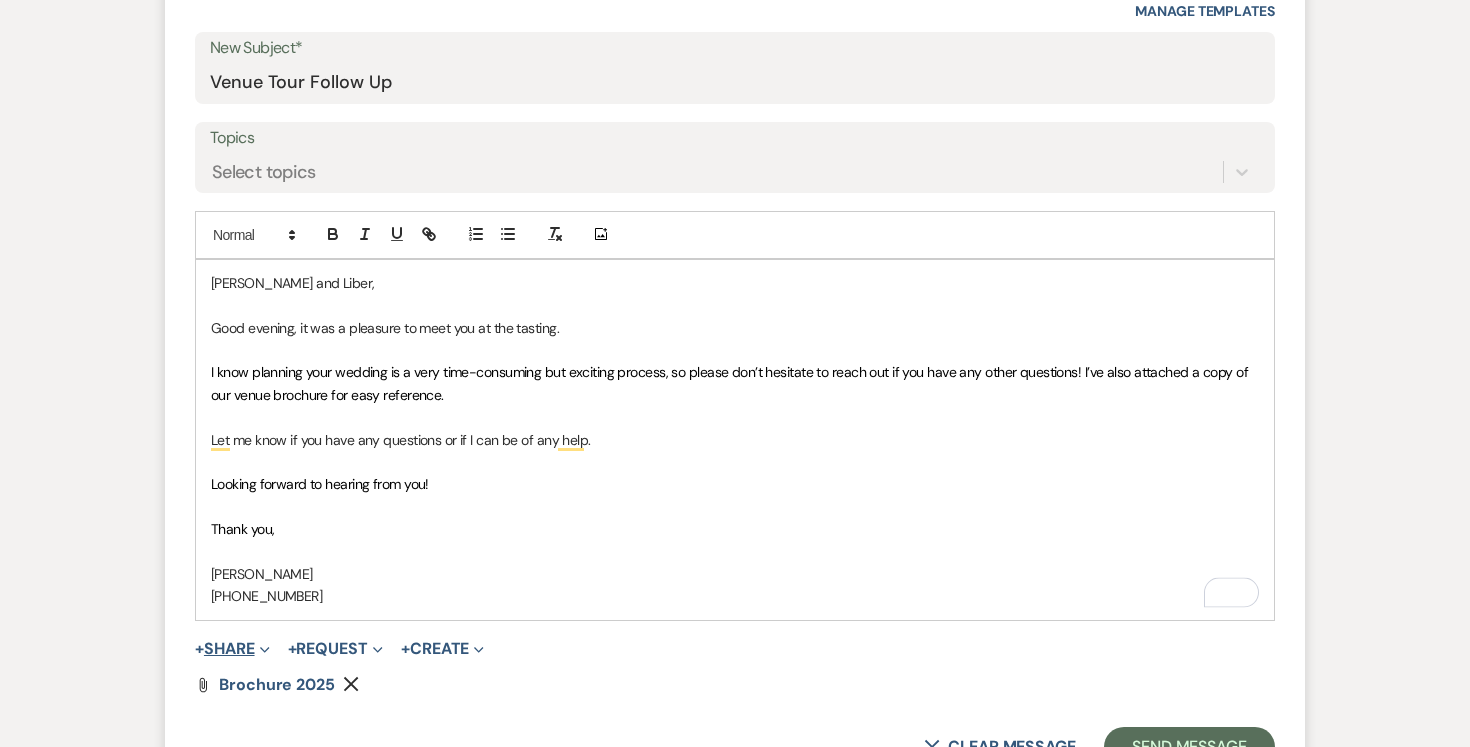 click on "+  Share Expand" at bounding box center (232, 649) 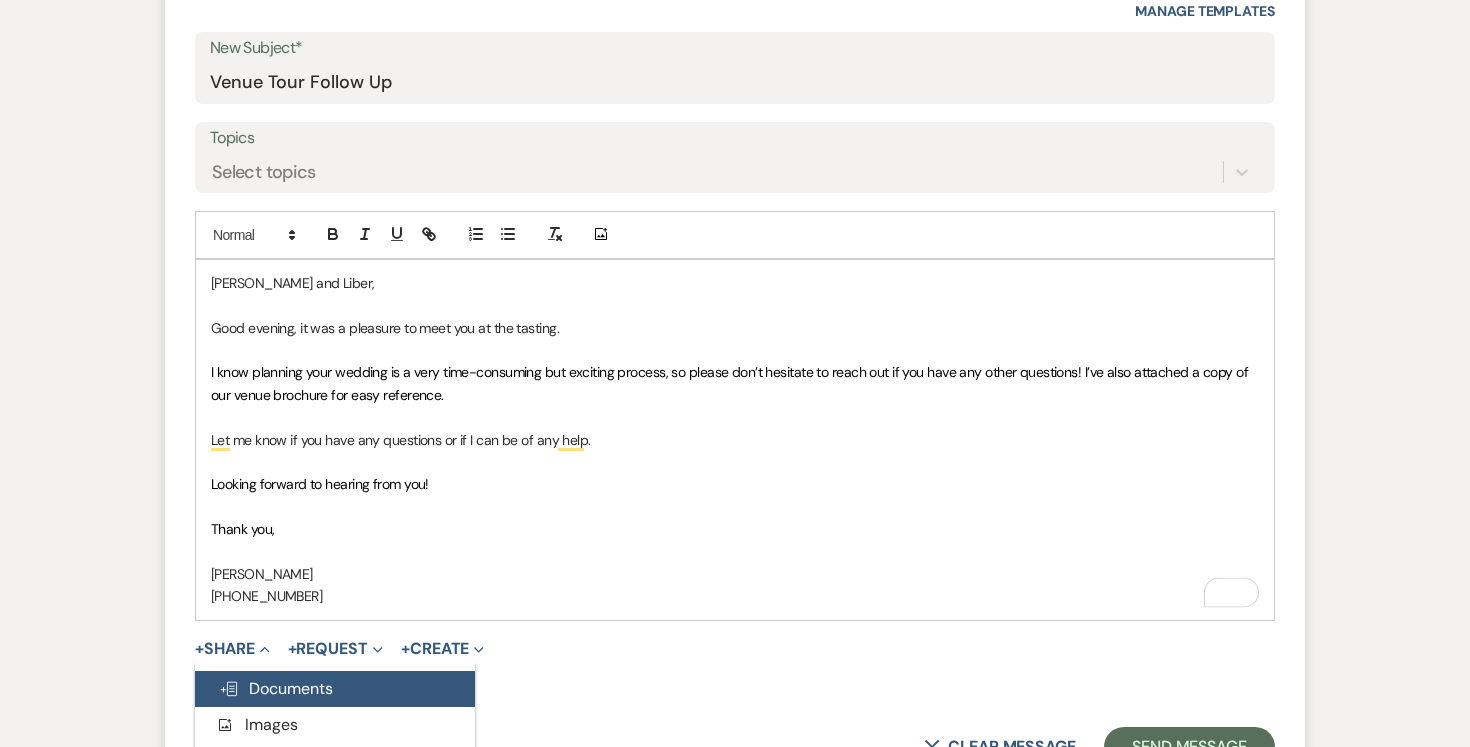 click on "Doc Upload Documents" at bounding box center (335, 689) 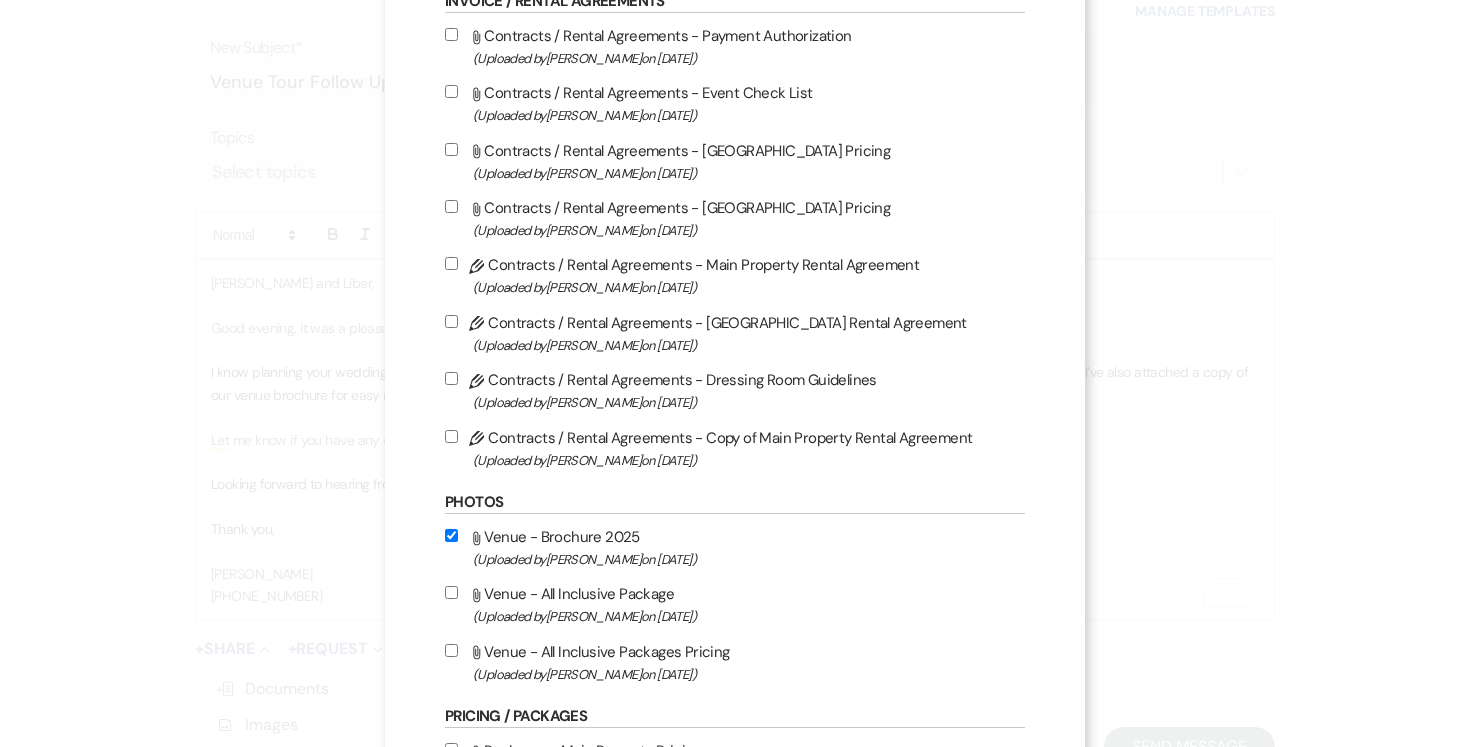 scroll, scrollTop: 297, scrollLeft: 0, axis: vertical 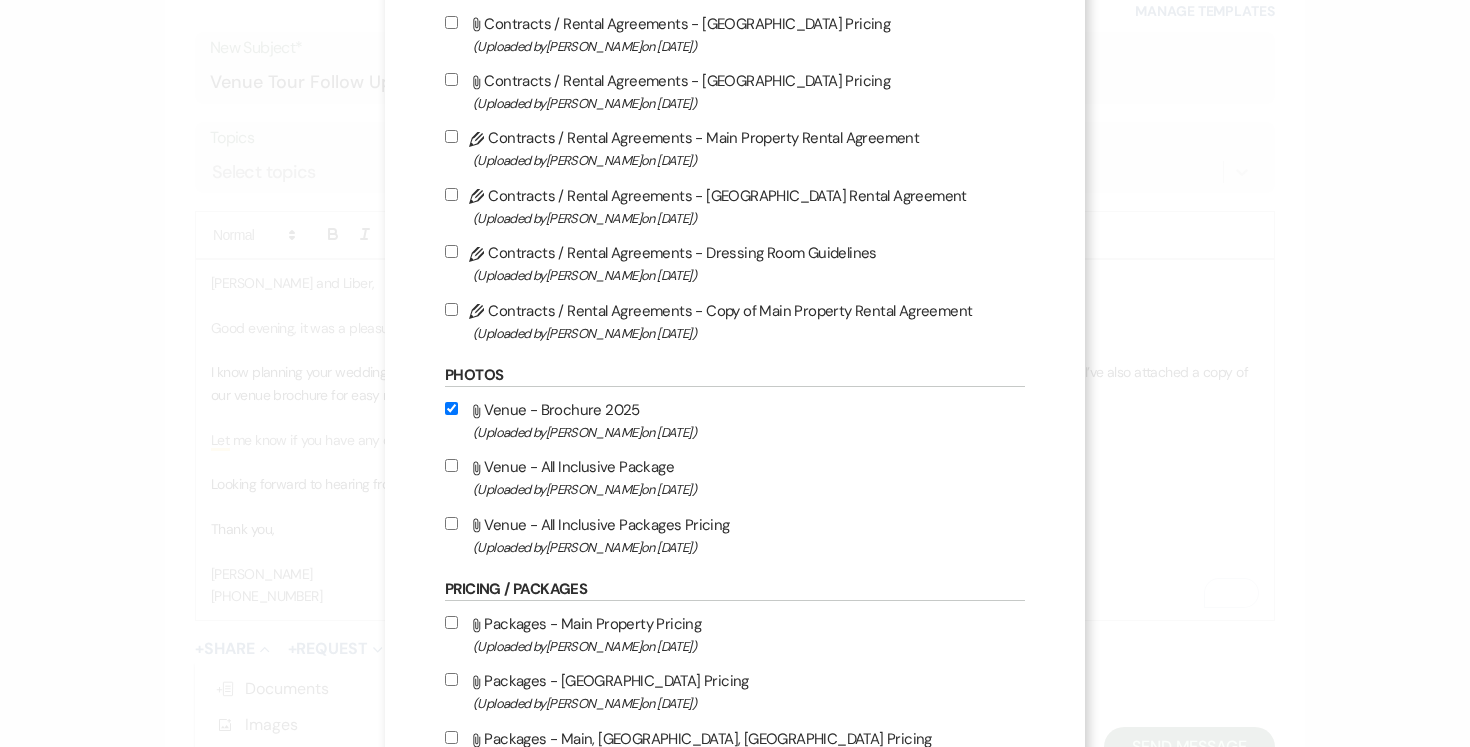 click on "Attach File Venue - All Inclusive Package  (Uploaded by  [PERSON_NAME]  on   [DATE] )" at bounding box center [451, 465] 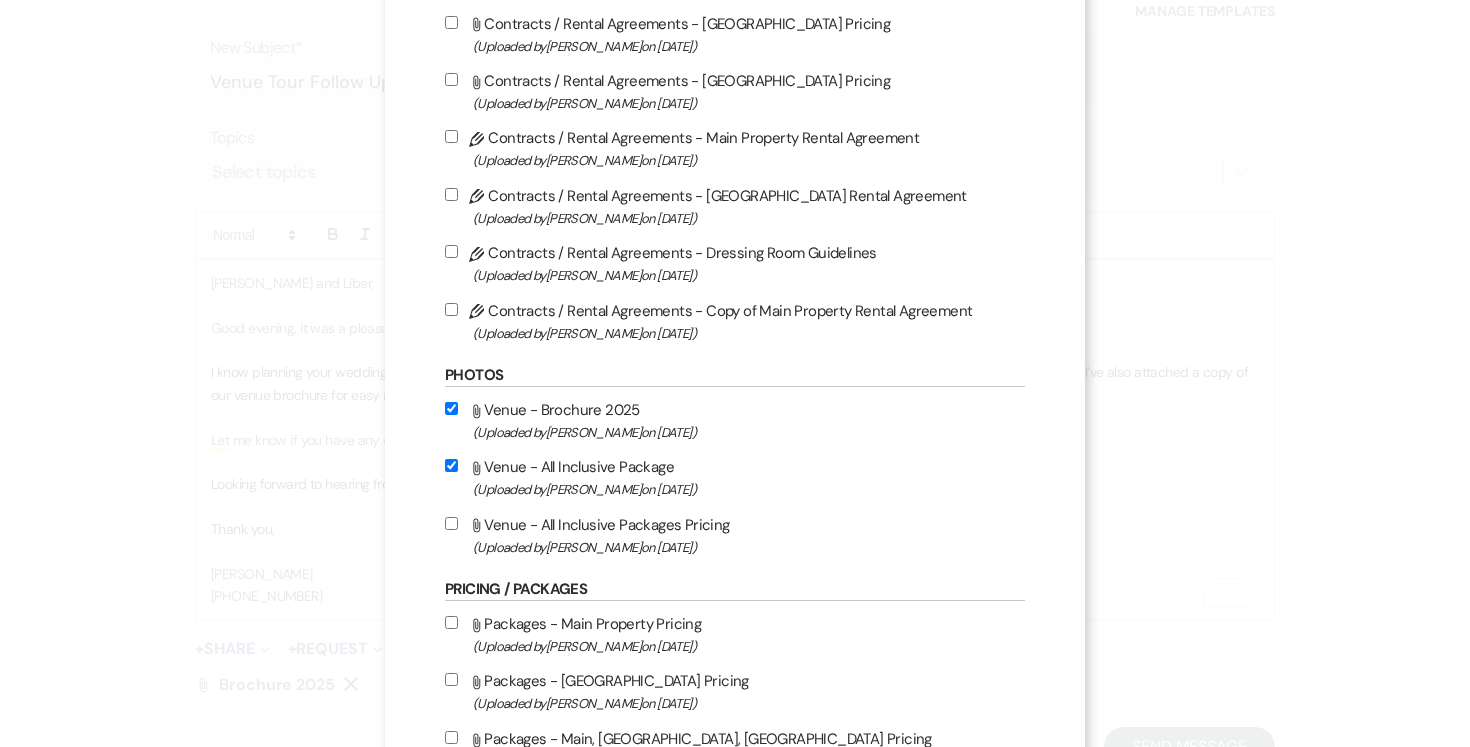 click on "Attach File Venue - All Inclusive Packages Pricing (Uploaded by  [PERSON_NAME]  on   [DATE] )" at bounding box center (735, 535) 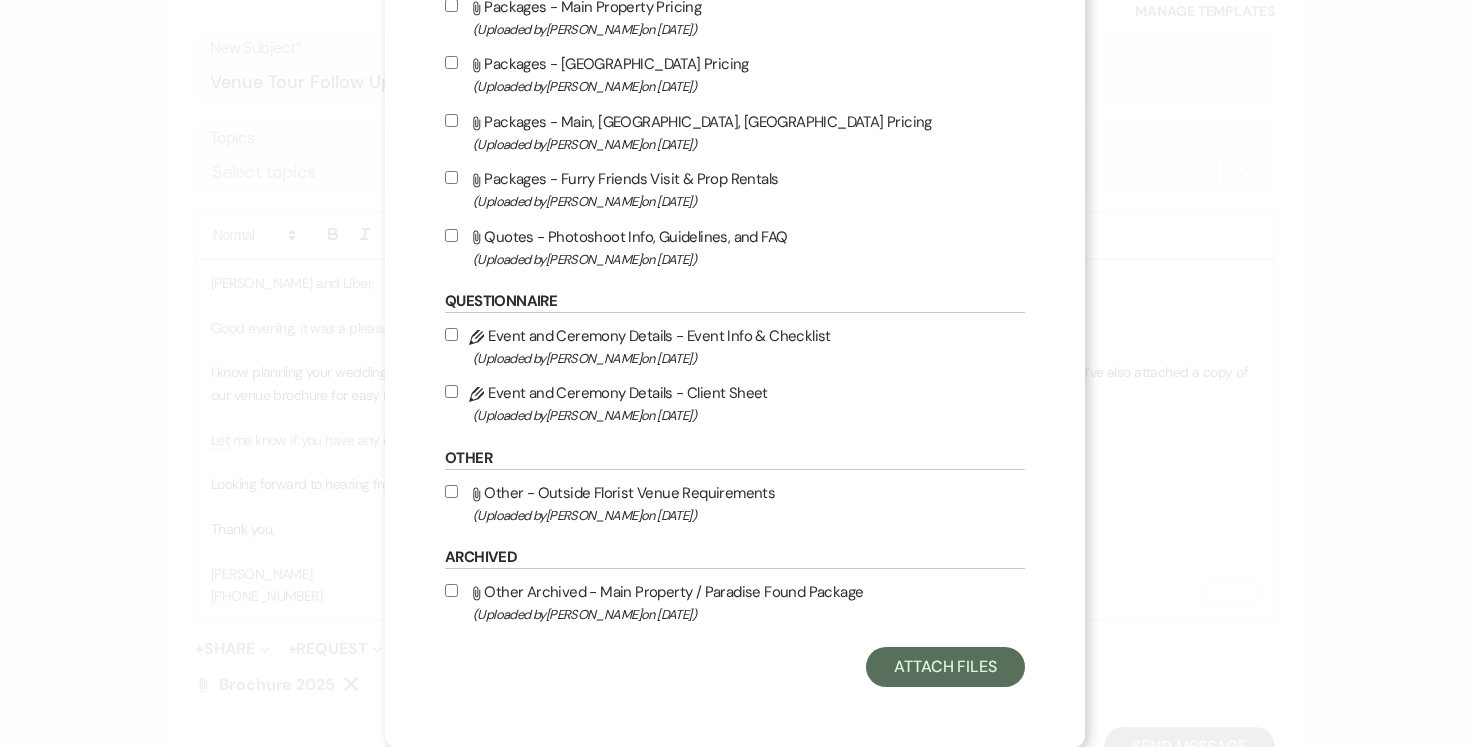 scroll, scrollTop: 923, scrollLeft: 0, axis: vertical 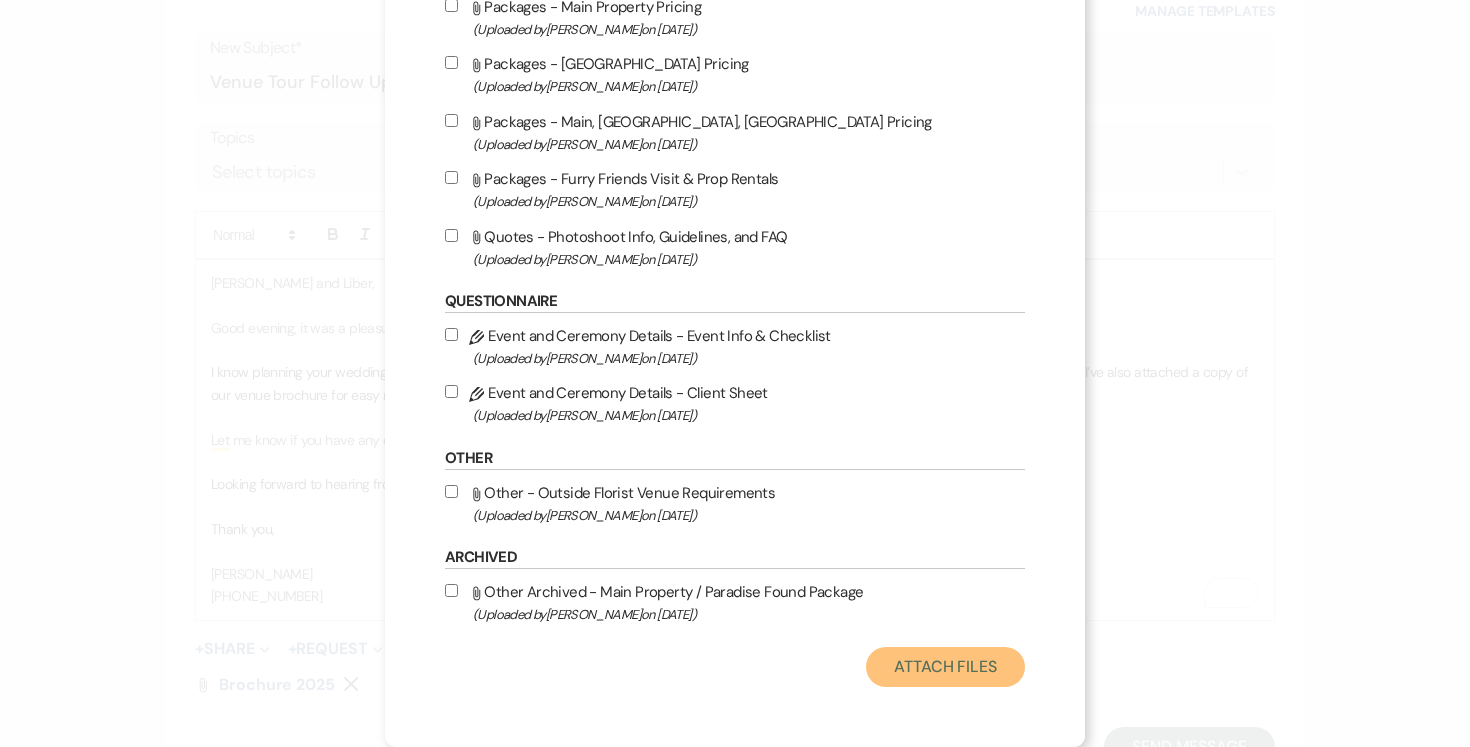 click on "Attach Files" at bounding box center (945, 667) 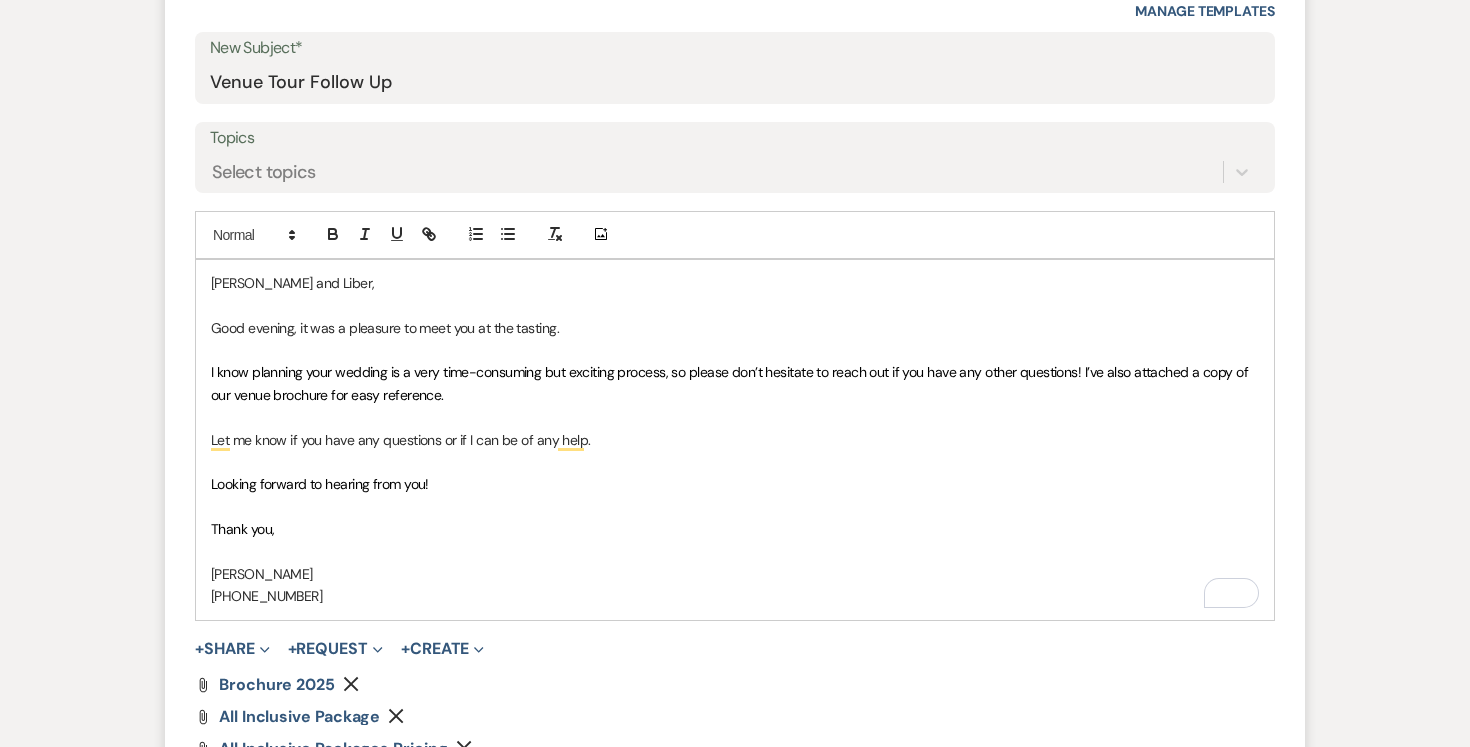 click at bounding box center (735, 552) 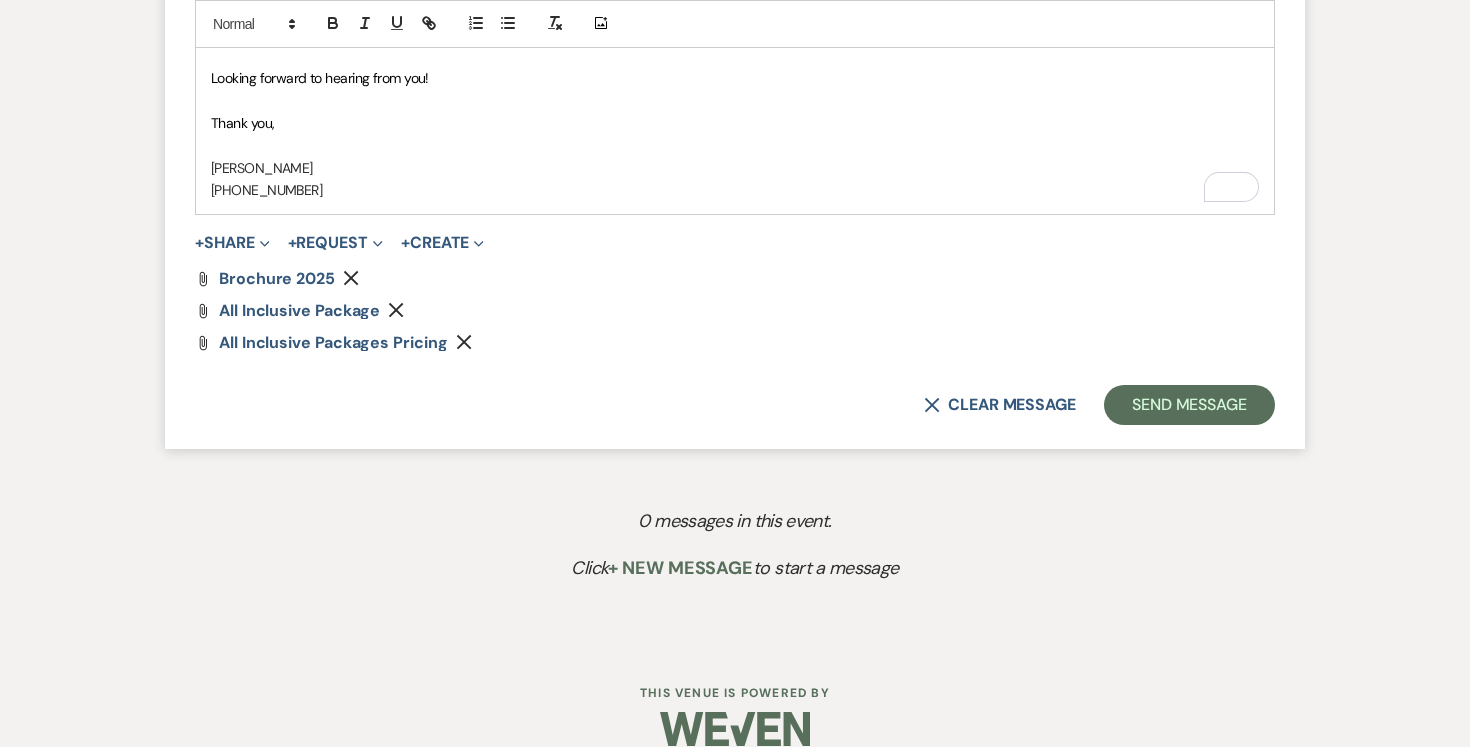scroll, scrollTop: 1452, scrollLeft: 0, axis: vertical 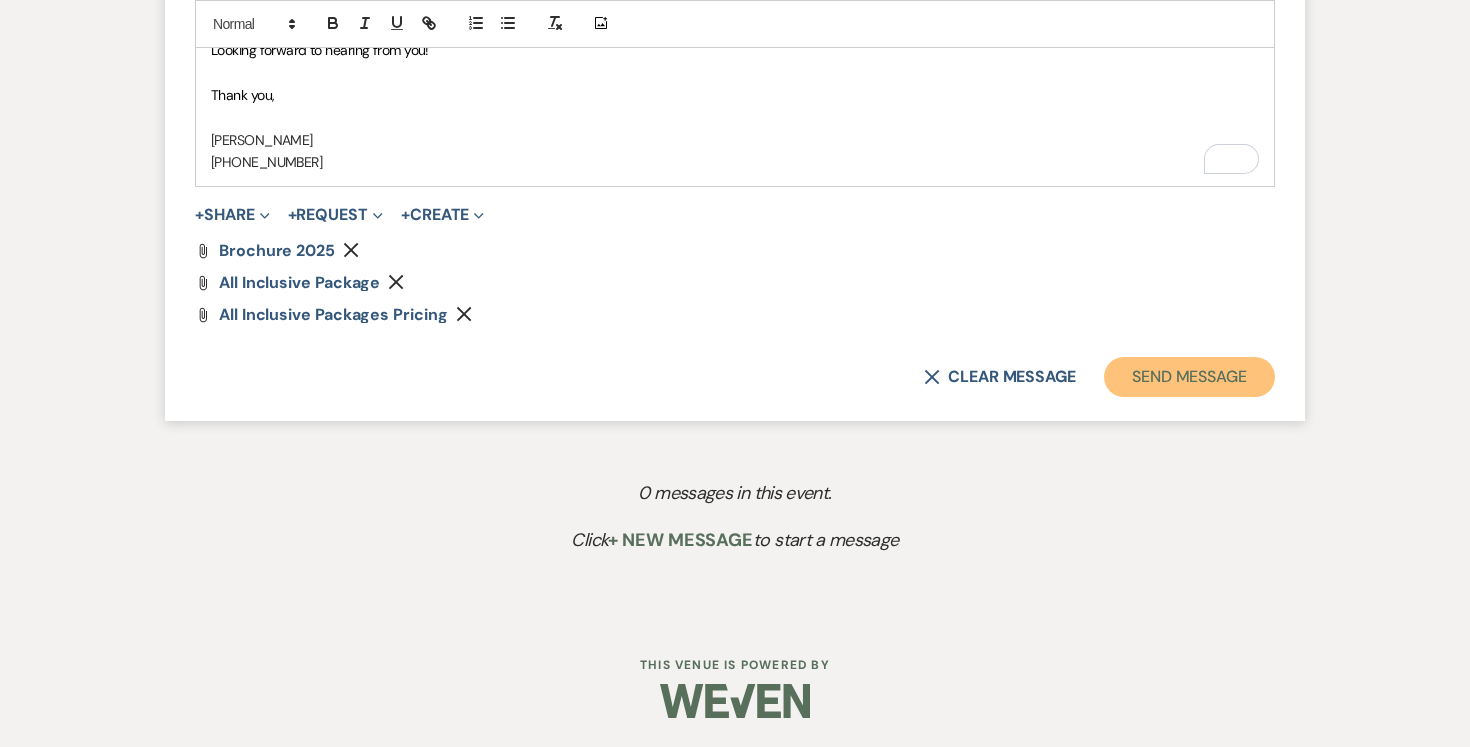 click on "Send Message" at bounding box center [1189, 377] 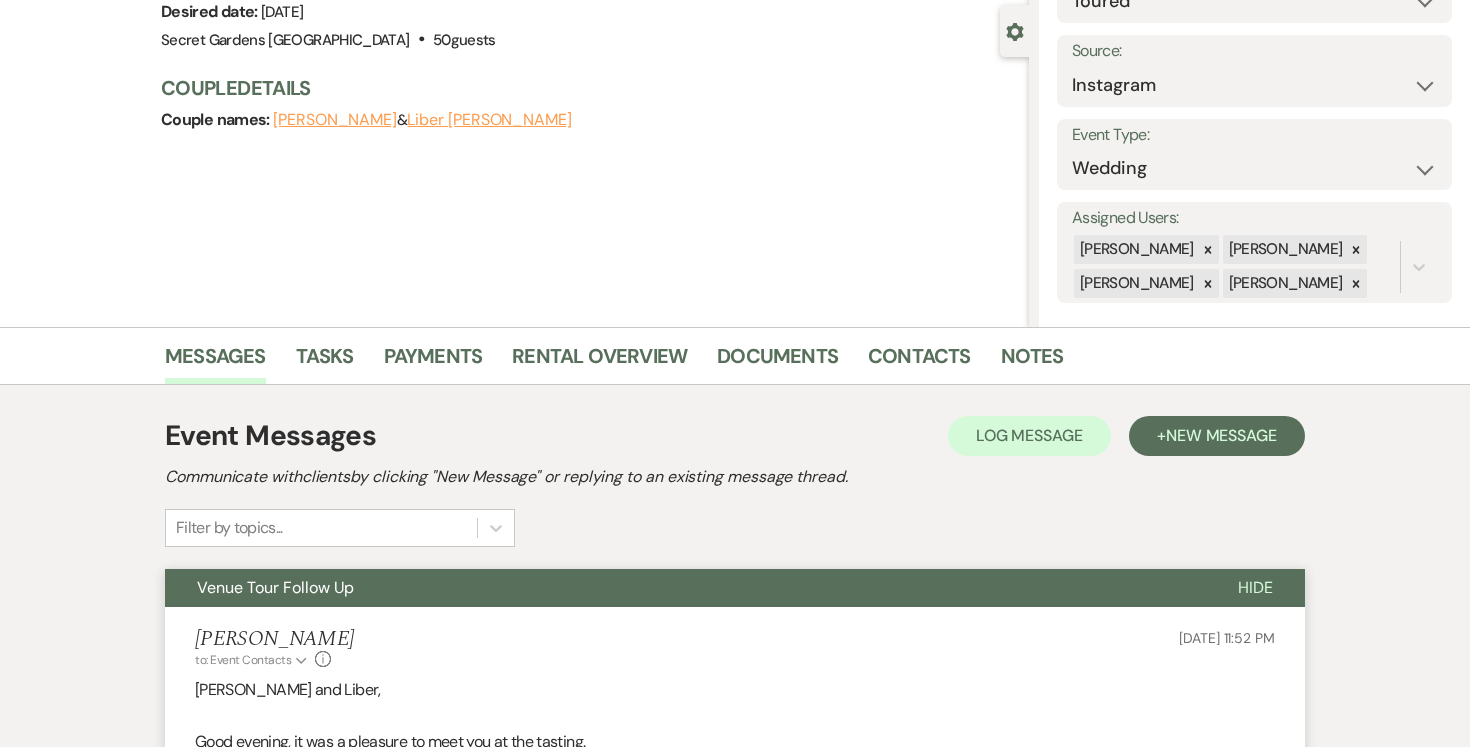 scroll, scrollTop: 0, scrollLeft: 0, axis: both 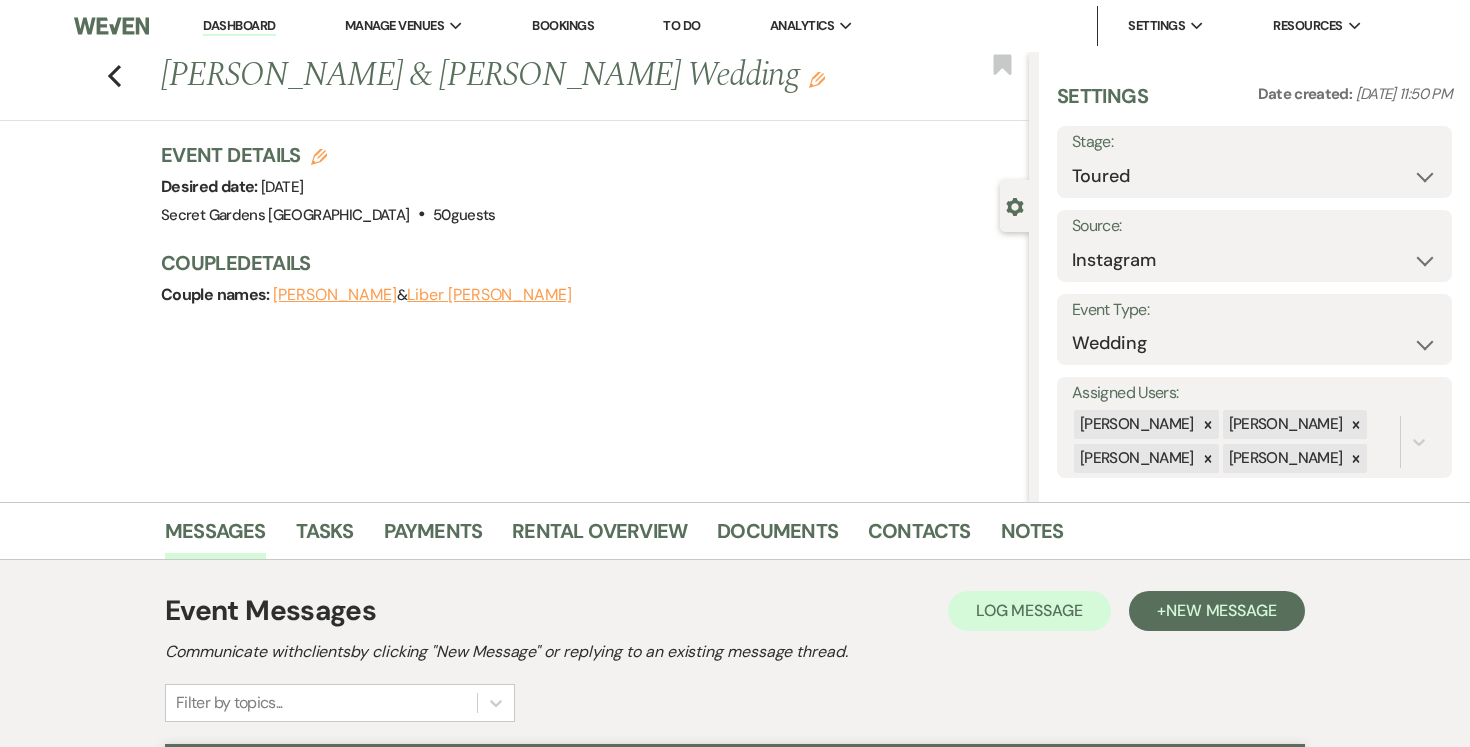 click on "Dashboard" at bounding box center [239, 26] 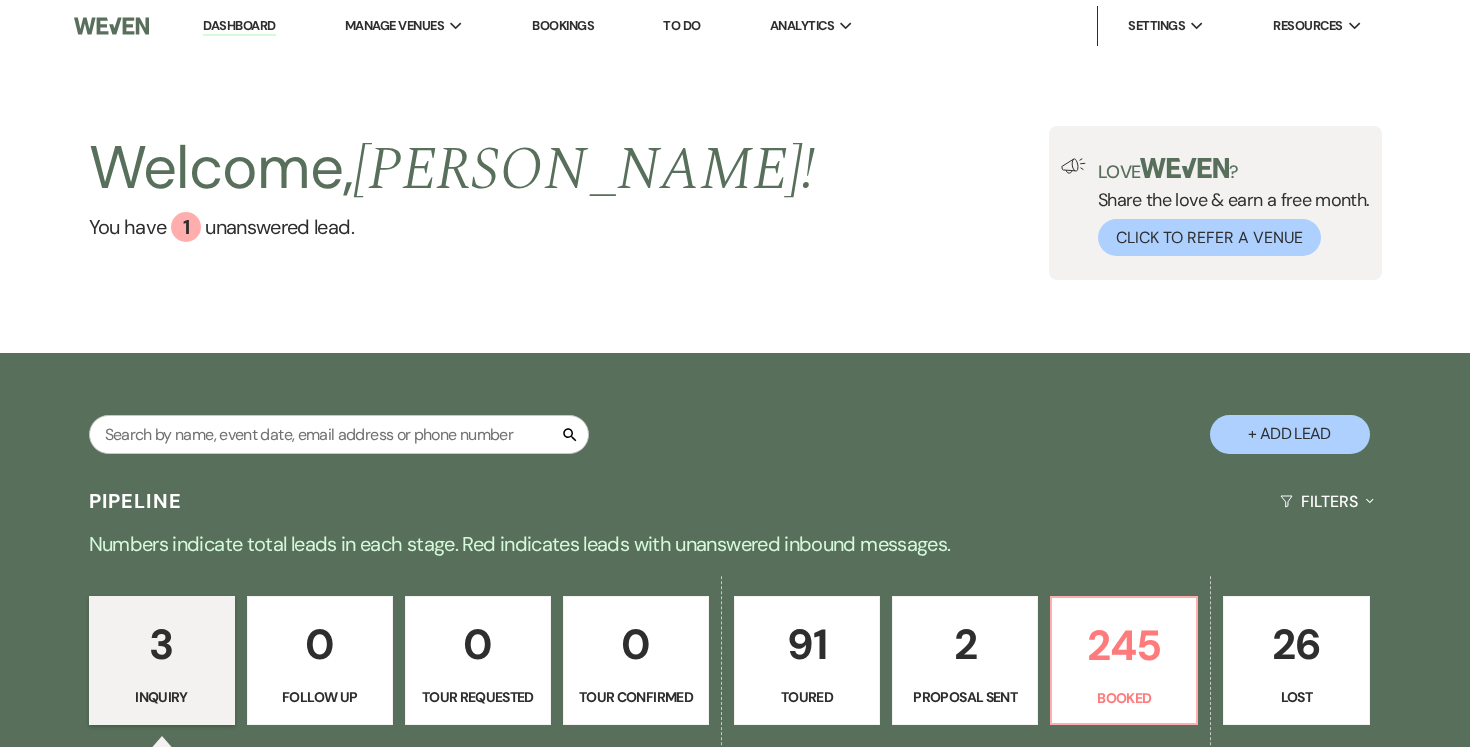 click on "91" at bounding box center (807, 644) 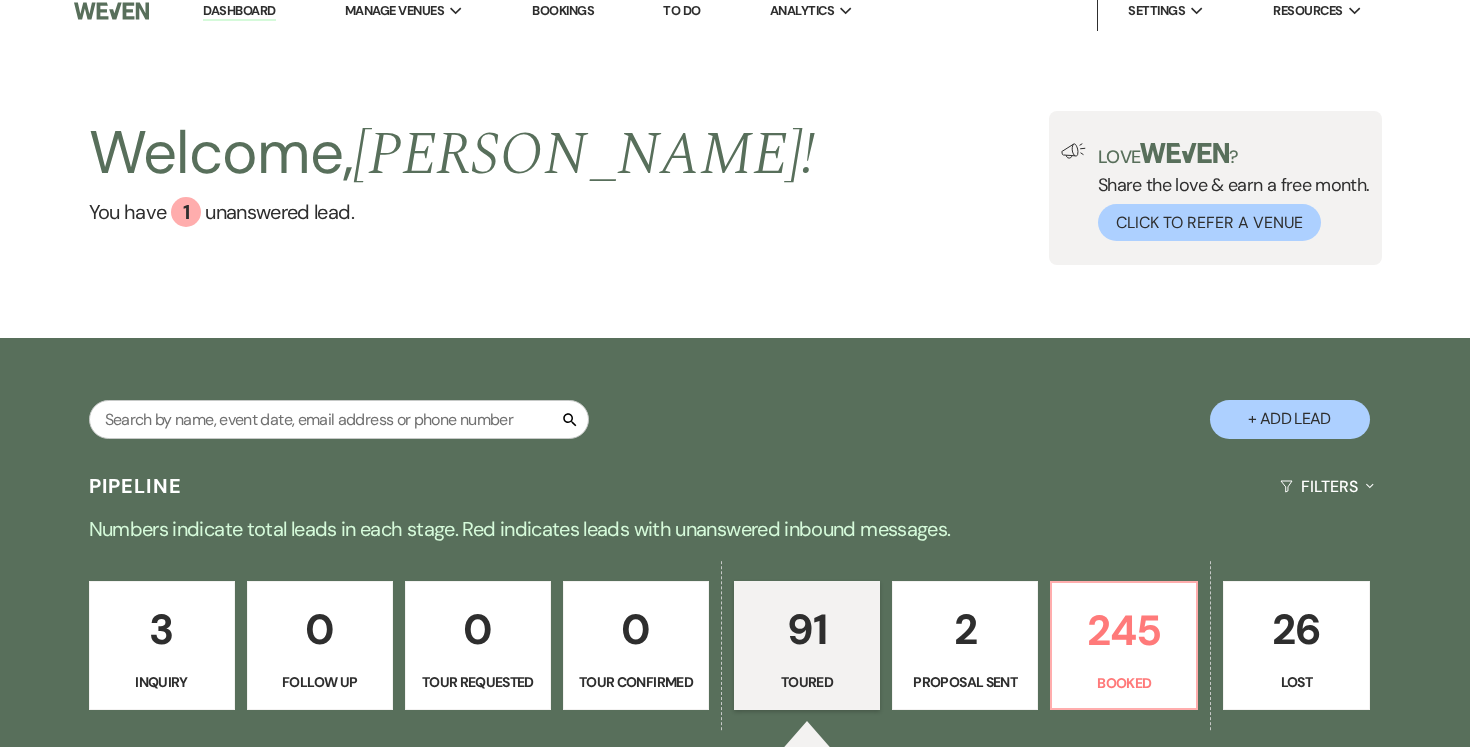 scroll, scrollTop: 0, scrollLeft: 0, axis: both 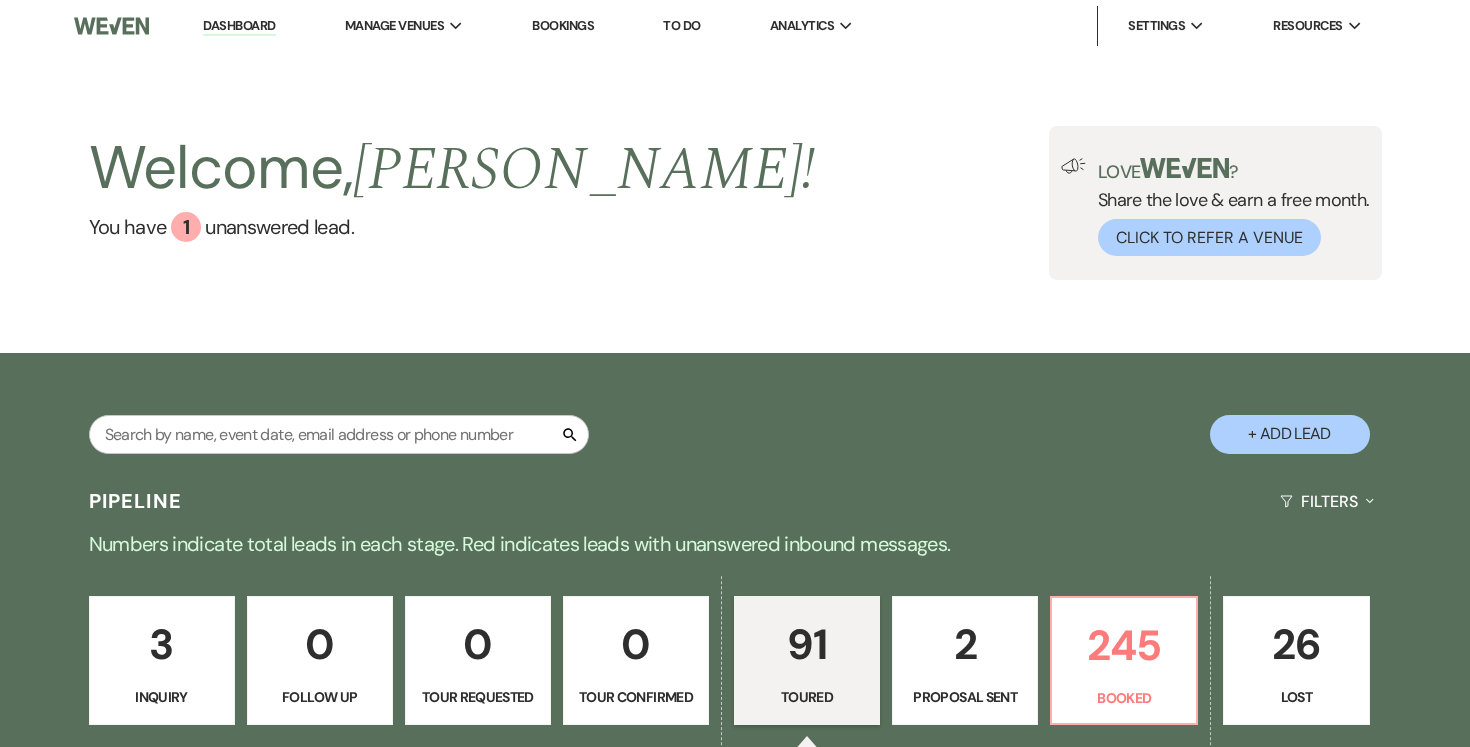 click on "+ Add Lead" at bounding box center (1290, 434) 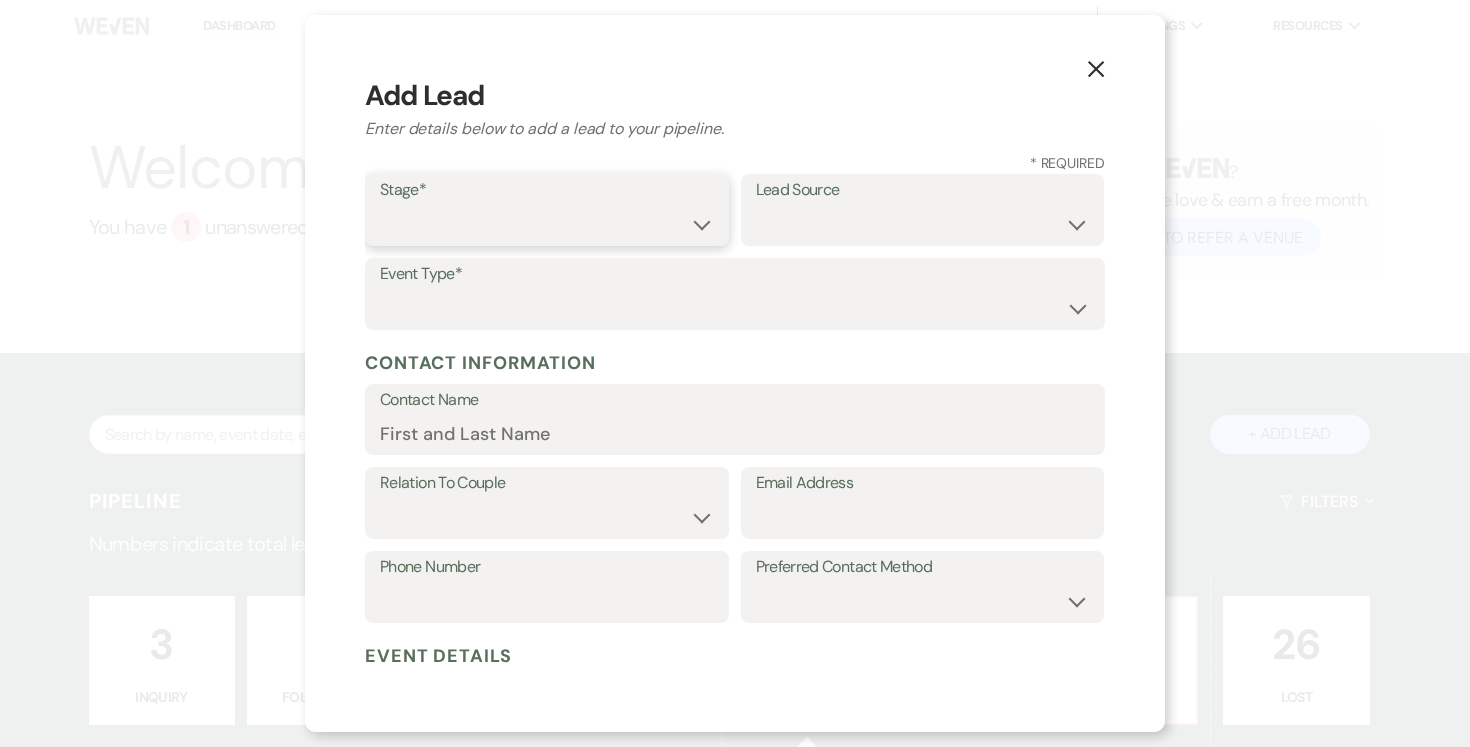 click on "Inquiry Follow Up Tour Requested Tour Confirmed Toured Proposal Sent Booked Lost" at bounding box center (547, 224) 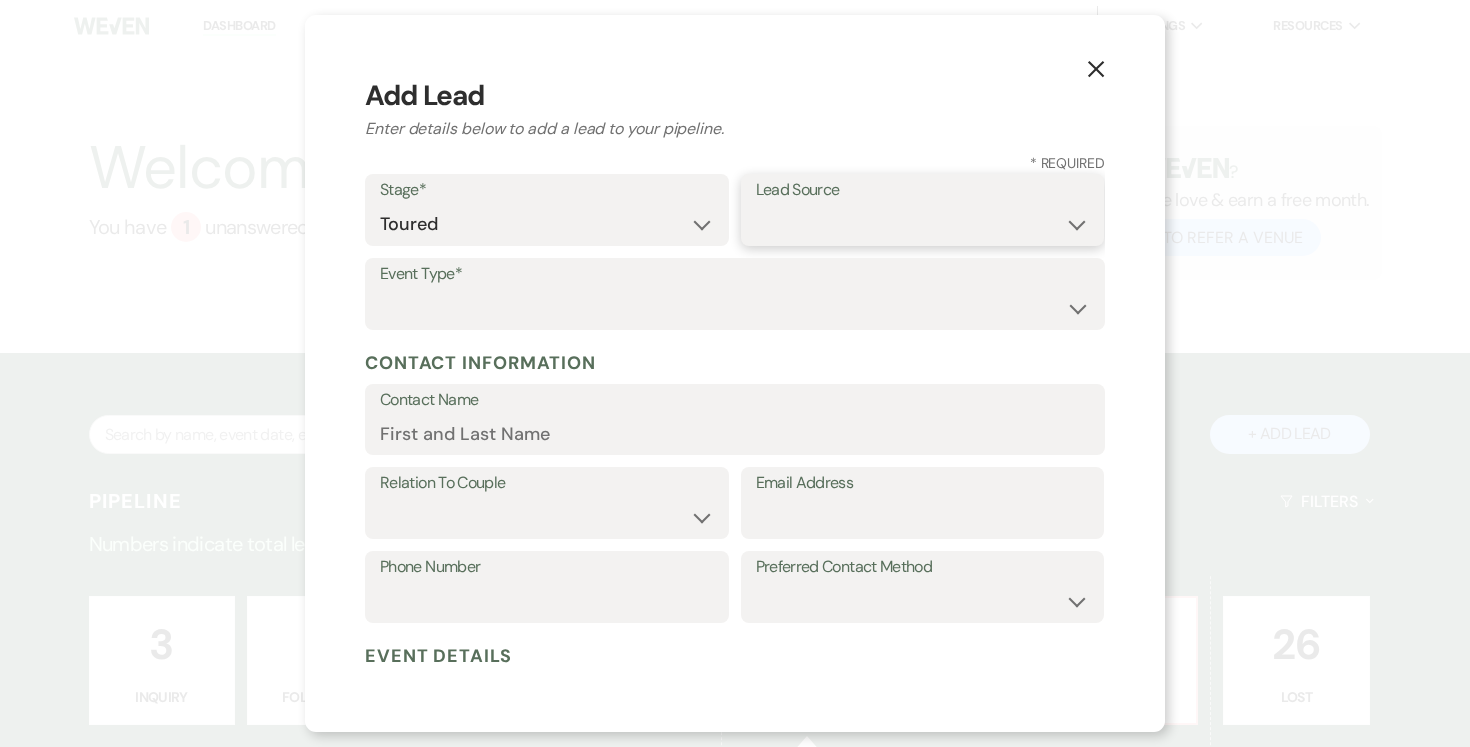 click on "Weven Venue Website Instagram Facebook Pinterest Google The Knot Wedding Wire Here Comes the Guide Wedding Spot Eventective [PERSON_NAME] The Venue Report PartySlate VRBO / Homeaway Airbnb Wedding Show TikTok X / Twitter Phone Call Walk-in Vendor Referral Advertising Personal Referral Local Referral Other" at bounding box center [923, 224] 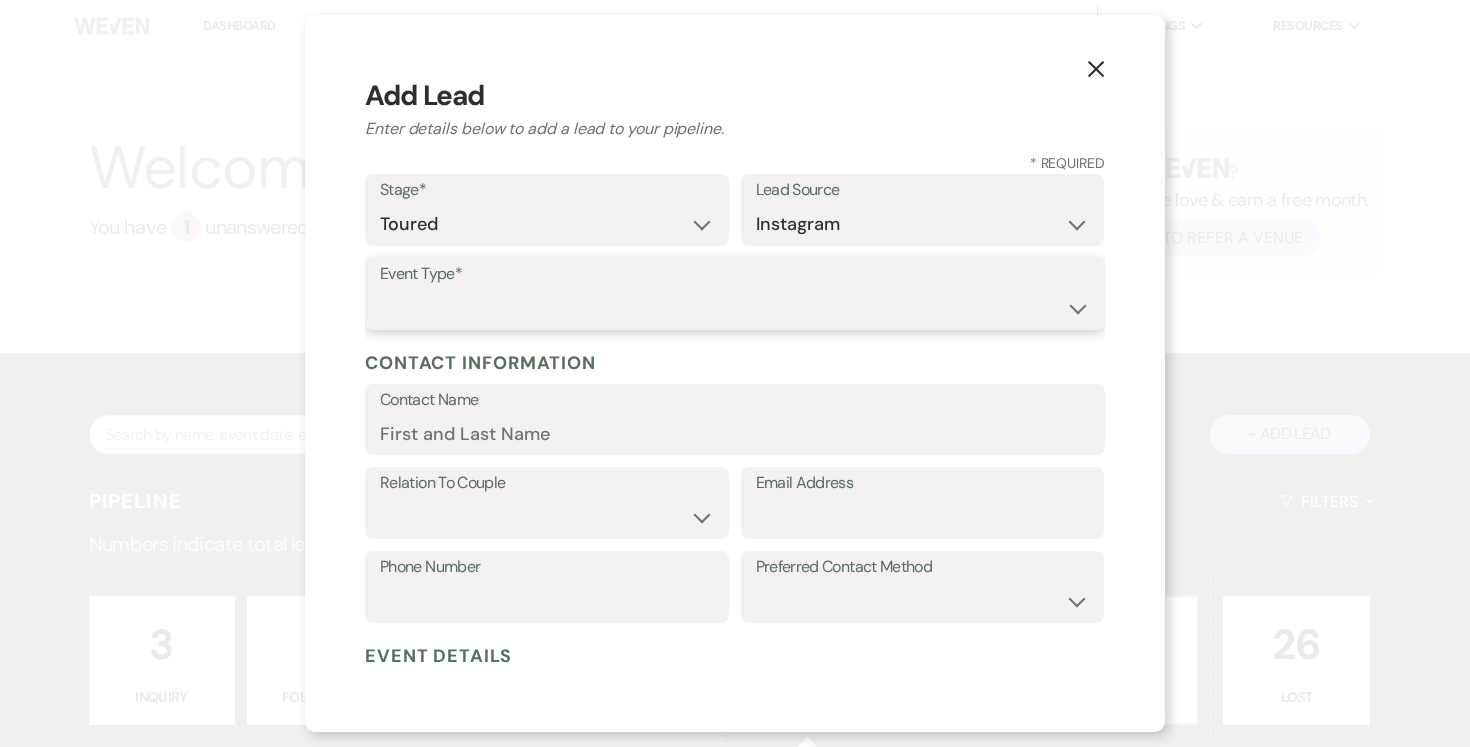 click on "Wedding Anniversary Party Baby Shower Bachelorette / Bachelor Party Birthday Party Bridal Shower Brunch Community Event Concert Corporate Event Elopement End of Life Celebration Engagement Party Fundraiser Graduation Party Micro Wedding Prom Quinceañera Rehearsal Dinner Religious Event Retreat Other" at bounding box center (735, 308) 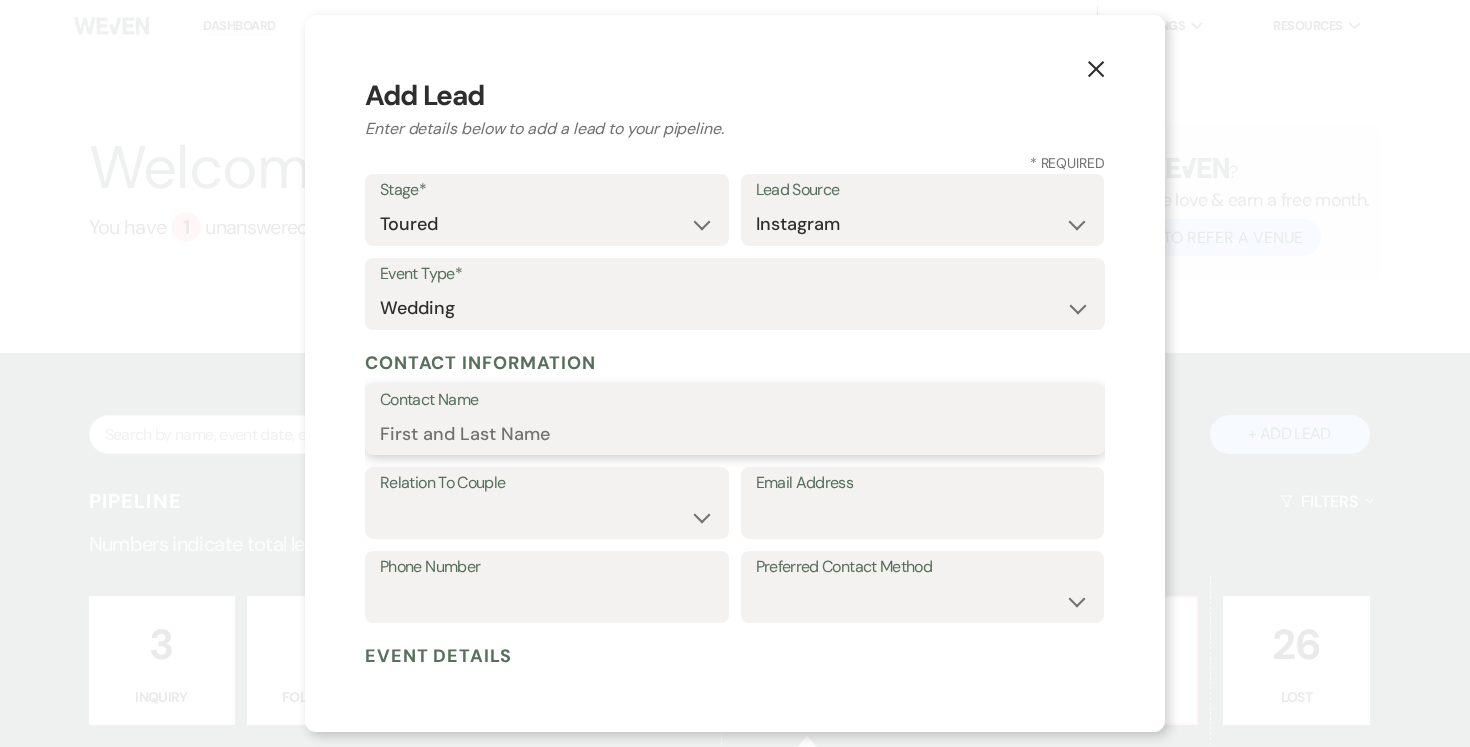 click on "Contact Name" at bounding box center [735, 433] 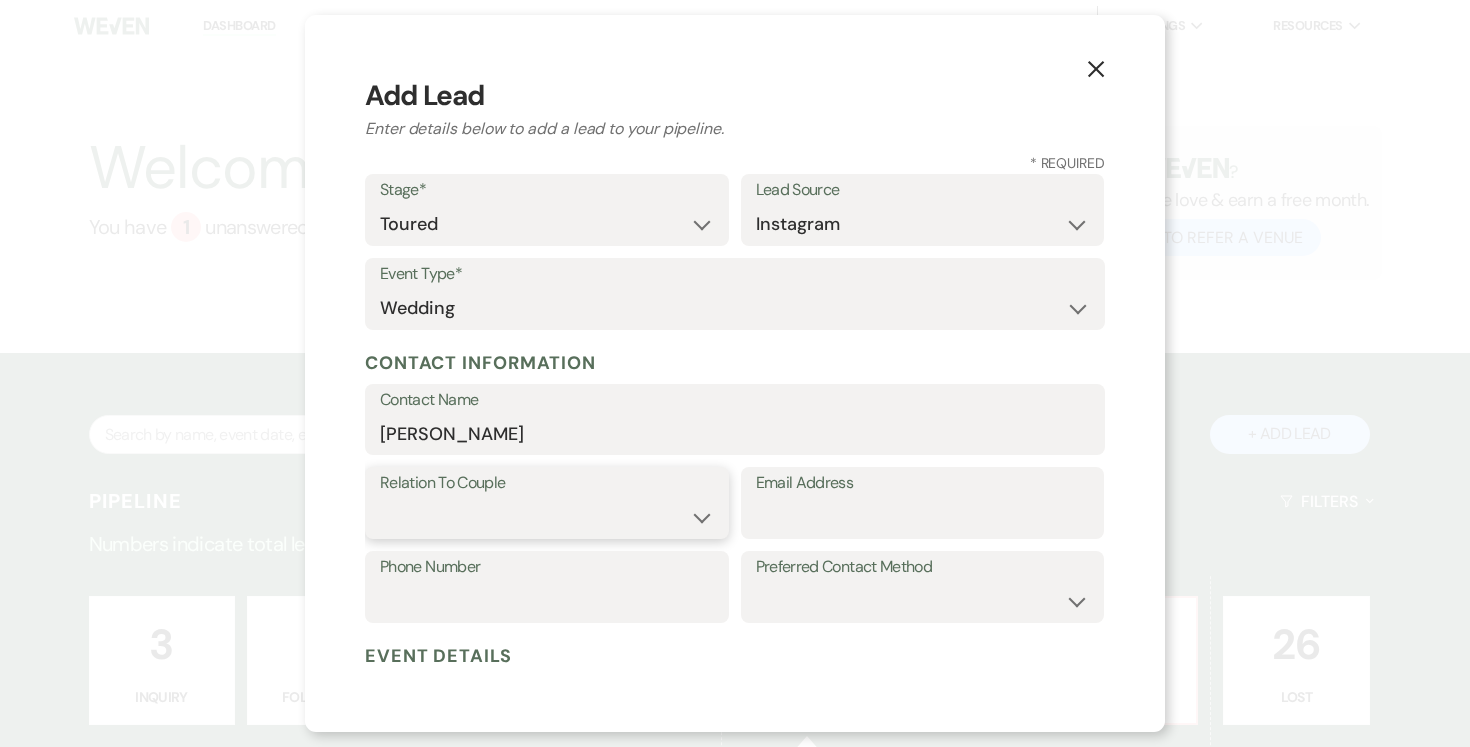 click on "Couple Planner Parent of Couple Family Member Friend Other" at bounding box center [547, 517] 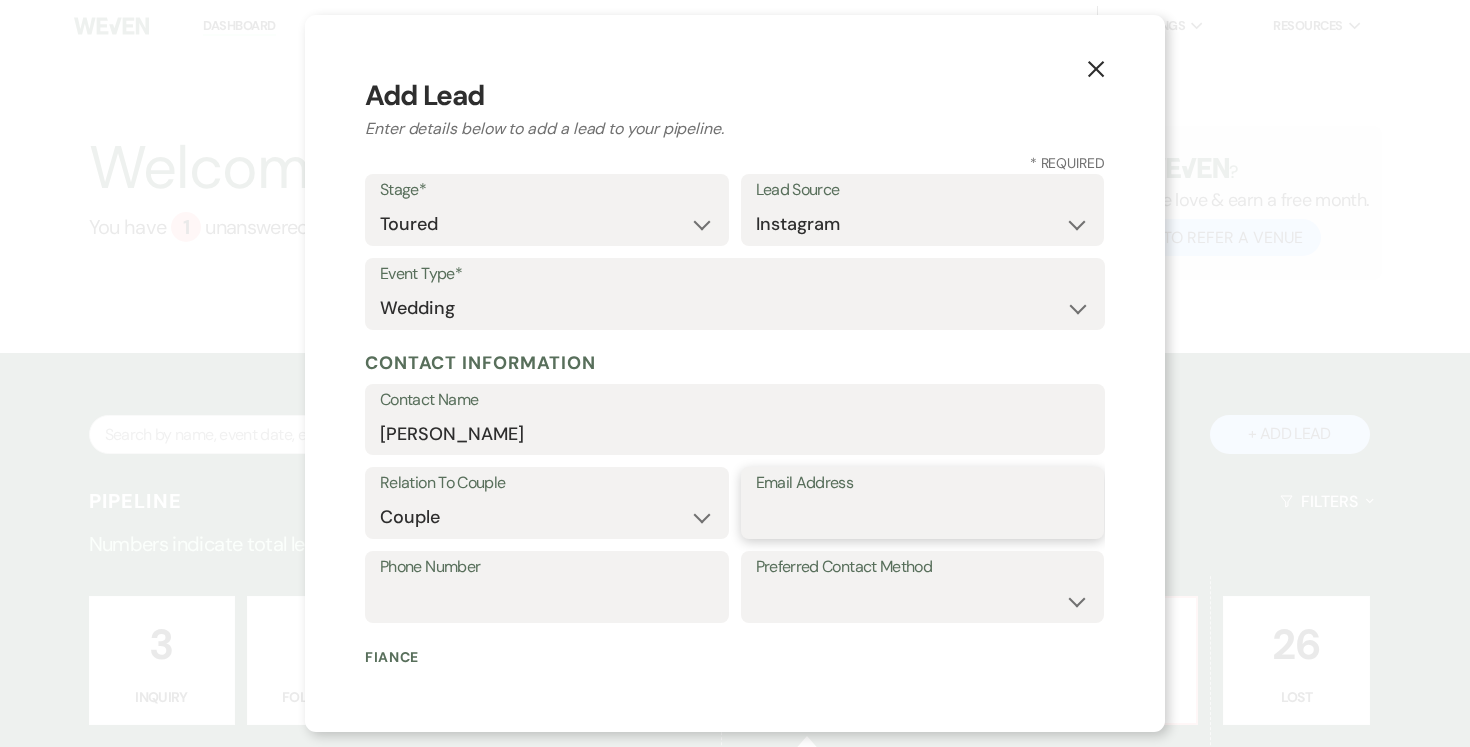 click on "Email Address" at bounding box center (923, 517) 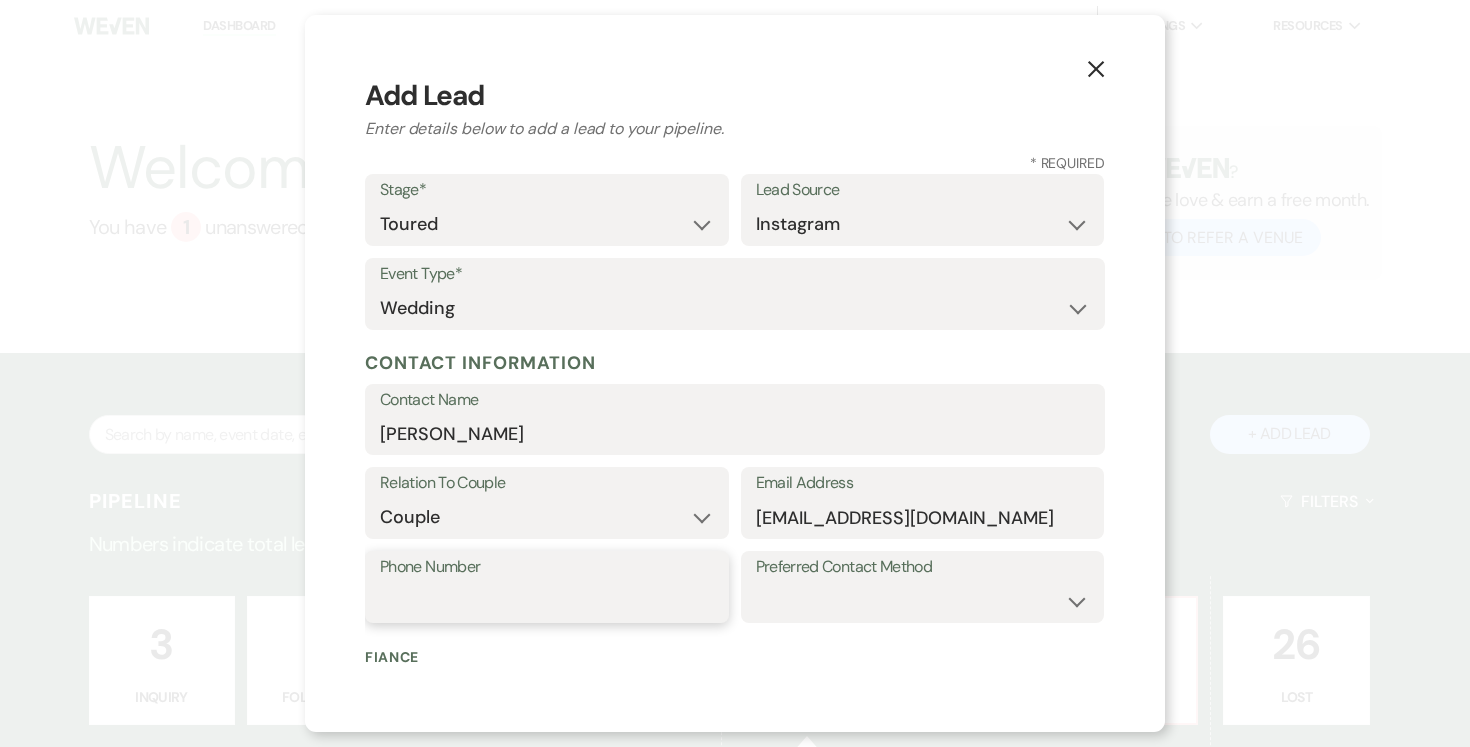 click on "Phone Number" at bounding box center [547, 601] 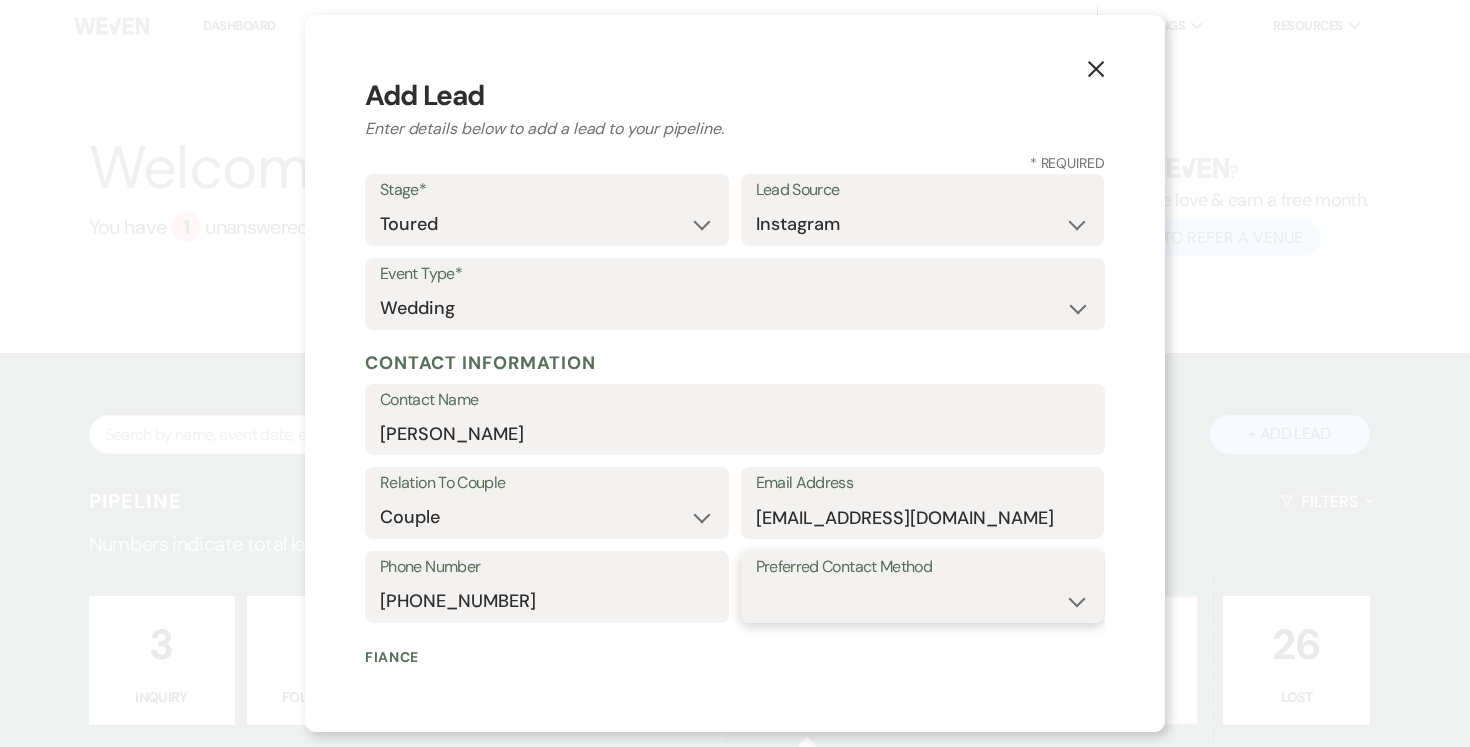 click on "Email Phone Text" at bounding box center [923, 601] 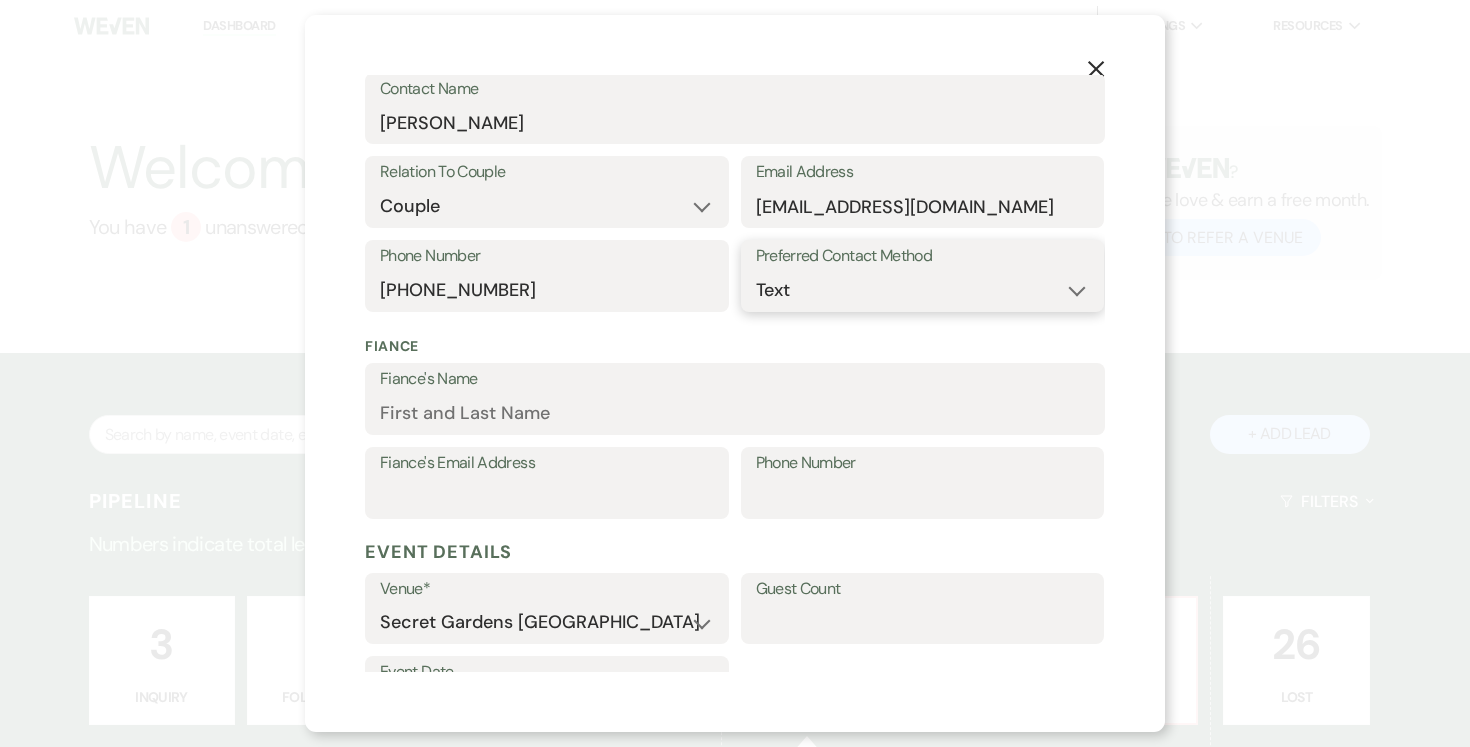 scroll, scrollTop: 324, scrollLeft: 0, axis: vertical 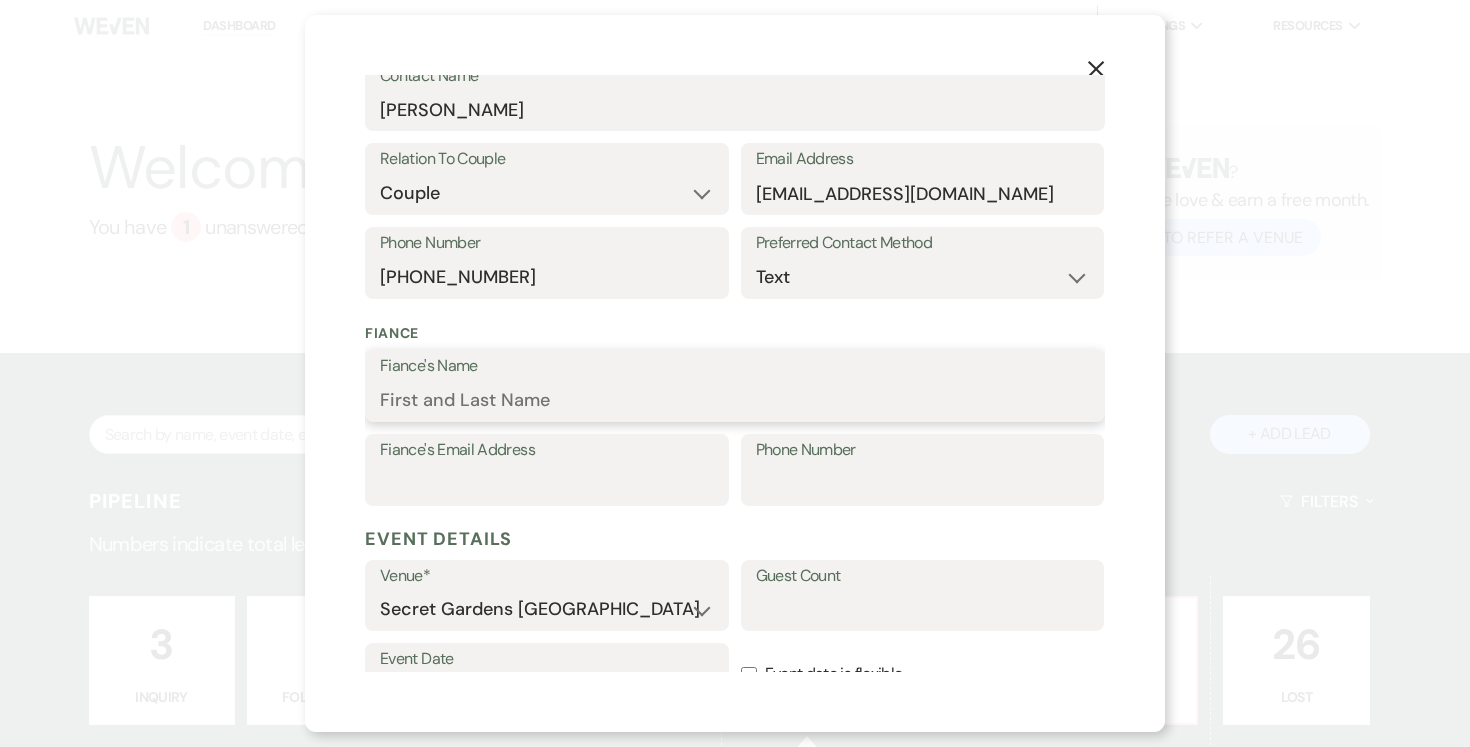 click on "Fiance's Name" at bounding box center [735, 400] 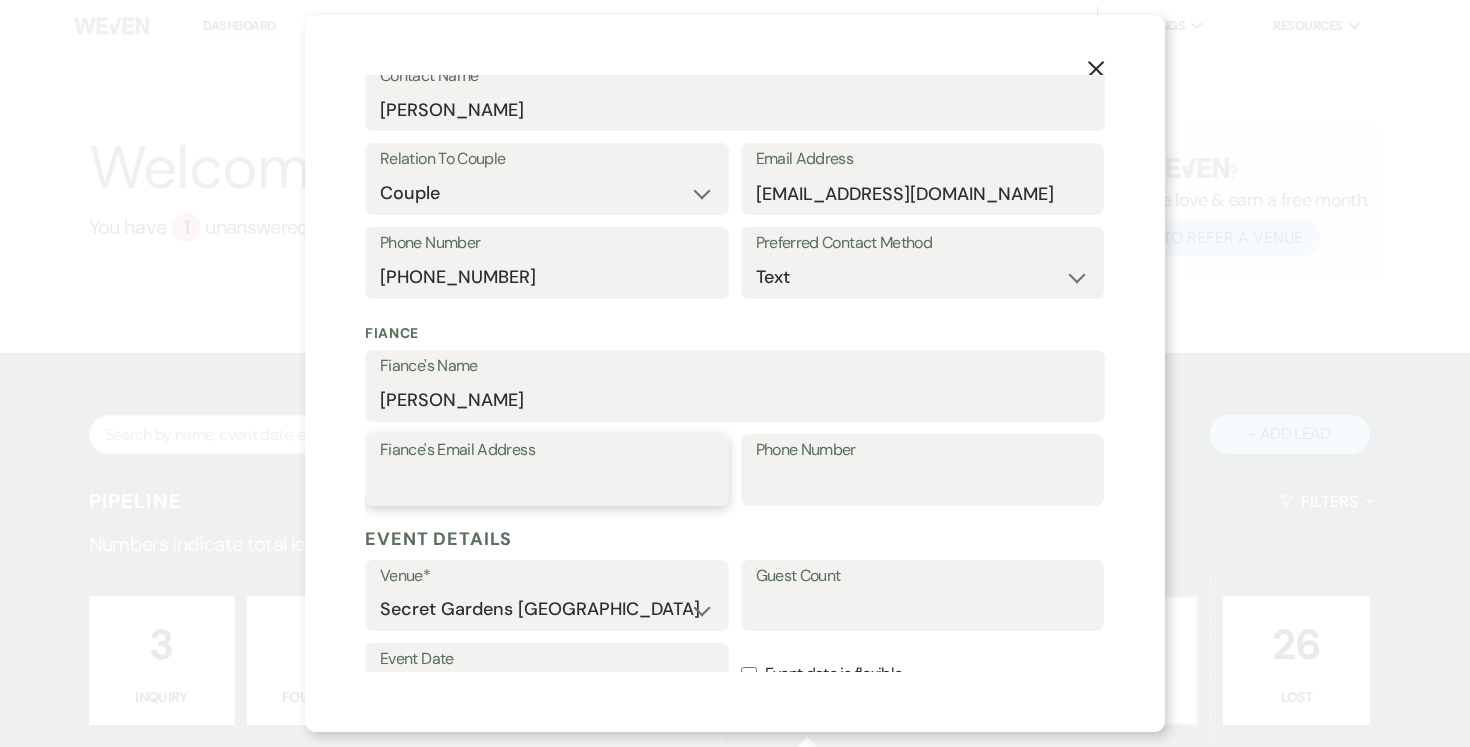 click on "Fiance's Email Address" at bounding box center [547, 484] 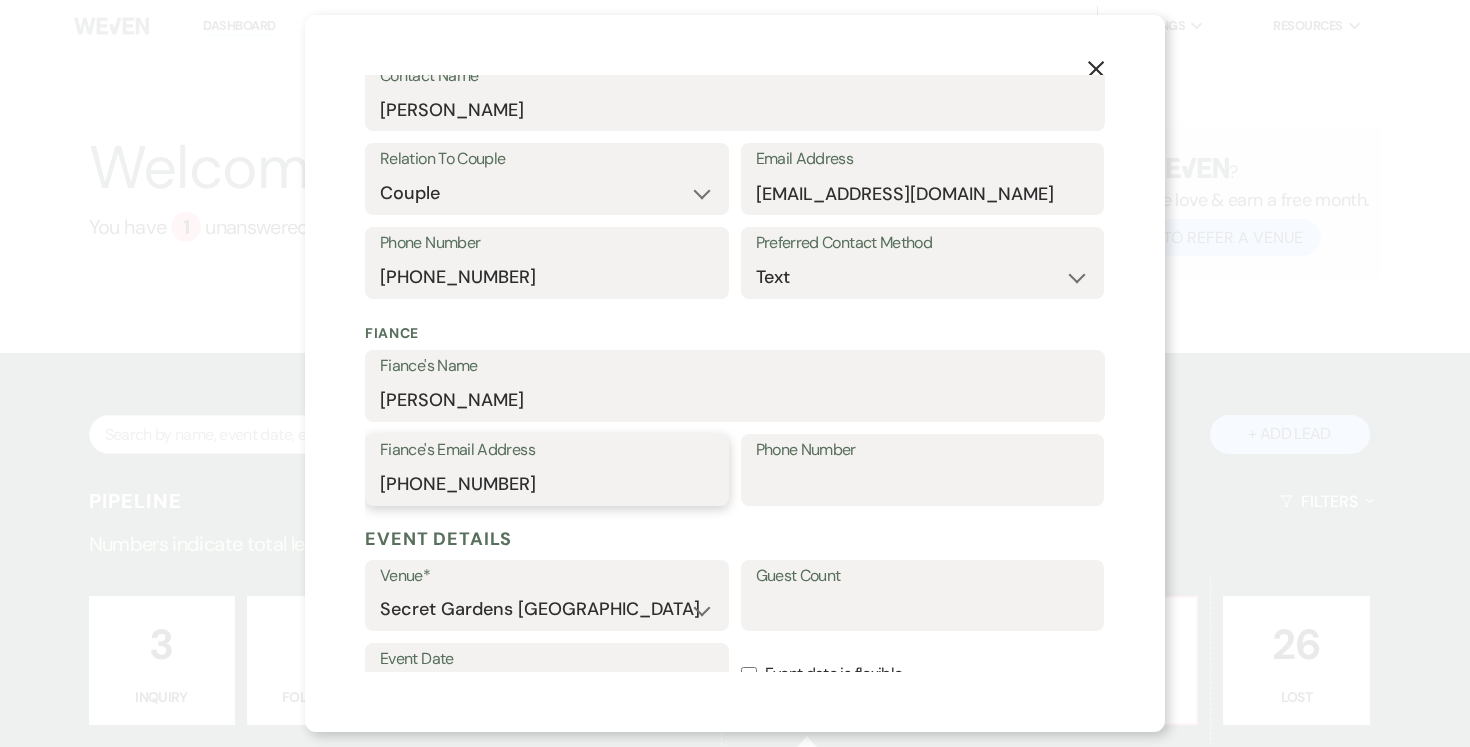 drag, startPoint x: 402, startPoint y: 485, endPoint x: 524, endPoint y: 490, distance: 122.10242 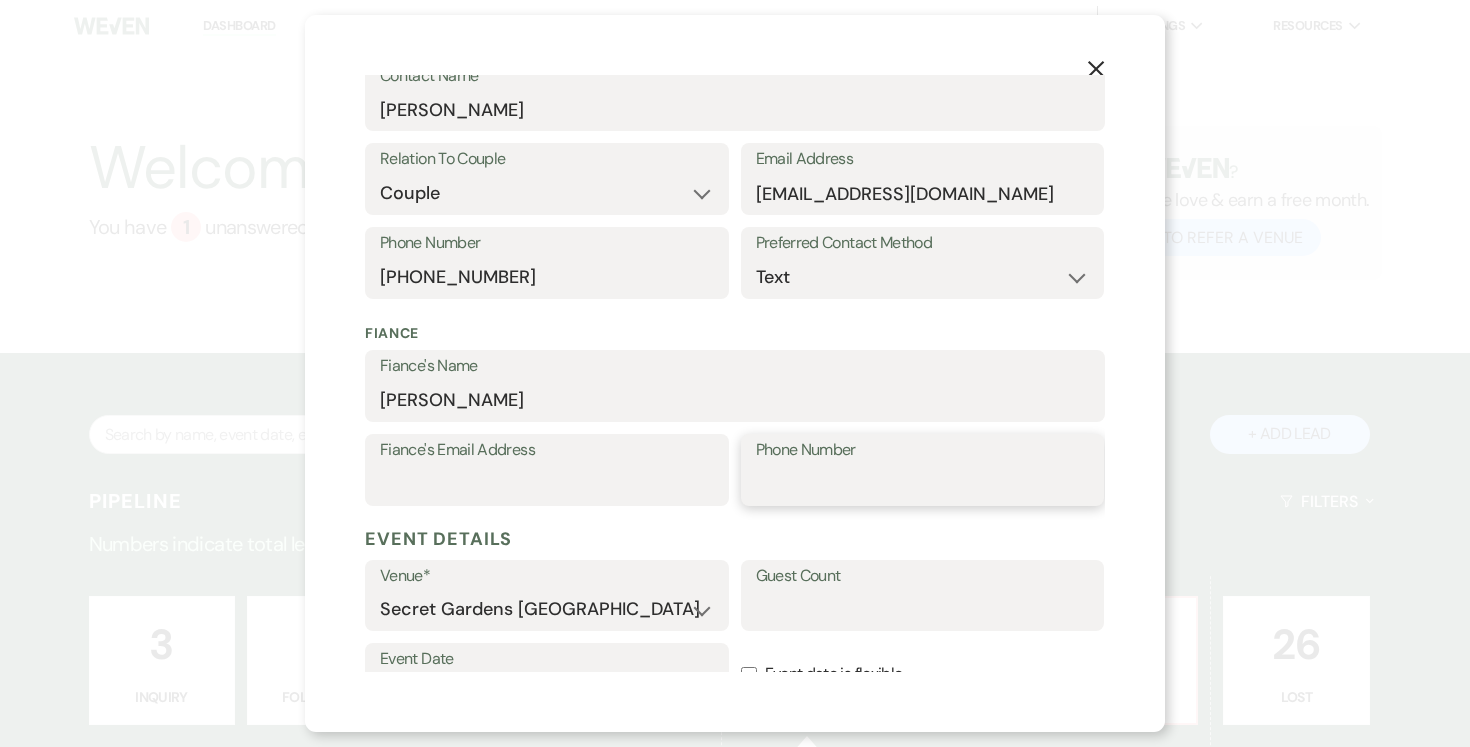 click on "Phone Number" at bounding box center (923, 484) 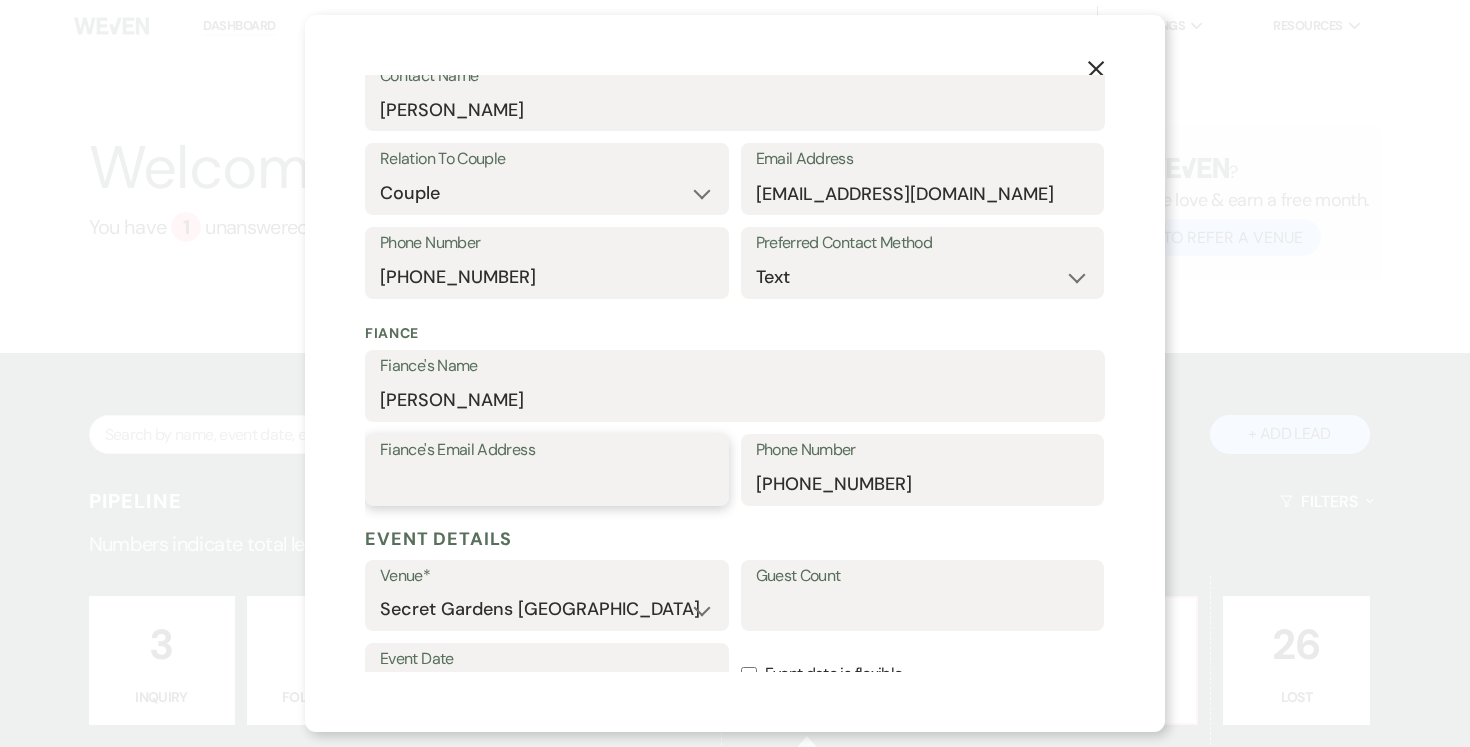 click on "Fiance's Email Address" at bounding box center [547, 484] 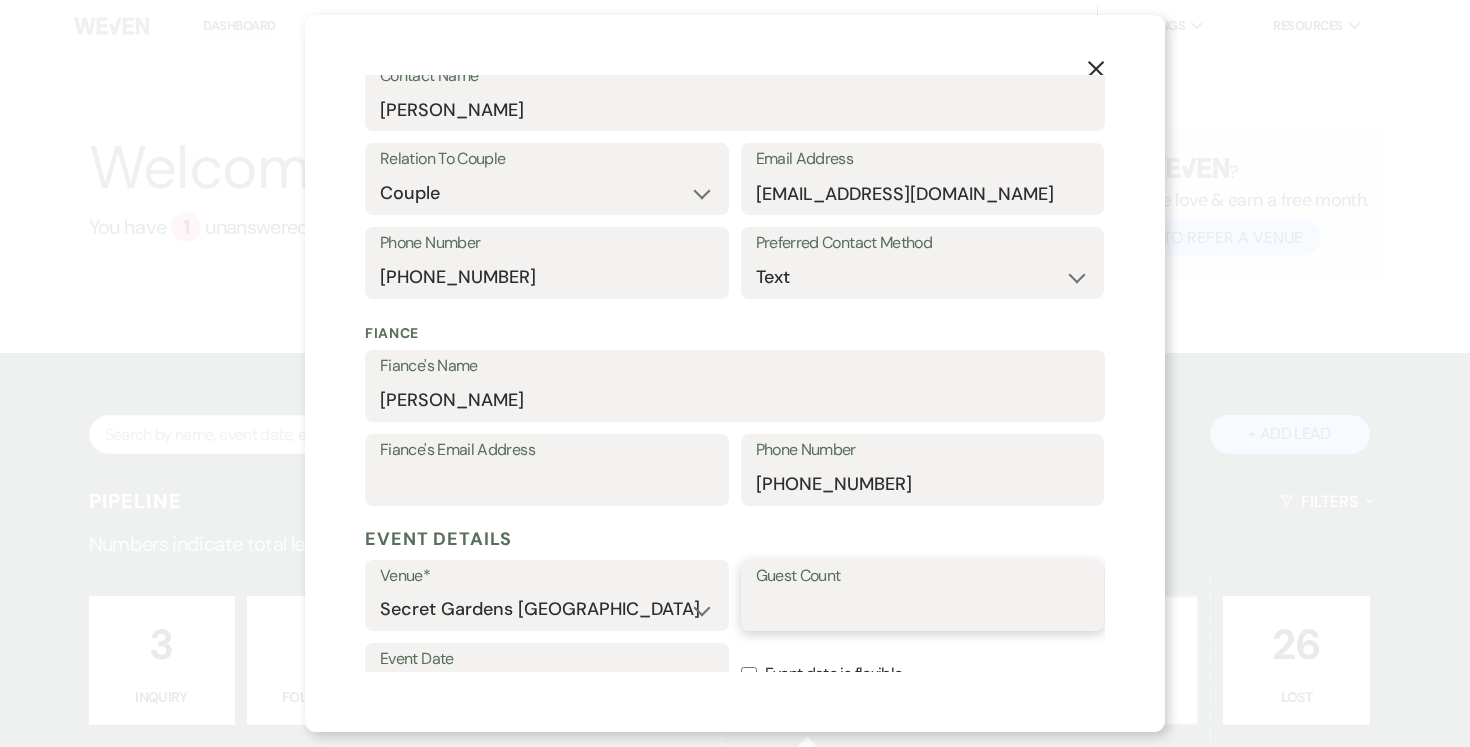 click on "Guest Count" at bounding box center [923, 609] 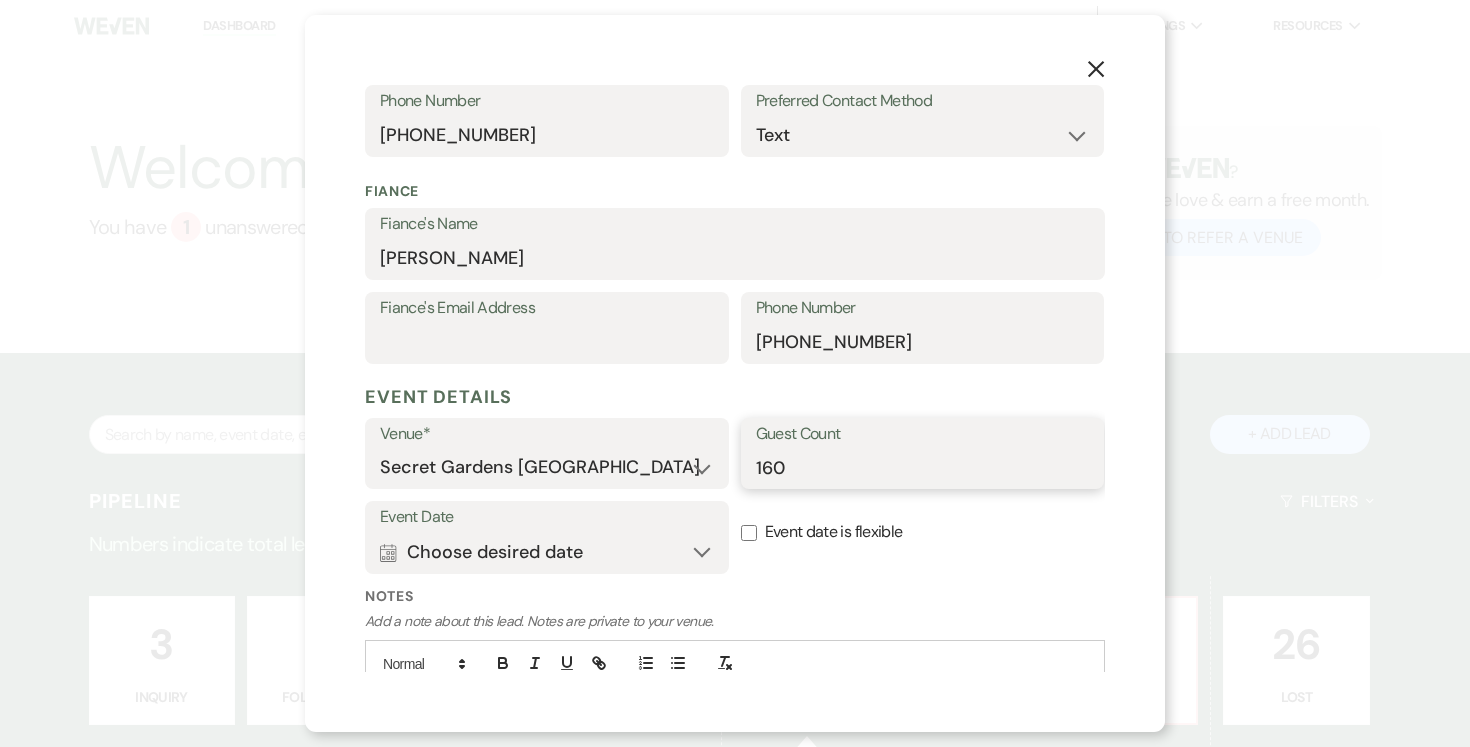 scroll, scrollTop: 517, scrollLeft: 0, axis: vertical 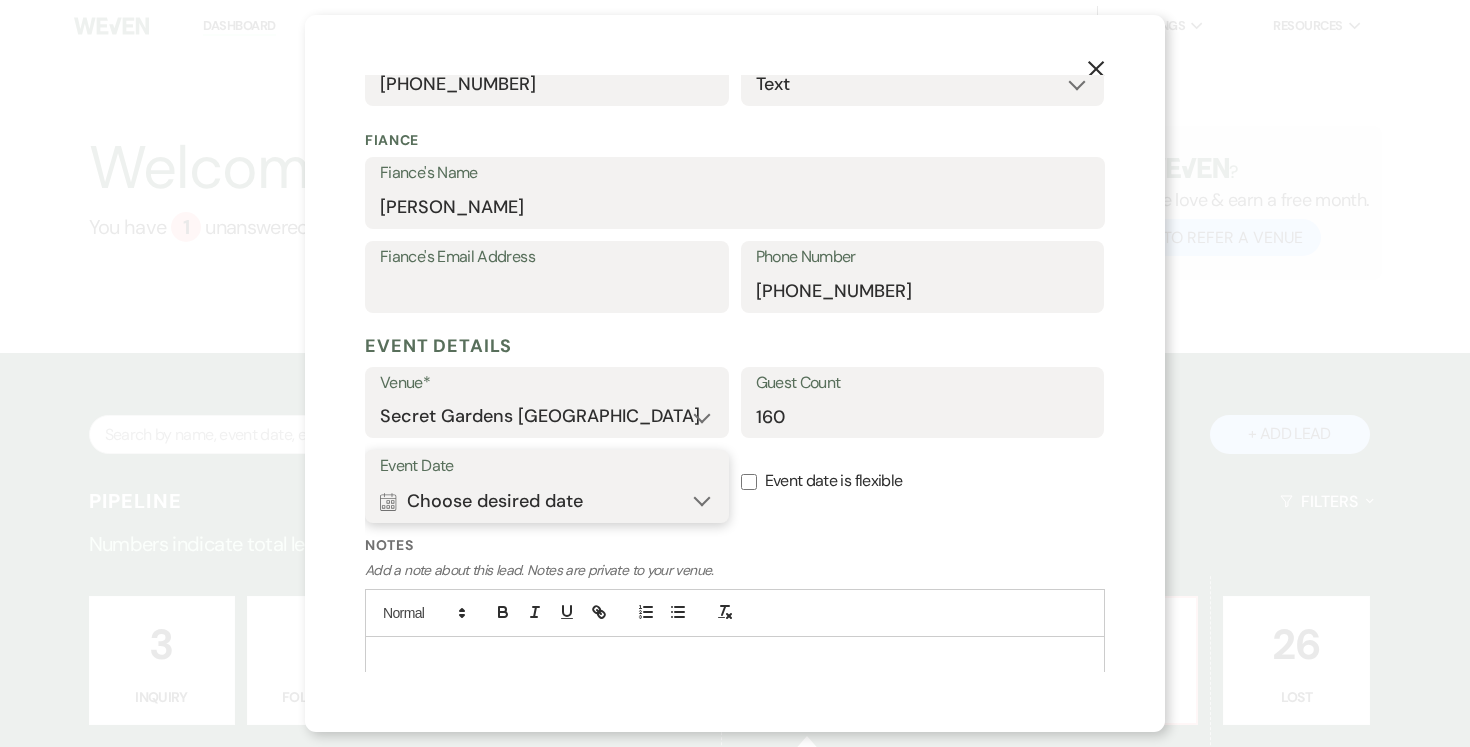 click on "Calendar Choose desired date Expand" at bounding box center (547, 501) 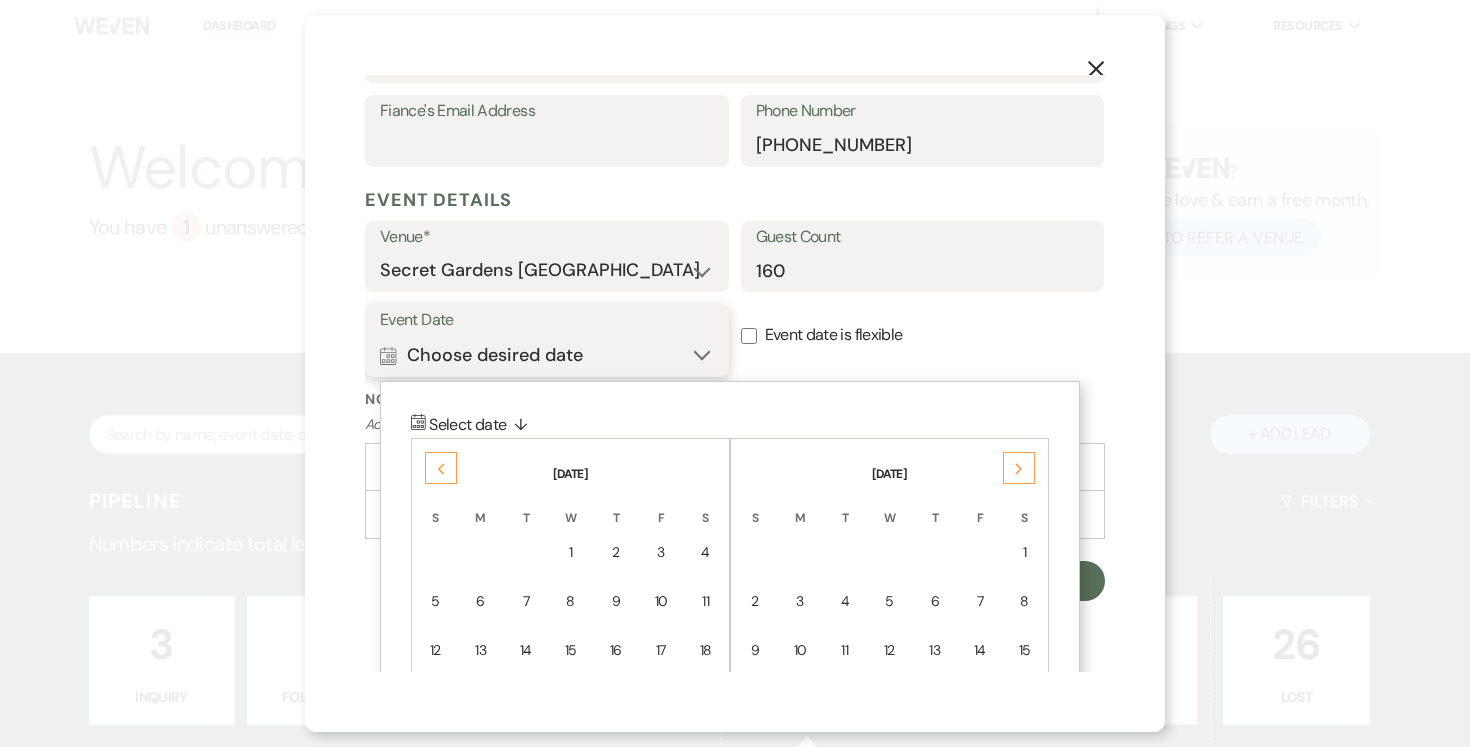 scroll, scrollTop: 846, scrollLeft: 0, axis: vertical 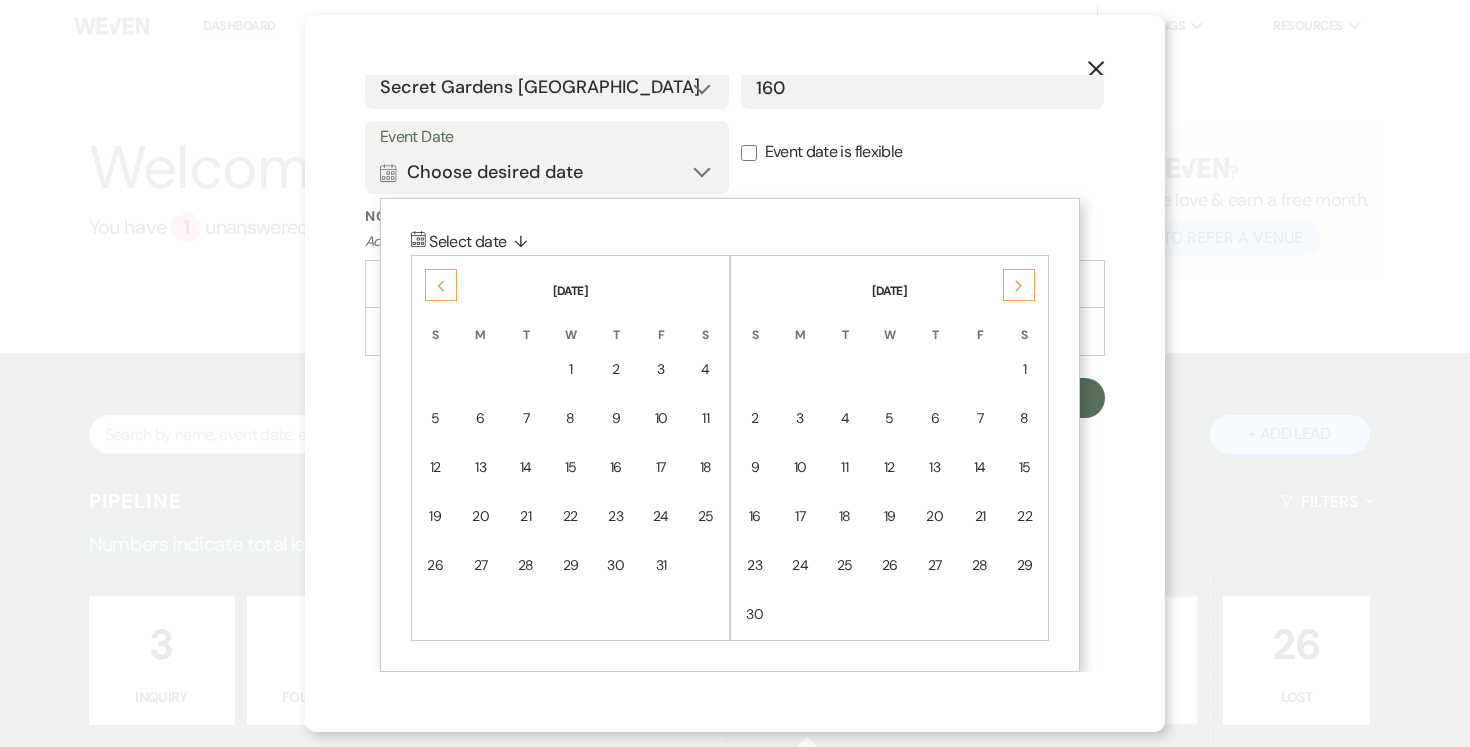 click on "Next" 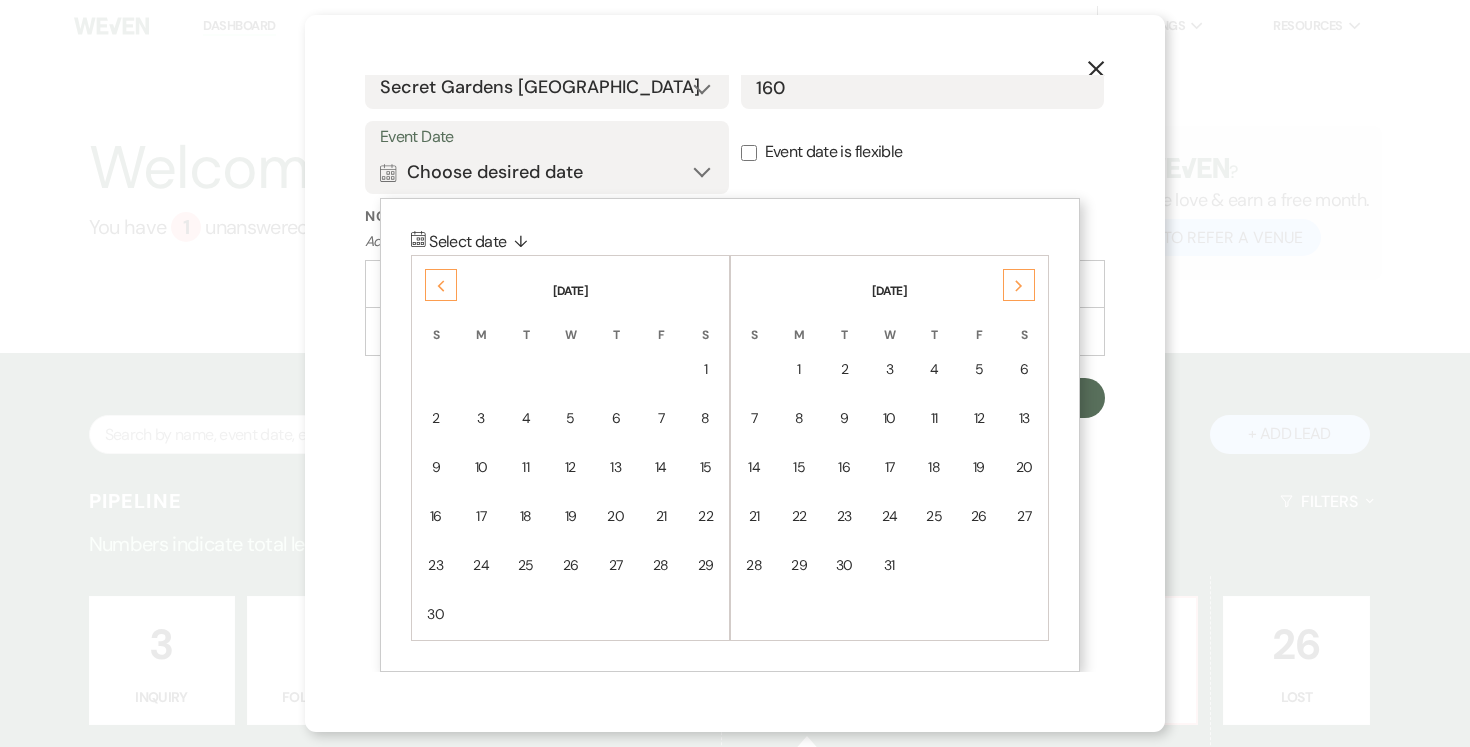 click on "Next" 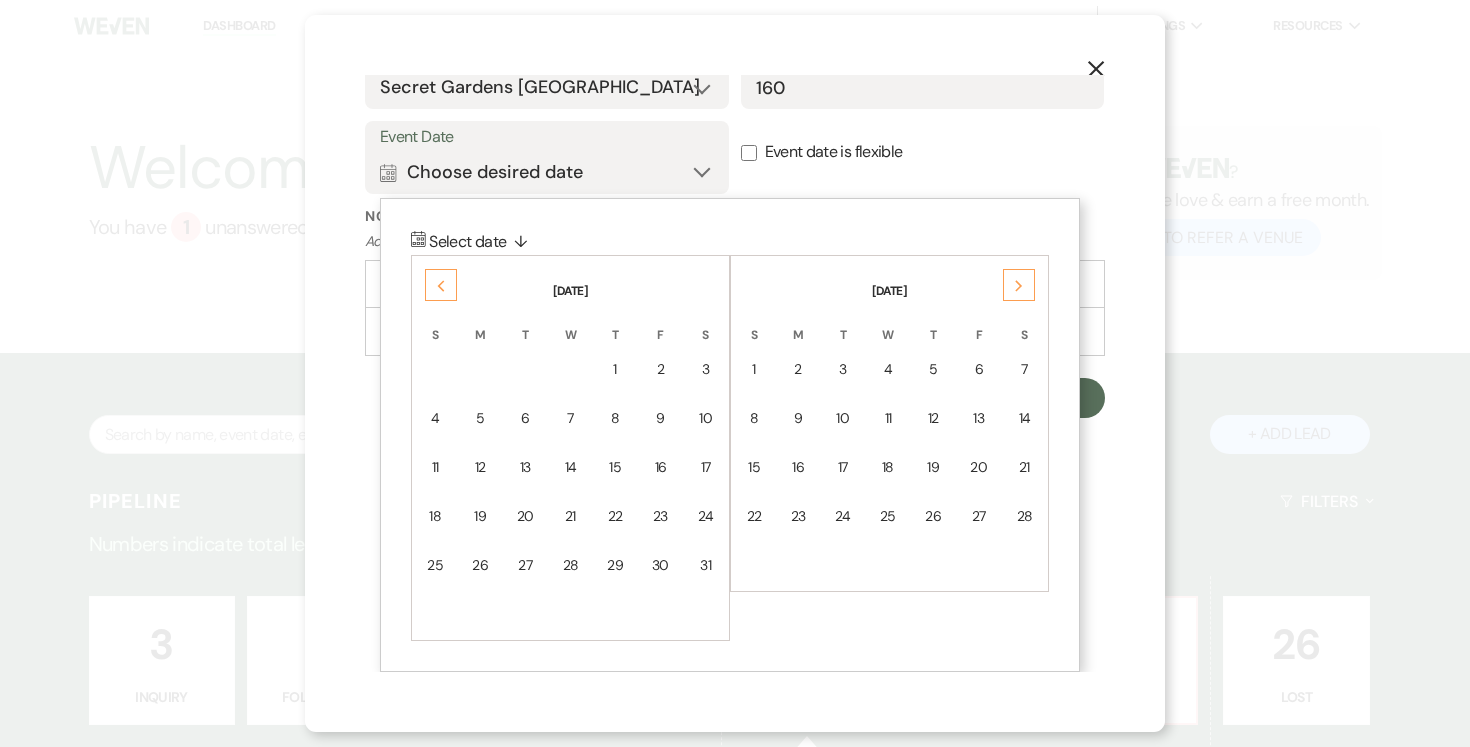 click on "Next" 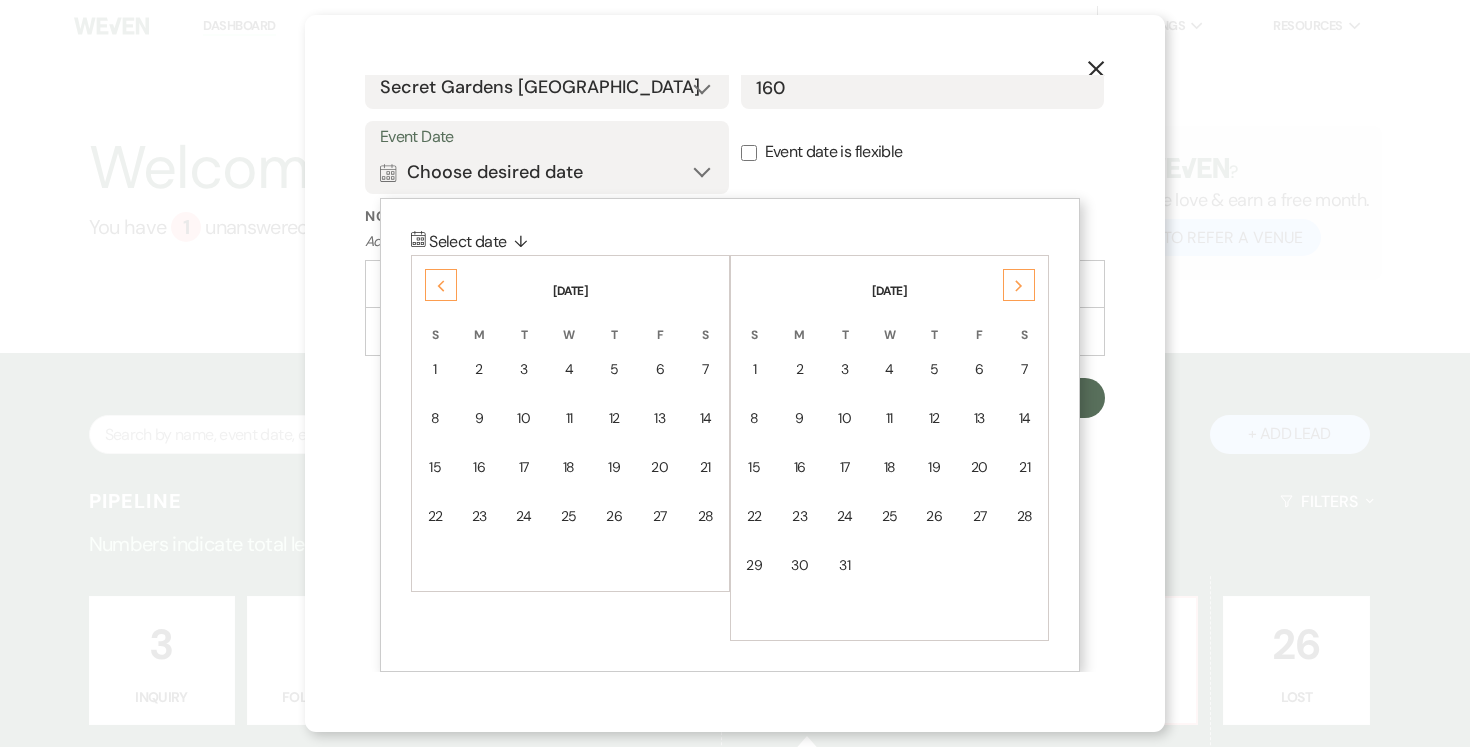 click on "Next" 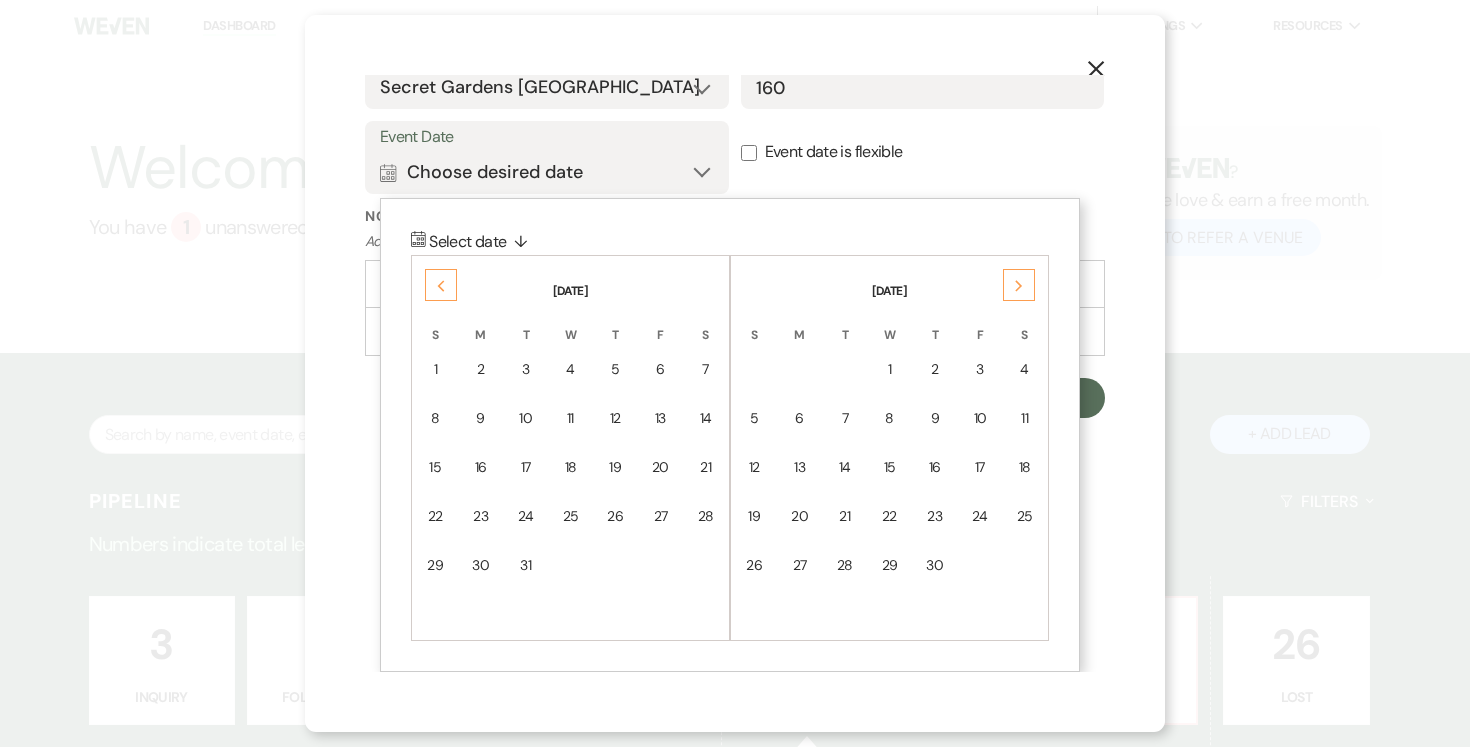 click on "Next" 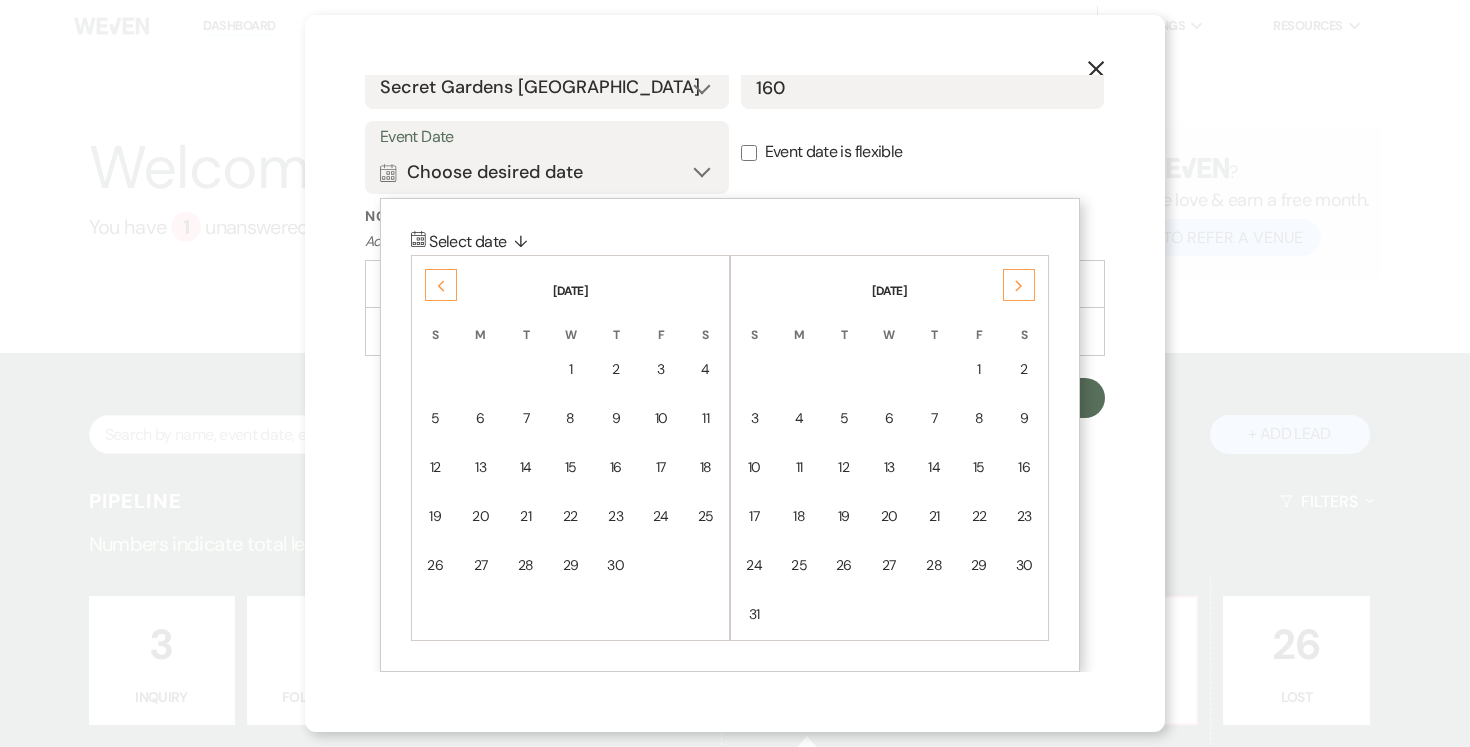 click on "Next" 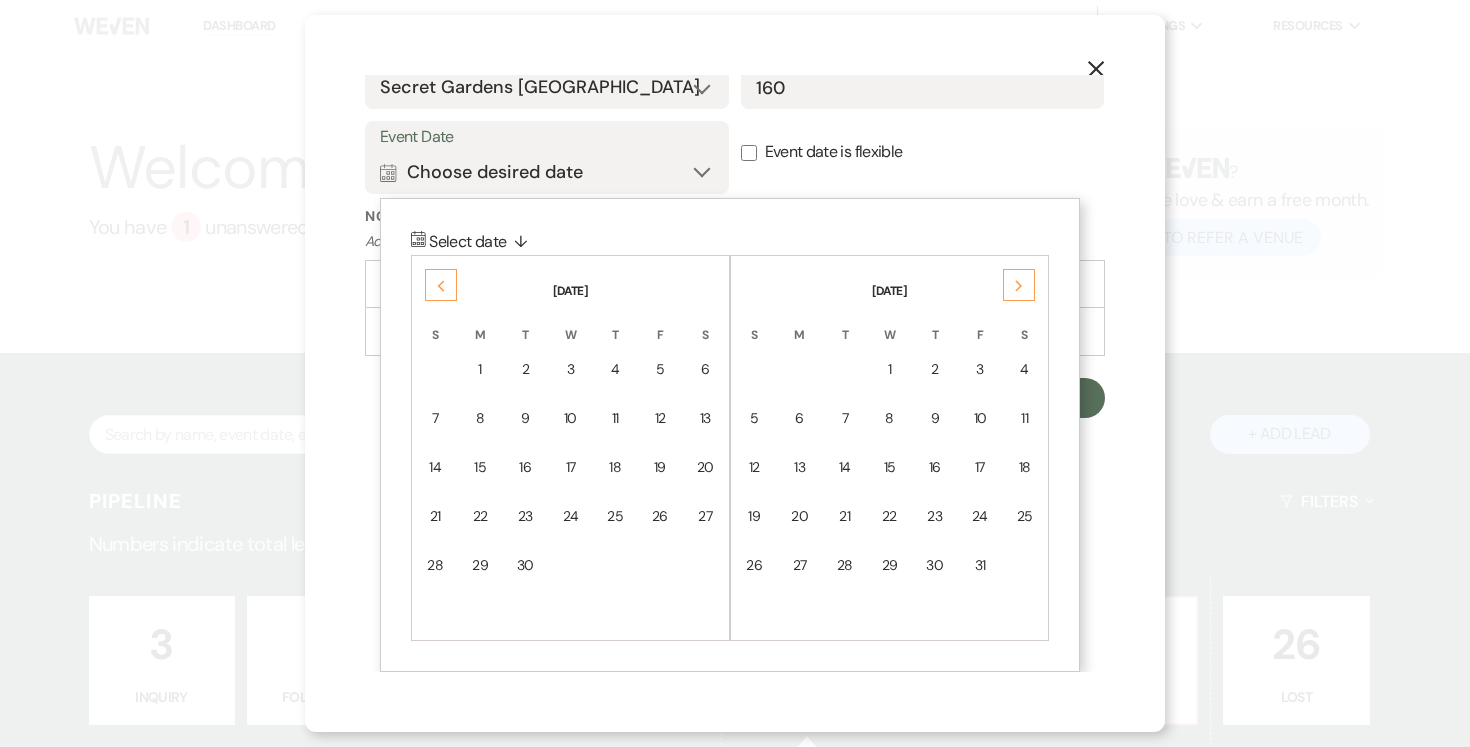 click on "Next" 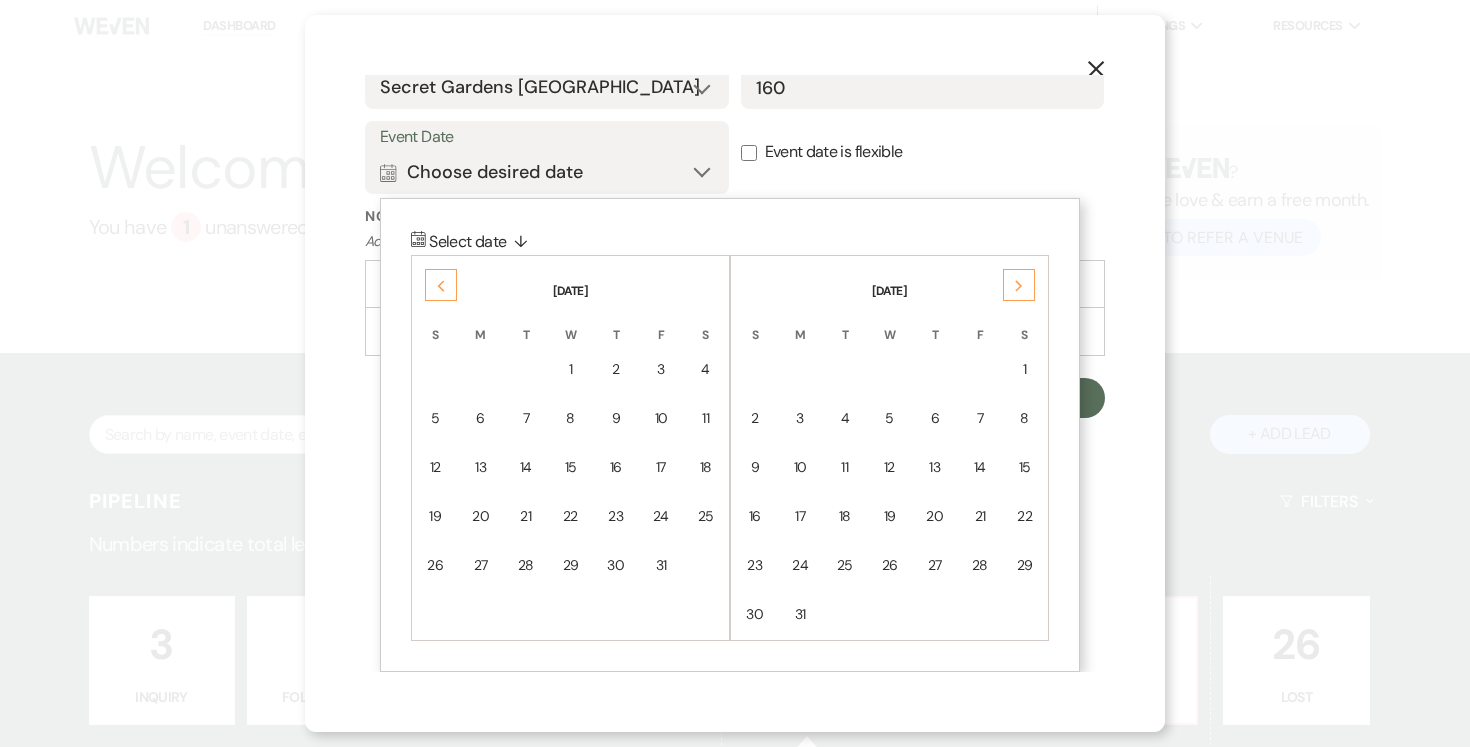 click on "Next" 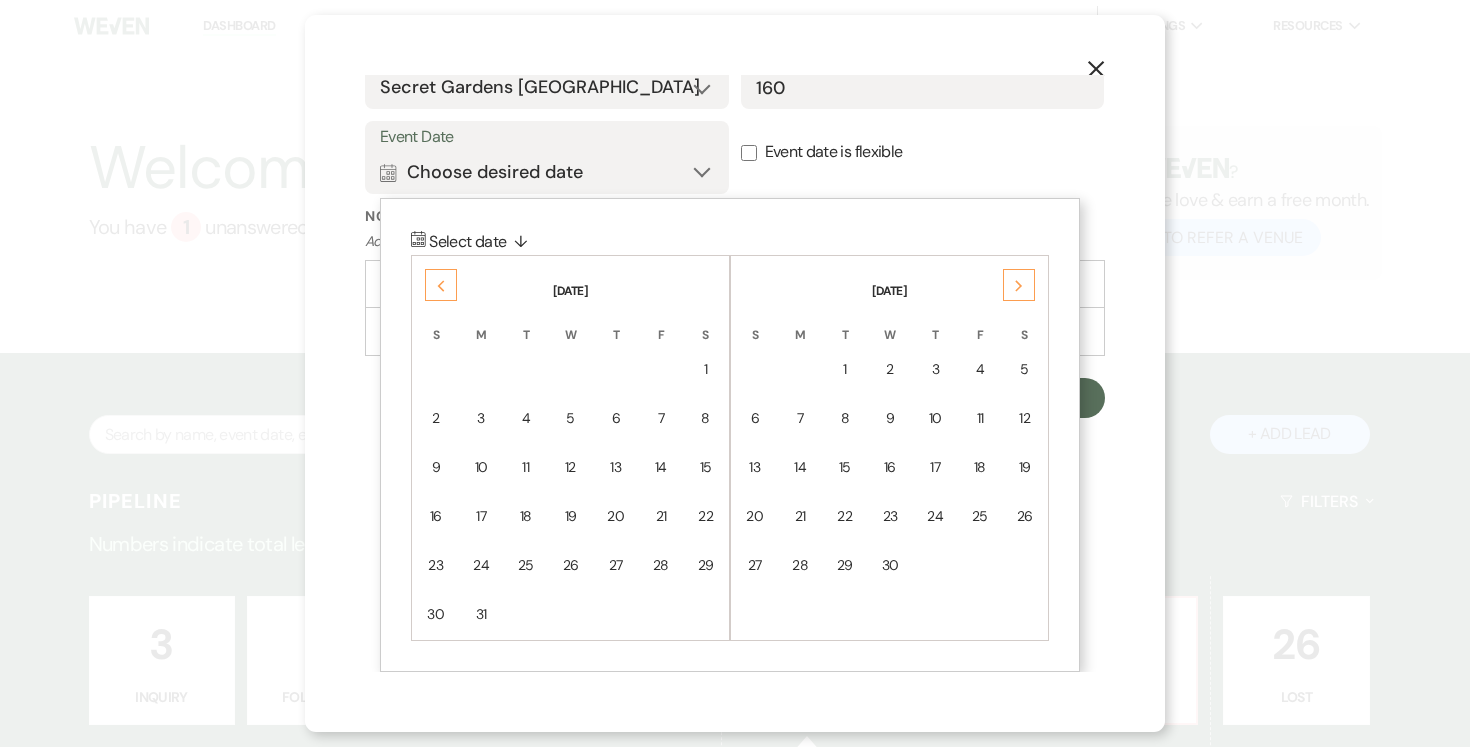 click on "Next" 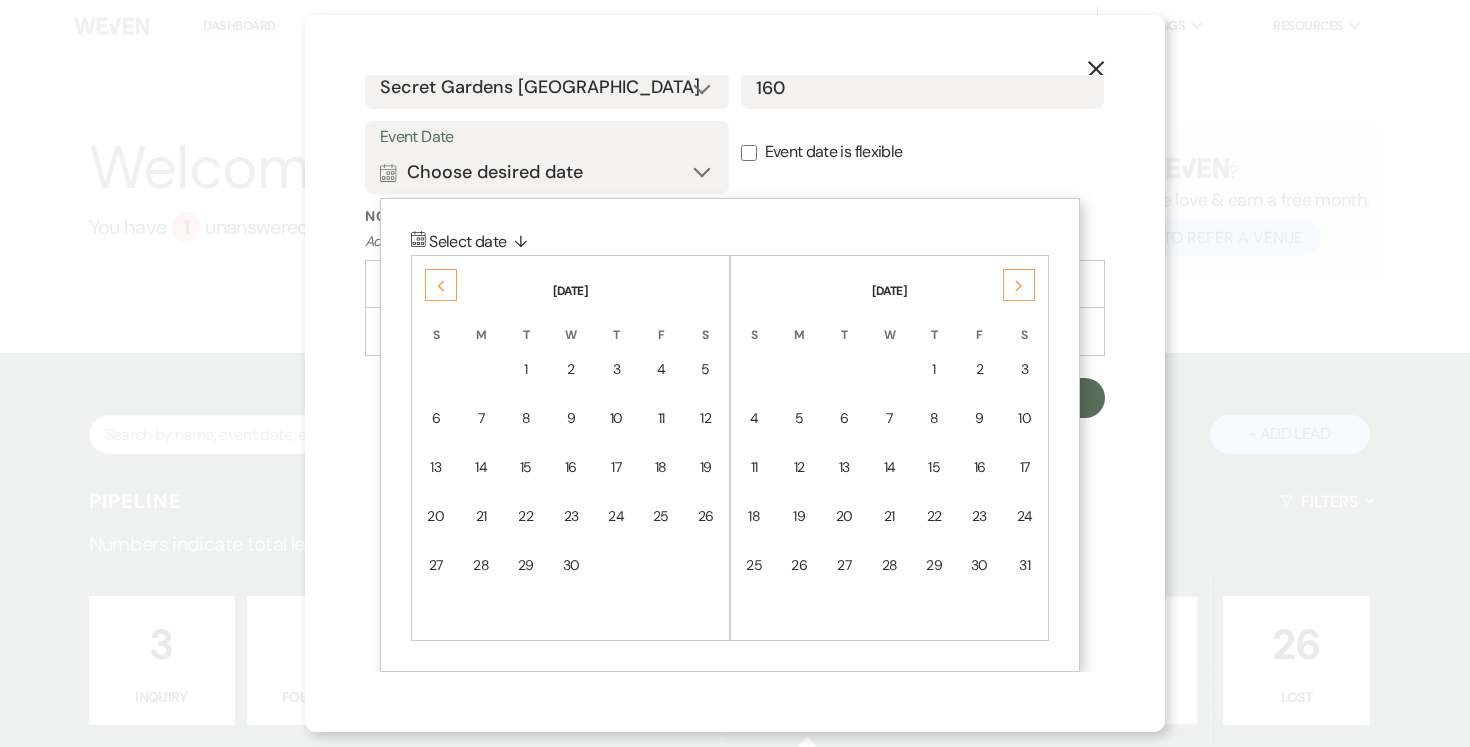 click on "Next" 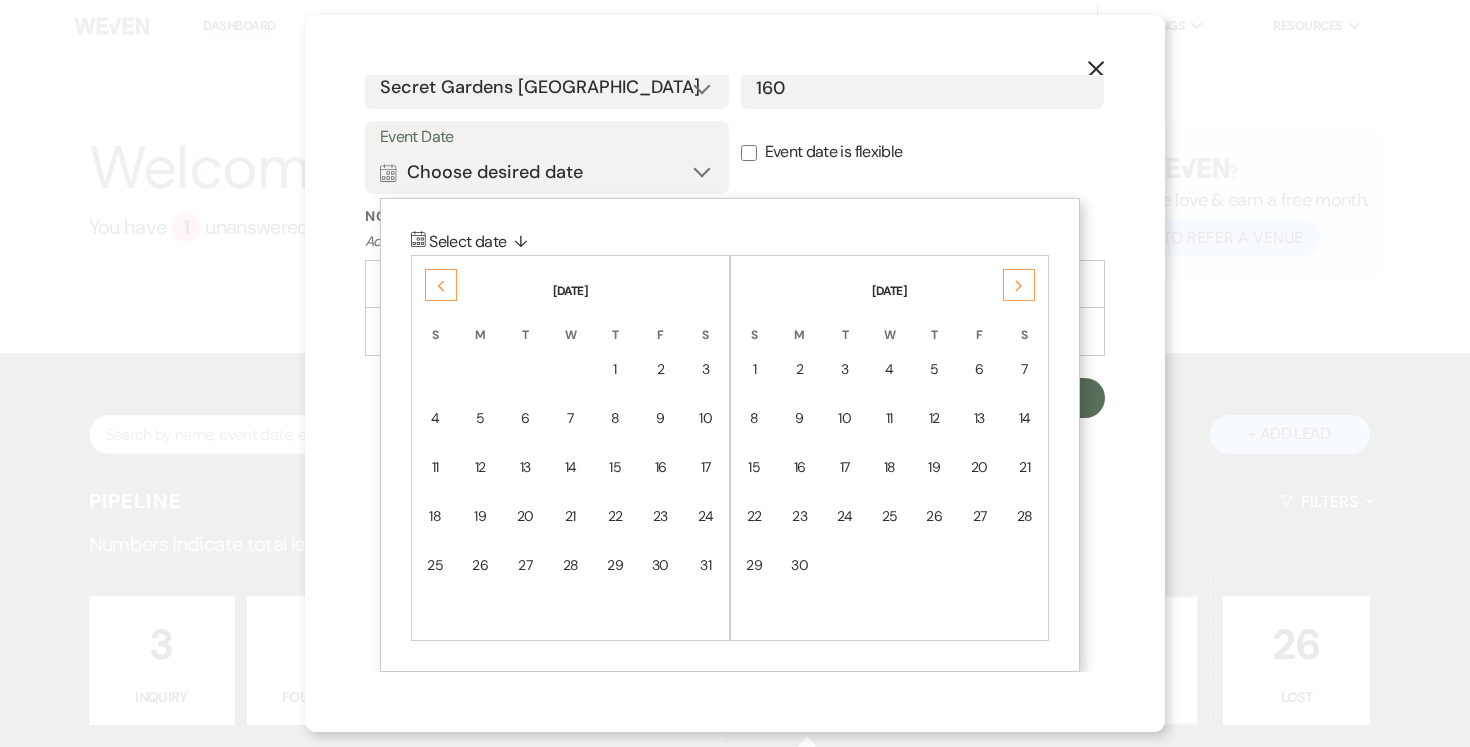 click on "Next" 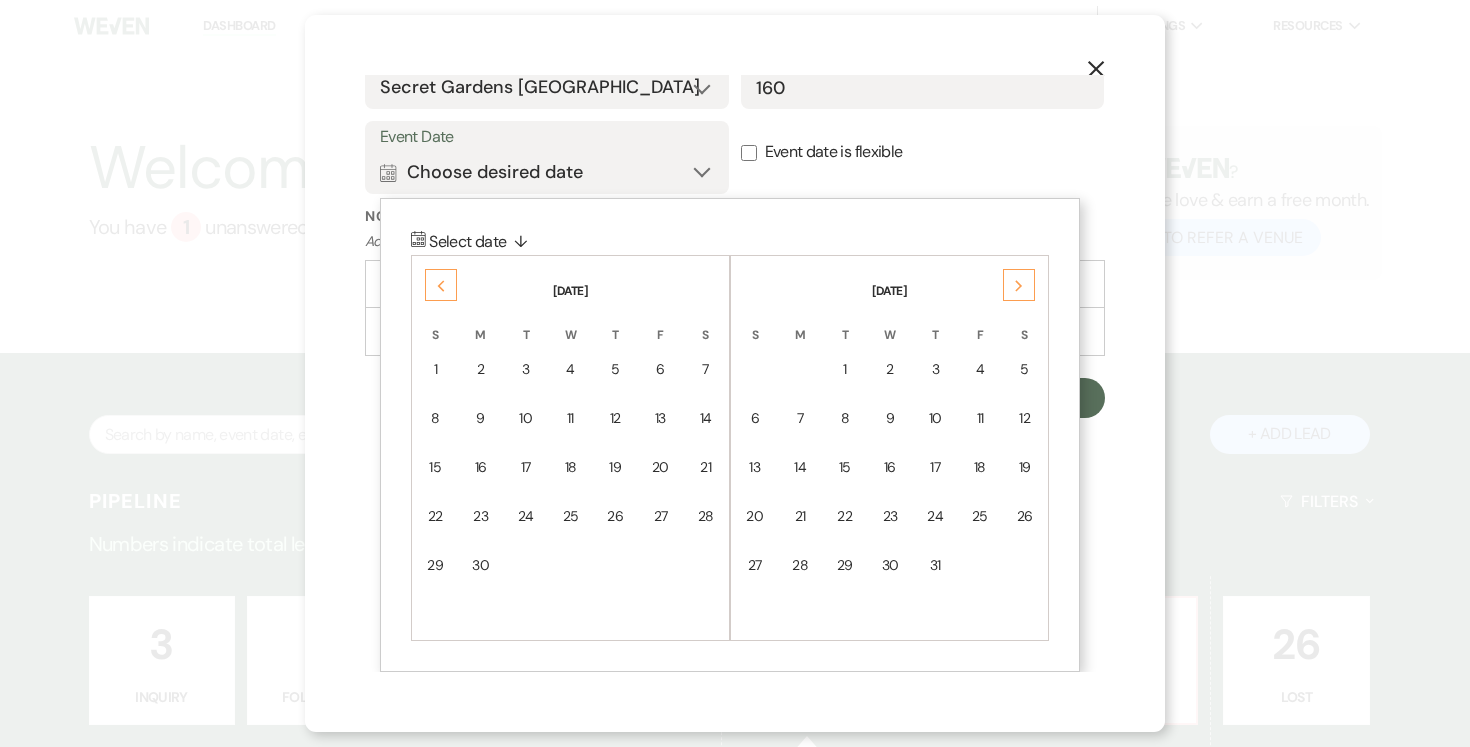 click on "Next" 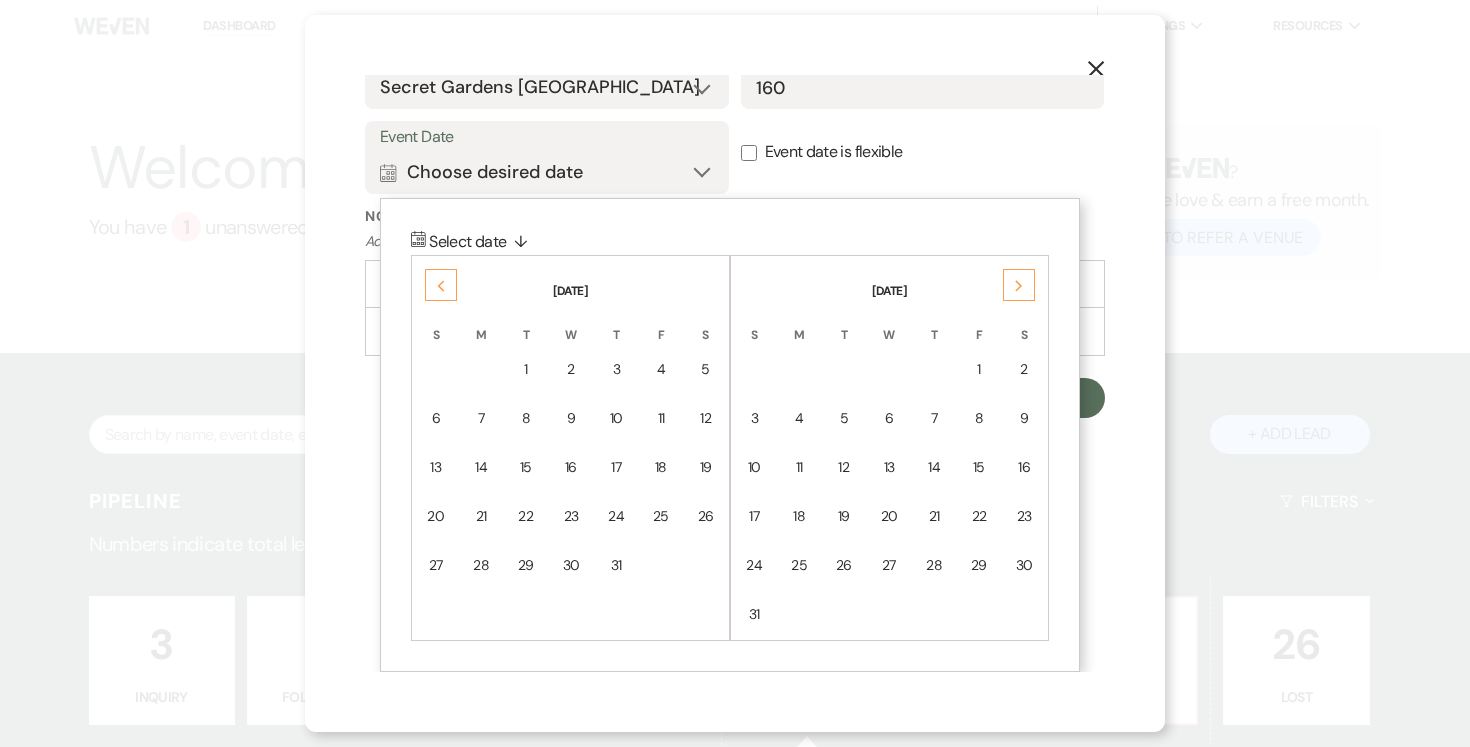 click on "Next" 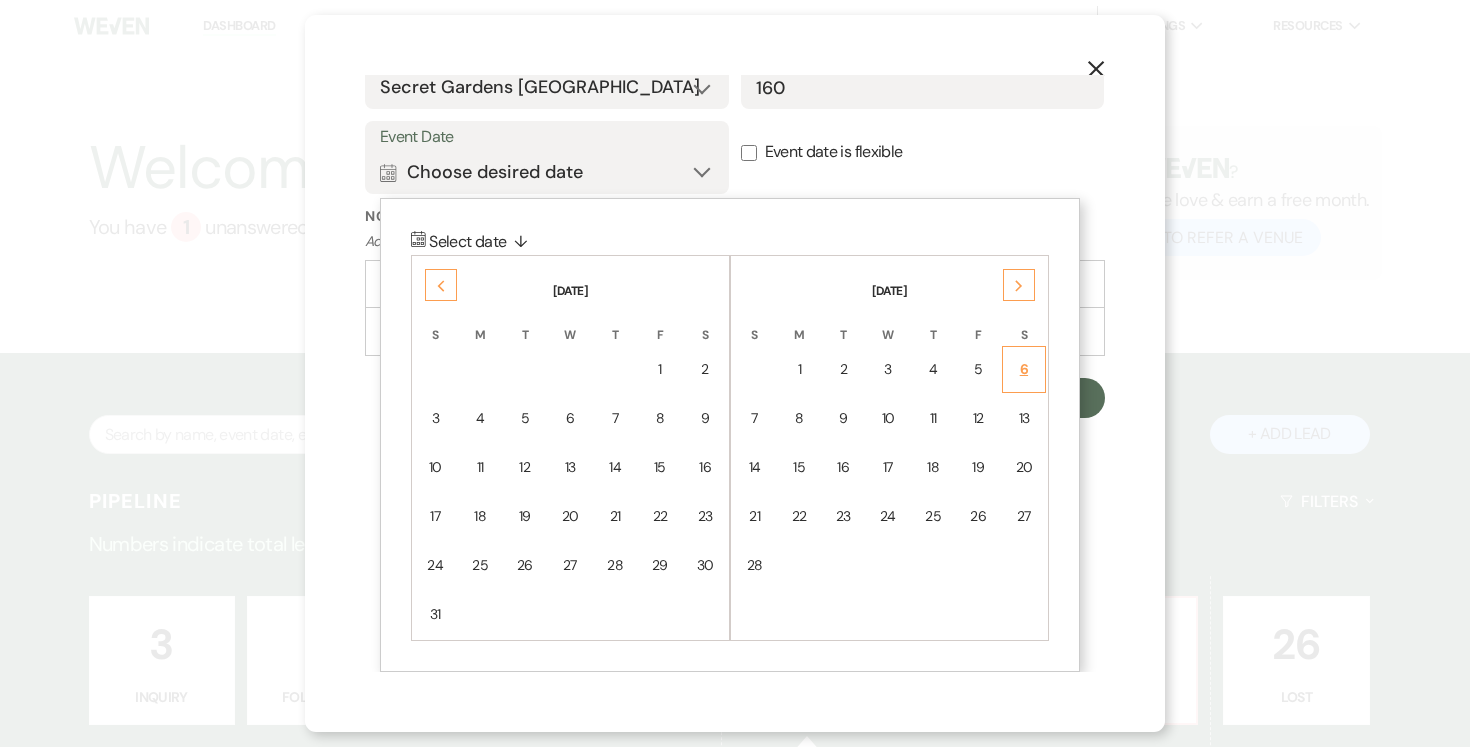 click on "6" at bounding box center [1024, 369] 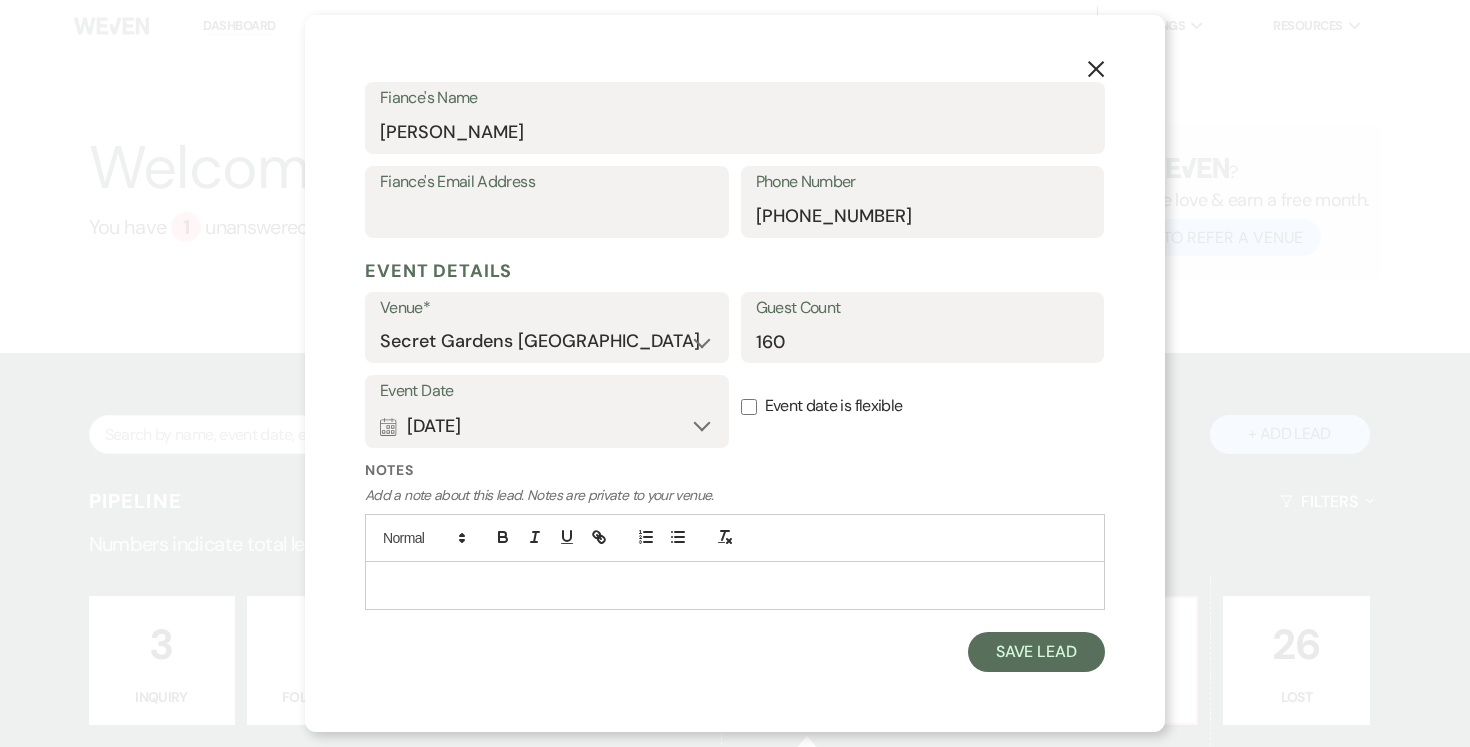 scroll, scrollTop: 590, scrollLeft: 0, axis: vertical 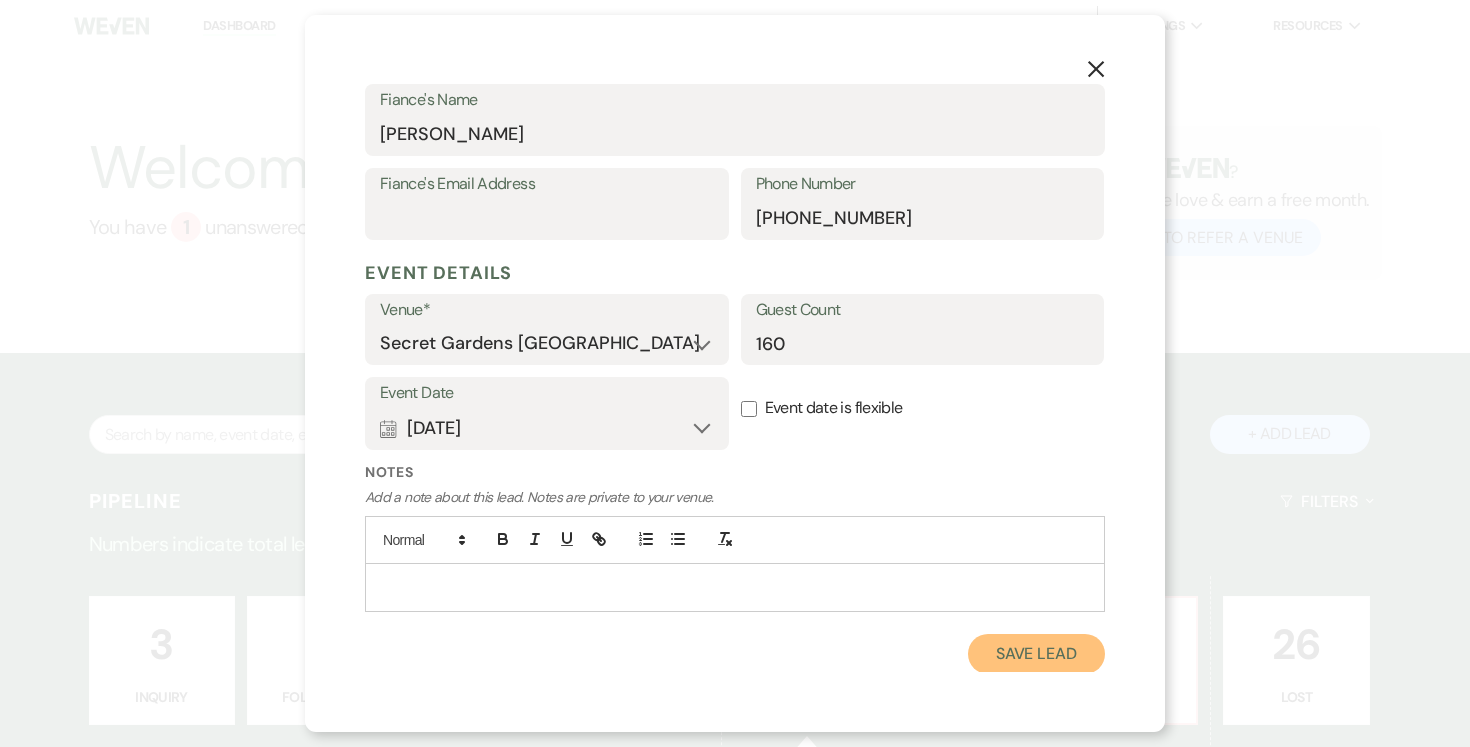 click on "Save Lead" at bounding box center [1036, 654] 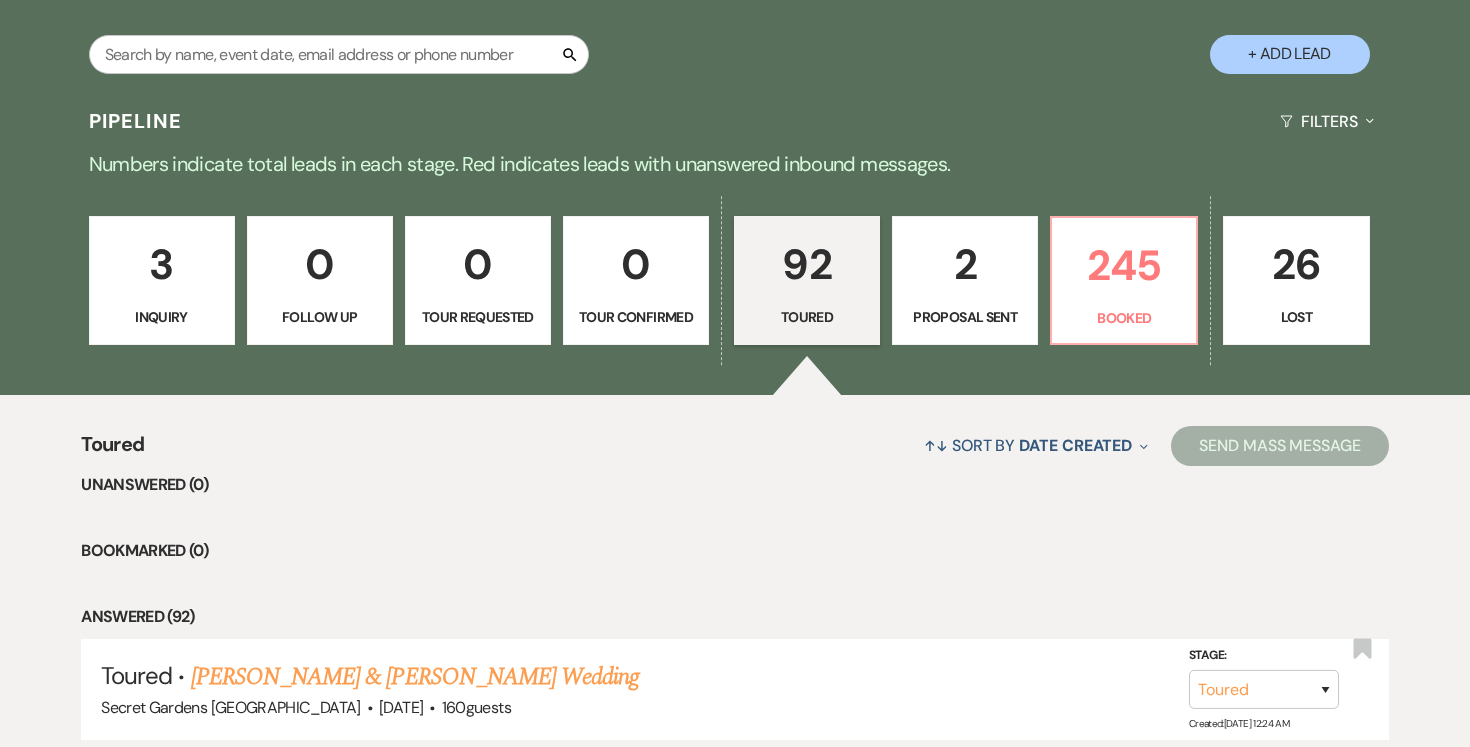 scroll, scrollTop: 402, scrollLeft: 0, axis: vertical 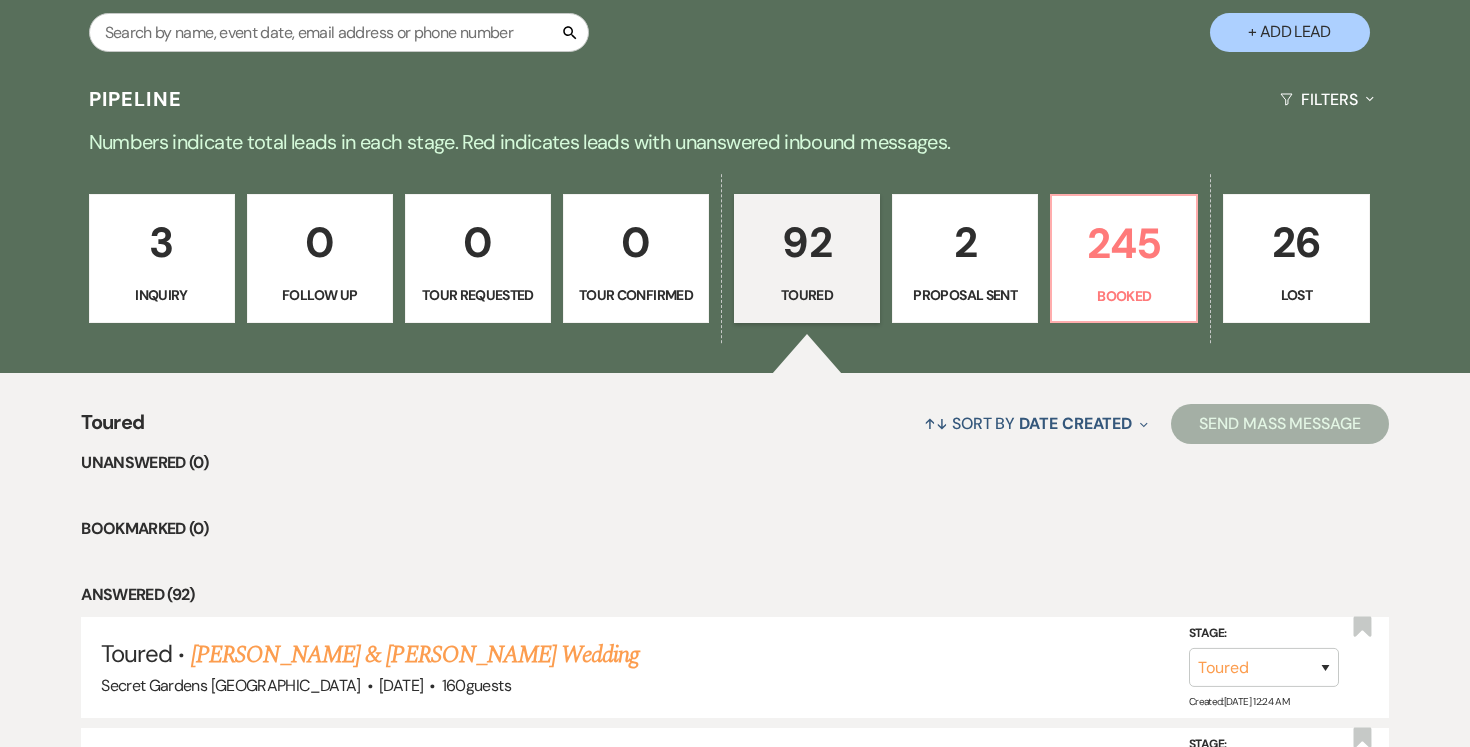 click on "[PERSON_NAME] & [PERSON_NAME] Wedding" at bounding box center [415, 655] 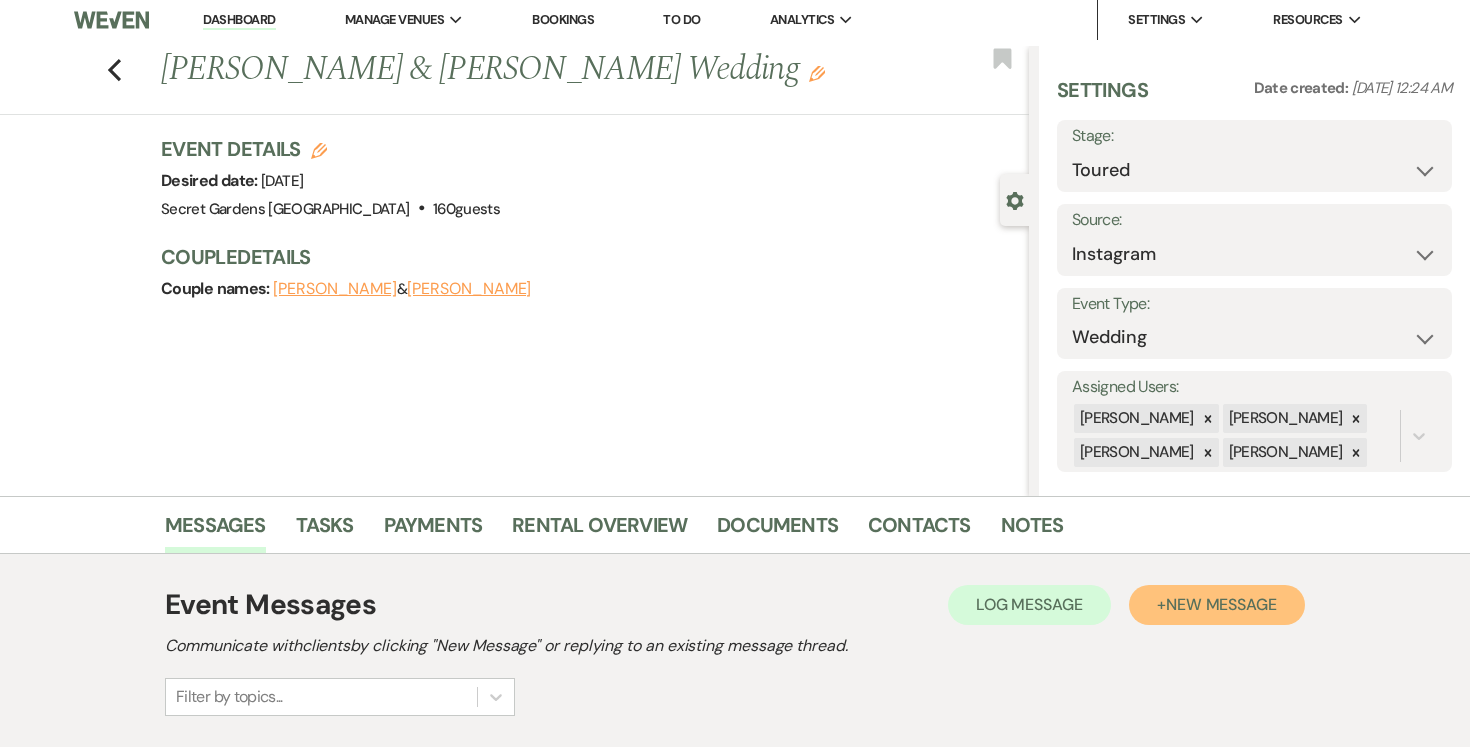 click on "Event Messages   Log Log Message +  New Message Communicate with  clients  by clicking "New Message" or replying to an existing message thread. Filter by topics..." at bounding box center [735, 650] 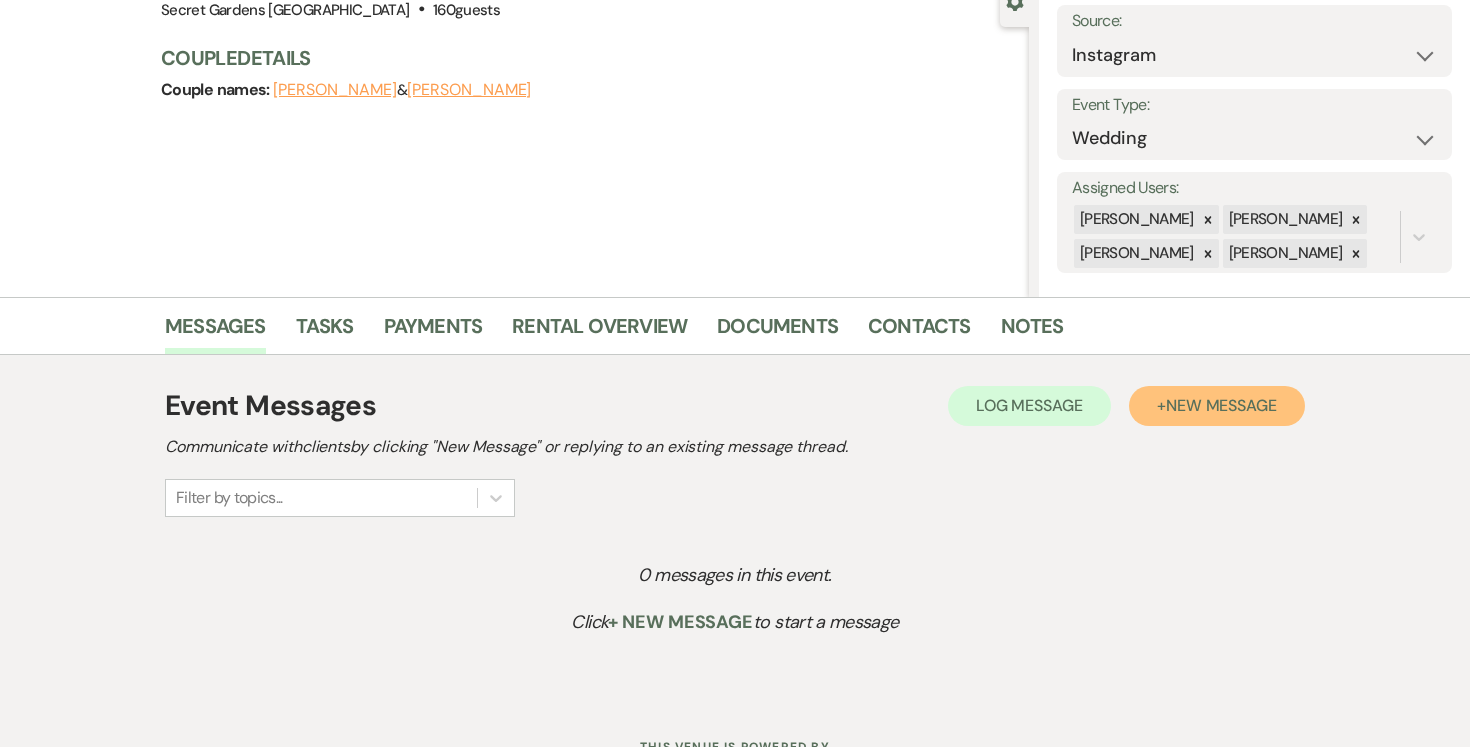 scroll, scrollTop: 288, scrollLeft: 0, axis: vertical 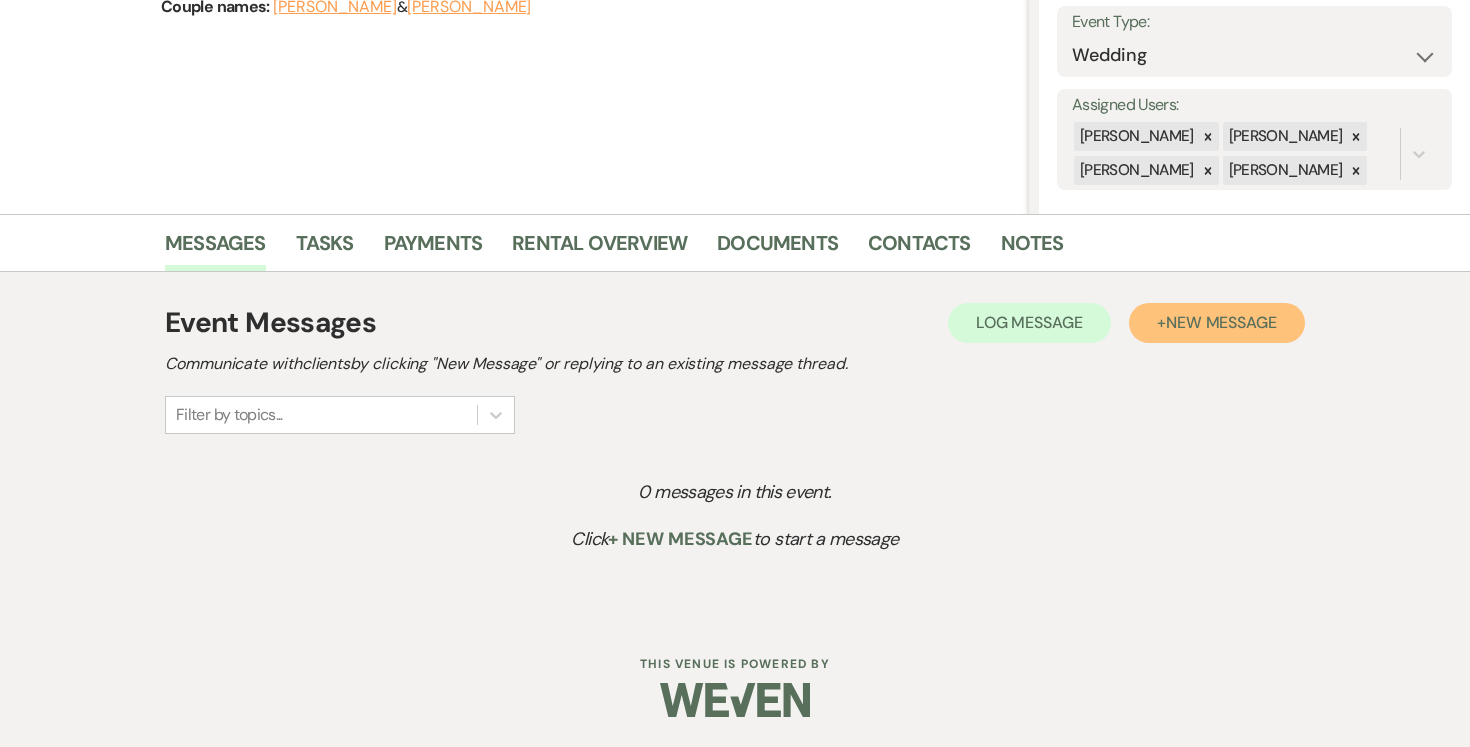click on "New Message" at bounding box center [1221, 322] 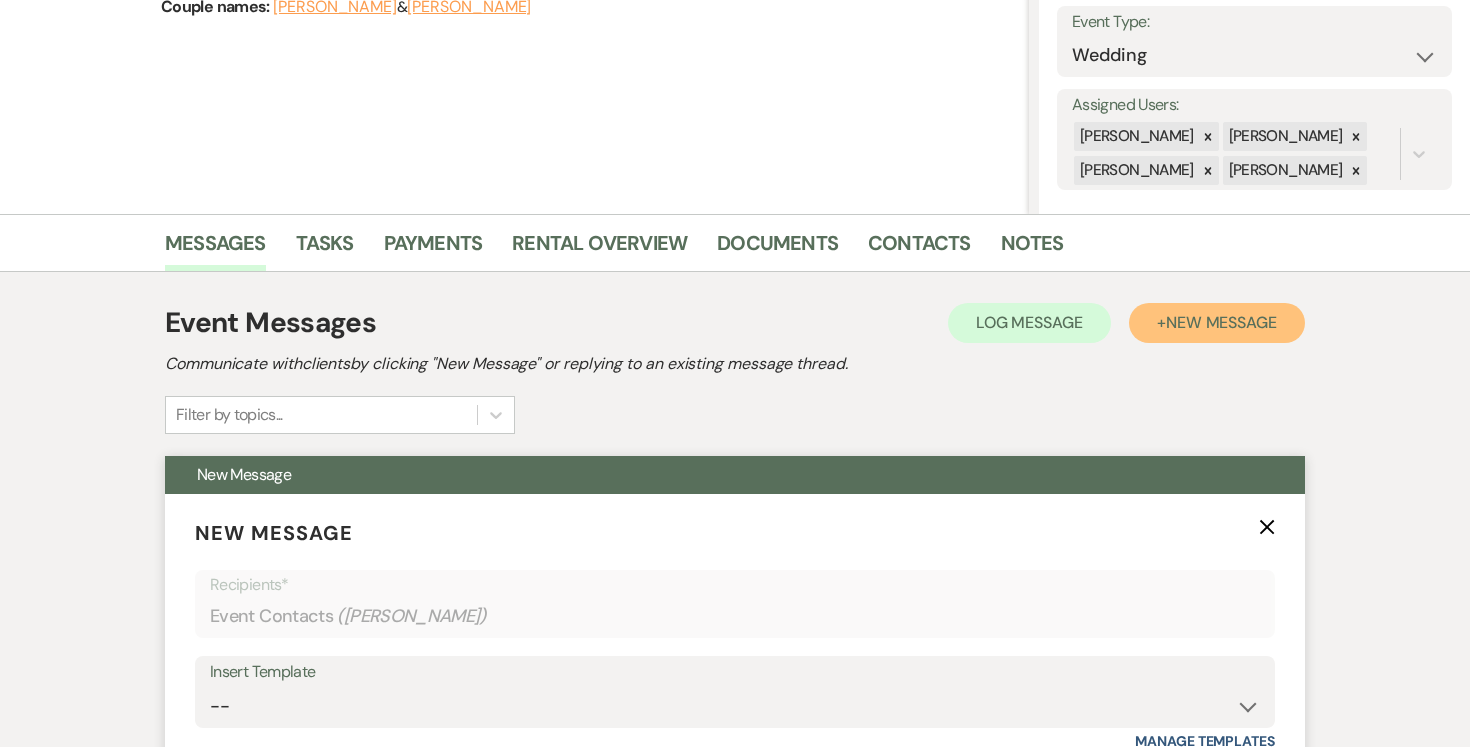 scroll, scrollTop: 705, scrollLeft: 0, axis: vertical 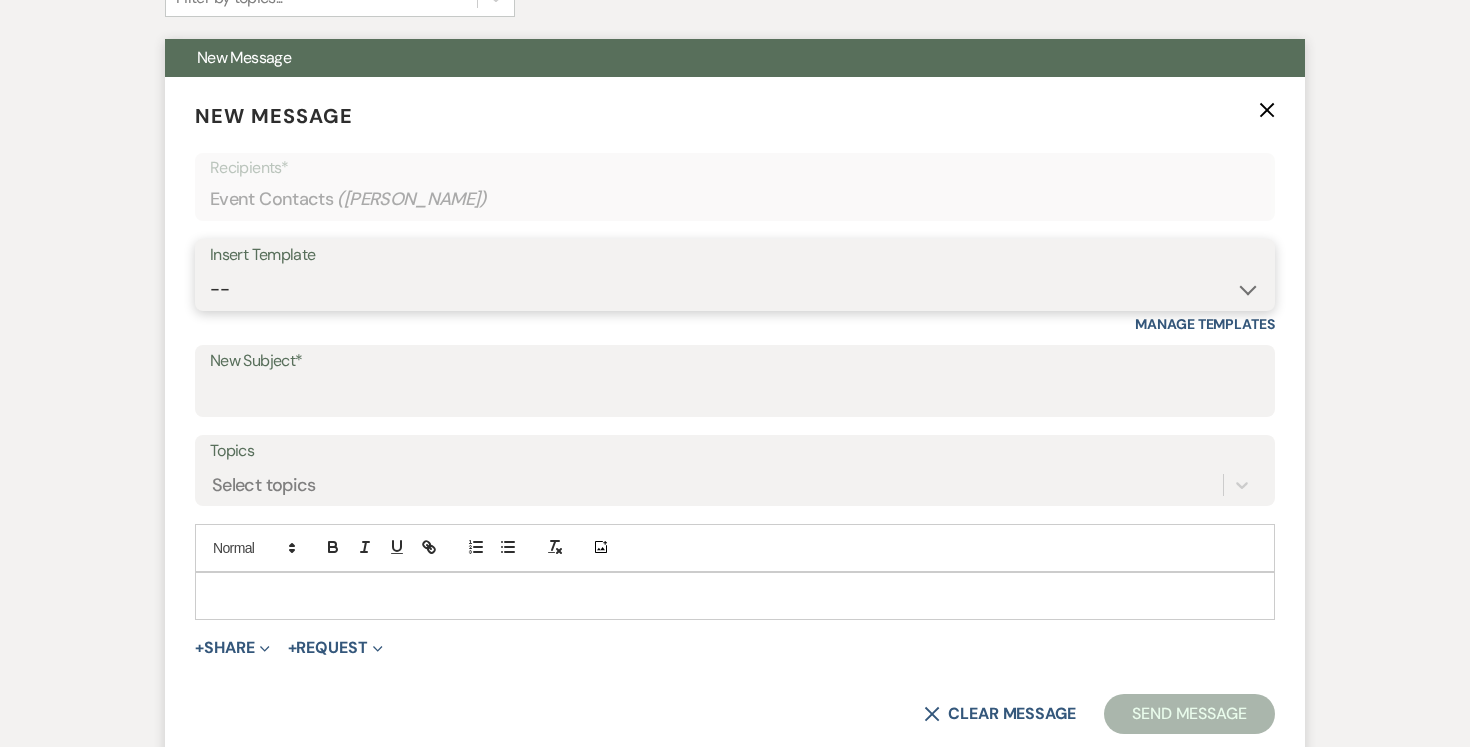click on "-- Weven Planning Portal Introduction (Booked Events) Tour Request Response Follow Up Contract (Pre-Booked Leads) Expo Confirmation Inquiry Response Post-Event Photo Shoot Booked Preguntas Frecuentes Frequently Asked Questions Copy of Weven Planning Portal Introduction (Booked Events) [DATE] Weven Planning Portal Introduction (Booked Events) [DATE] ([PERSON_NAME]'s version) Client Sheet Information NON-WEDDING Weven Planning Portal Introduction (Booked Events) [DATE] ([PERSON_NAME]'s version) Tour Follow Up" at bounding box center (735, 289) 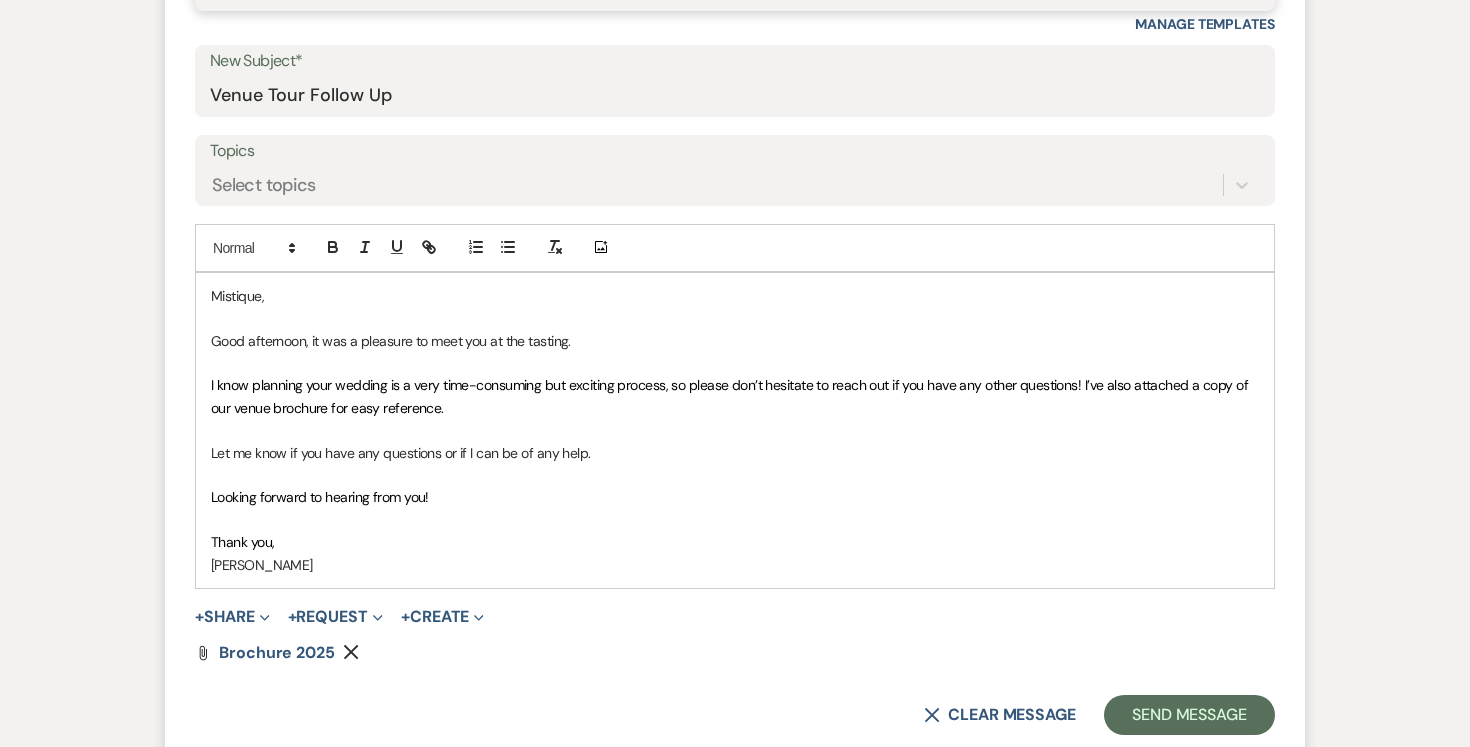 scroll, scrollTop: 1009, scrollLeft: 0, axis: vertical 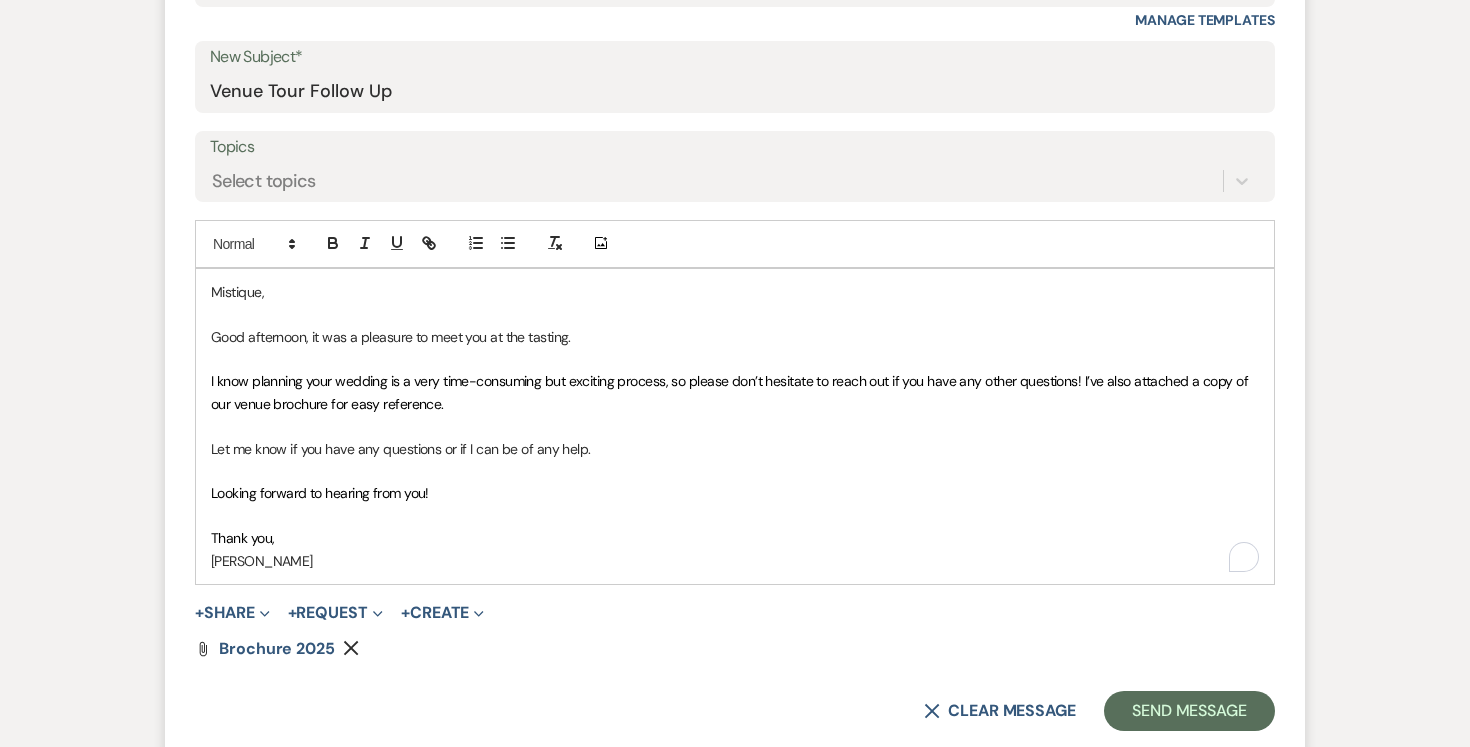 click on "Mistique," at bounding box center (735, 292) 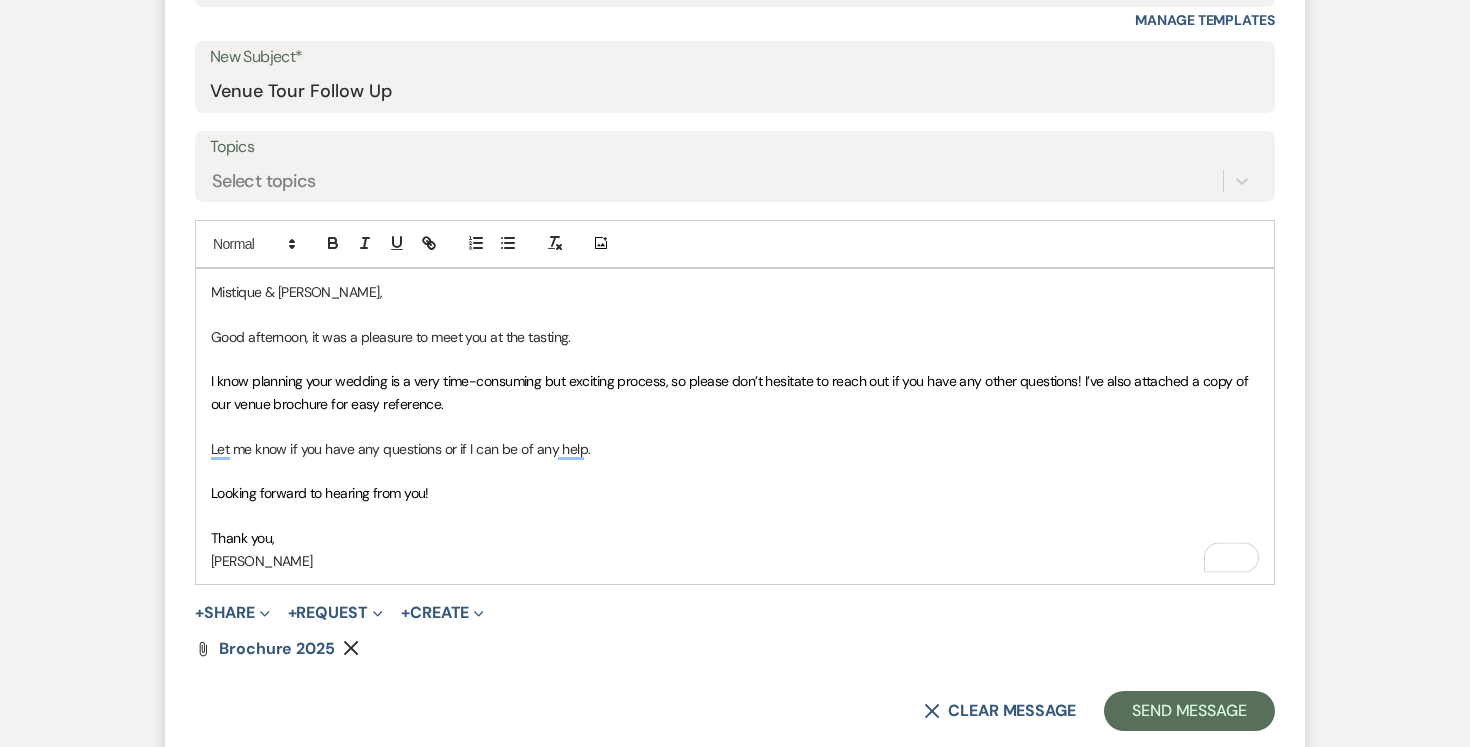 click on "Good afternoon, it was a pleasure to meet you at the tasting." at bounding box center [735, 337] 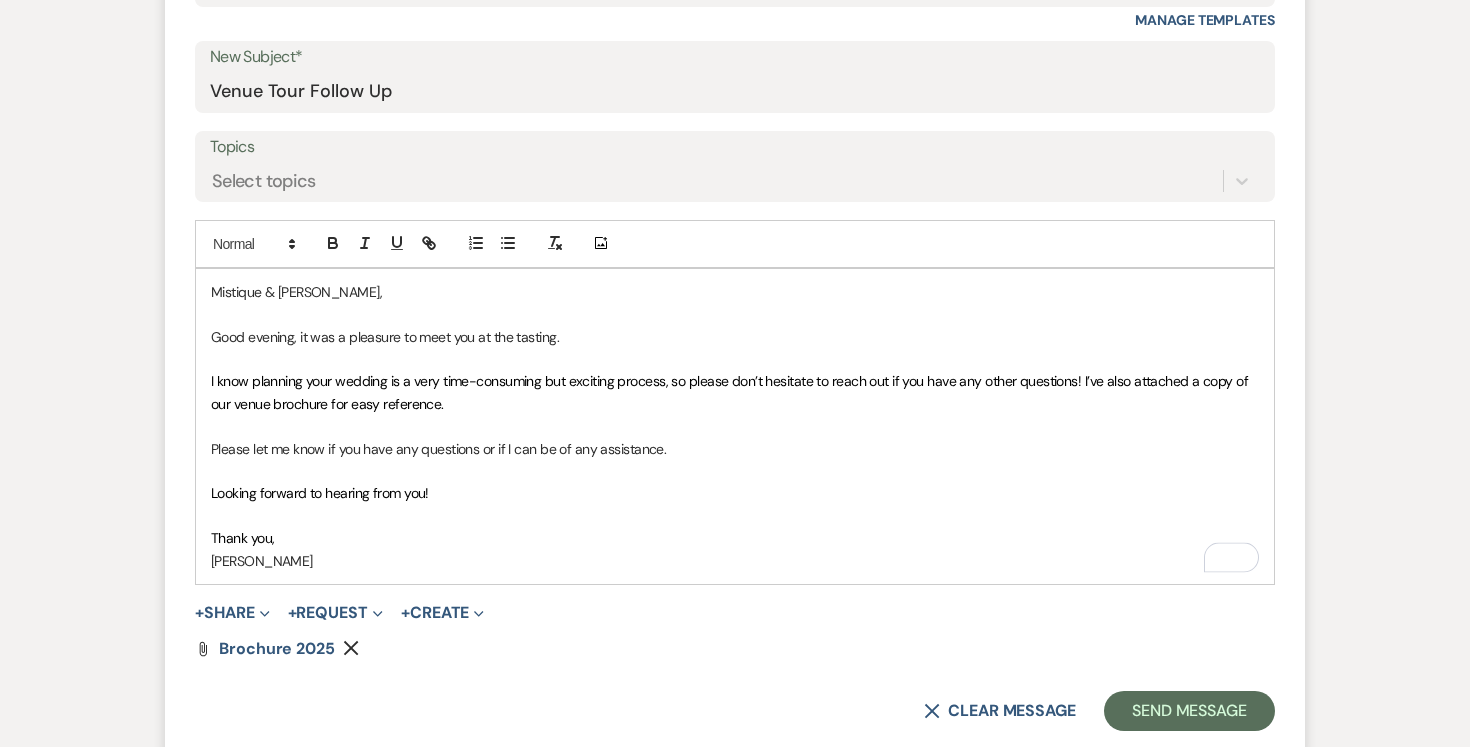 click on "Thank you," at bounding box center [735, 538] 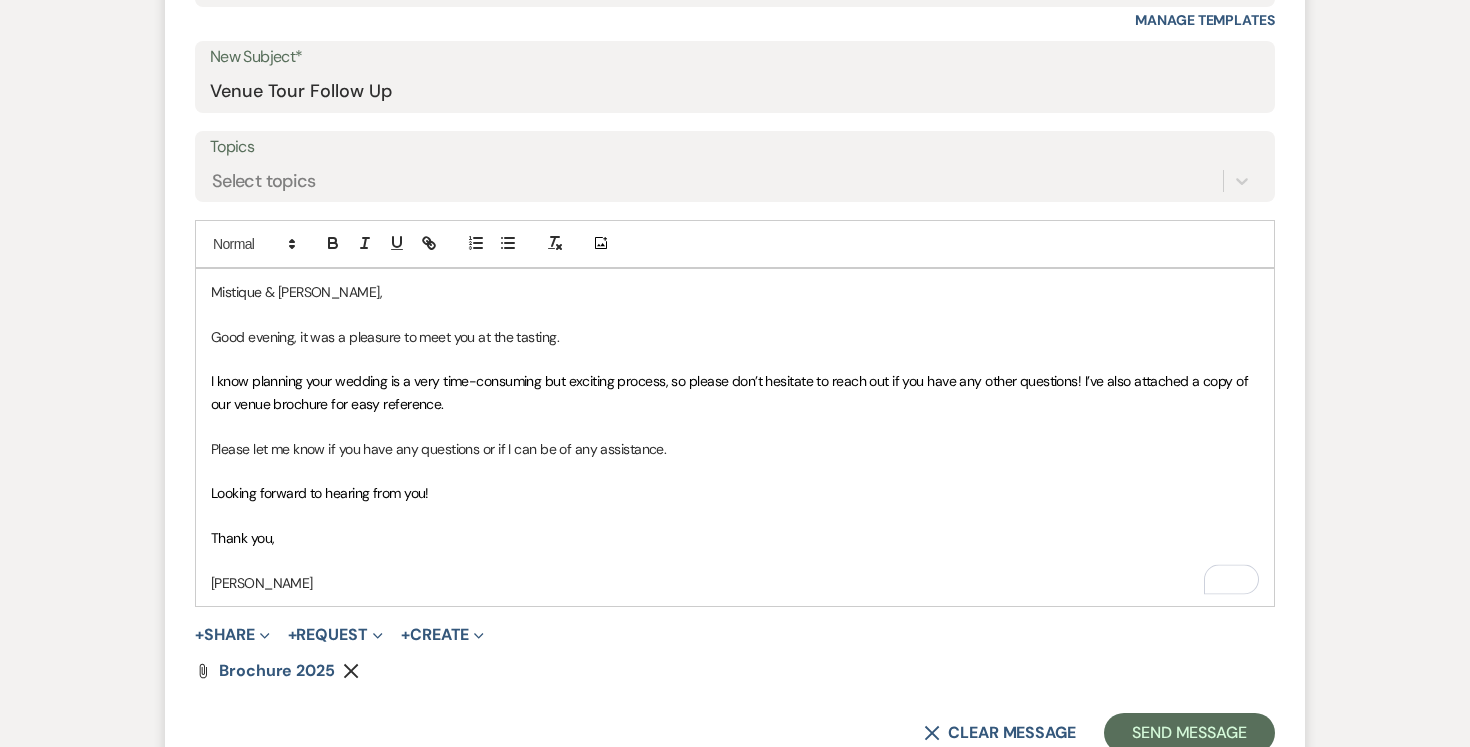click on "[PERSON_NAME]" at bounding box center [735, 583] 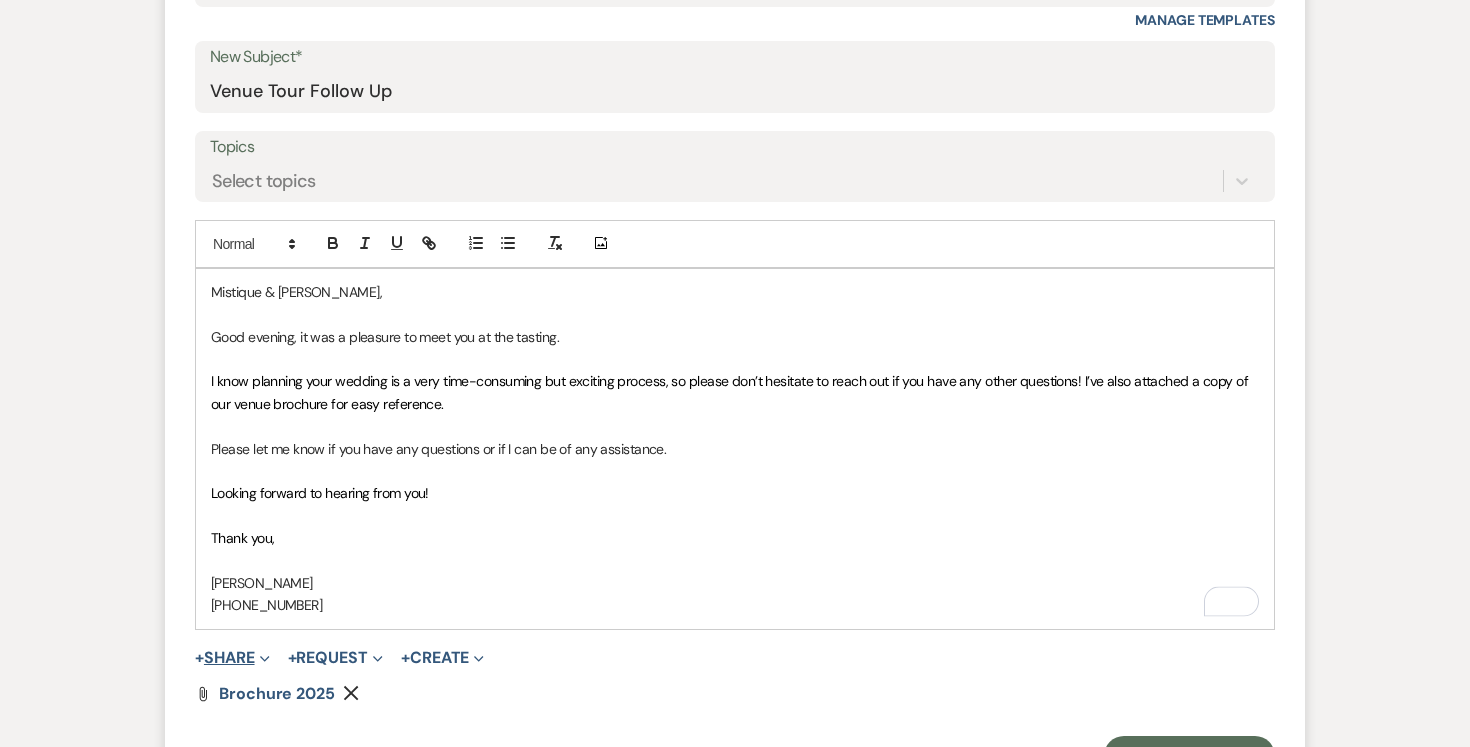 click on "Expand" at bounding box center (262, 657) 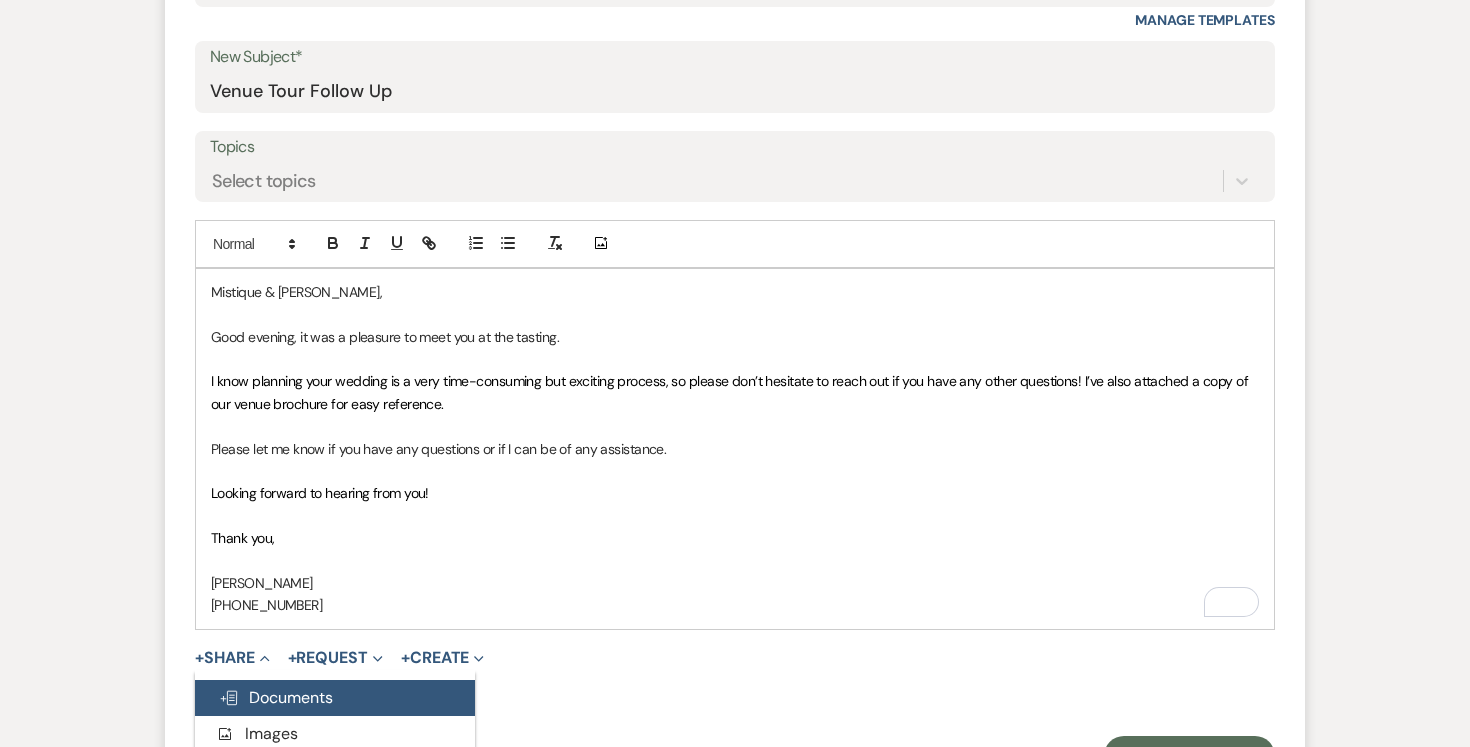 scroll, scrollTop: 1017, scrollLeft: 0, axis: vertical 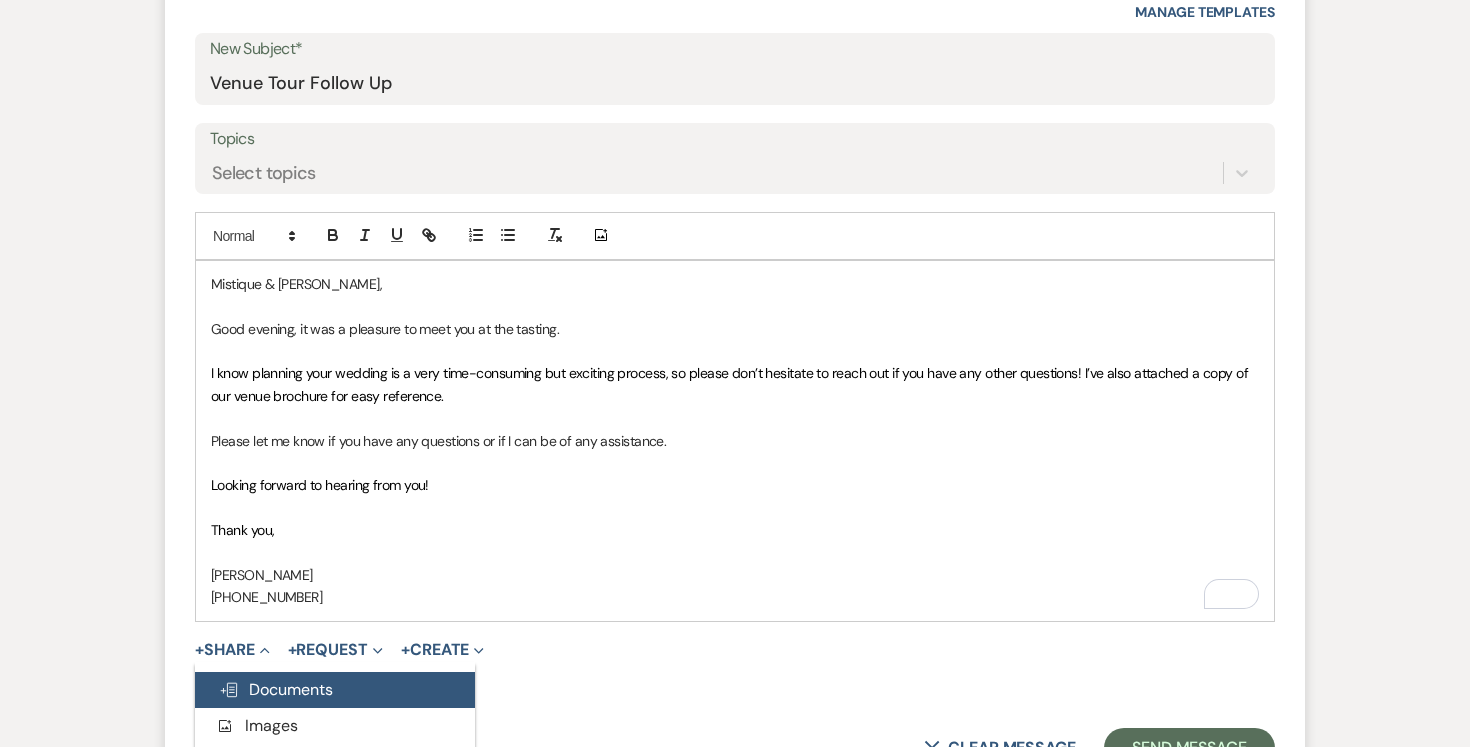 click on "Doc Upload Documents" at bounding box center [276, 689] 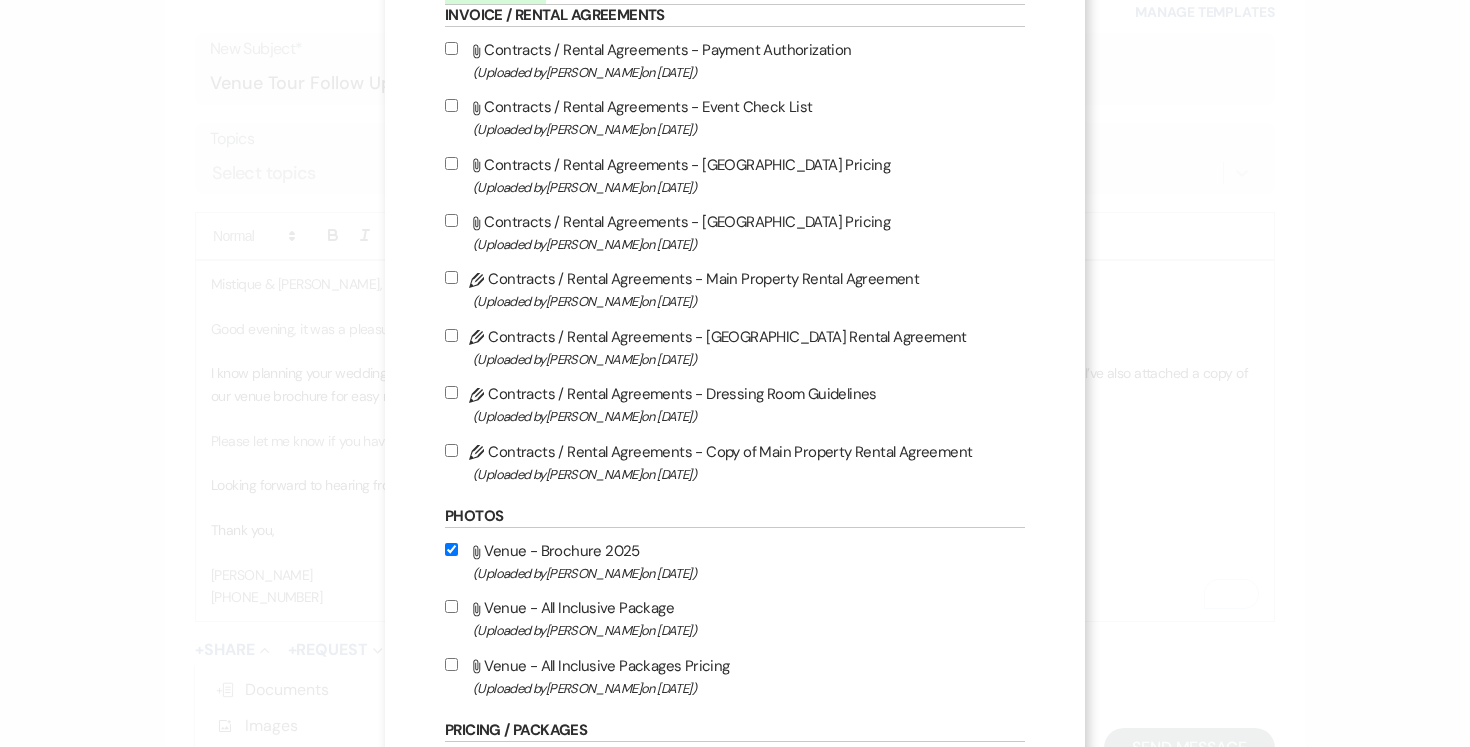 scroll, scrollTop: 312, scrollLeft: 0, axis: vertical 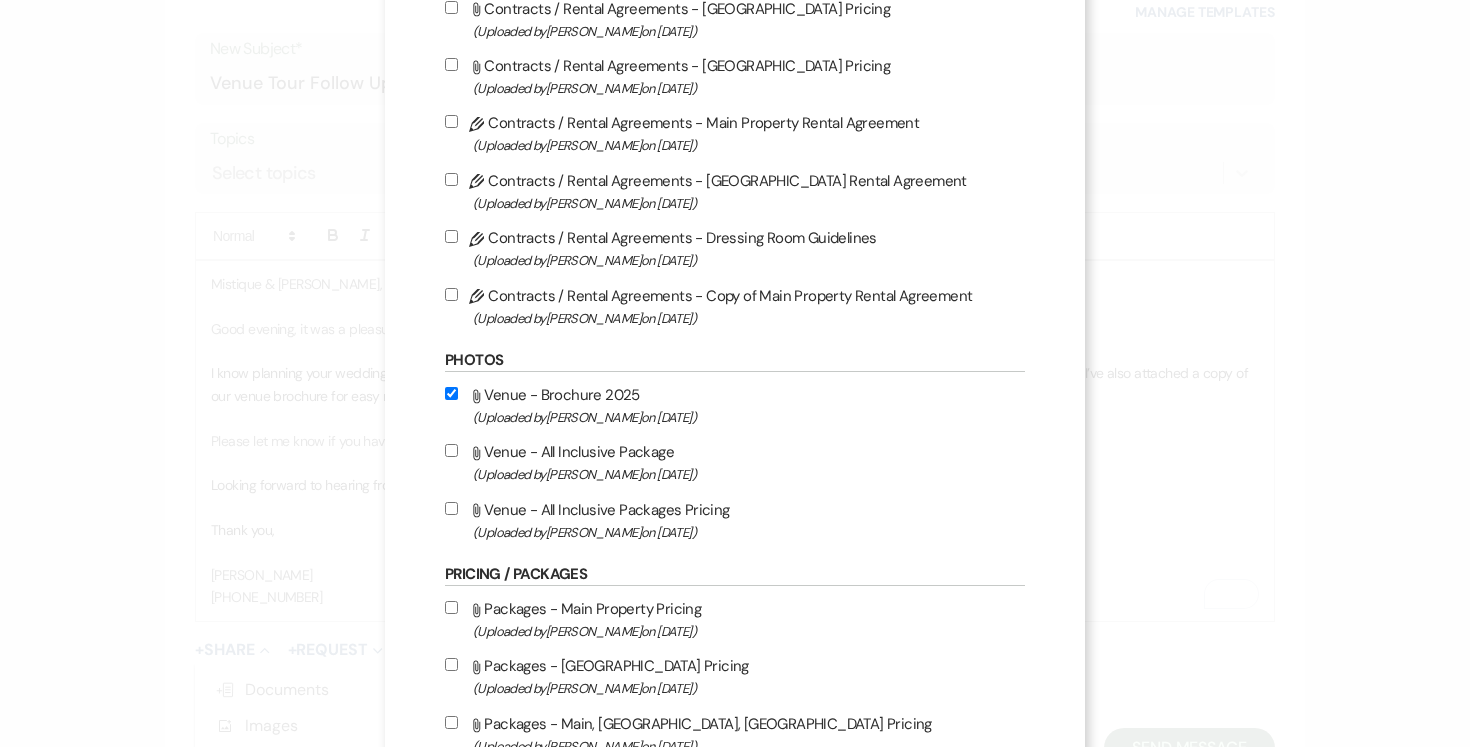 click on "Attach File Venue - All Inclusive Package  (Uploaded by  [PERSON_NAME]  on   [DATE] )" at bounding box center (451, 450) 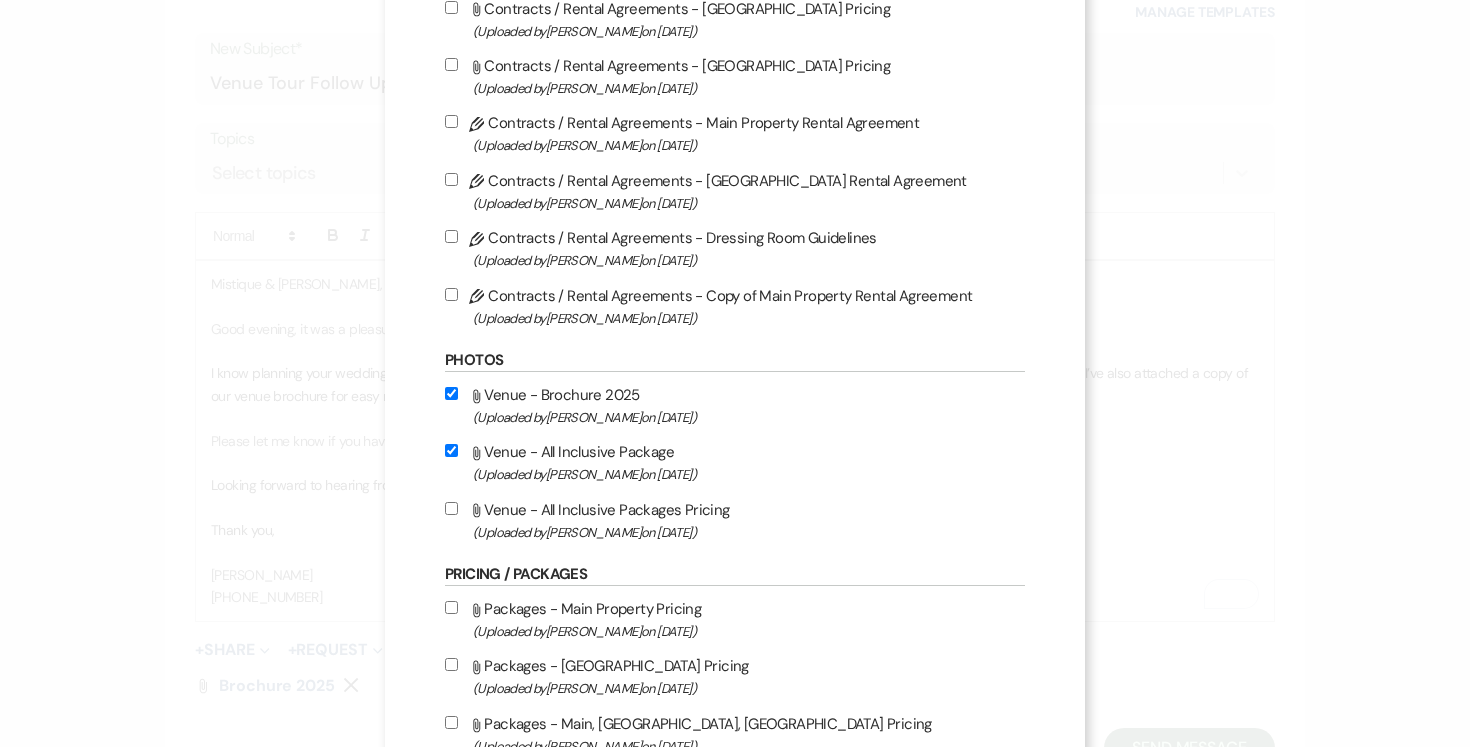 click on "Attach File Venue - All Inclusive Packages Pricing (Uploaded by  [PERSON_NAME]  on   [DATE] )" at bounding box center (451, 508) 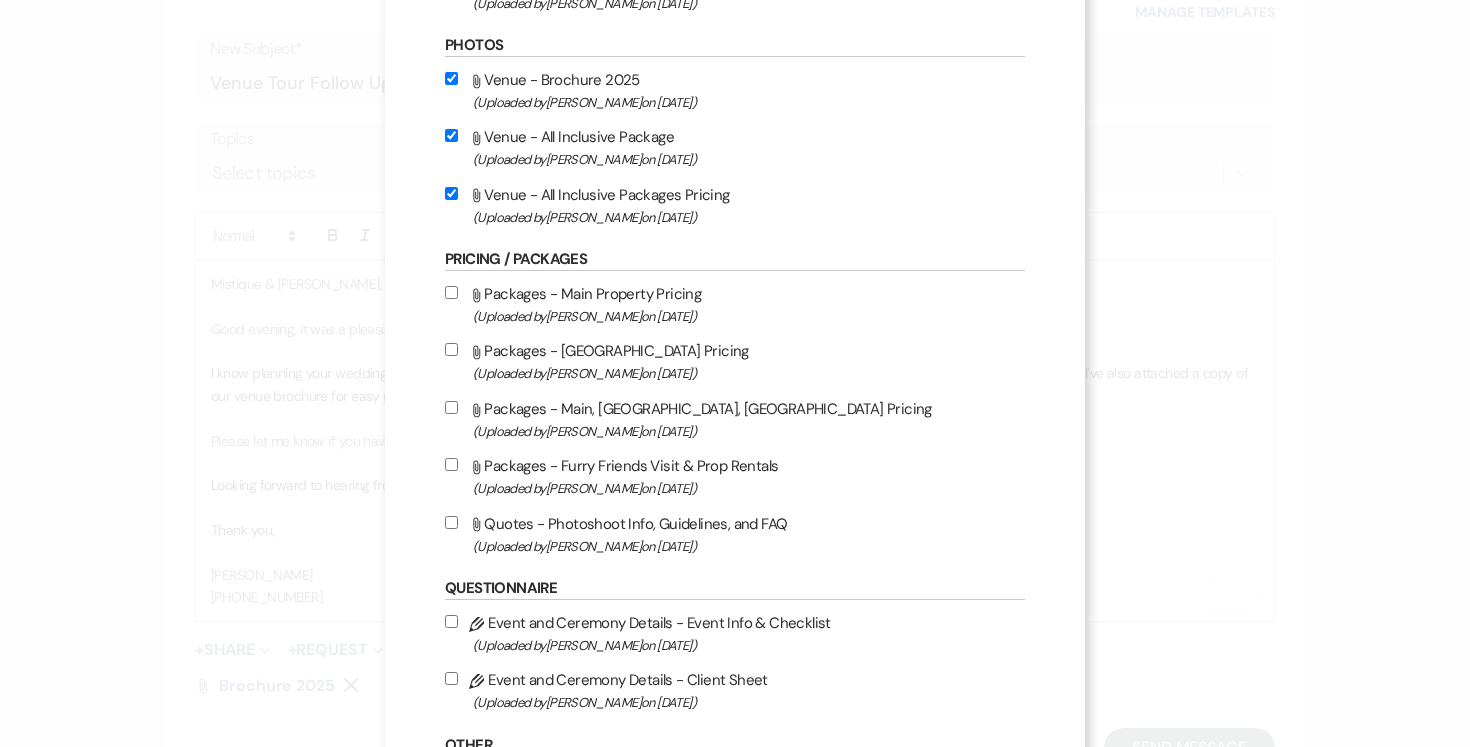 scroll, scrollTop: 923, scrollLeft: 0, axis: vertical 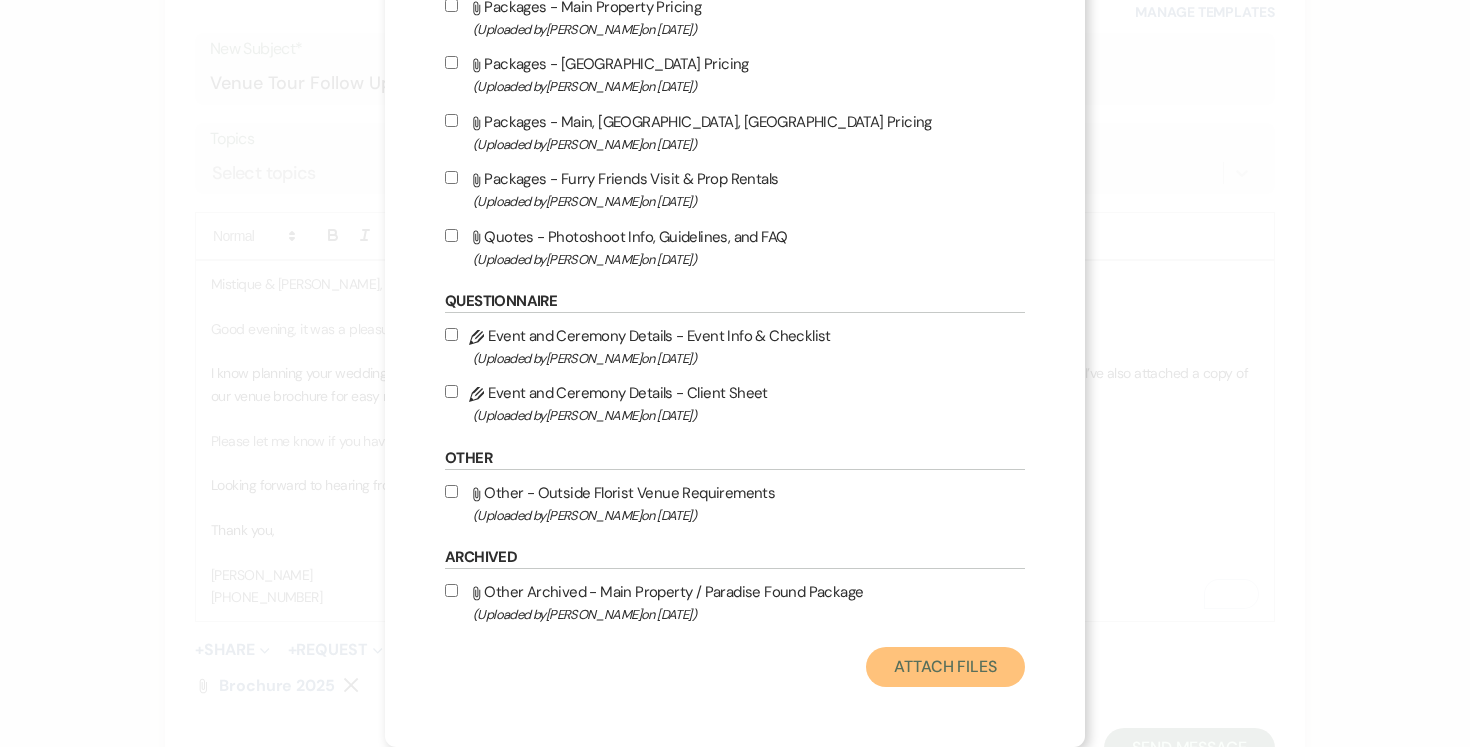 click on "Attach Files" at bounding box center [945, 667] 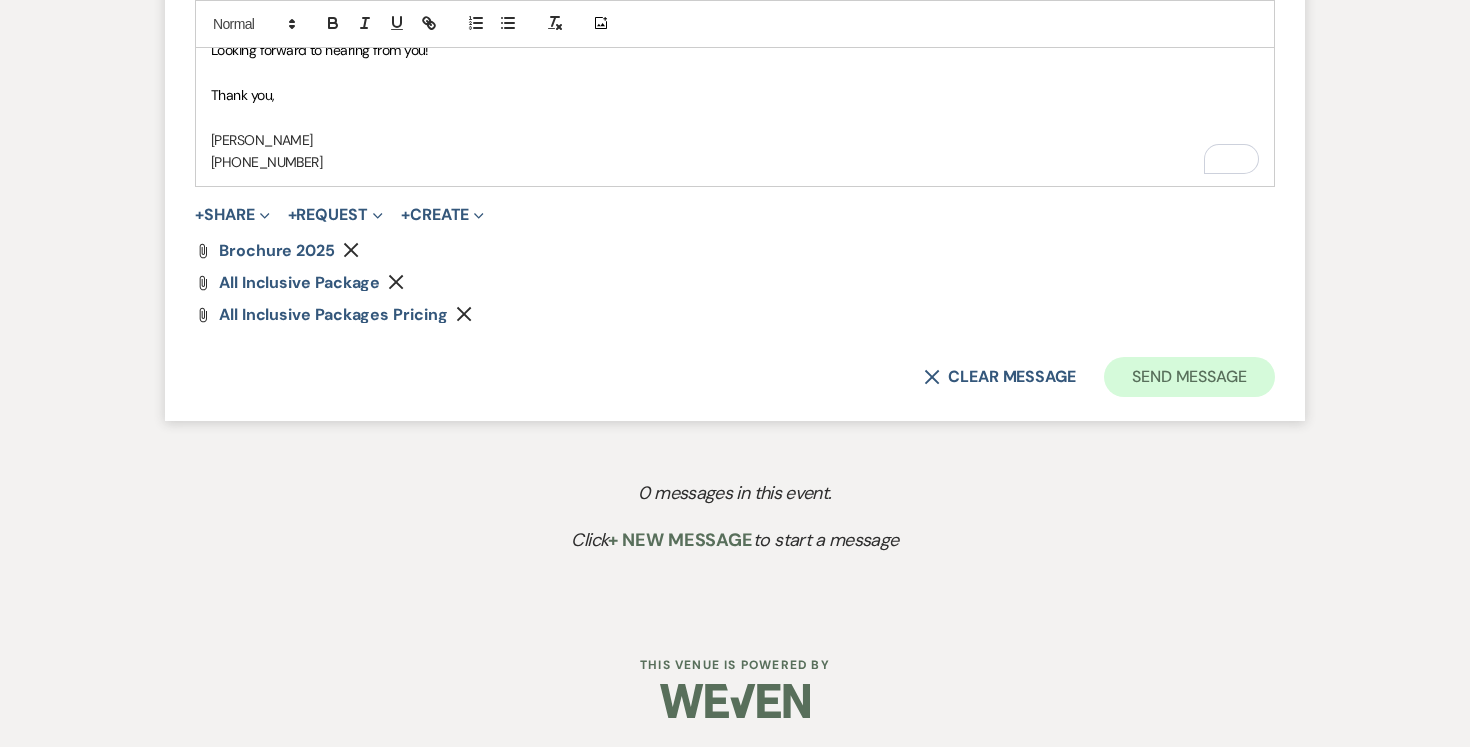 scroll, scrollTop: 1451, scrollLeft: 0, axis: vertical 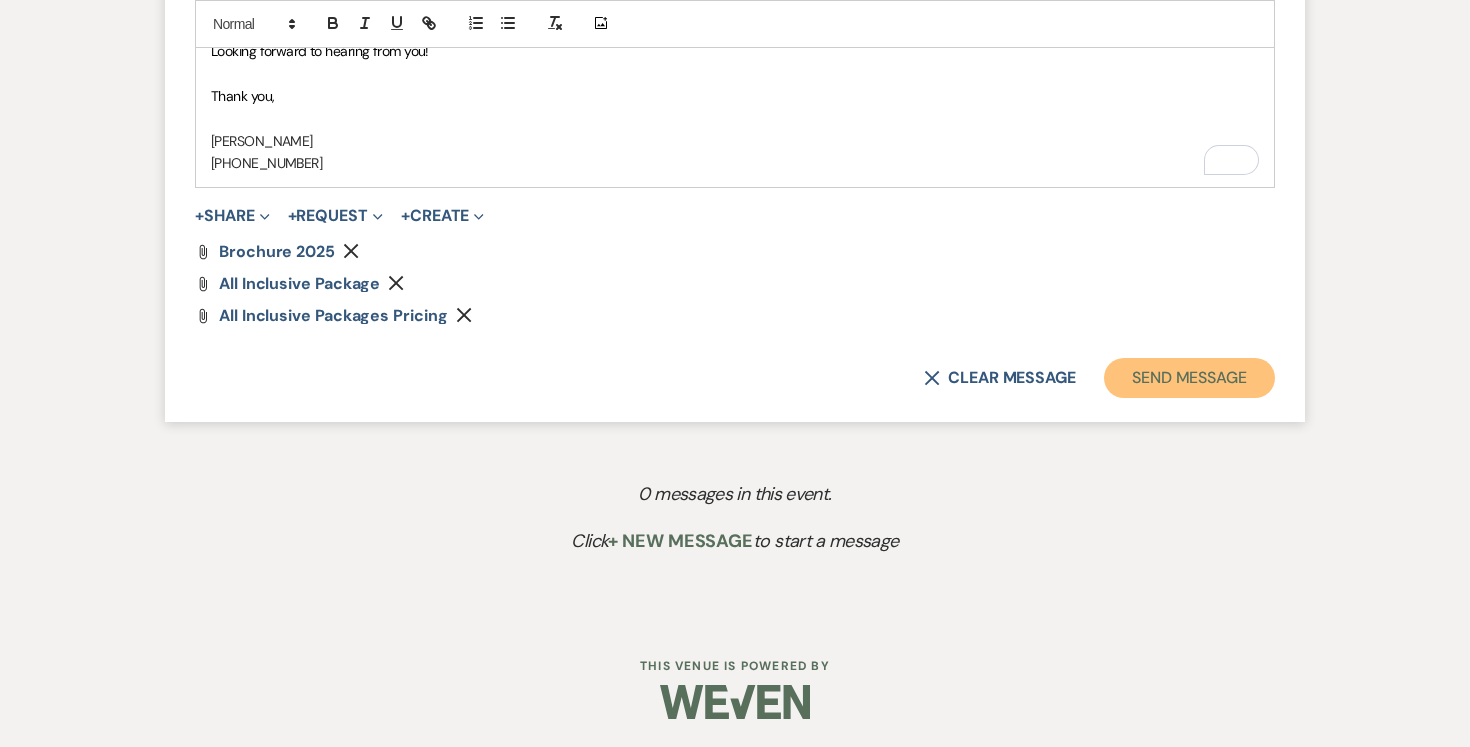 click on "Send Message" at bounding box center (1189, 378) 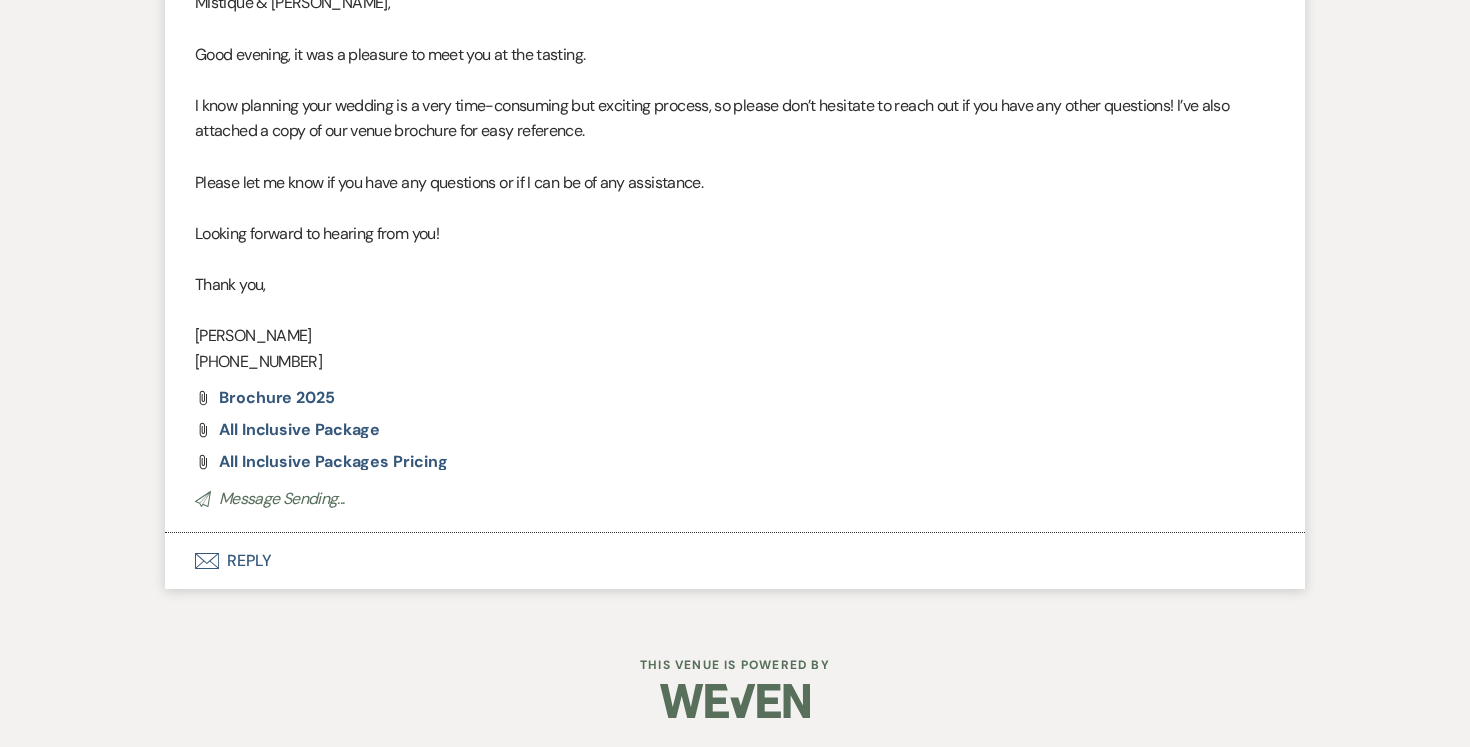 scroll, scrollTop: 837, scrollLeft: 0, axis: vertical 